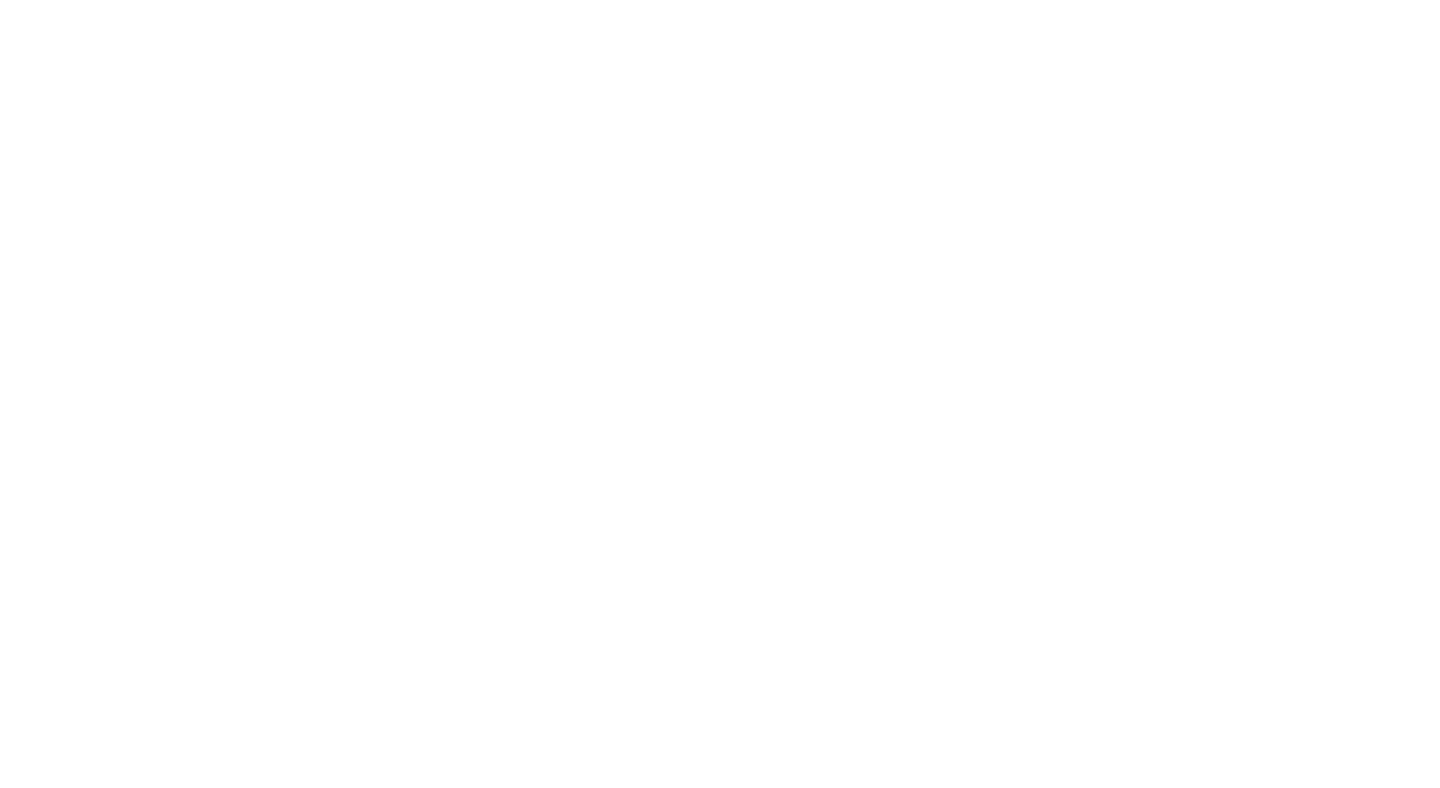 scroll, scrollTop: 0, scrollLeft: 0, axis: both 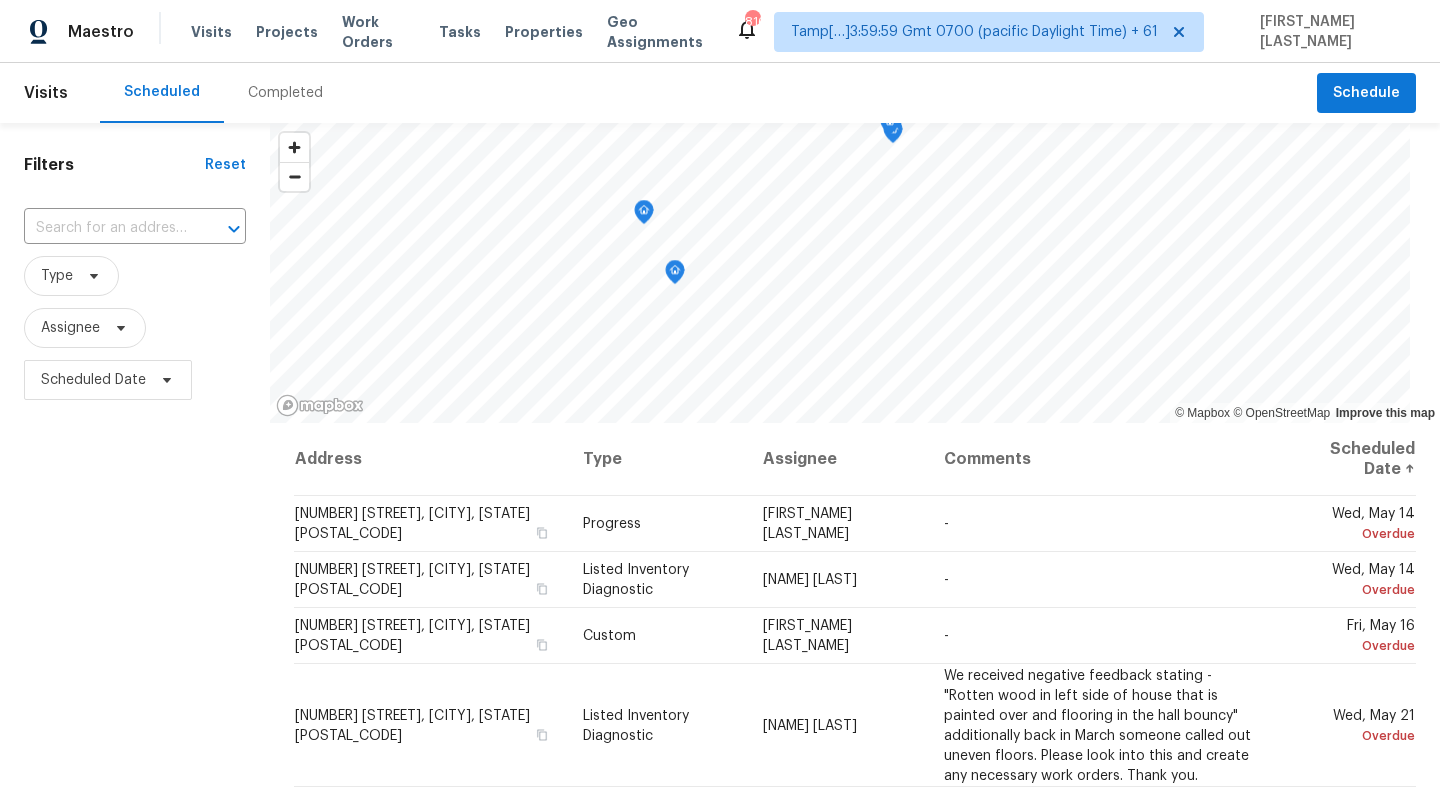click on "Completed" at bounding box center [285, 93] 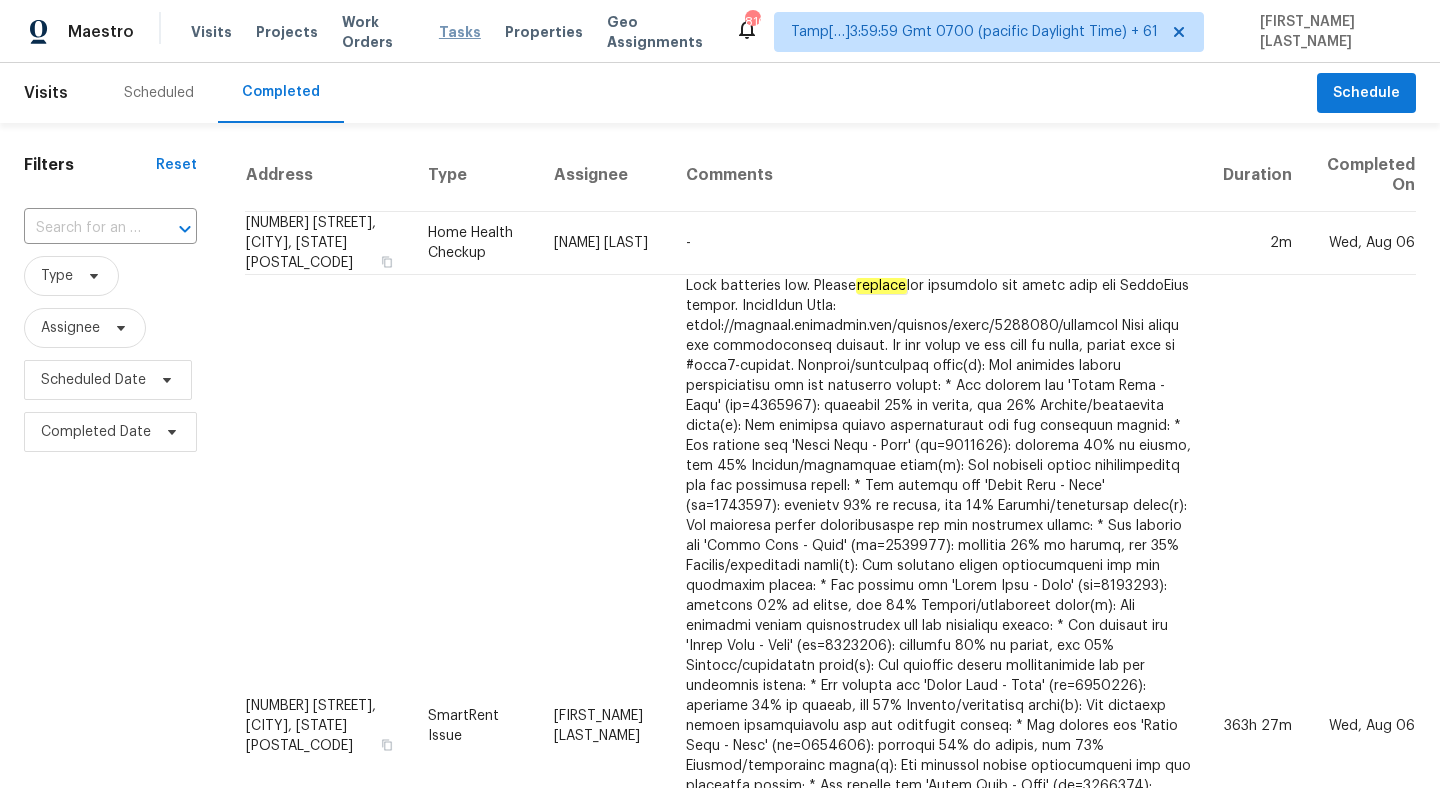 click on "Tasks" at bounding box center [460, 32] 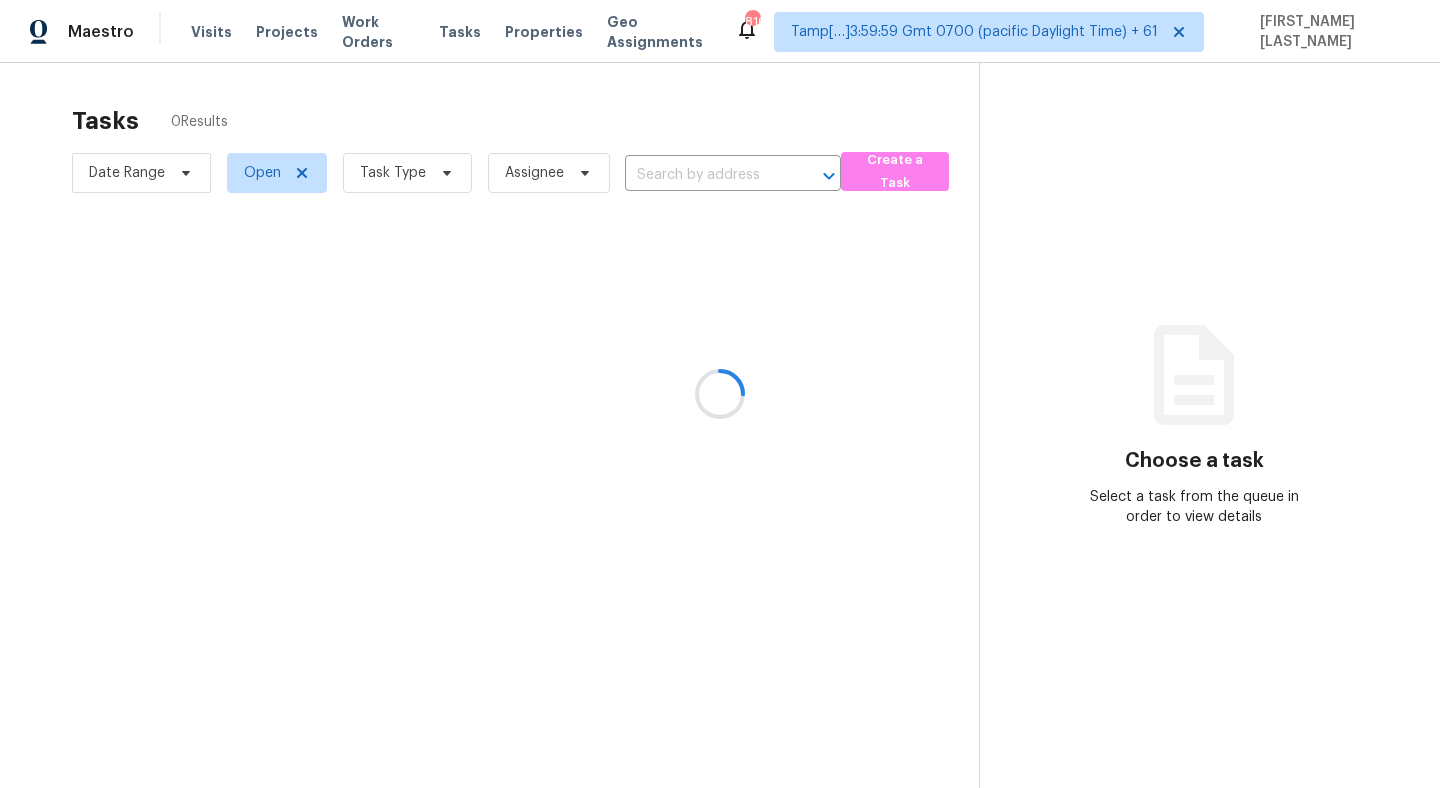 click at bounding box center (720, 394) 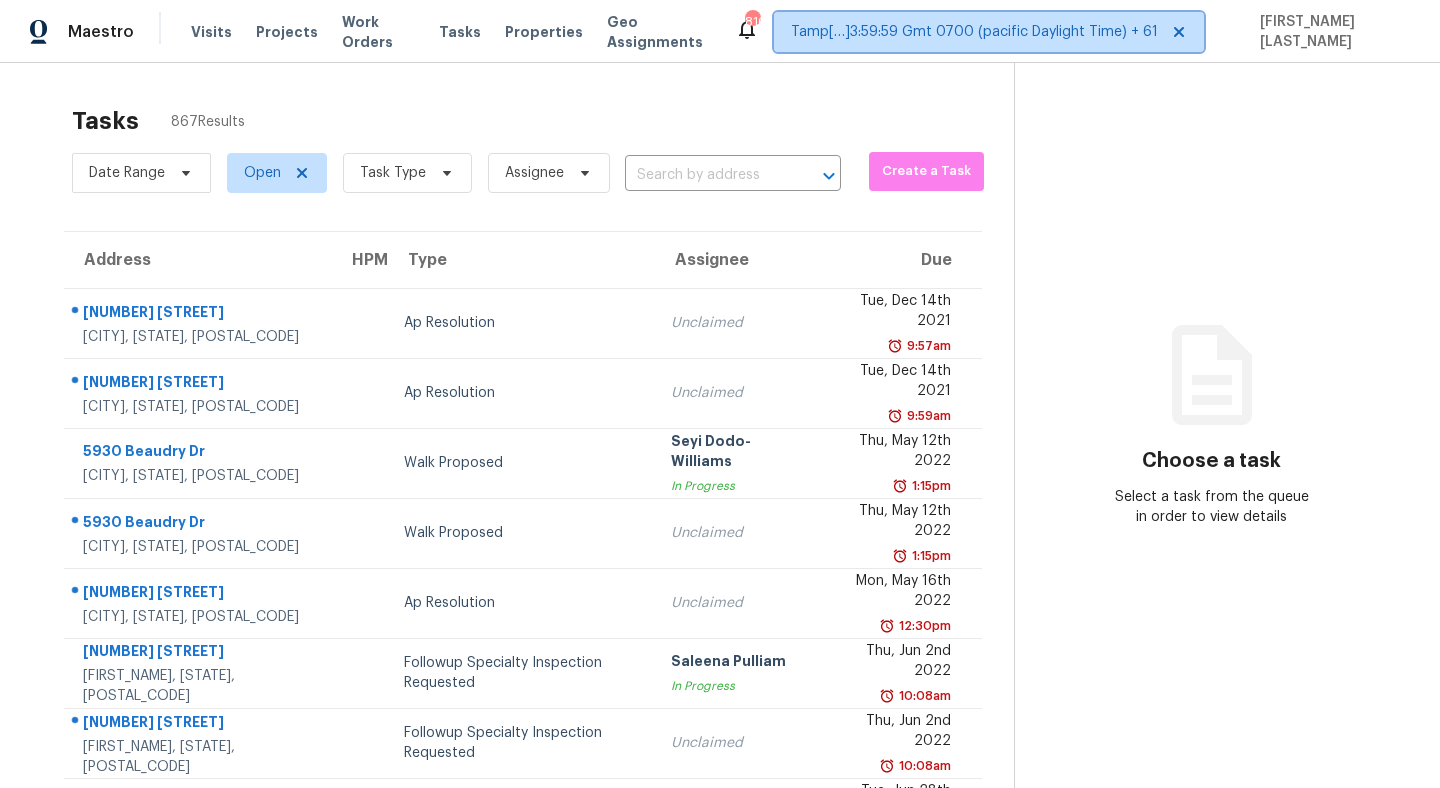 click on "Tamp[…]3:59:59 Gmt 0700 (pacific Daylight Time) + 61" at bounding box center [974, 32] 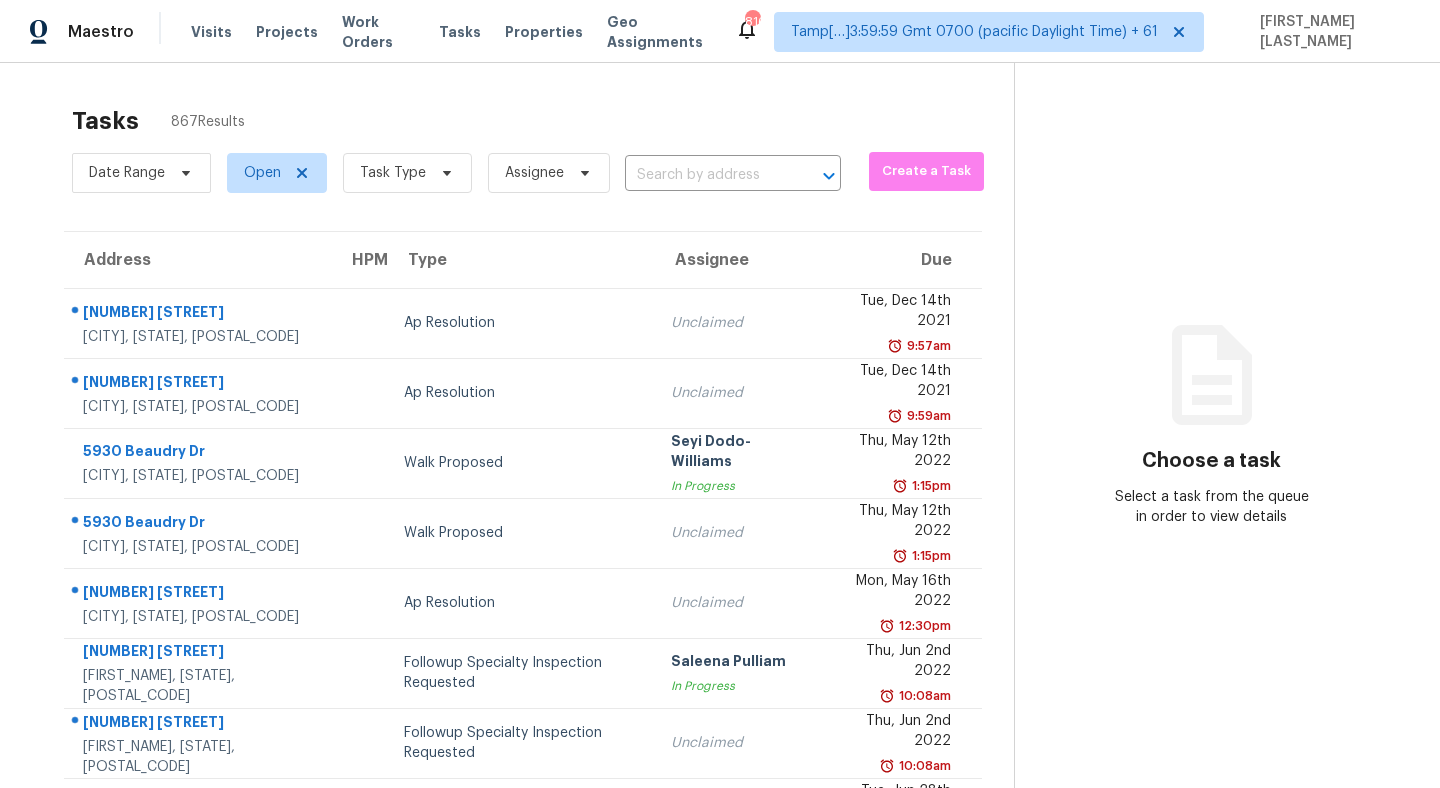 click on "Tasks 867  Results Date Range Open Task Type Assignee ​ Create a Task Address HPM Type Assignee Due 3728 W Turtle Hill Dr   Anthem, [STATE], [POSTAL_CODE] Ap Resolution Unclaimed Tue, Dec 14th 2021 9:57am 1642 W Tuckey Ln   Phoenix, [STATE], [POSTAL_CODE] Ap Resolution Unclaimed Tue, Dec 14th 2021 9:59am 5930 Beaudry Dr   Houston, [STATE], [POSTAL_CODE] Walk Proposed [NAME] In Progress Thu, May 12th 2022 1:15pm 5930 Beaudry Dr   Houston, [STATE], [POSTAL_CODE] Walk Proposed Unclaimed Thu, May 12th 2022 1:15pm 2021 W Natal Cir   Mesa, [STATE], [POSTAL_CODE] Ap Resolution Unclaimed Mon, May 16th 2022 12:30pm 4523 Tangle Creek Ln   Spring, [STATE], [POSTAL_CODE] Followup Specialty Inspection Requested [NAME] In Progress Thu, Jun 2nd 2022 10:08am 4523 Tangle Creek Ln   Spring, [STATE], [POSTAL_CODE] Followup Specialty Inspection Requested Unclaimed Thu, Jun 2nd 2022 10:08am 3218 Hawkins Glen Ln   Katy, [STATE], [POSTAL_CODE] Ap Resolution Unclaimed Tue, Jun 28th 2022 2:53pm 5055 E Hannibal St   Mesa, [STATE], [POSTAL_CODE] Ap Resolution Unclaimed Mon, Jul 25th 2022 10:57am 14651 Via Del Norte Dr   10:06am" at bounding box center (720, 552) 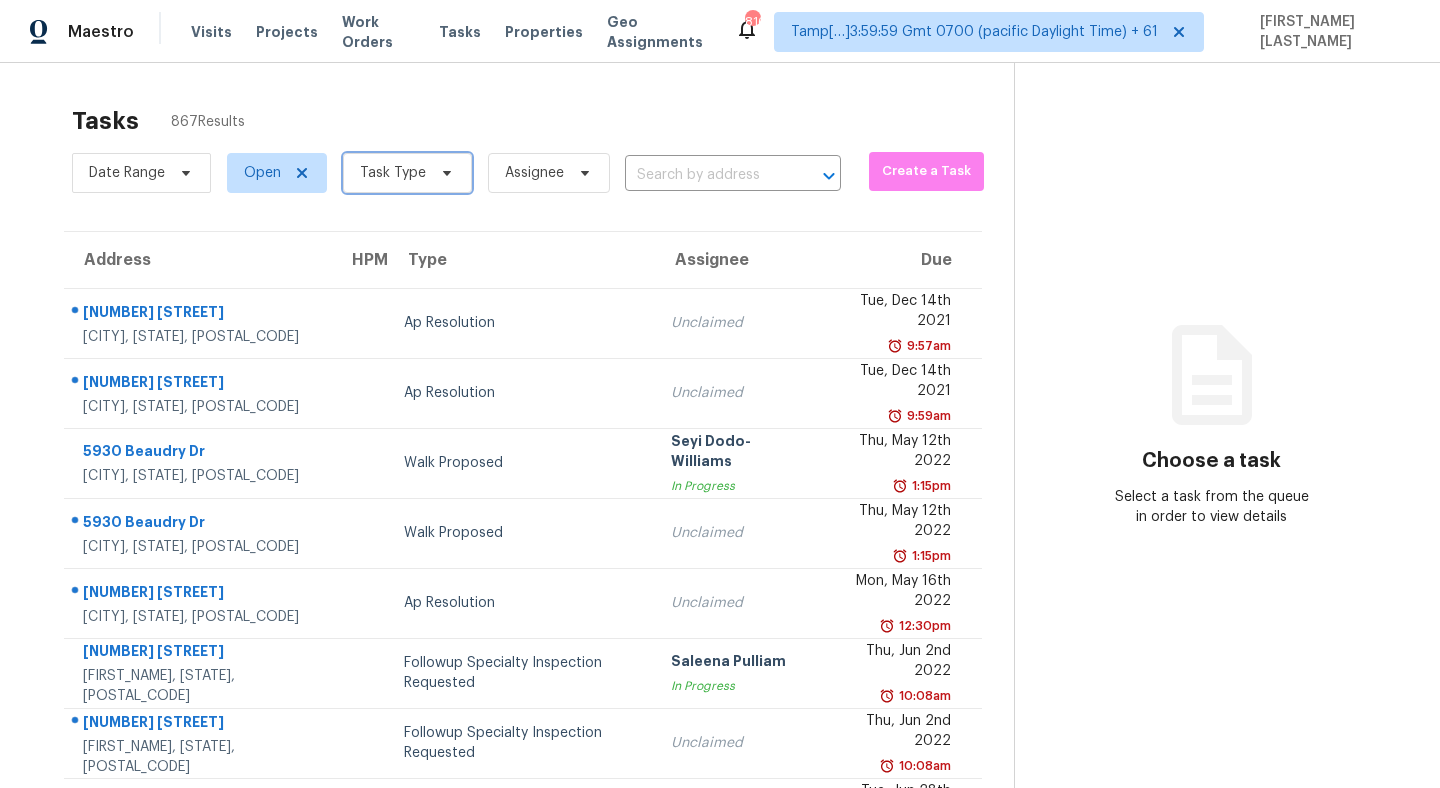 click on "Task Type" at bounding box center (393, 173) 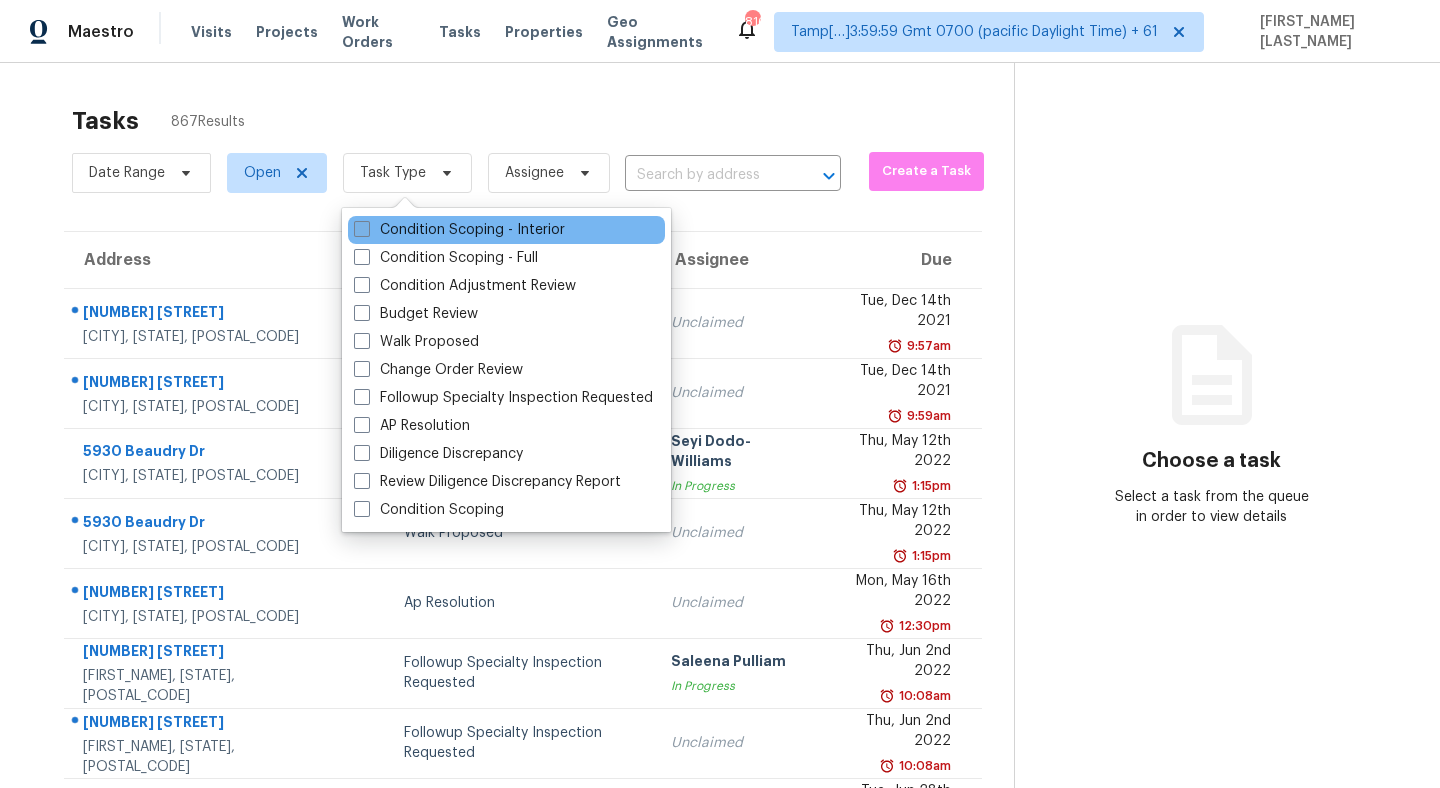 click on "Condition Scoping - Interior" at bounding box center (459, 230) 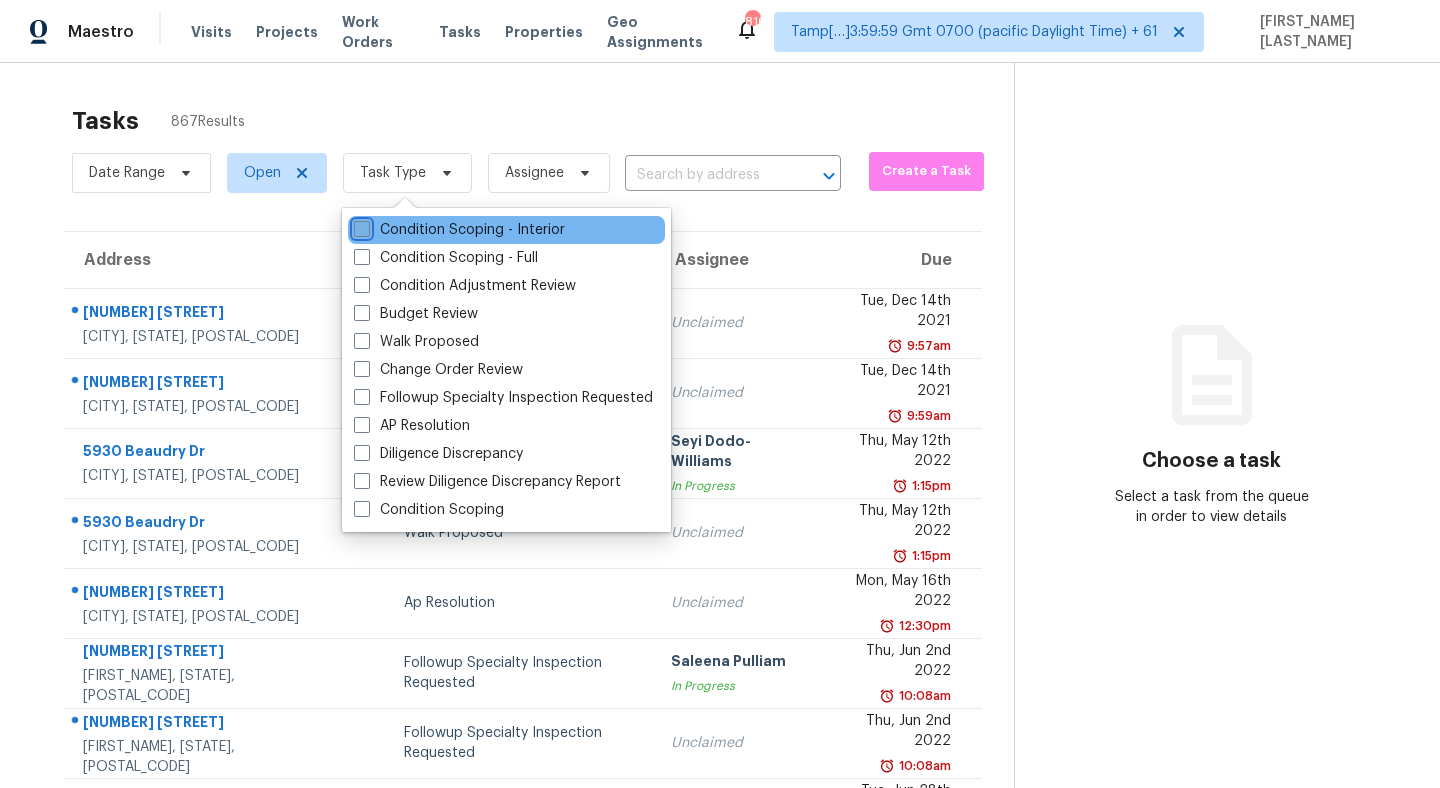 click on "Condition Scoping - Interior" at bounding box center (360, 226) 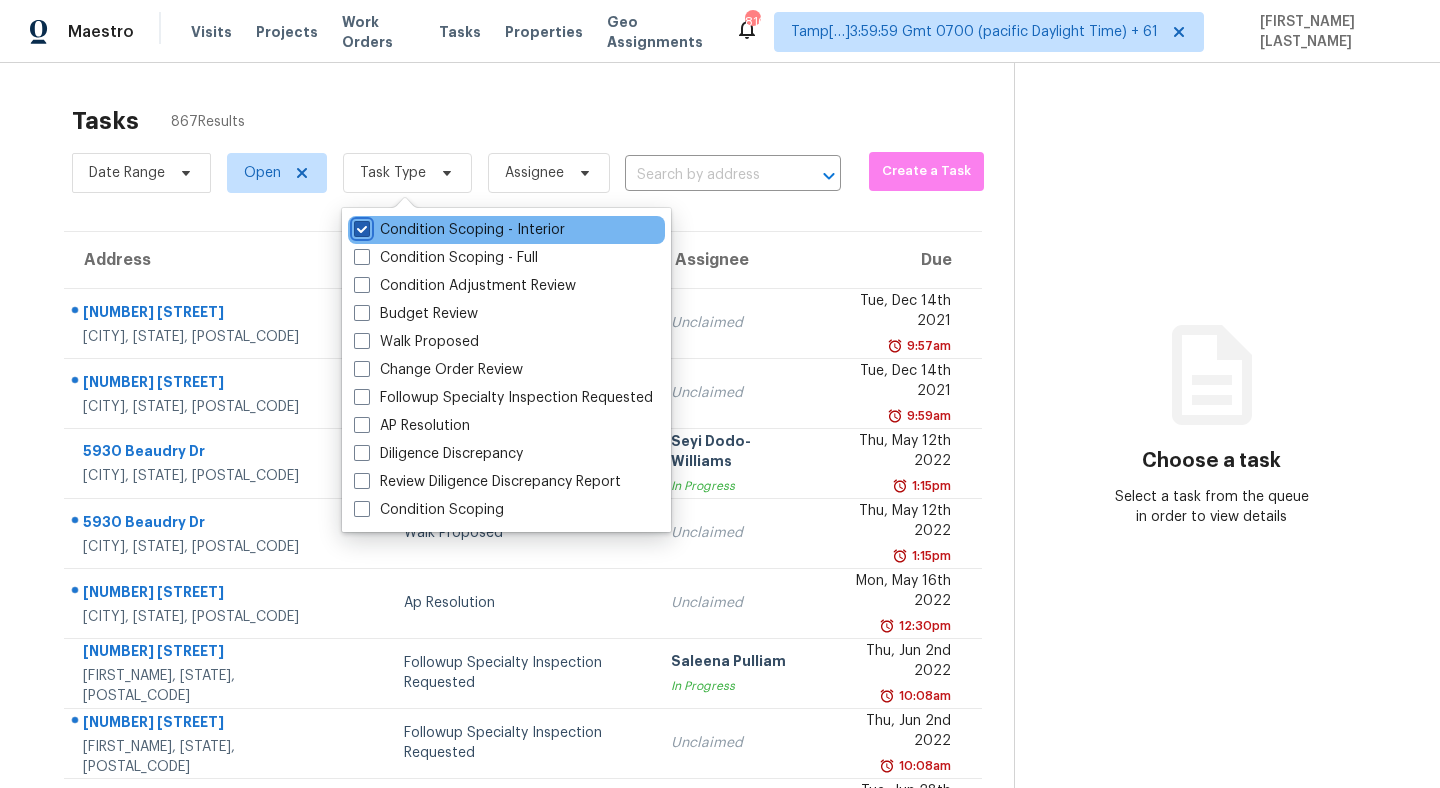 checkbox on "true" 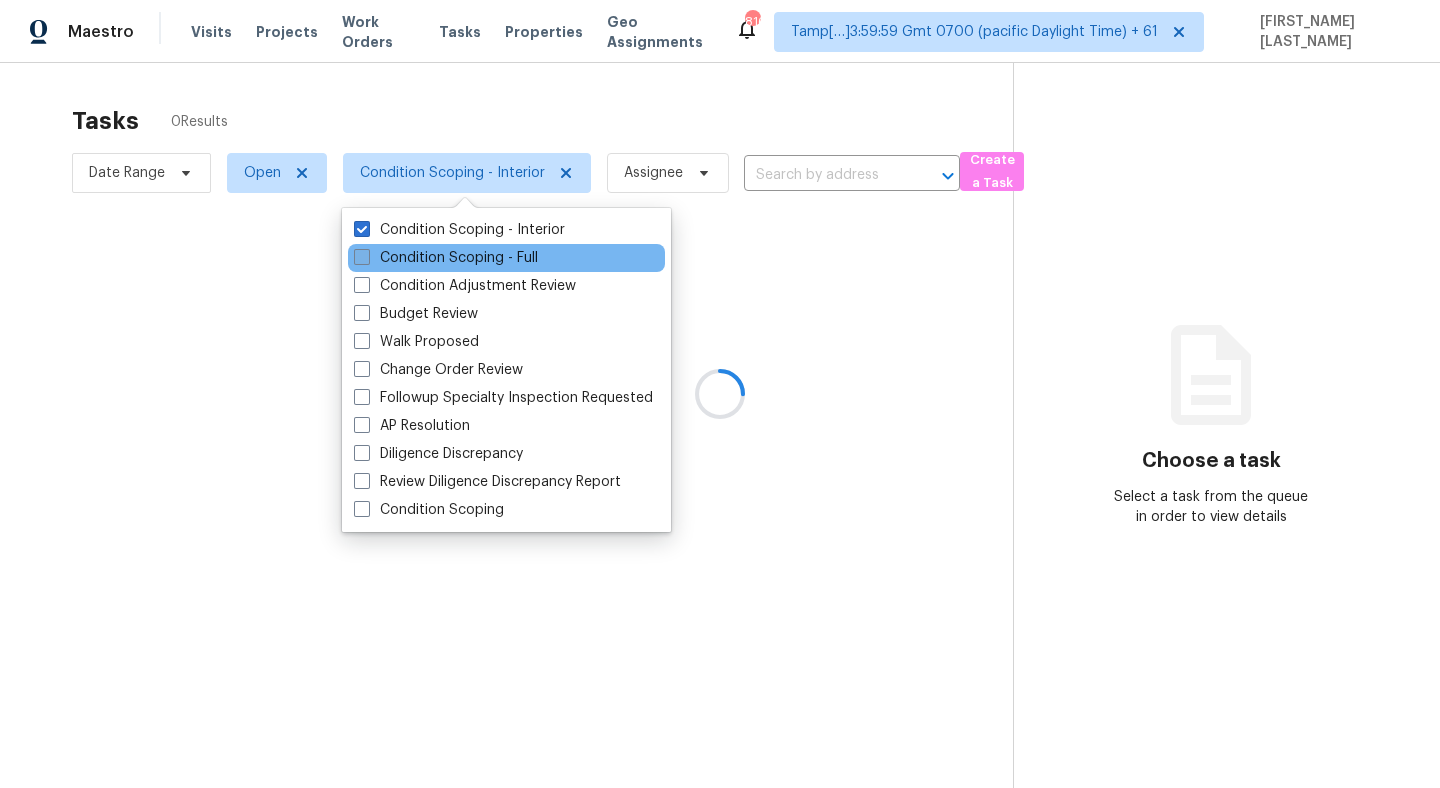 click on "Condition Scoping - Full" at bounding box center [446, 258] 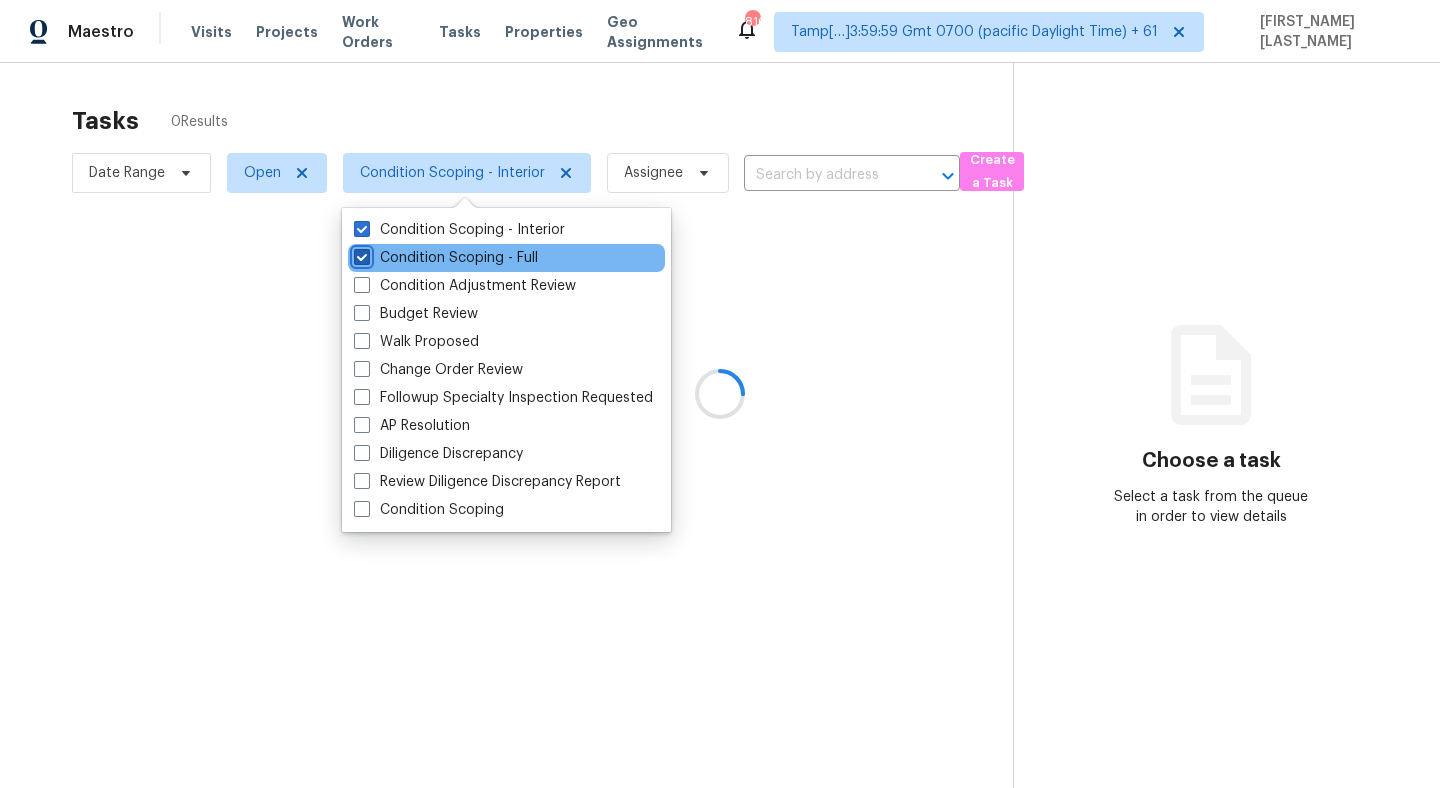 checkbox on "true" 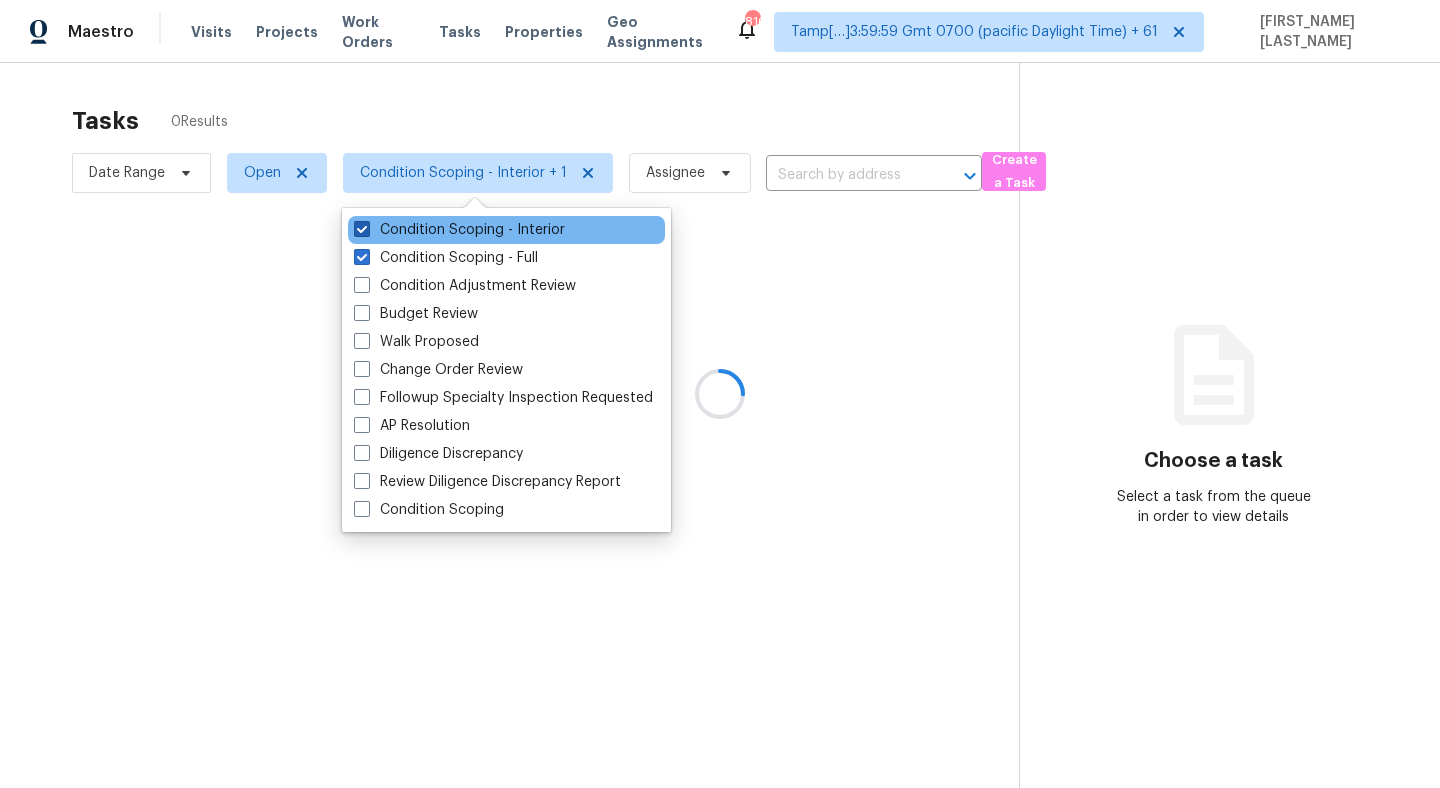 click on "Condition Scoping - Interior" at bounding box center [459, 230] 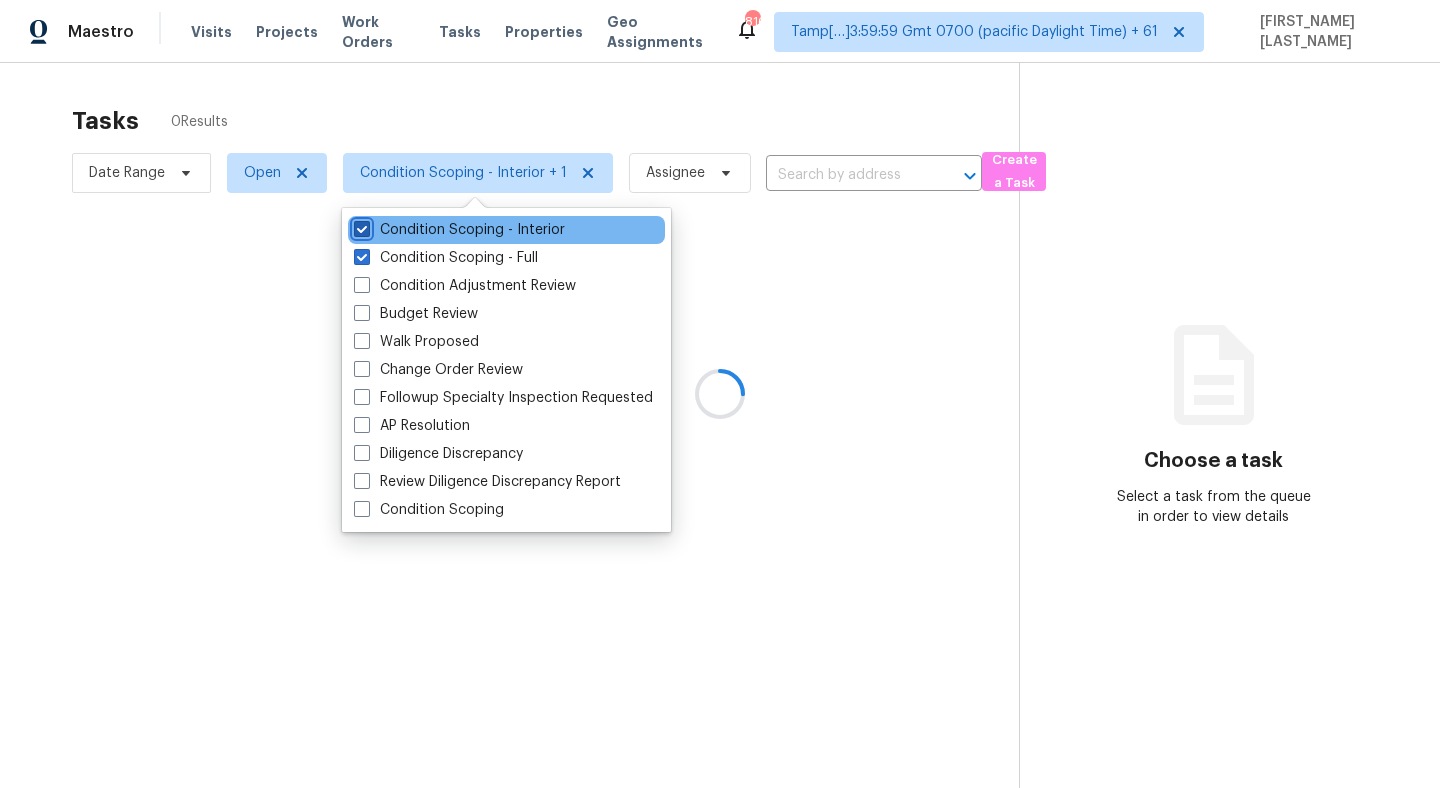 click on "Condition Scoping - Interior" at bounding box center [360, 226] 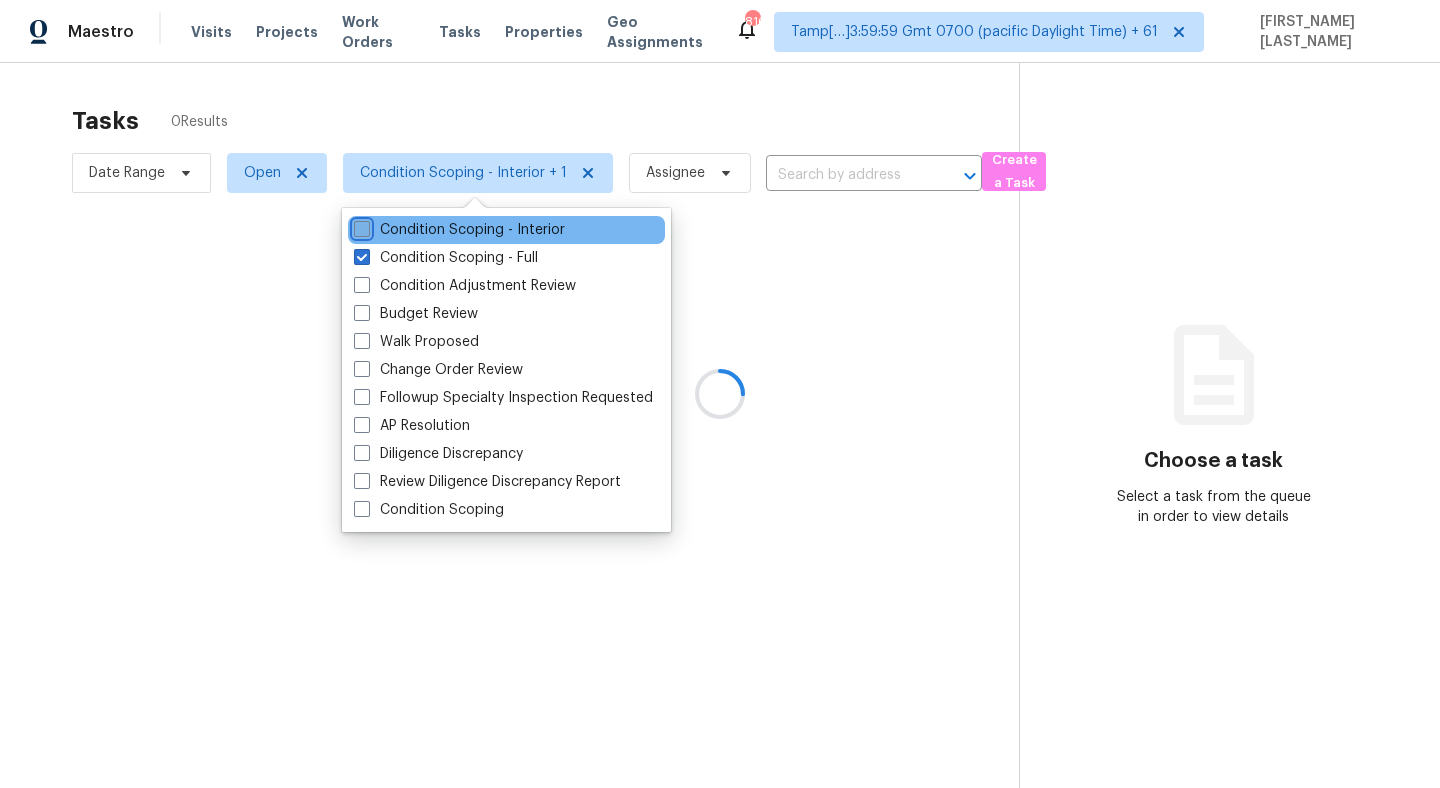 checkbox on "false" 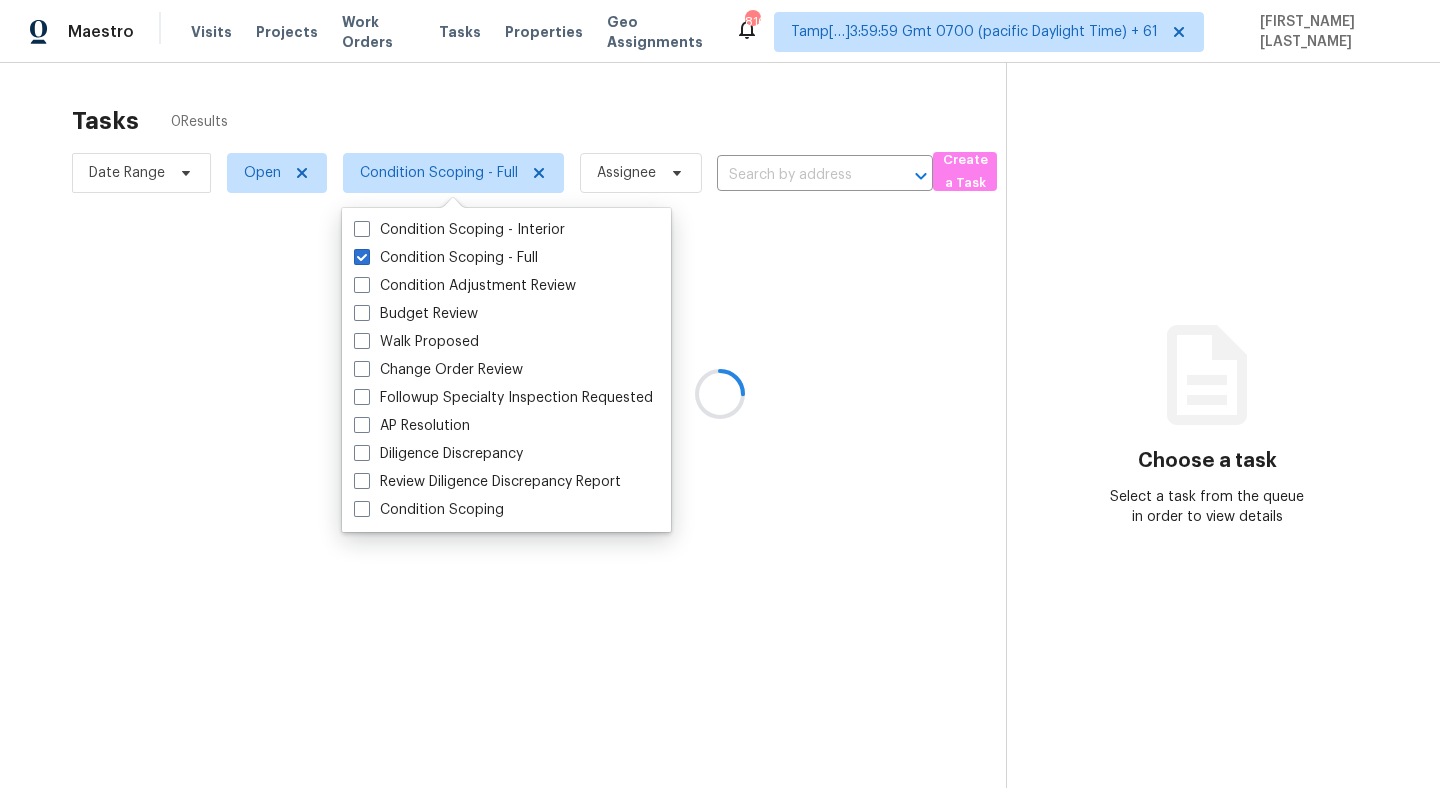 click at bounding box center (720, 394) 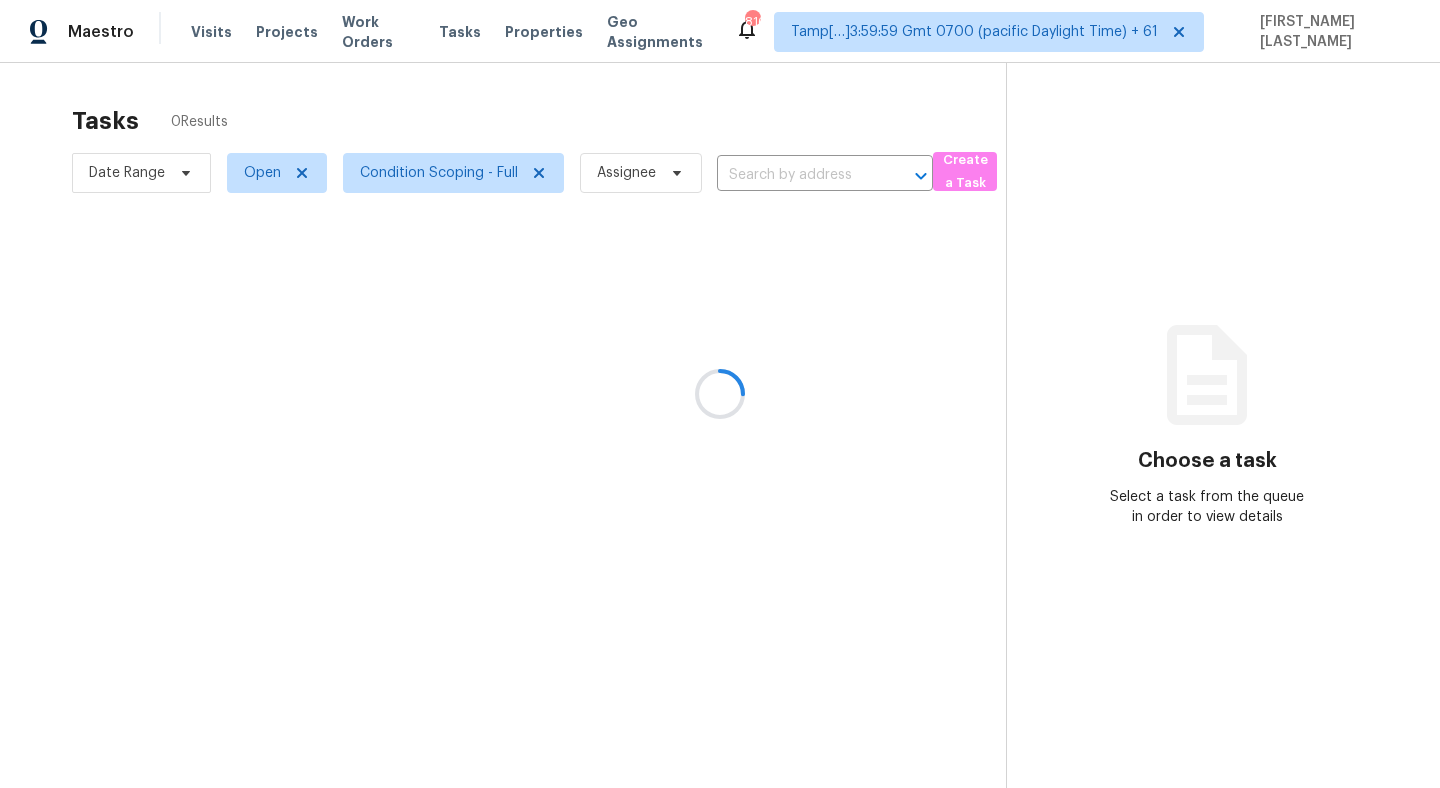 click at bounding box center [720, 394] 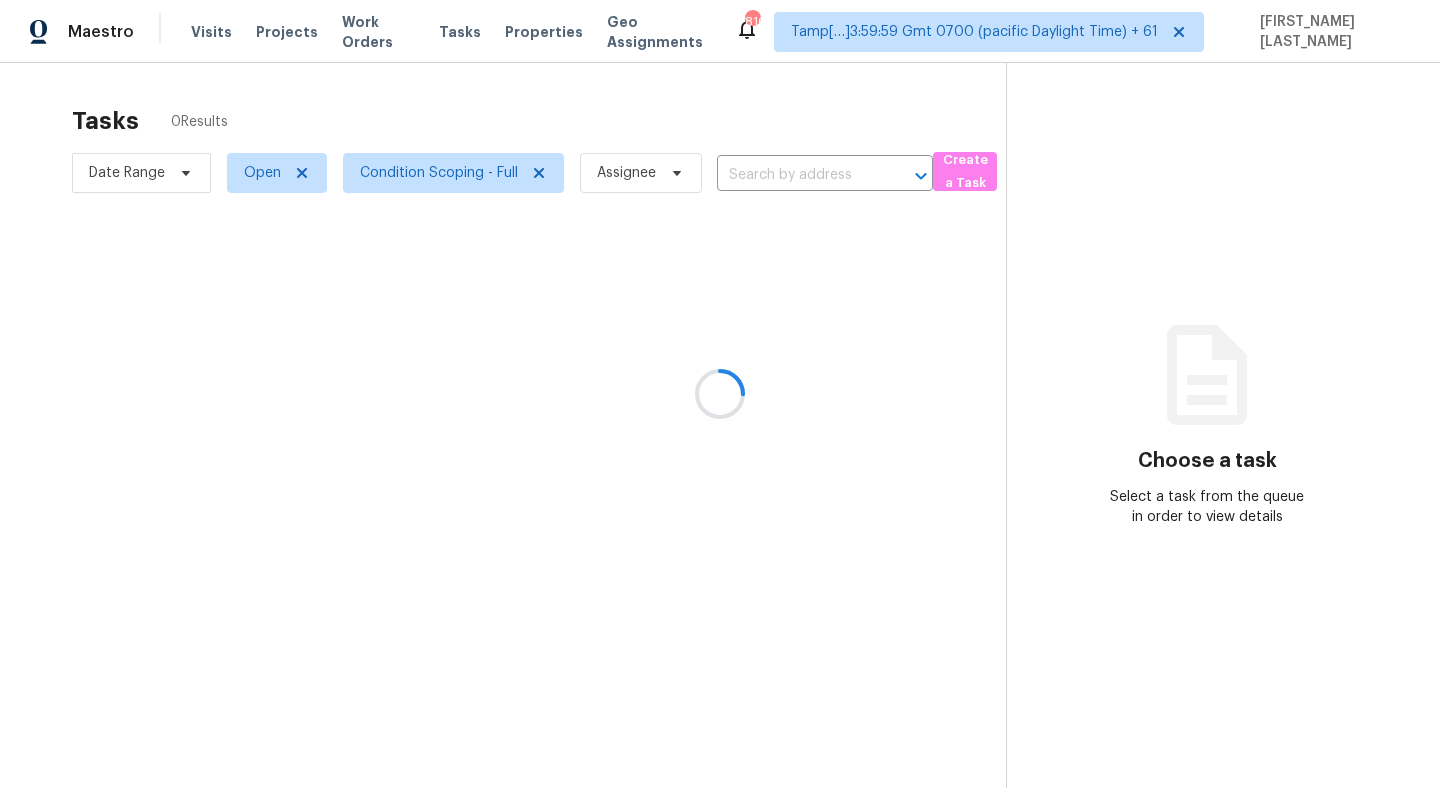 click at bounding box center [720, 394] 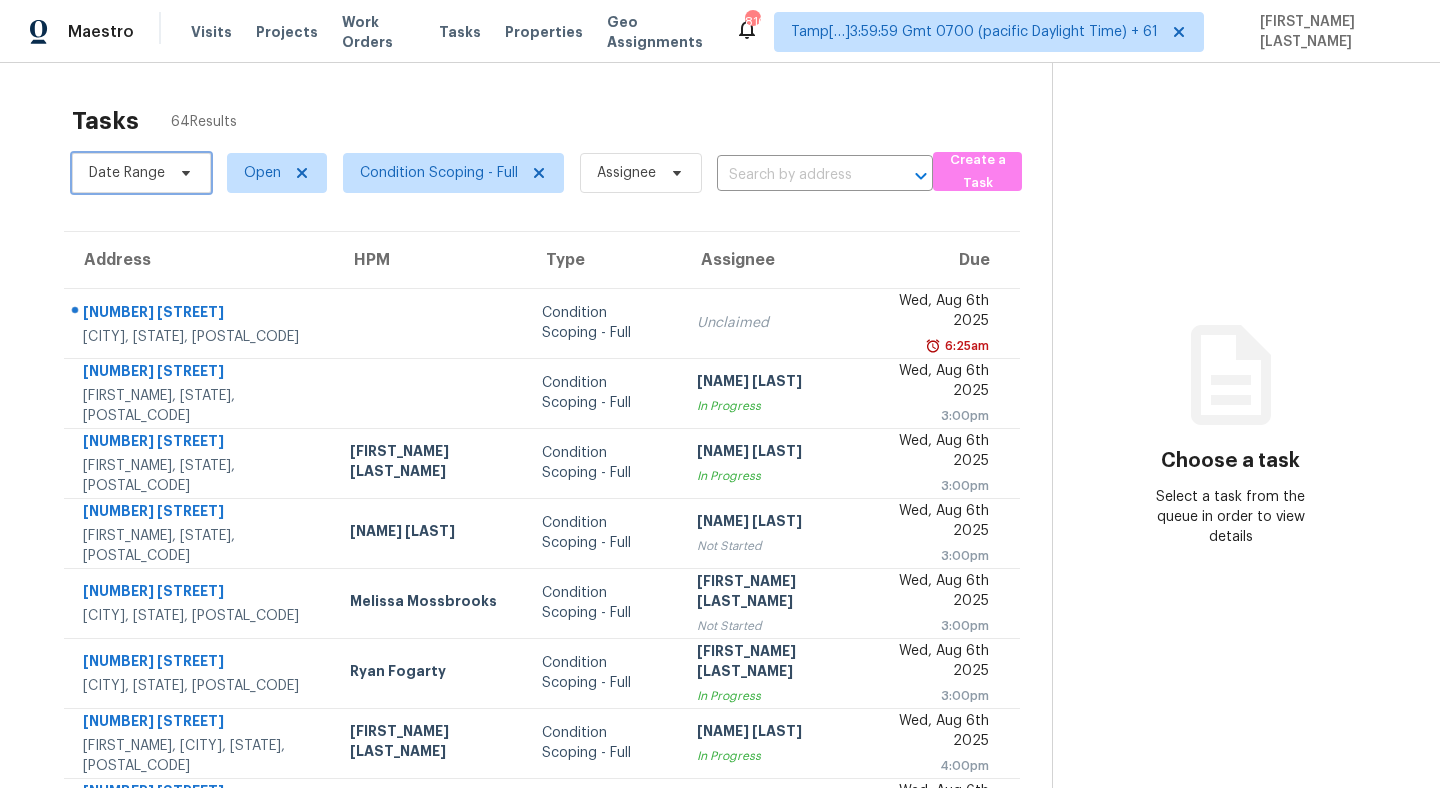 click on "Date Range" at bounding box center [127, 173] 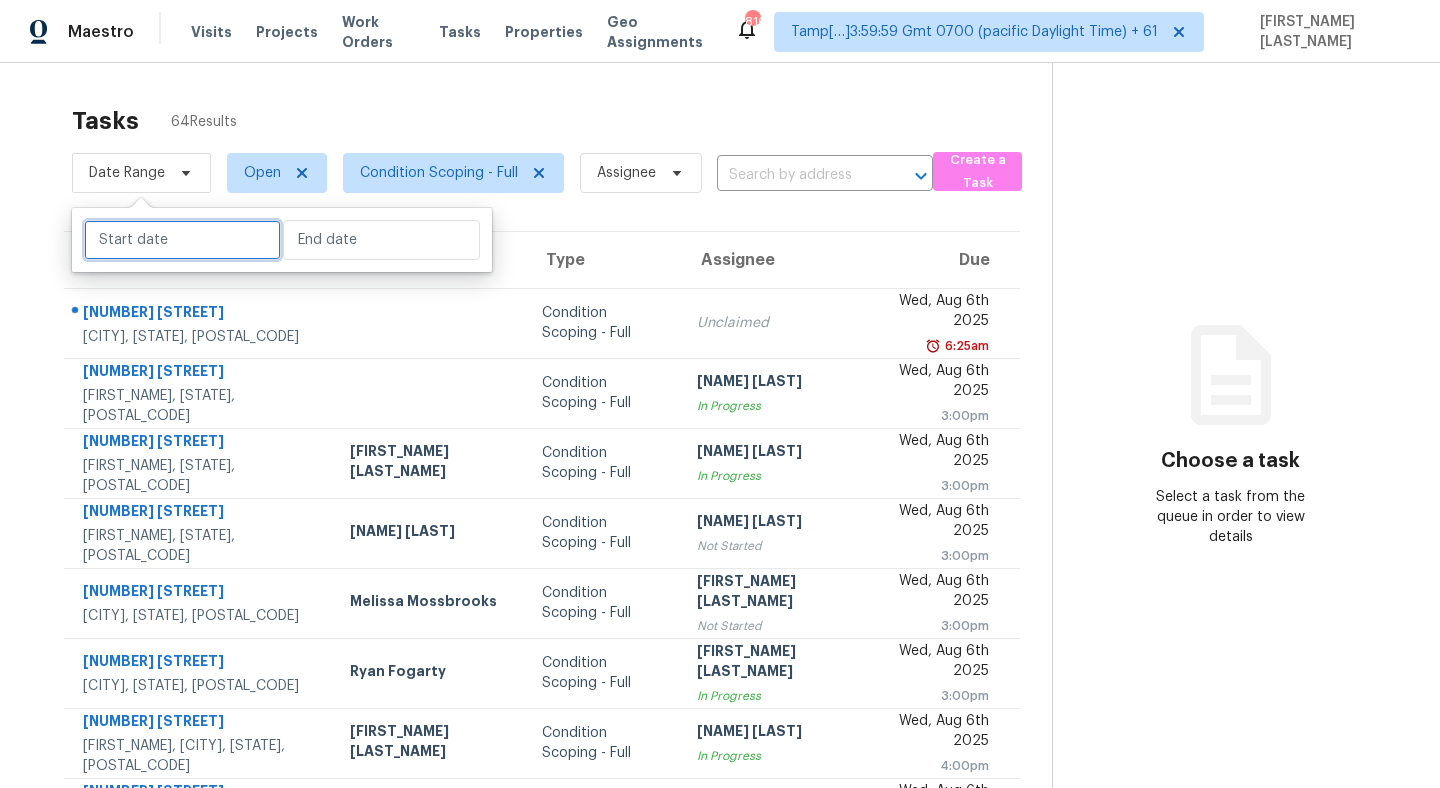 select on "7" 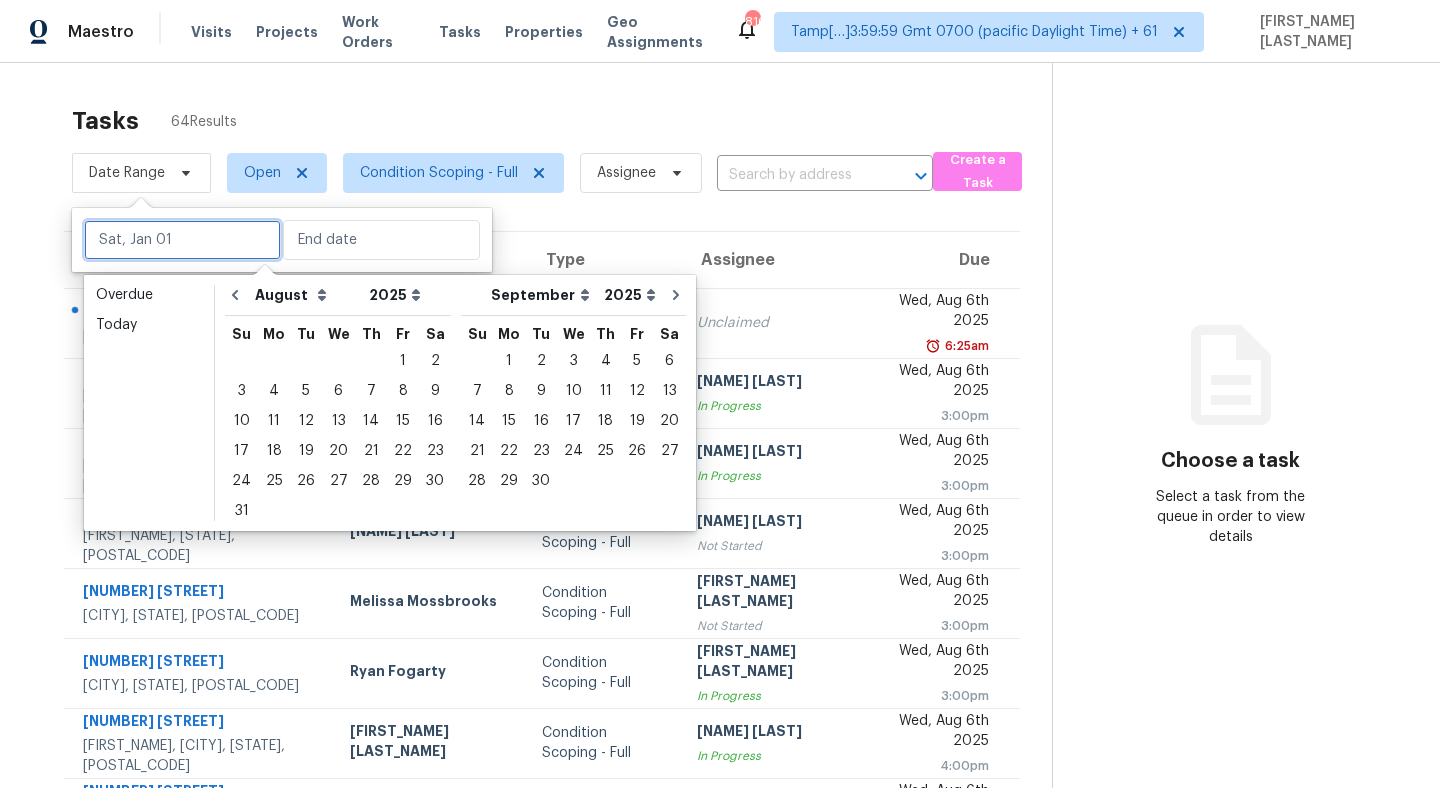click at bounding box center [182, 240] 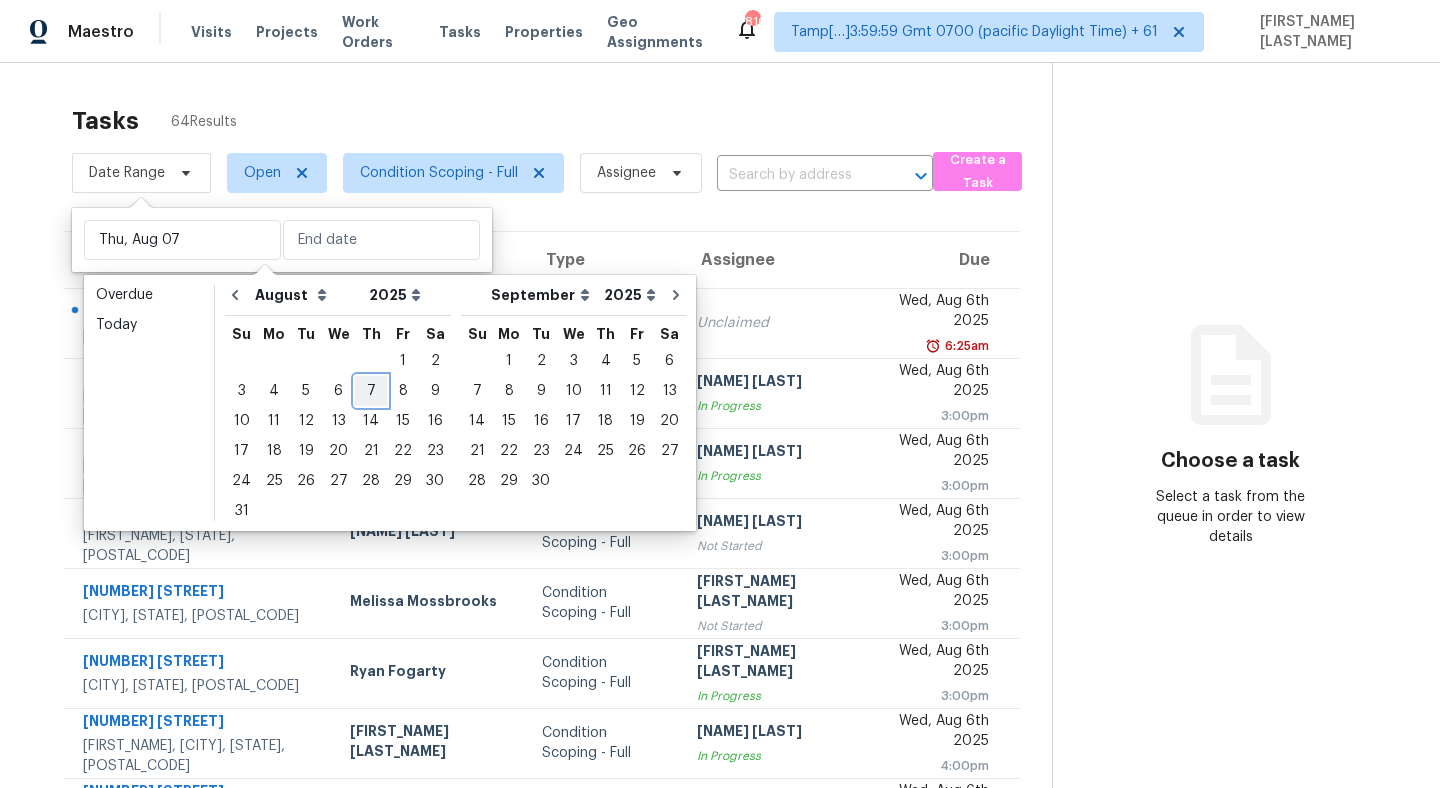 click on "7" at bounding box center (371, 391) 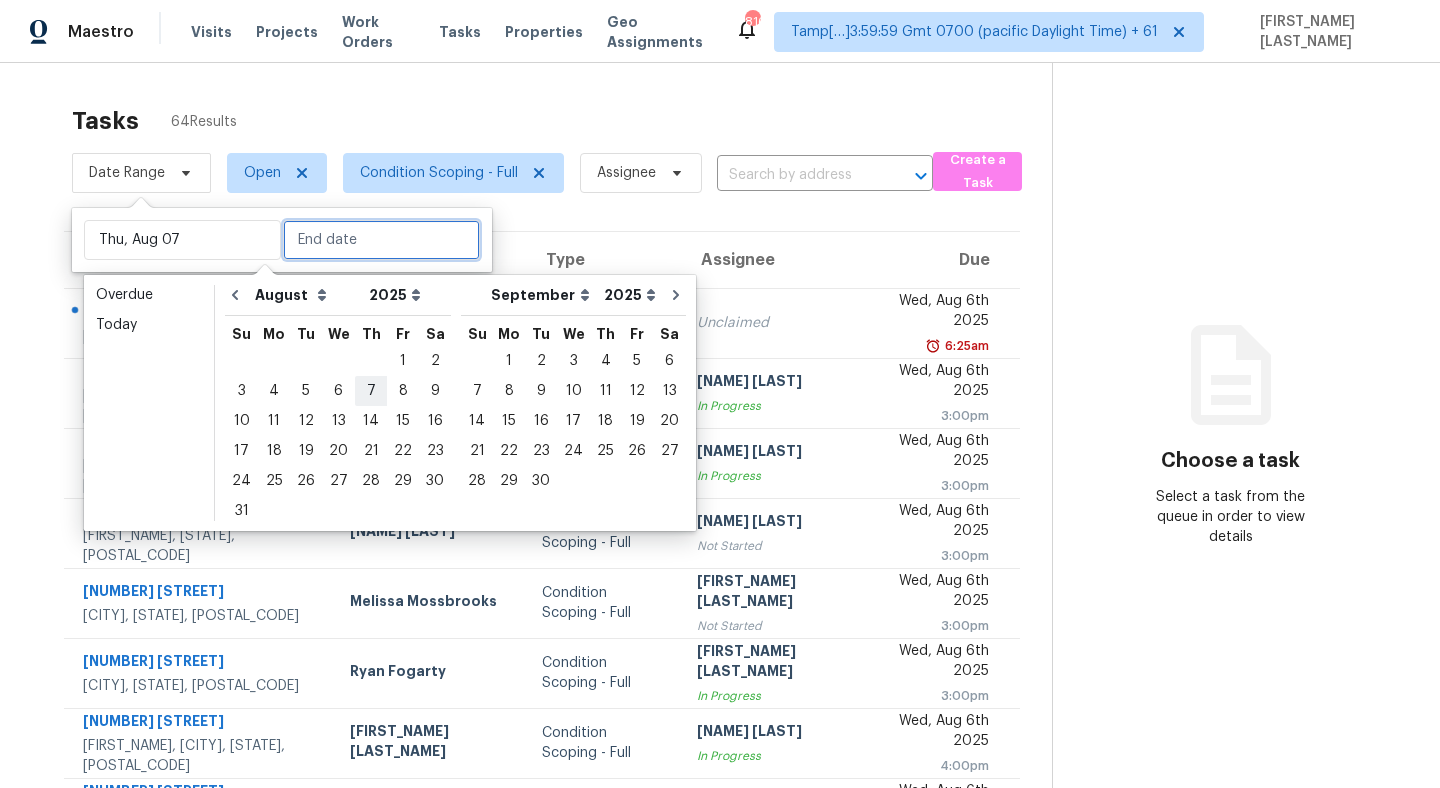 type on "Thu, Aug 07" 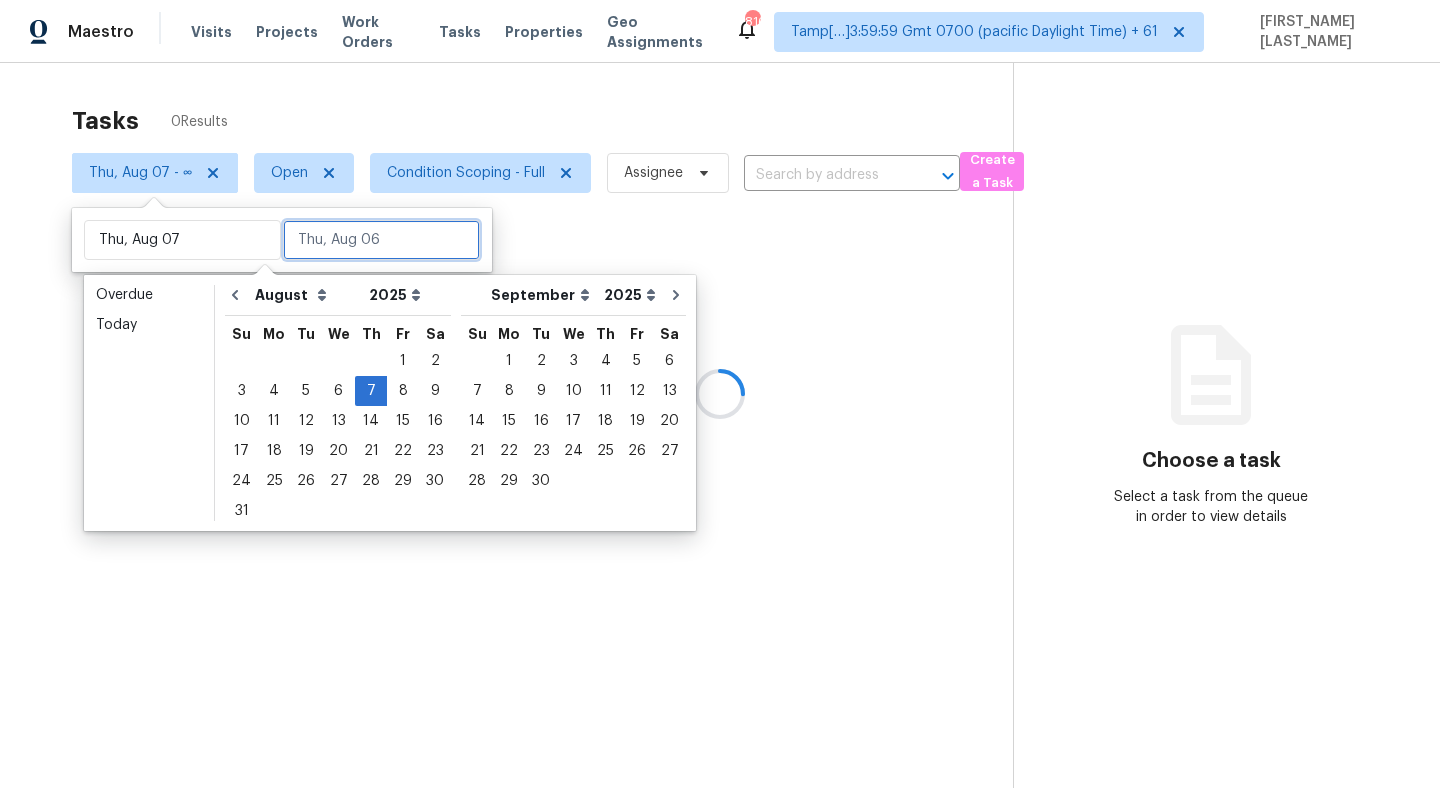 type on "Fri, Aug 08" 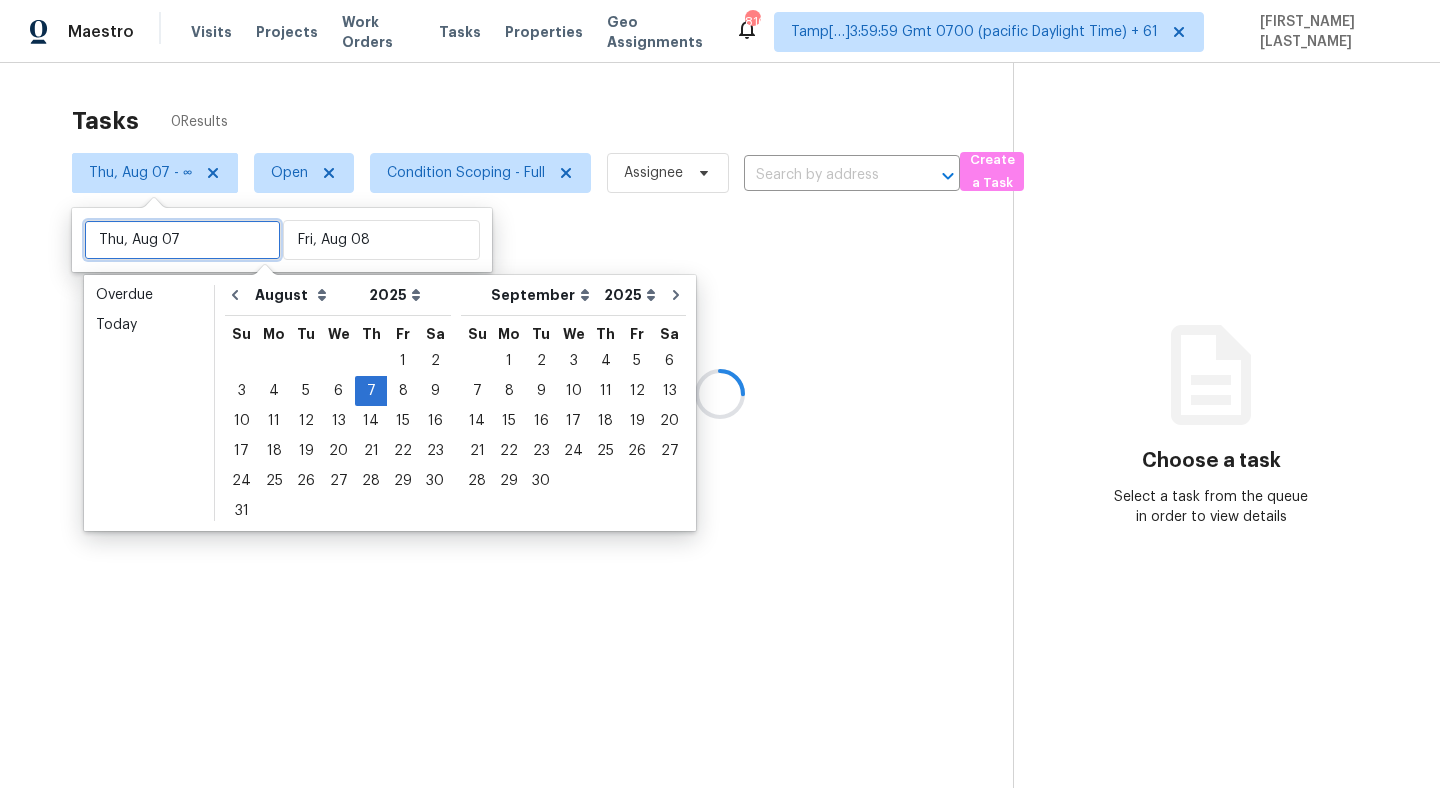 type on "Fri, Aug 01" 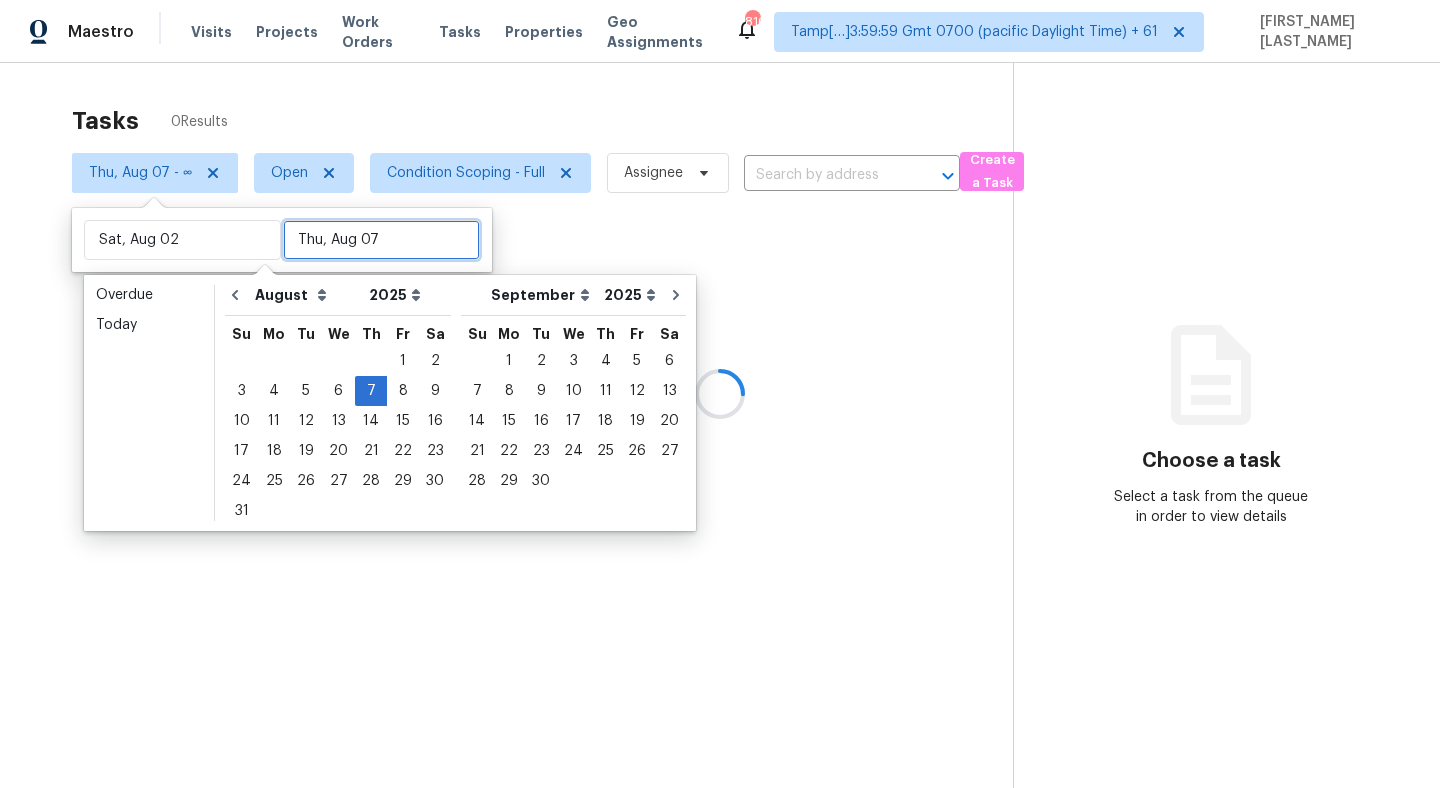type on "Thu, Aug 07" 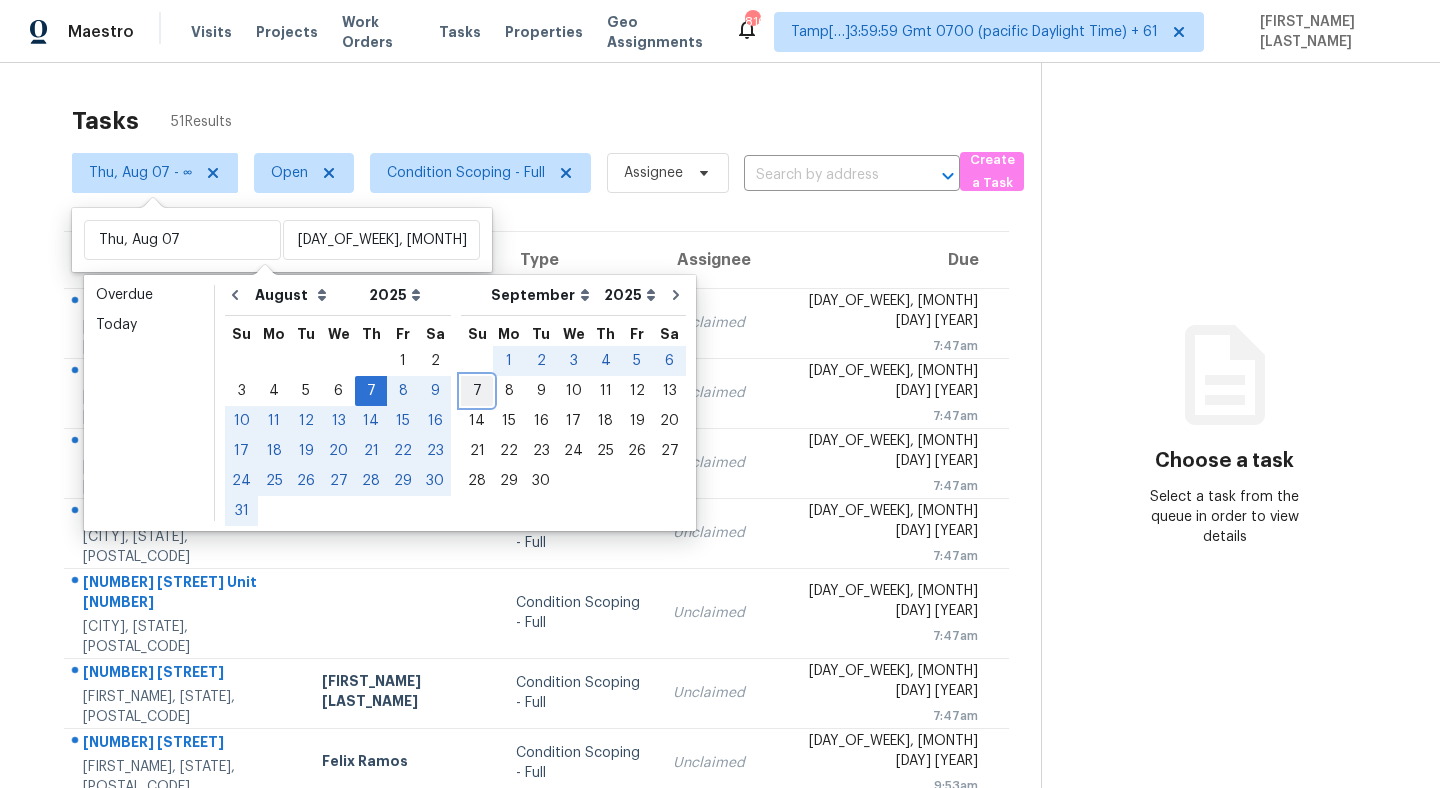 click on "7" at bounding box center [477, 391] 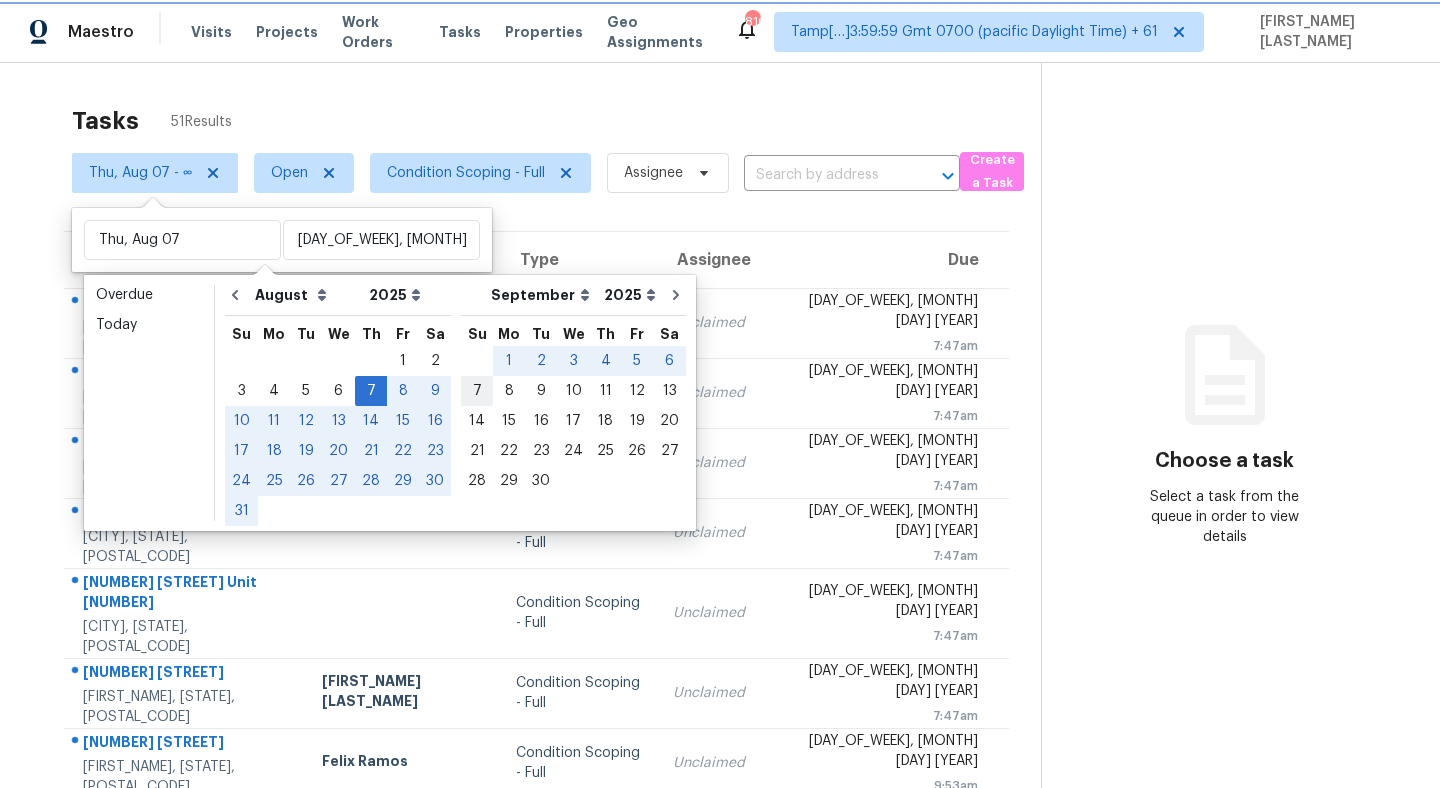 type on "[DAY_OF_WEEK], [MONTH] [DAY]" 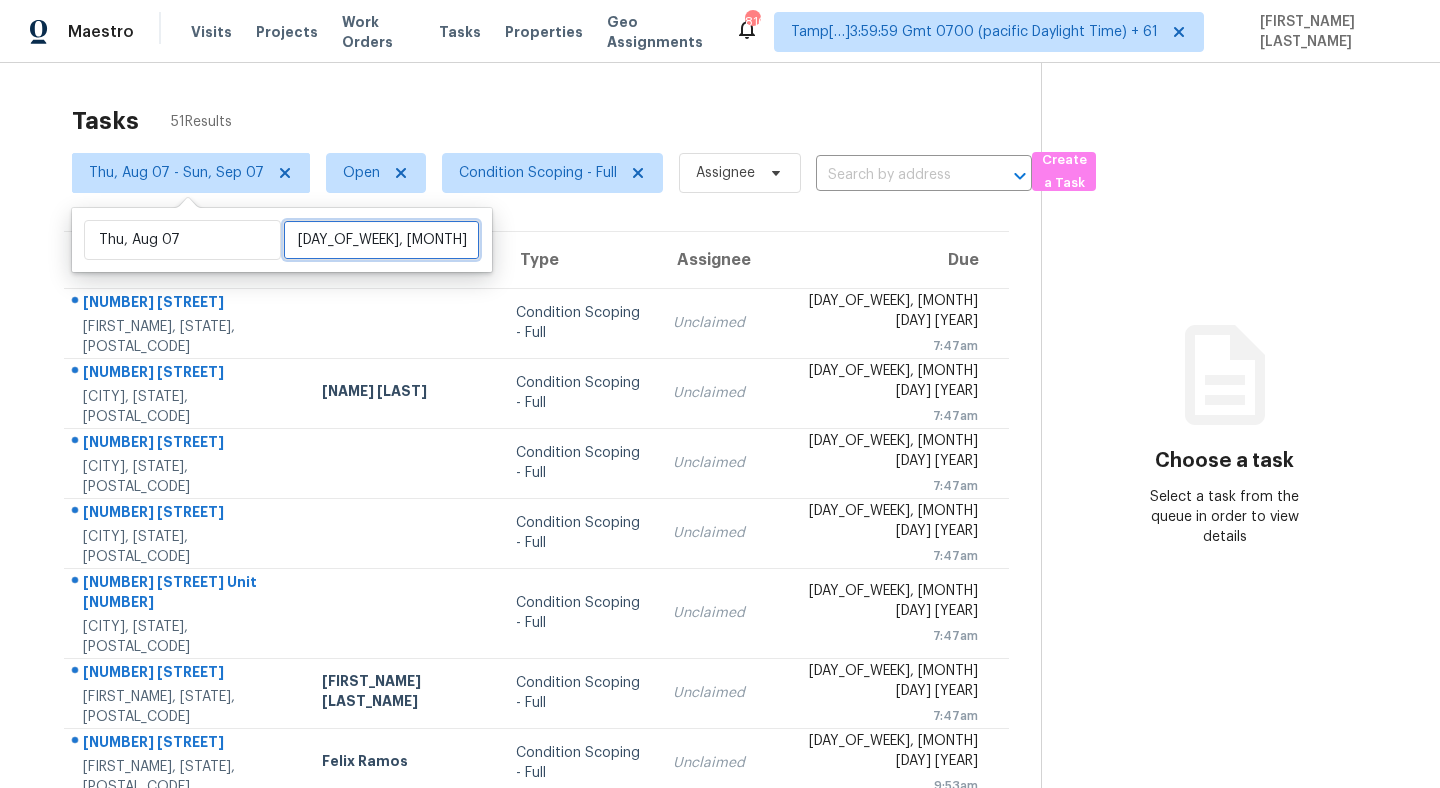 click on "[DAY_OF_WEEK], [MONTH] [DAY]" at bounding box center (381, 240) 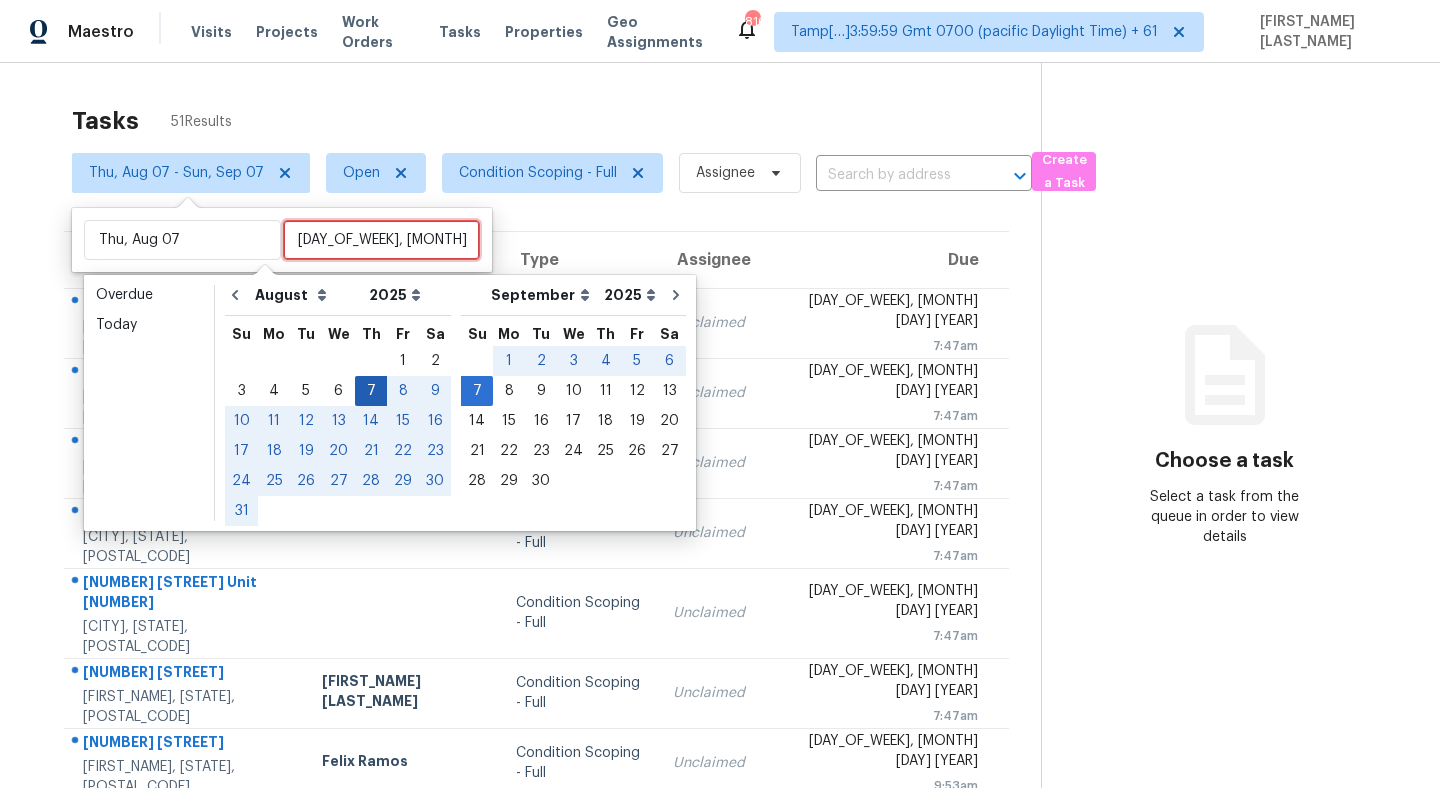 type 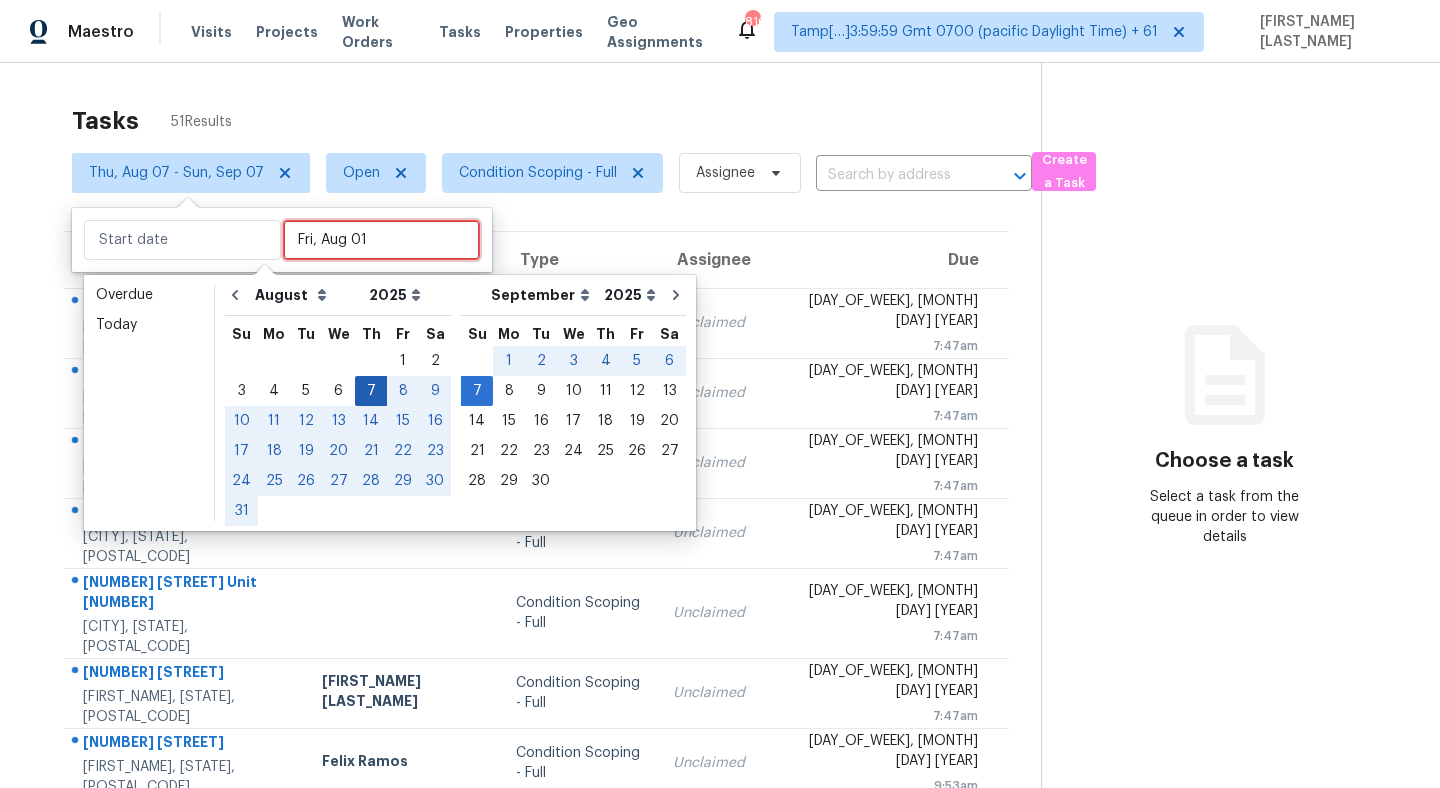 type on "Thu, Aug 07" 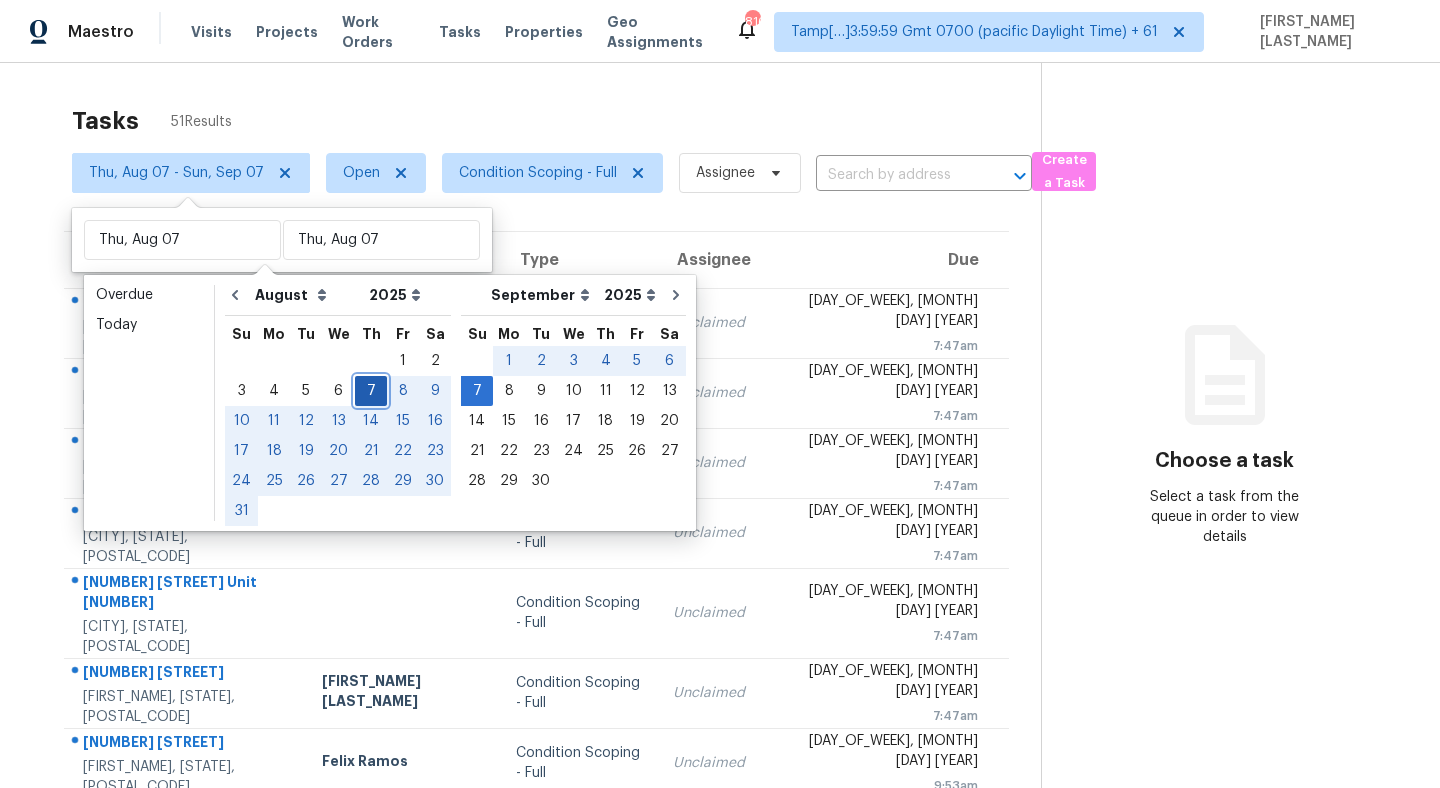 click on "7" at bounding box center [371, 391] 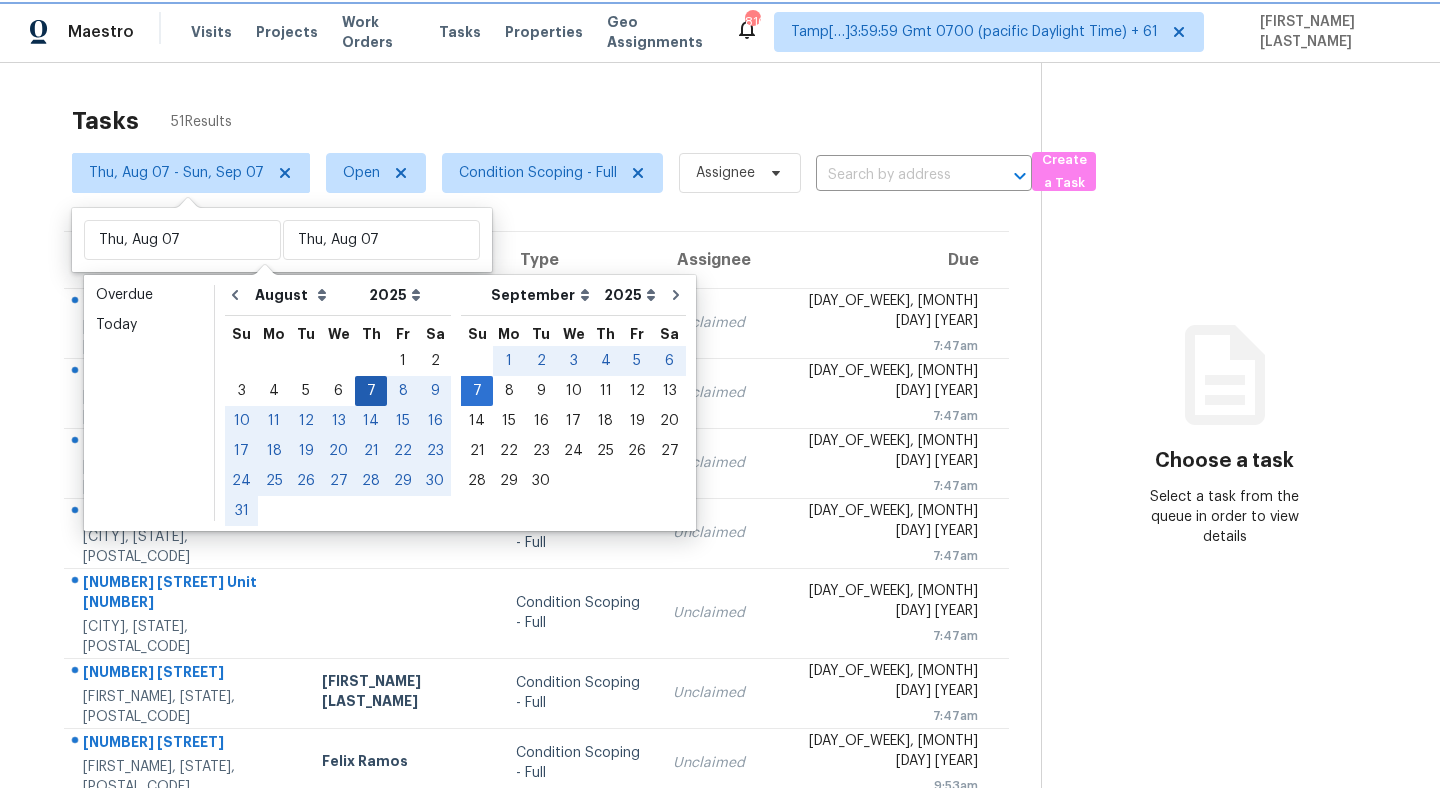 type on "Thu, Aug 07" 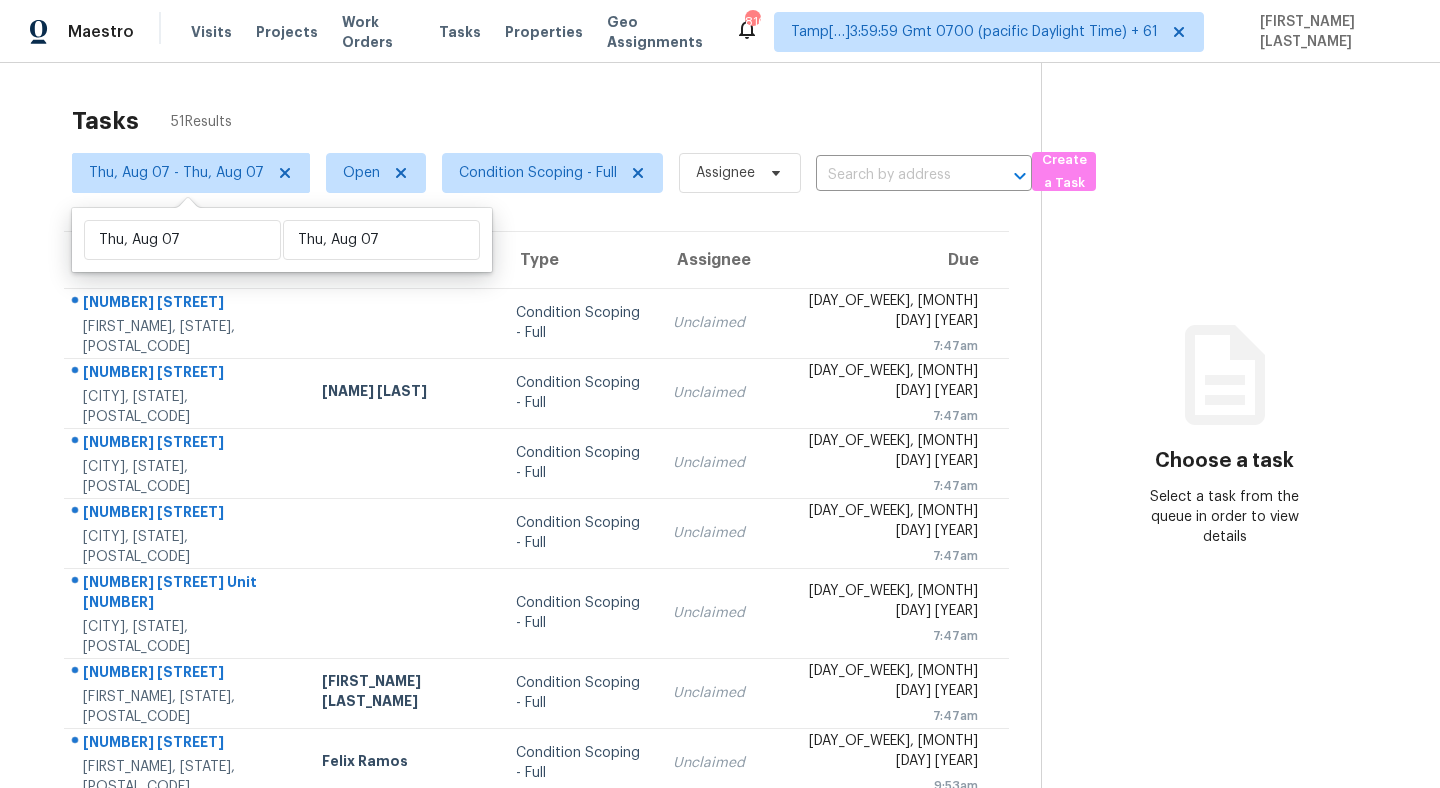 click on "Choose a task Select a task from the queue in order to view details" at bounding box center (1224, 562) 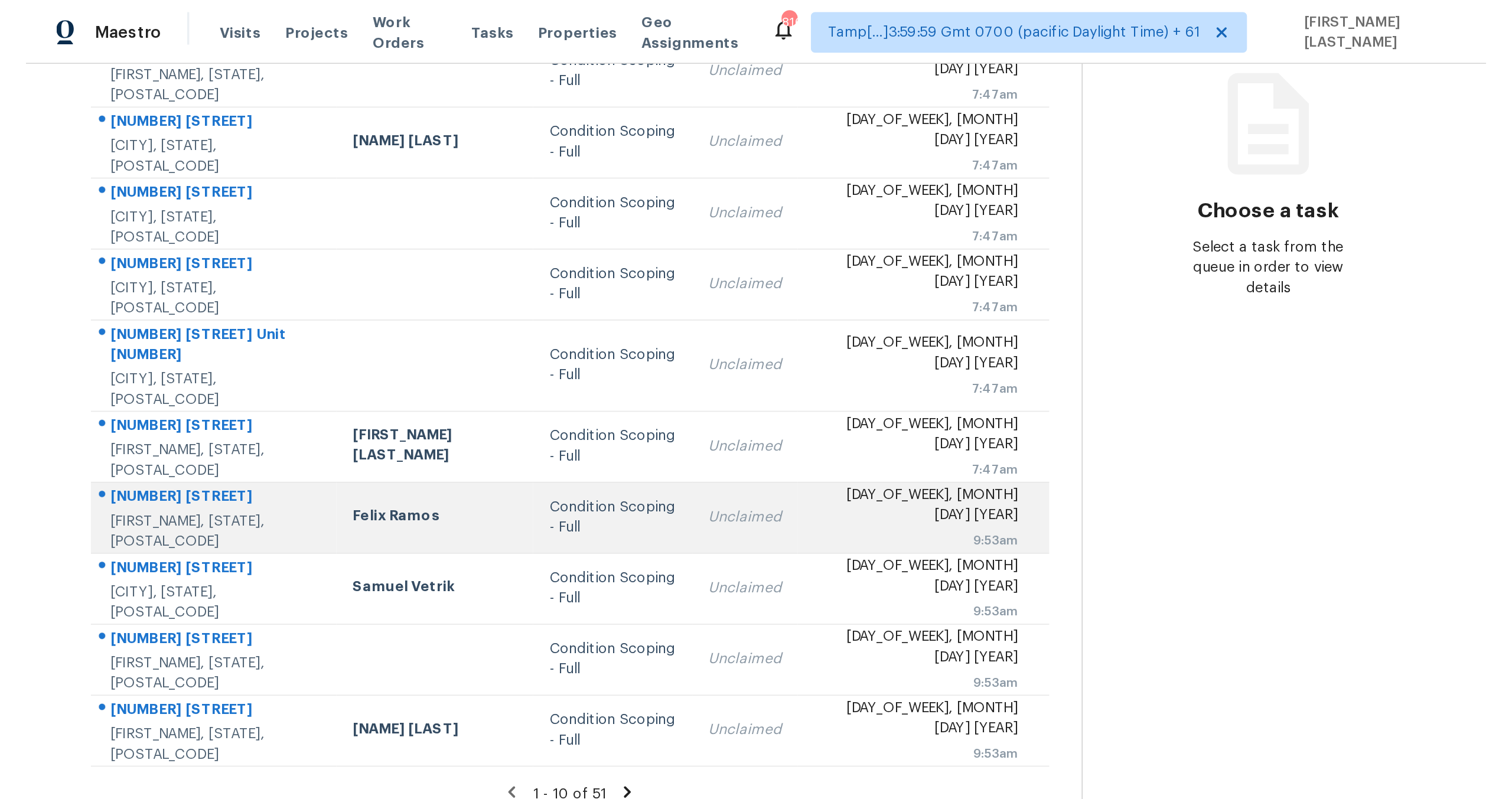 scroll, scrollTop: 0, scrollLeft: 0, axis: both 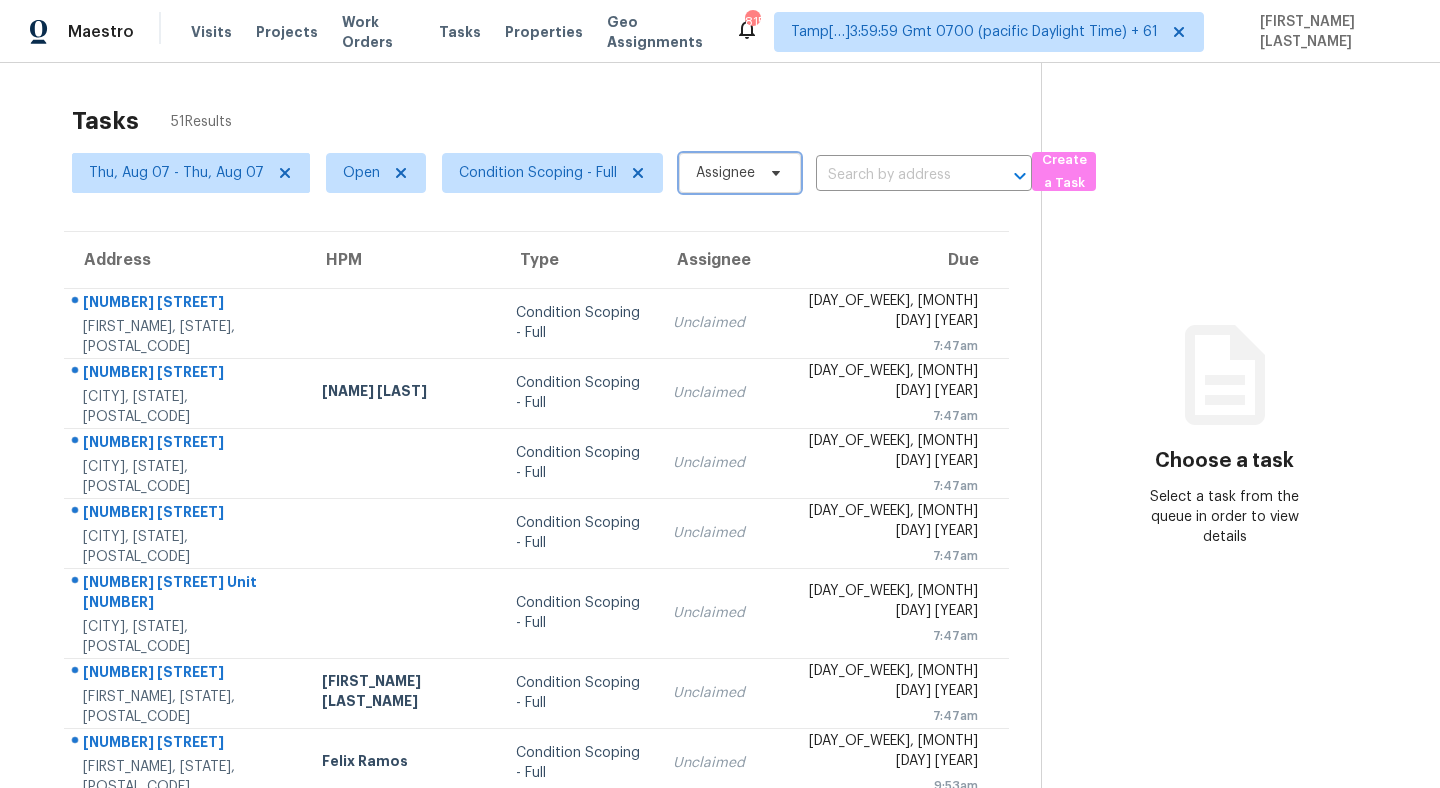 click on "Assignee" at bounding box center (740, 173) 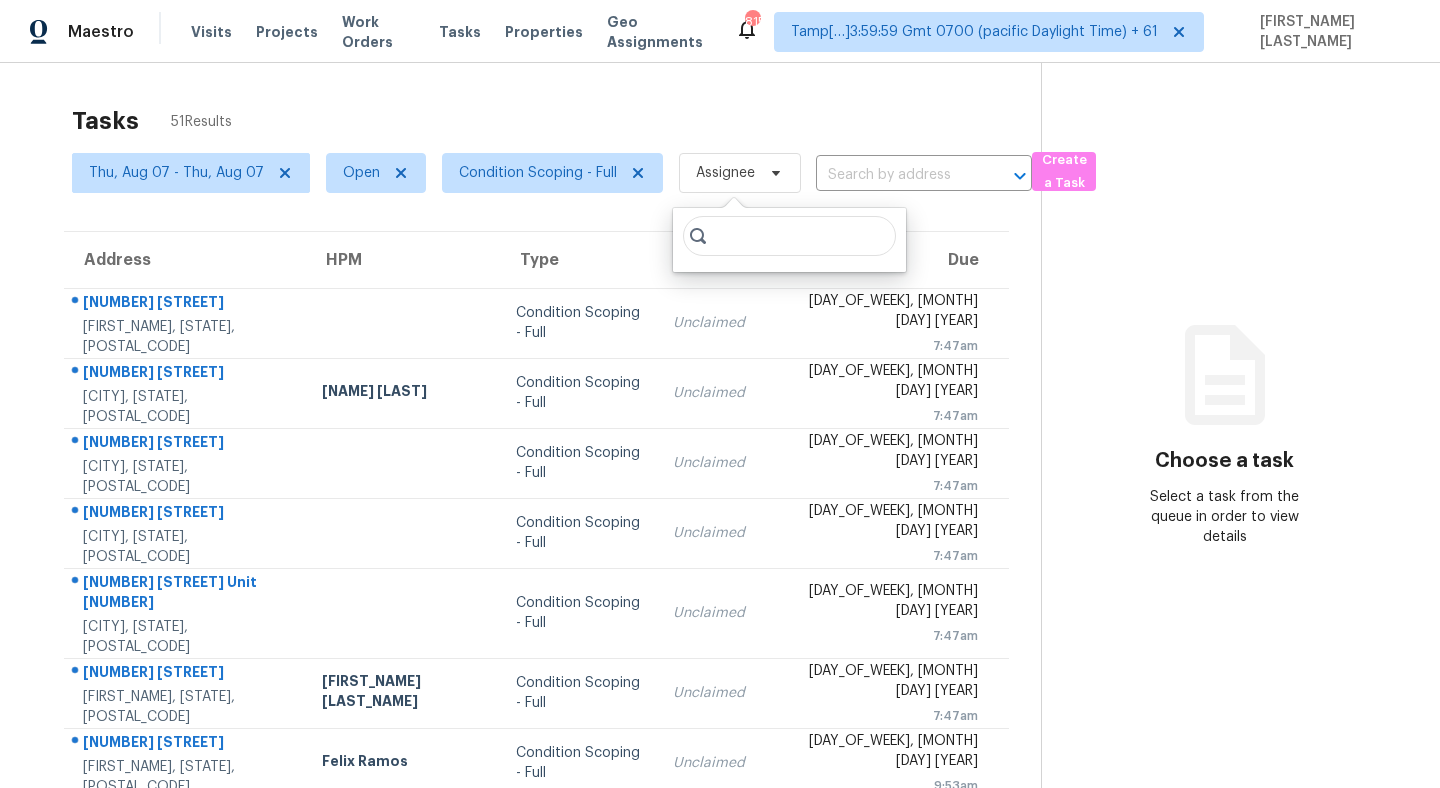 click on "Tasks 51  Results" at bounding box center [556, 121] 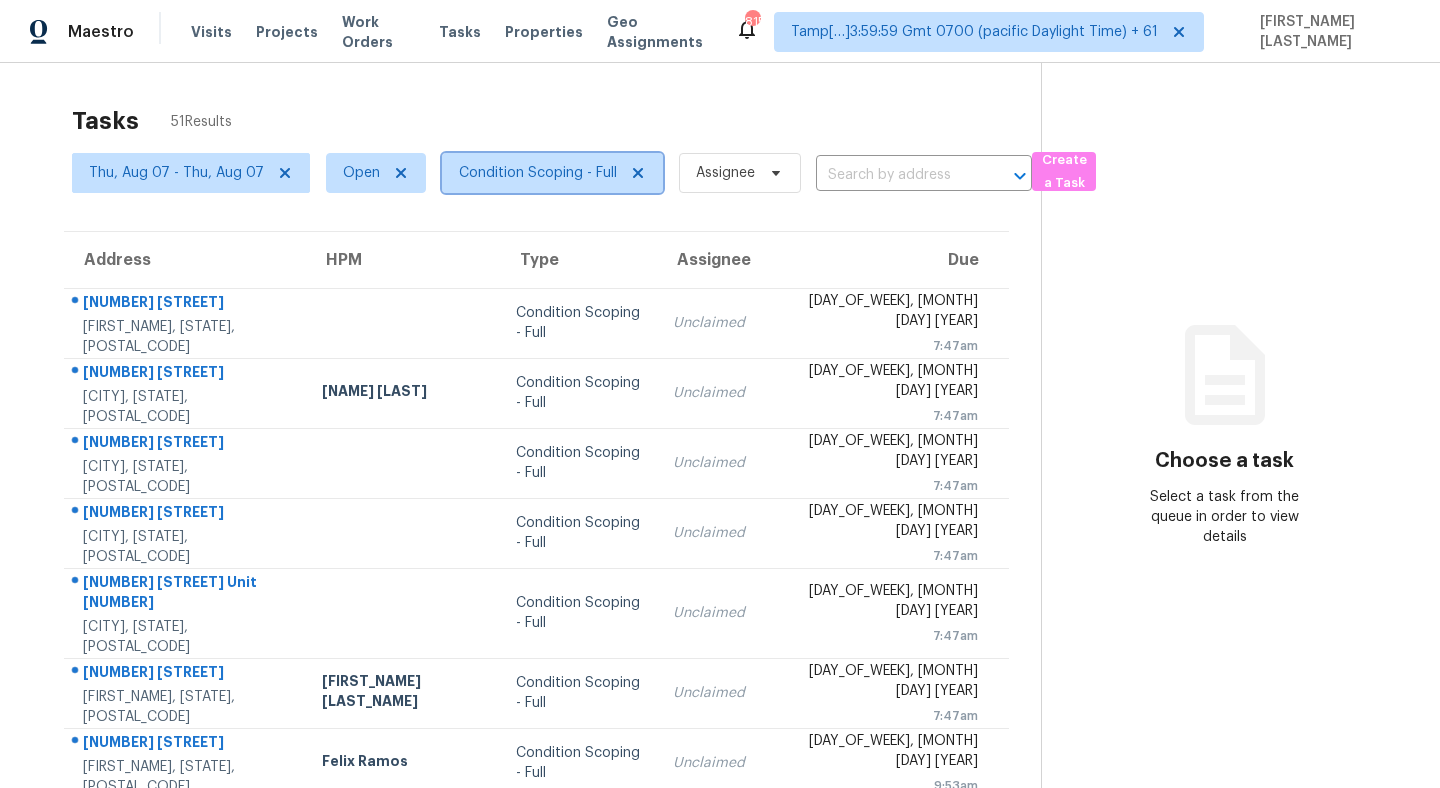 click on "Condition Scoping - Full" at bounding box center [538, 173] 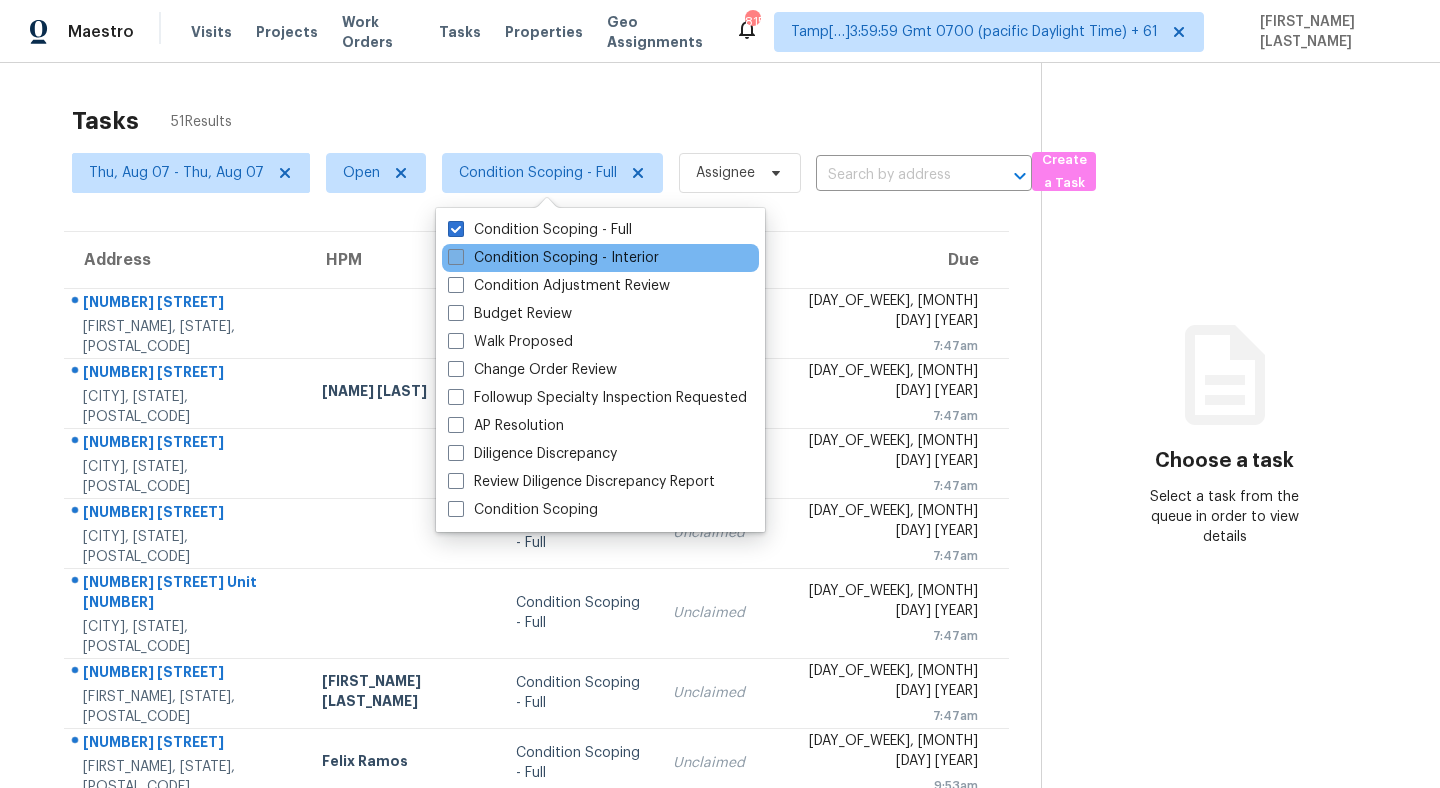click on "Condition Scoping - Interior" at bounding box center (553, 258) 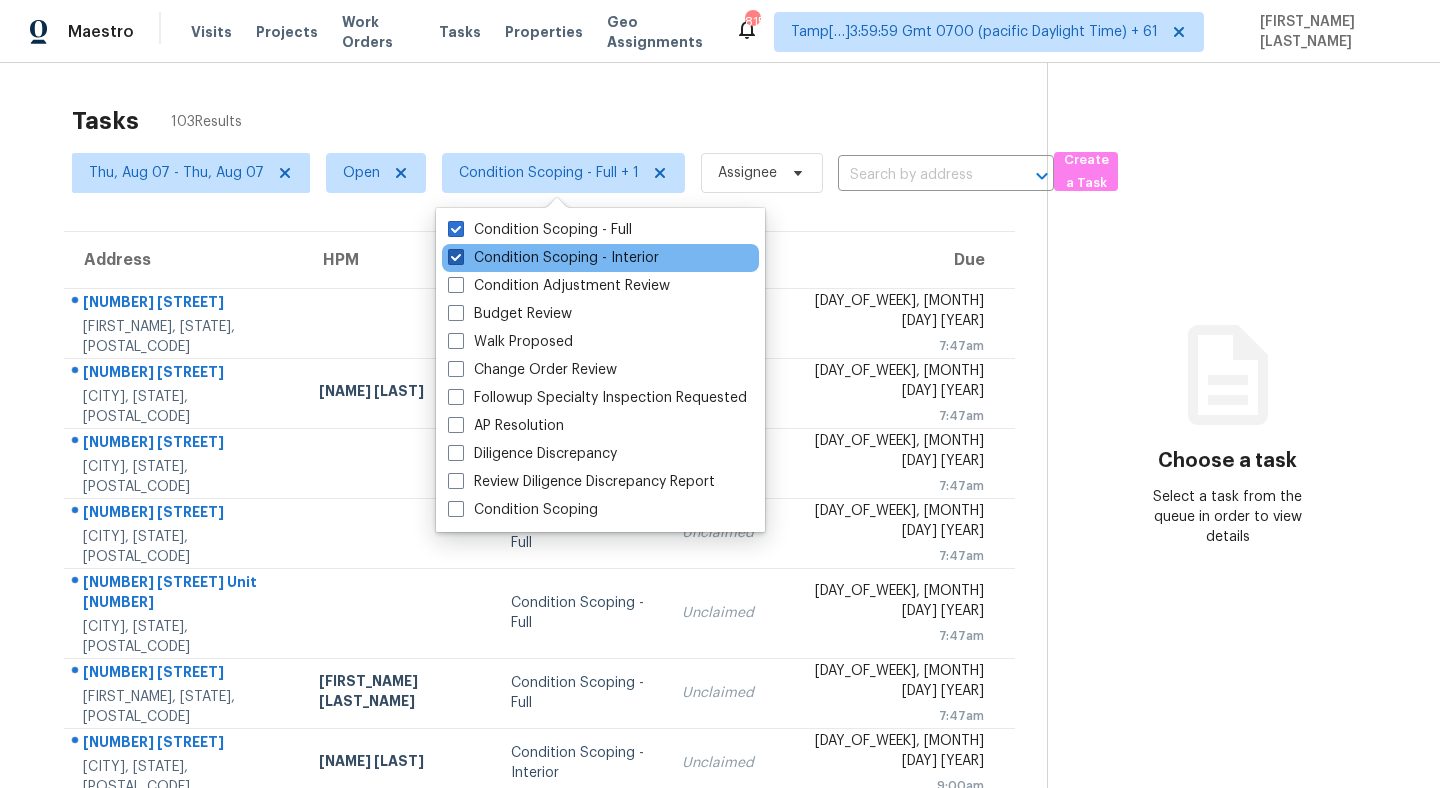 click on "Condition Scoping - Interior" at bounding box center (553, 258) 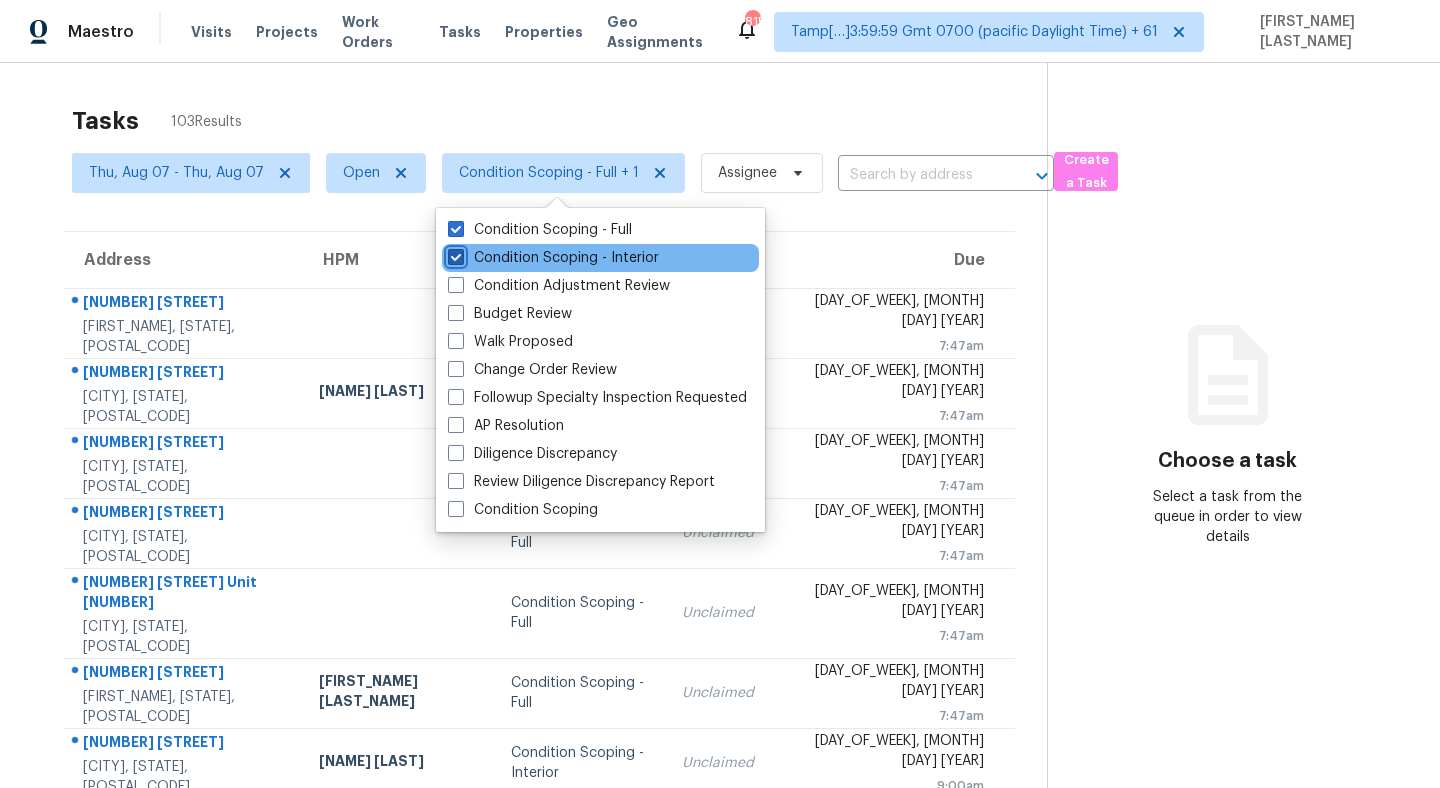 click on "Condition Scoping - Interior" at bounding box center [454, 254] 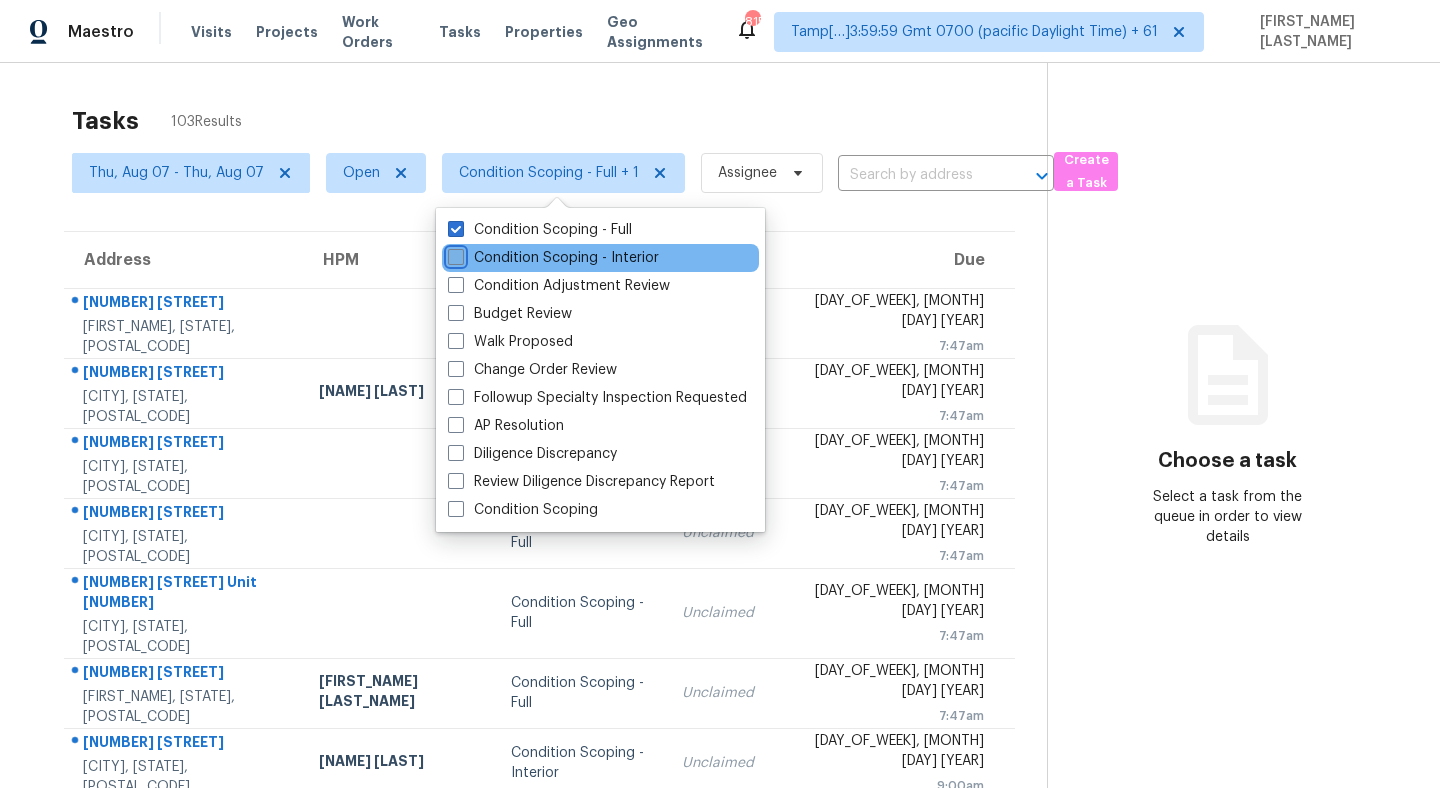 checkbox on "false" 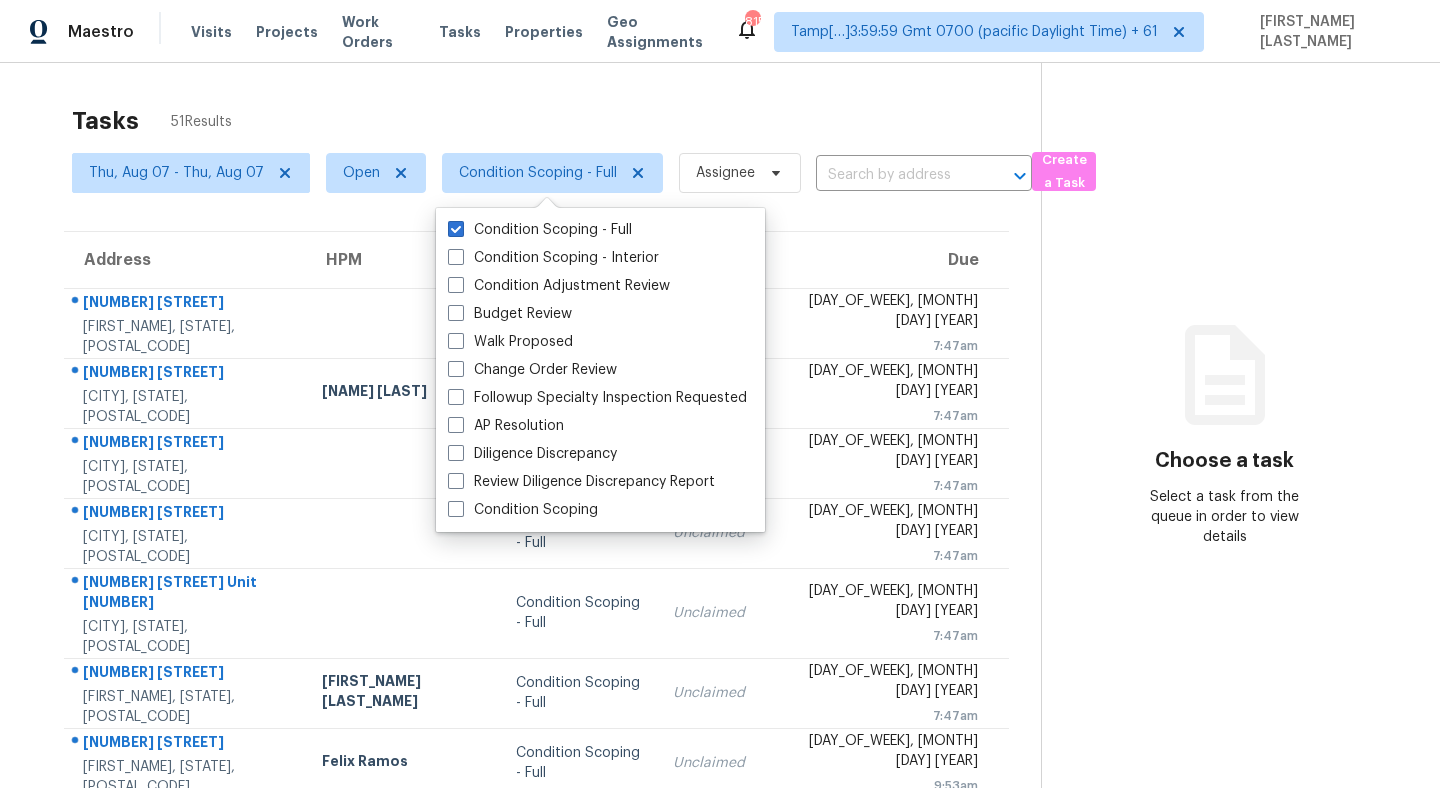 click on "Tasks 51  Results [DAY_OF_WEEK], [MONTH] [DAY] [YEAR] by [TIME] Open Condition Scoping - Full Assignee ​ Create a Task Address HPM Type Assignee Due [NUMBER] [STREET]   [CITY], [STATE], [POSTAL_CODE] Condition Scoping - Full Unclaimed [DAY_OF_WEEK], [MONTH] [DAY] [YEAR] [TIME] [NUMBER] [STREET]   [CITY], [STATE], [POSTAL_CODE] Condition Scoping - Full Unclaimed [DAY_OF_WEEK], [MONTH] [DAY] [YEAR] [TIME] [NUMBER] [STREET]   [CITY], [STATE], [POSTAL_CODE] Condition Scoping - Full Unclaimed [DAY_OF_WEEK], [MONTH] [DAY] [YEAR] [TIME] [NUMBER] [STREET] Unit [NUMBER] [CITY], [STATE], [POSTAL_CODE] Condition Scoping - Full Unclaimed [DAY_OF_WEEK], [MONTH] [DAY] [YEAR] [TIME] [NUMBER] [STREET]   [CITY], [STATE], [POSTAL_CODE] [FIRST_NAME] [LAST_NAME] Condition Scoping - Full Unclaimed [DAY_OF_WEEK], [MONTH] [DAY] [YEAR] [TIME] [NUMBER] [STREET]   [CITY], [STATE], [POSTAL_CODE] [FIRST_NAME] [LAST_NAME] Condition Scoping - Full Unclaimed [DAY_OF_WEEK], [MONTH] [DAY] [YEAR] [TIME] [NUMBER] [STREET]   [TIME]" at bounding box center (720, 562) 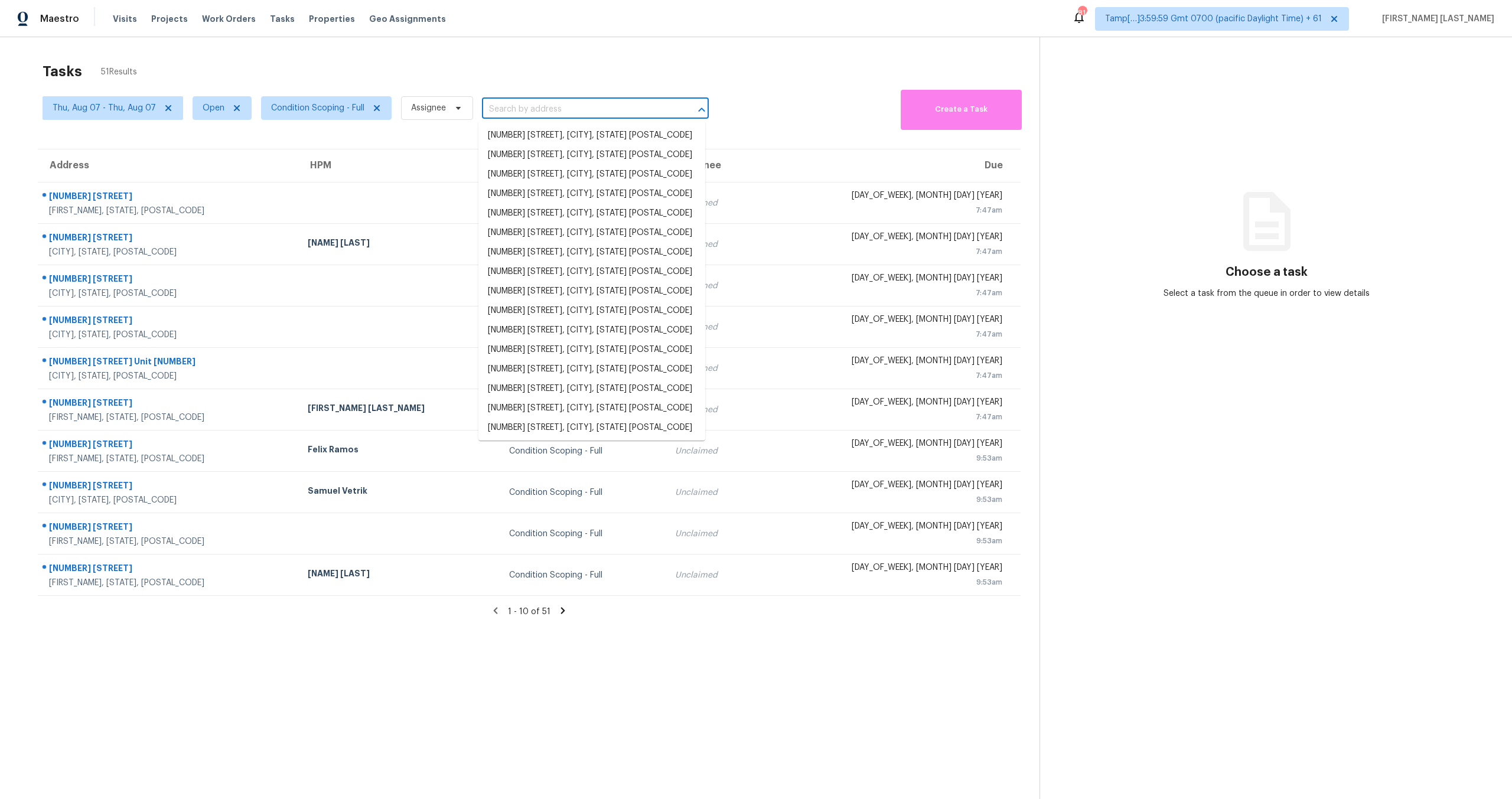 click on "Maestro Visits Projects Work Orders Tasks Properties Geo Assignments 814 Tamp[…]3:59:59 Gmt 0700 (pacific Daylight Time) + 61 [NAME] Tasks 51  Results Thu, Aug 07 - Thu, Aug 07 Open Condition Scoping - Full Assignee ​ Create a Task Address HPM Type Assignee Due 3142 Bluestem Dr   Garland, [STATE], [POSTAL_CODE] Condition Scoping - Full Unclaimed Thu, Aug 7th 2025 7:47am 7074 Luke St   Jacksonville, [STATE], [POSTAL_CODE] [NAME] Condition Scoping - Full Unclaimed Thu, Aug 7th 2025 7:47am 6034 Du Clay Rd   Jacksonville, [STATE], [POSTAL_CODE] Condition Scoping - Full Unclaimed Thu, Aug 7th 2025 7:47am 204 Shadowbrook Ct   Peachtree City, [STATE], [POSTAL_CODE] Condition Scoping - Full Unclaimed Thu, Aug 7th 2025 7:47am 3708 N 52nd St Unit 2 Tampa, [STATE], [POSTAL_CODE] Condition Scoping - Full Unclaimed Thu, Aug 7th 2025 7:47am 257 Ashland Park Ct   Lawrenceville, [STATE], [POSTAL_CODE] [NAME] Condition Scoping - Full Unclaimed Thu, Aug 7th 2025 7:47am 9406 Bendell   San Antonio, [STATE], [POSTAL_CODE] [NAME] Condition Scoping - Full Unclaimed Thu, Aug 7th 2025 9:53am" at bounding box center (756, 399) 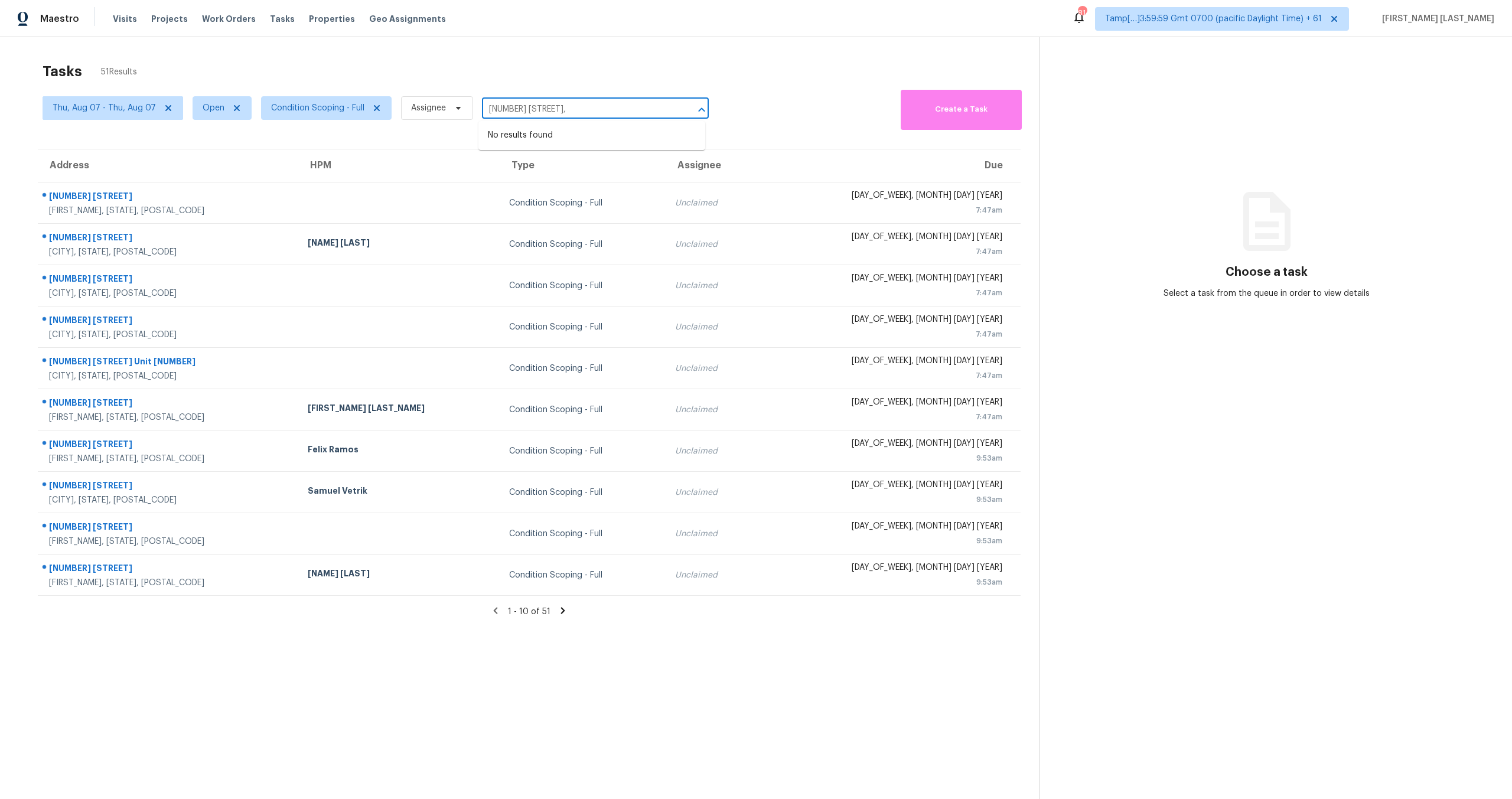 type on "[NUMBER] [STREET]," 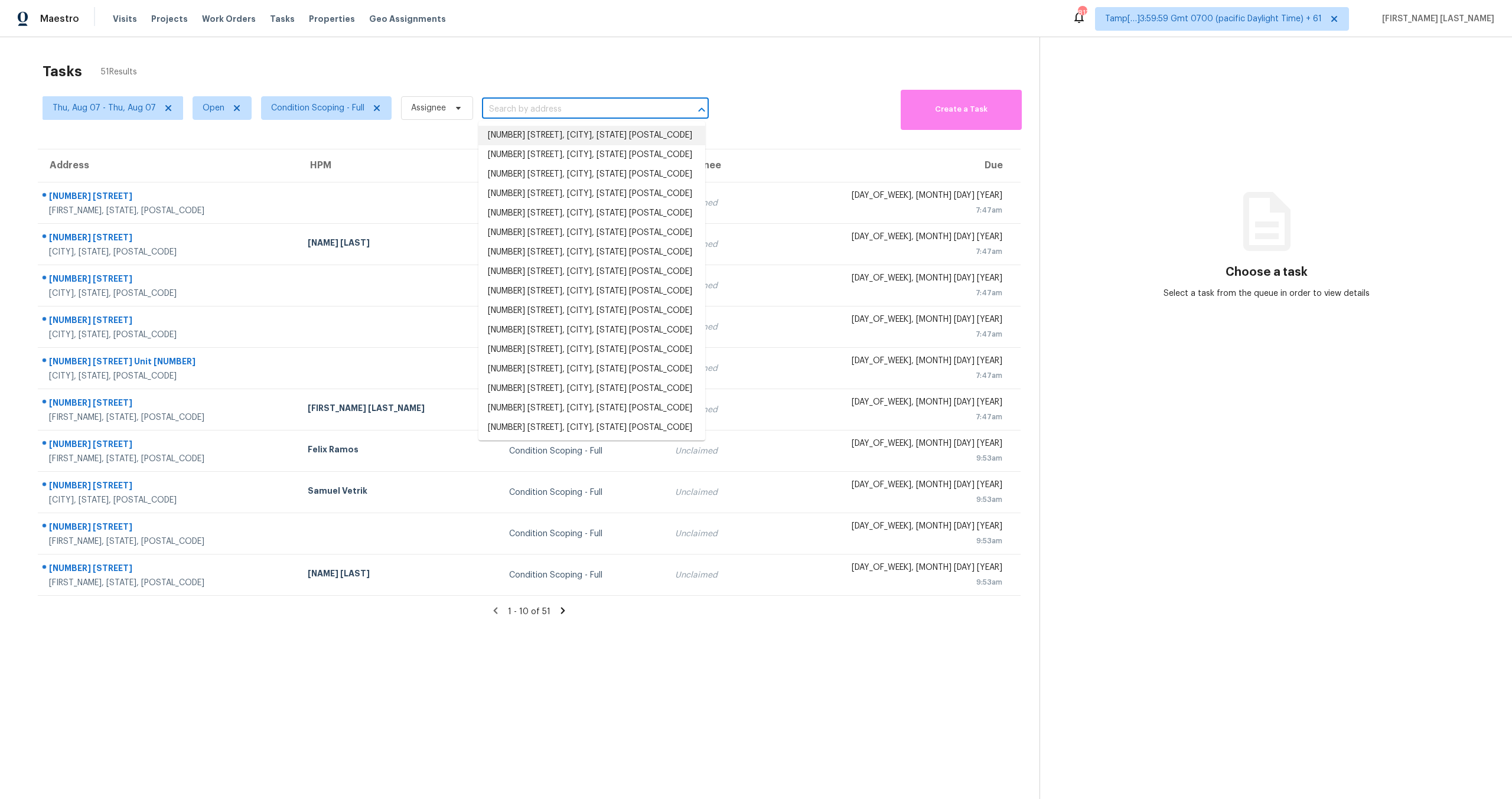 paste on "[NUMBER] [STREET], [CITY], [STATE] [POSTAL_CODE]" 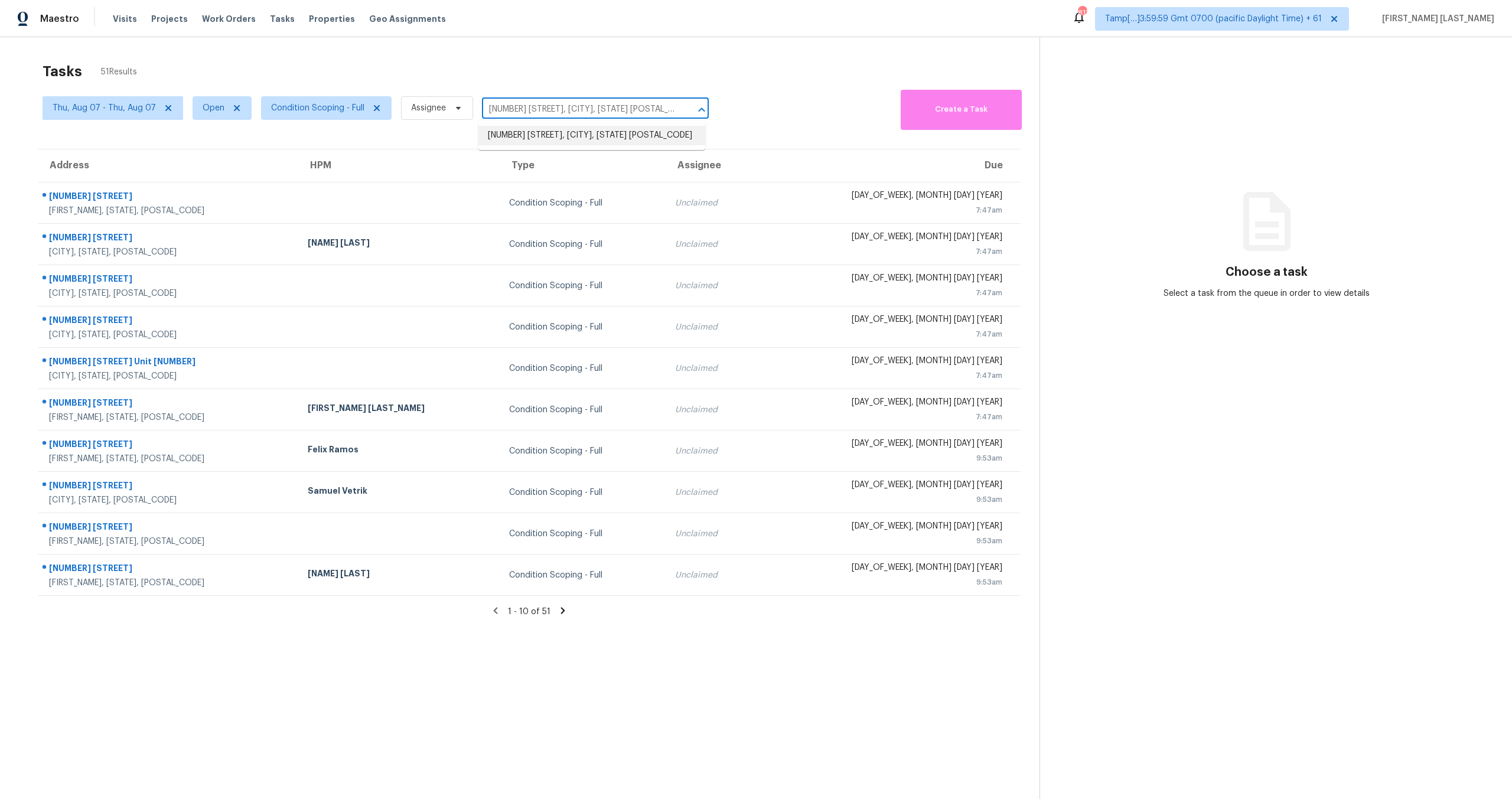 click on "[NUMBER] [STREET], [CITY], [STATE] [POSTAL_CODE]" at bounding box center [592, 135] 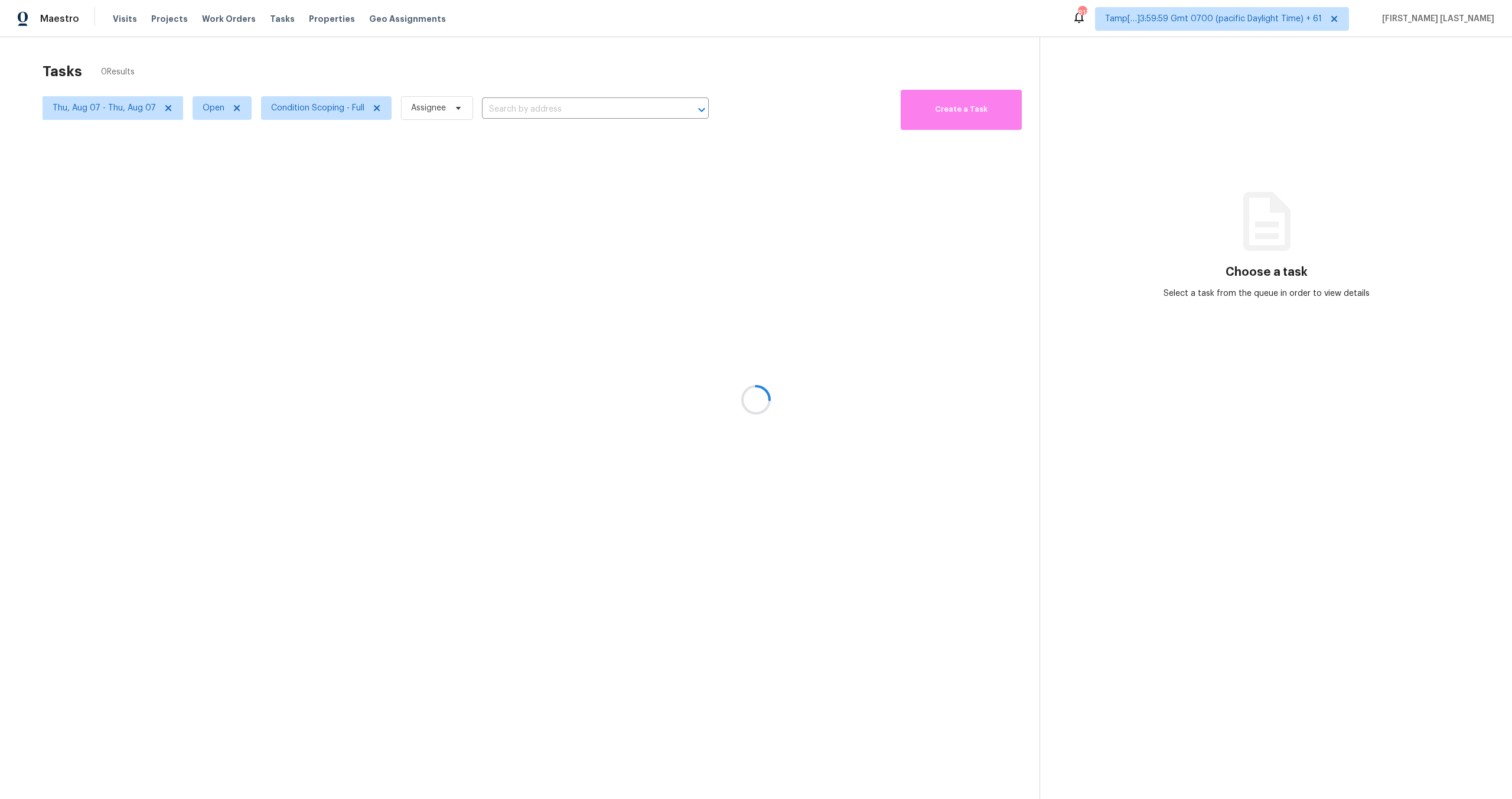 type on "[NUMBER] [STREET], [CITY], [STATE] [POSTAL_CODE]" 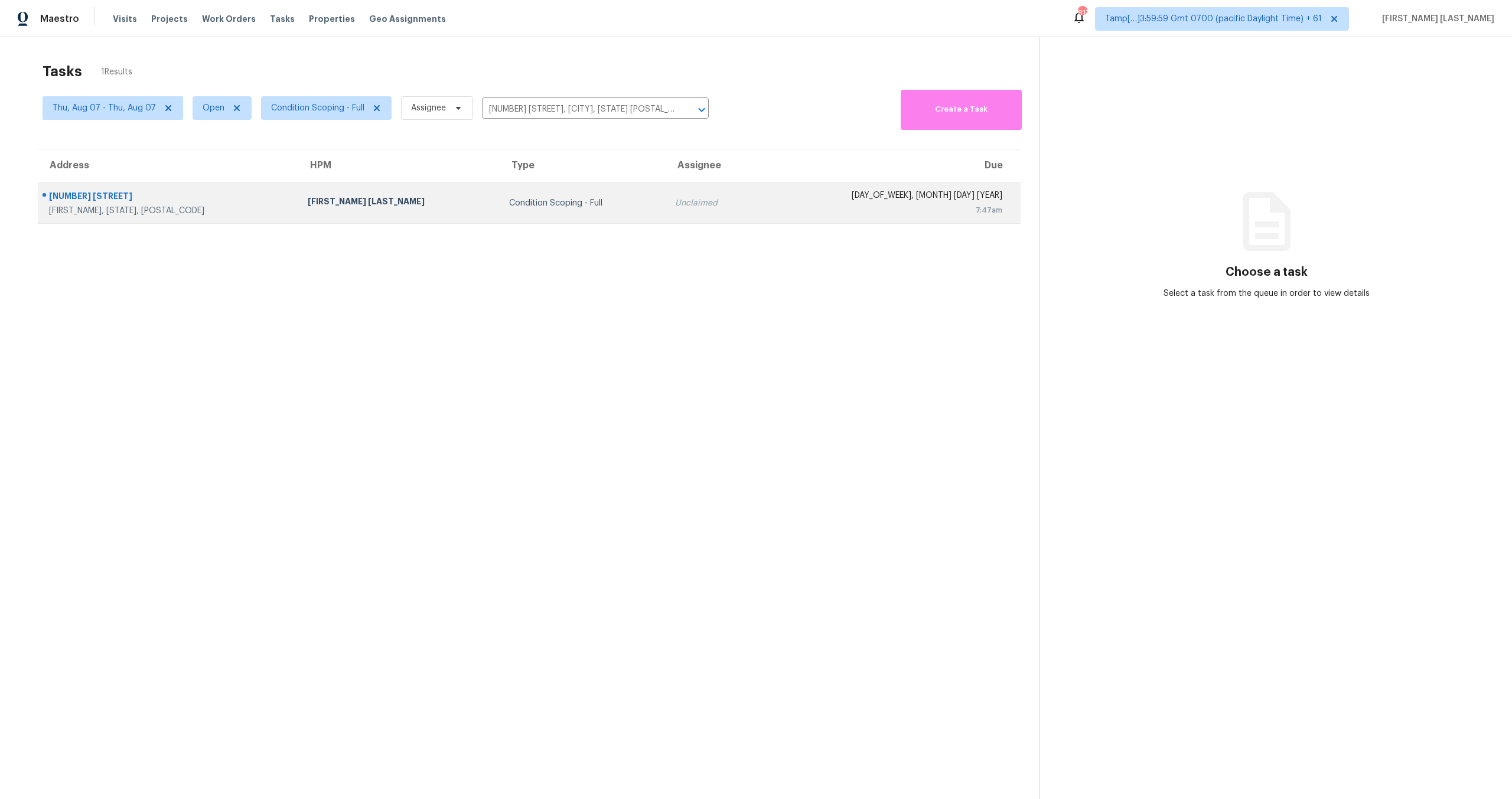 click on "Condition Scoping - Full" at bounding box center [582, 203] 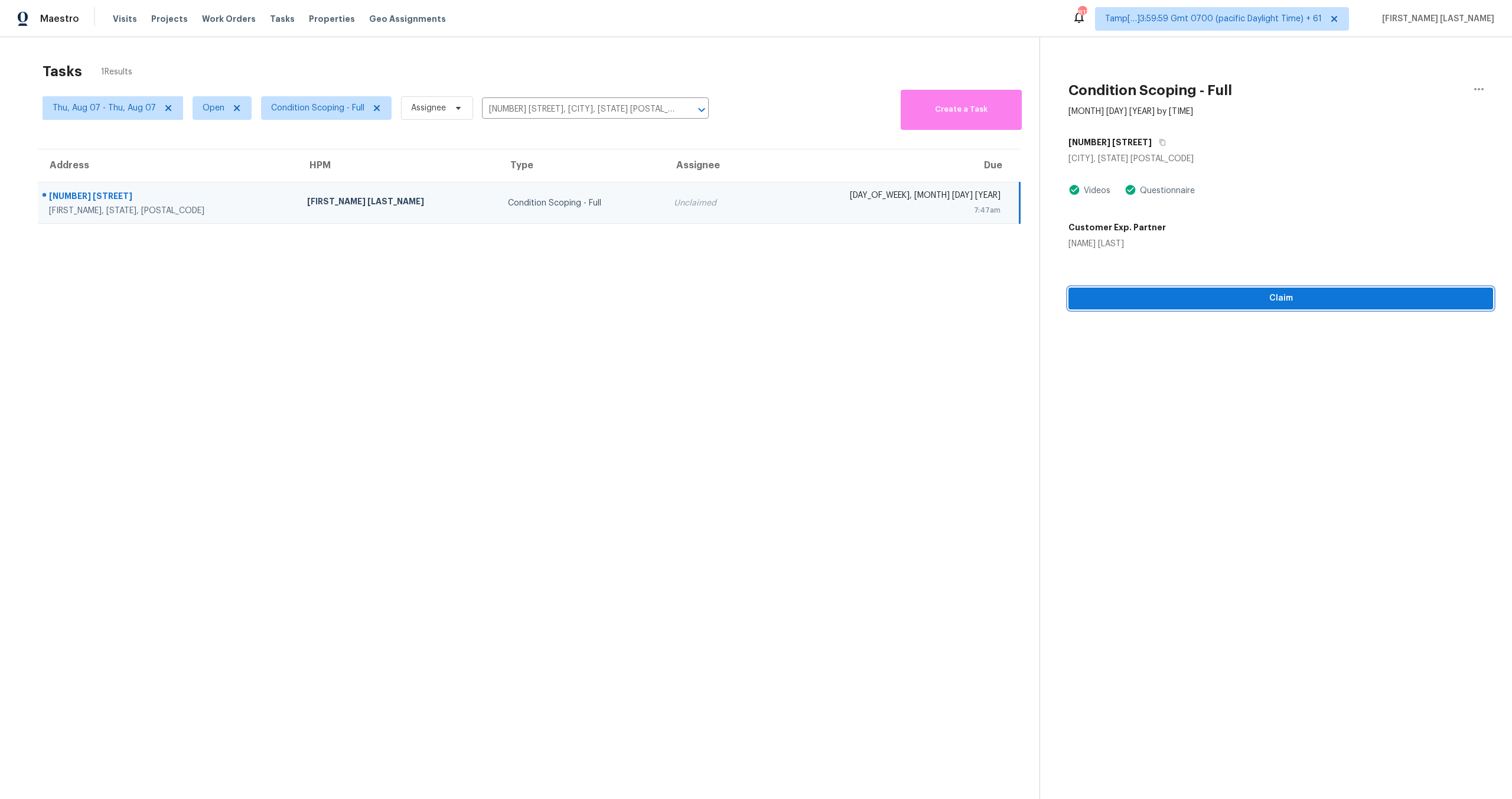 click on "Claim" at bounding box center [1280, 298] 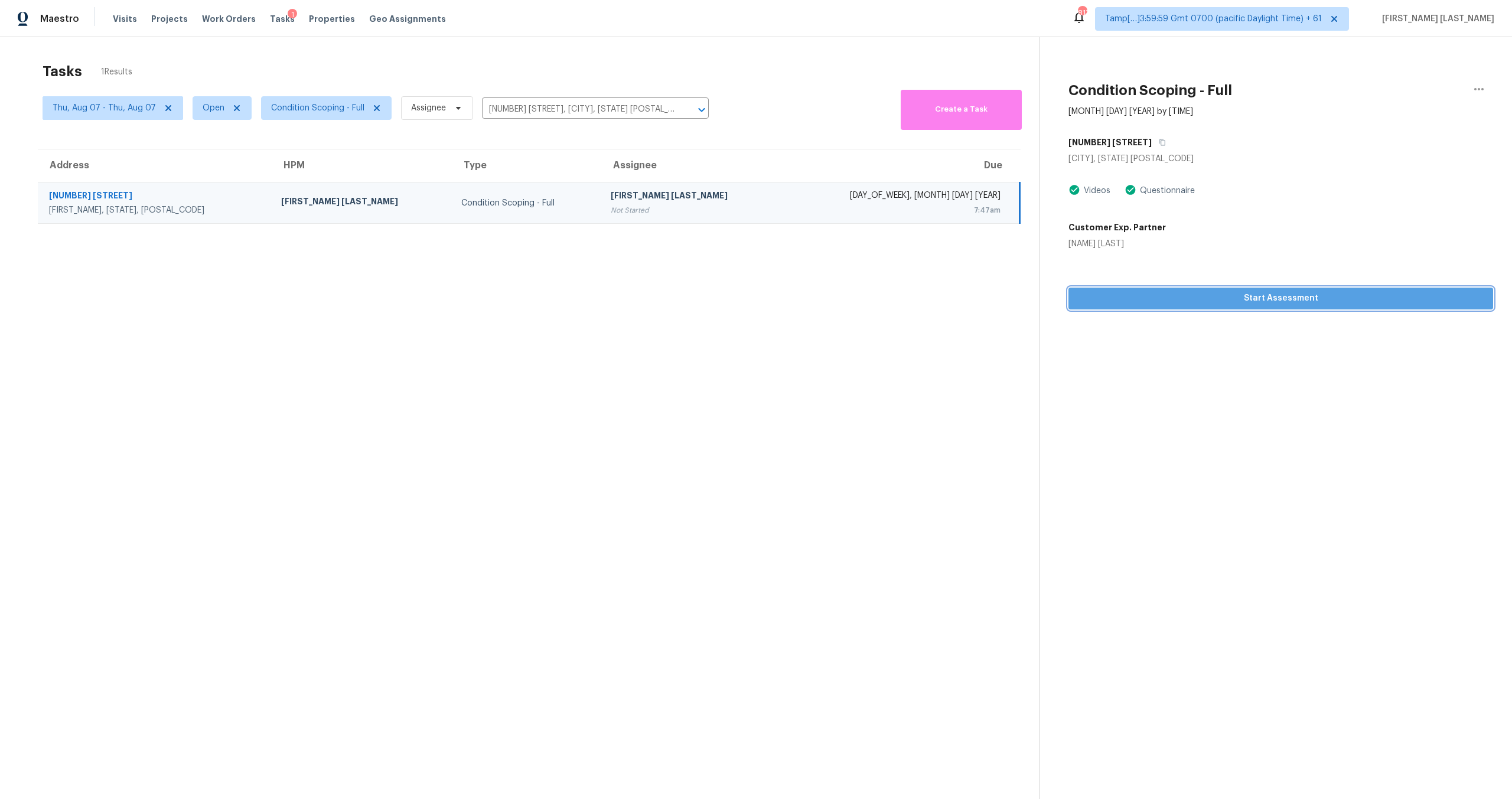 click on "Start Assessment" at bounding box center (1280, 298) 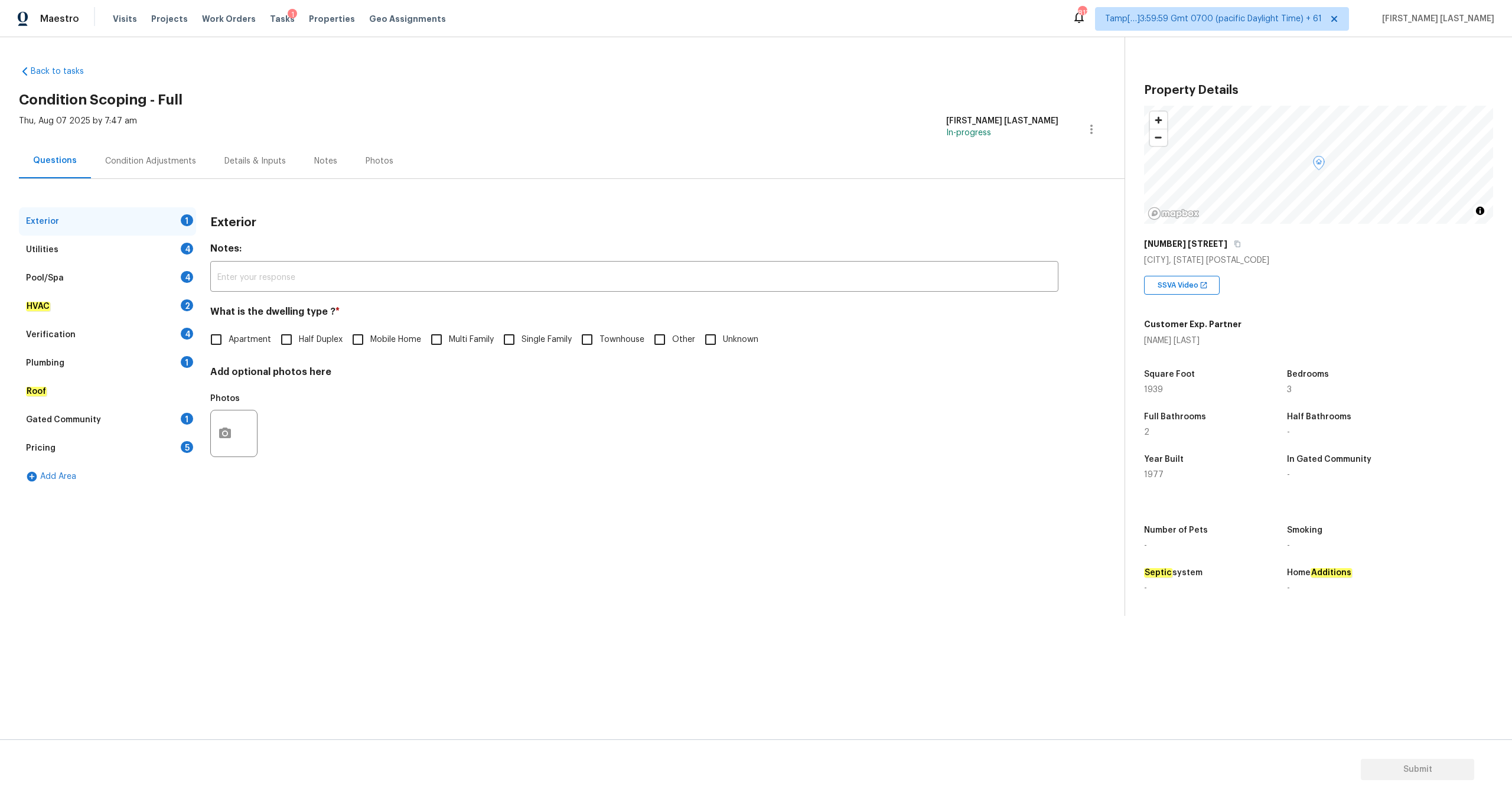 click on "Single Family" at bounding box center [509, 340] 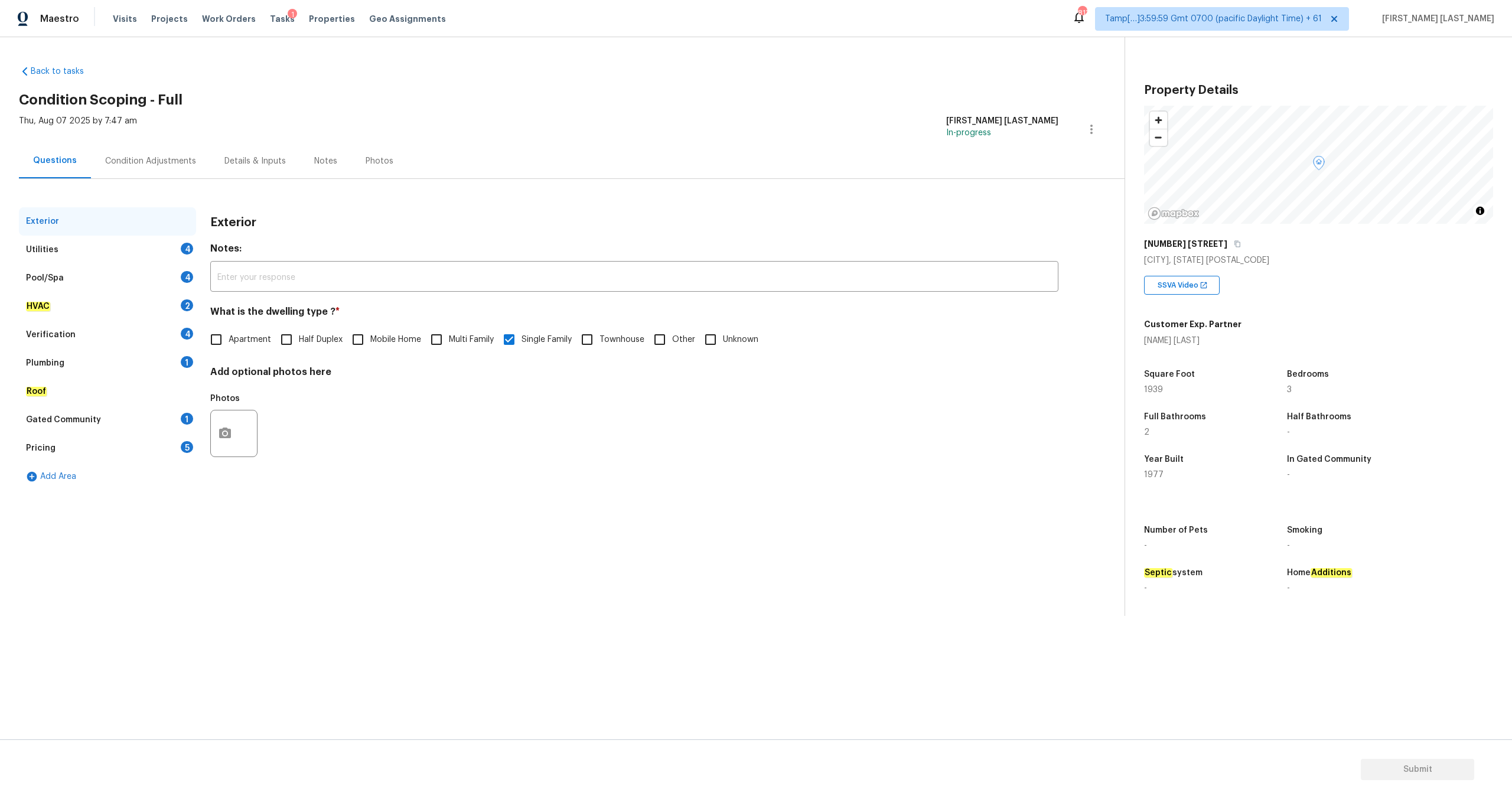 click on "Utilities 4" at bounding box center (107, 250) 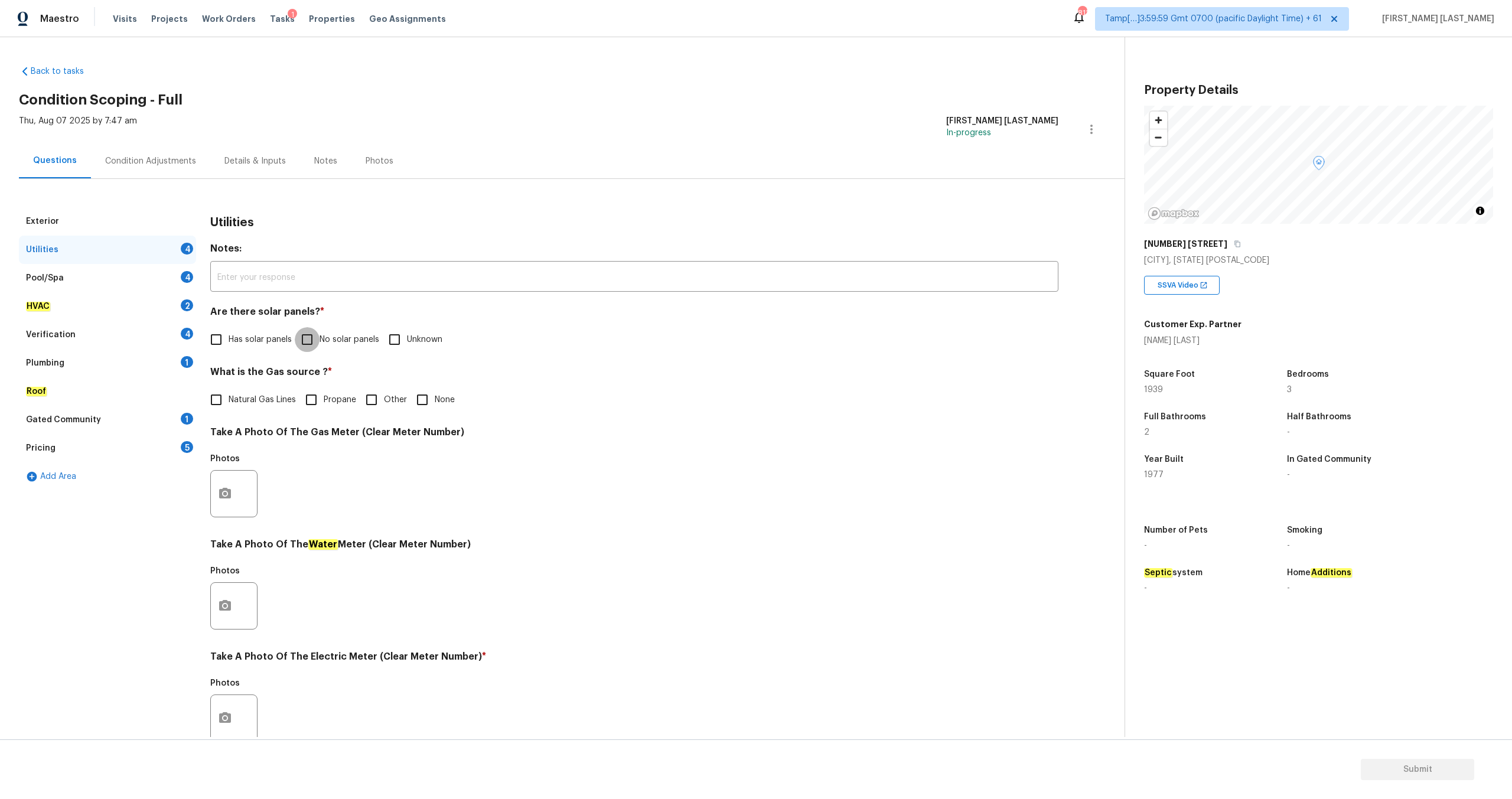 click on "No solar panels" at bounding box center (307, 340) 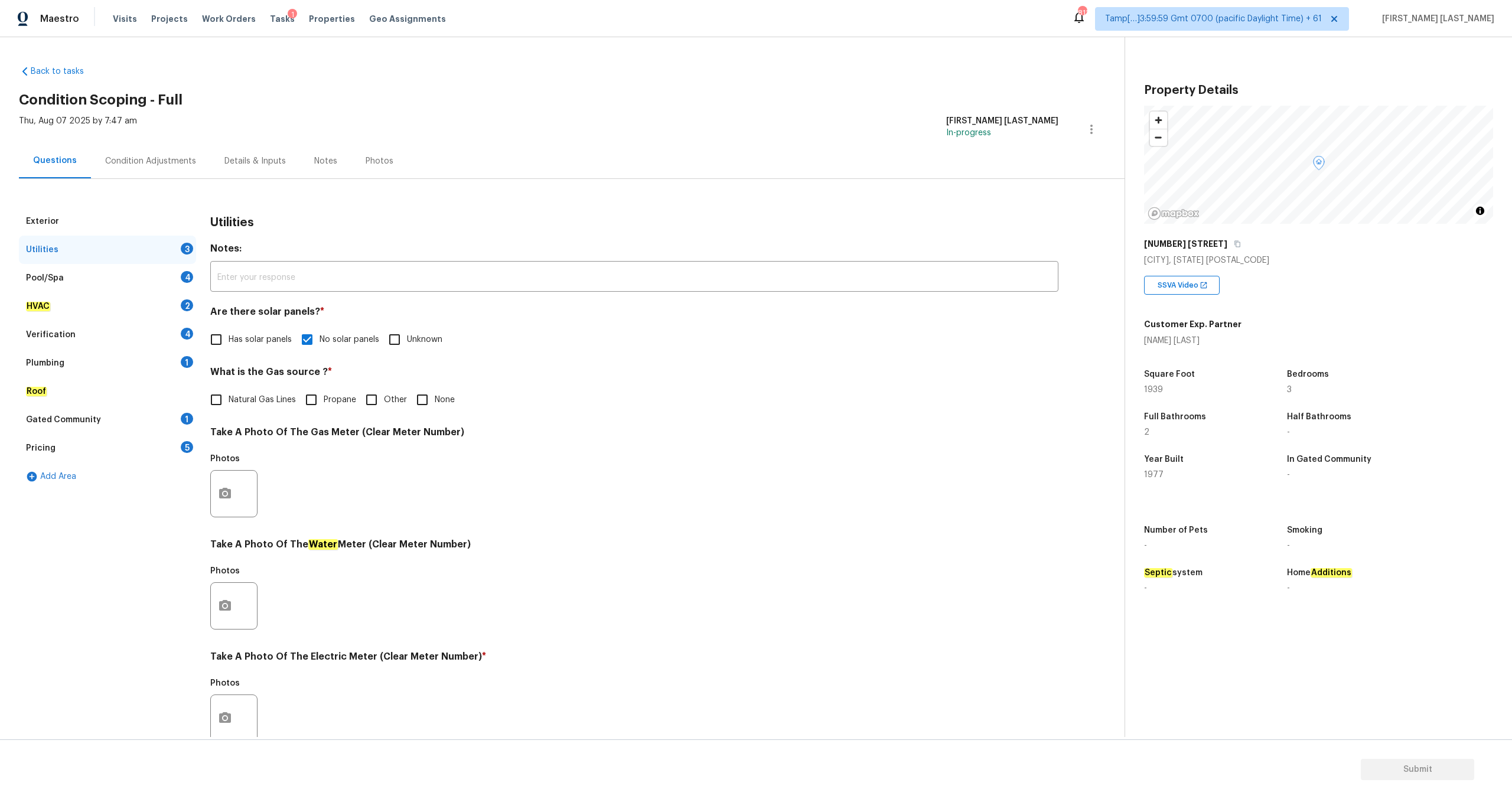 scroll, scrollTop: 90, scrollLeft: 0, axis: vertical 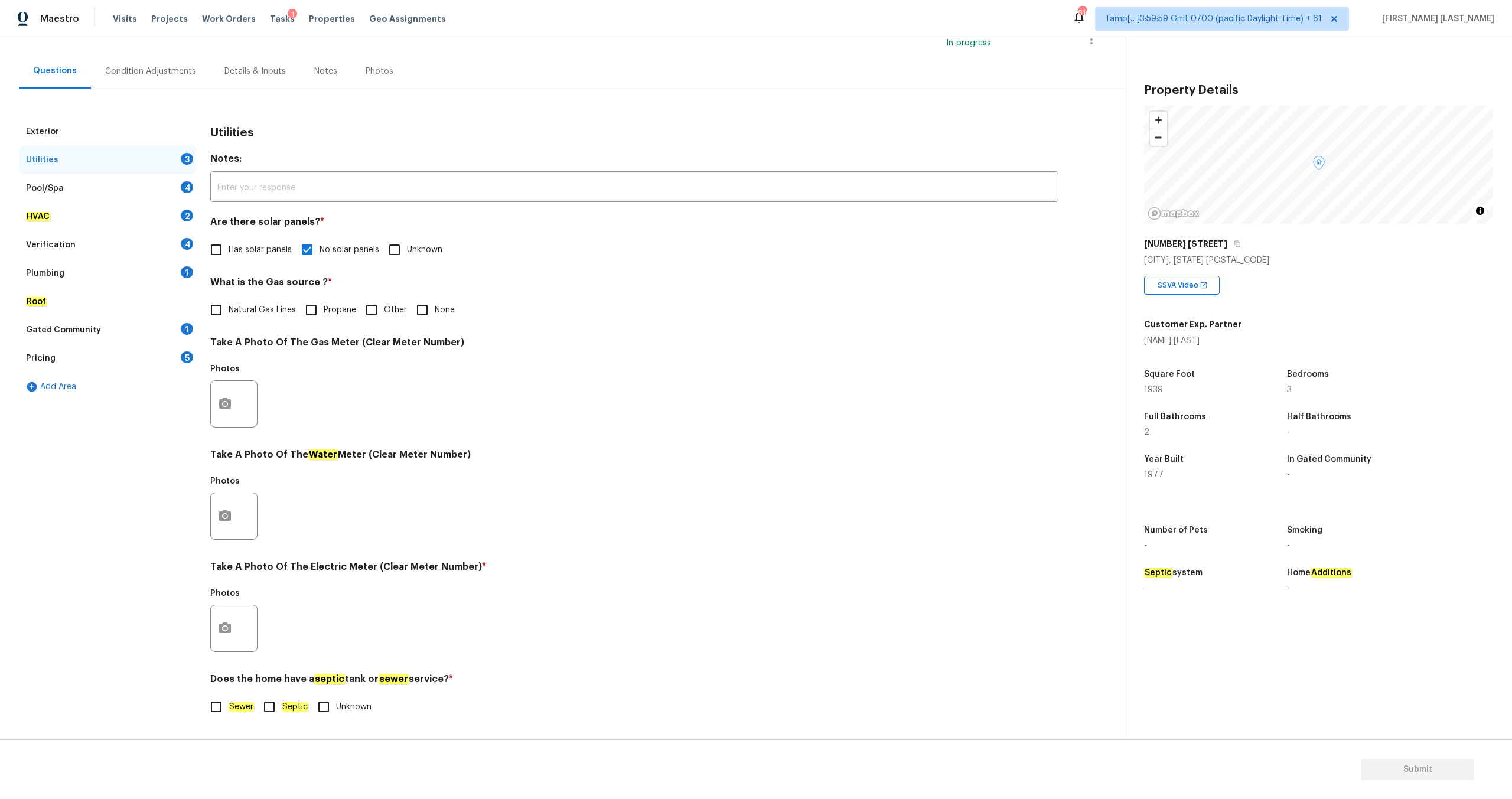 click on "Pool/Spa 4" at bounding box center (107, 188) 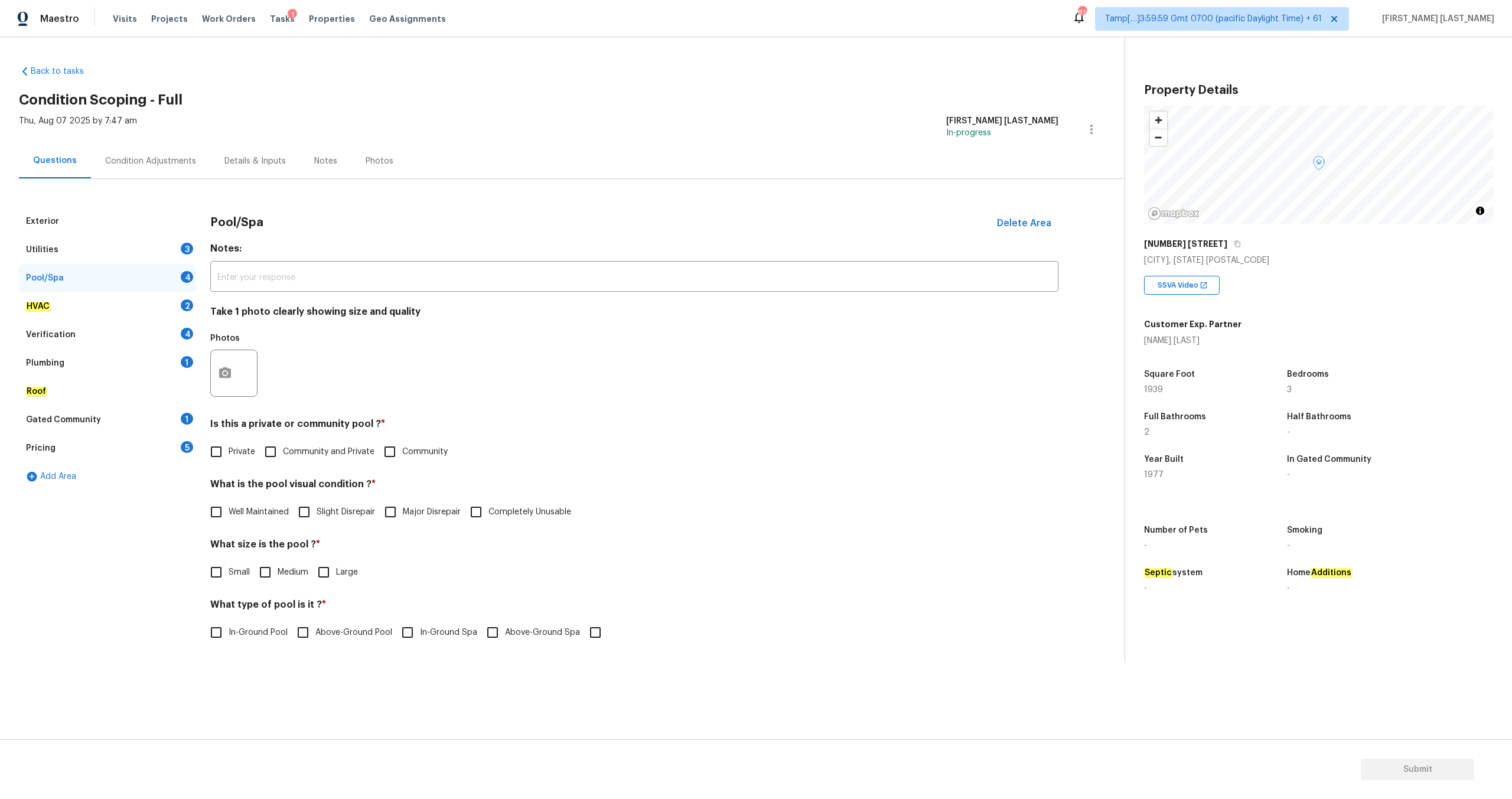 click on "Private" at bounding box center (216, 452) 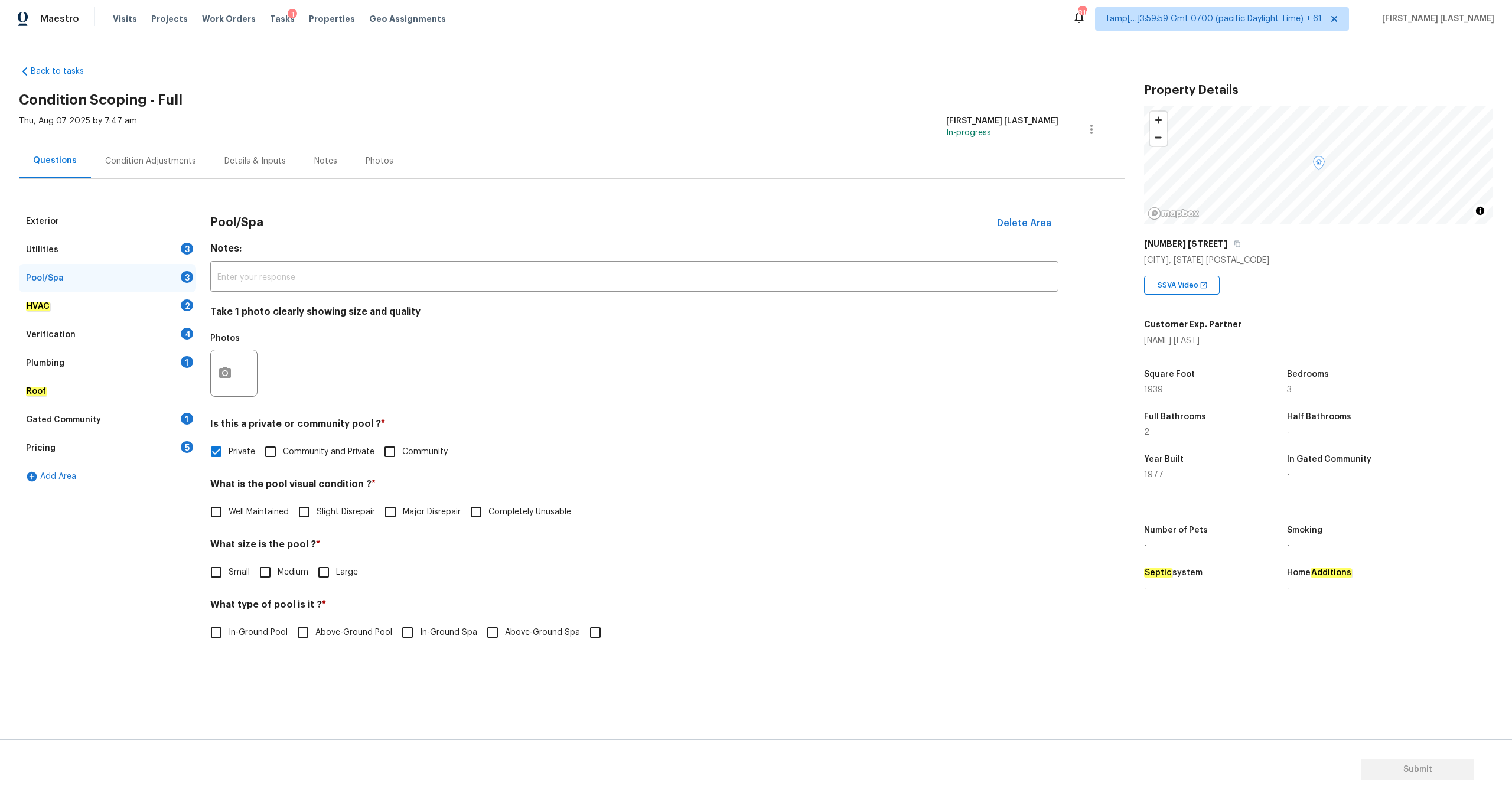 click on "Utilities 3" at bounding box center (107, 250) 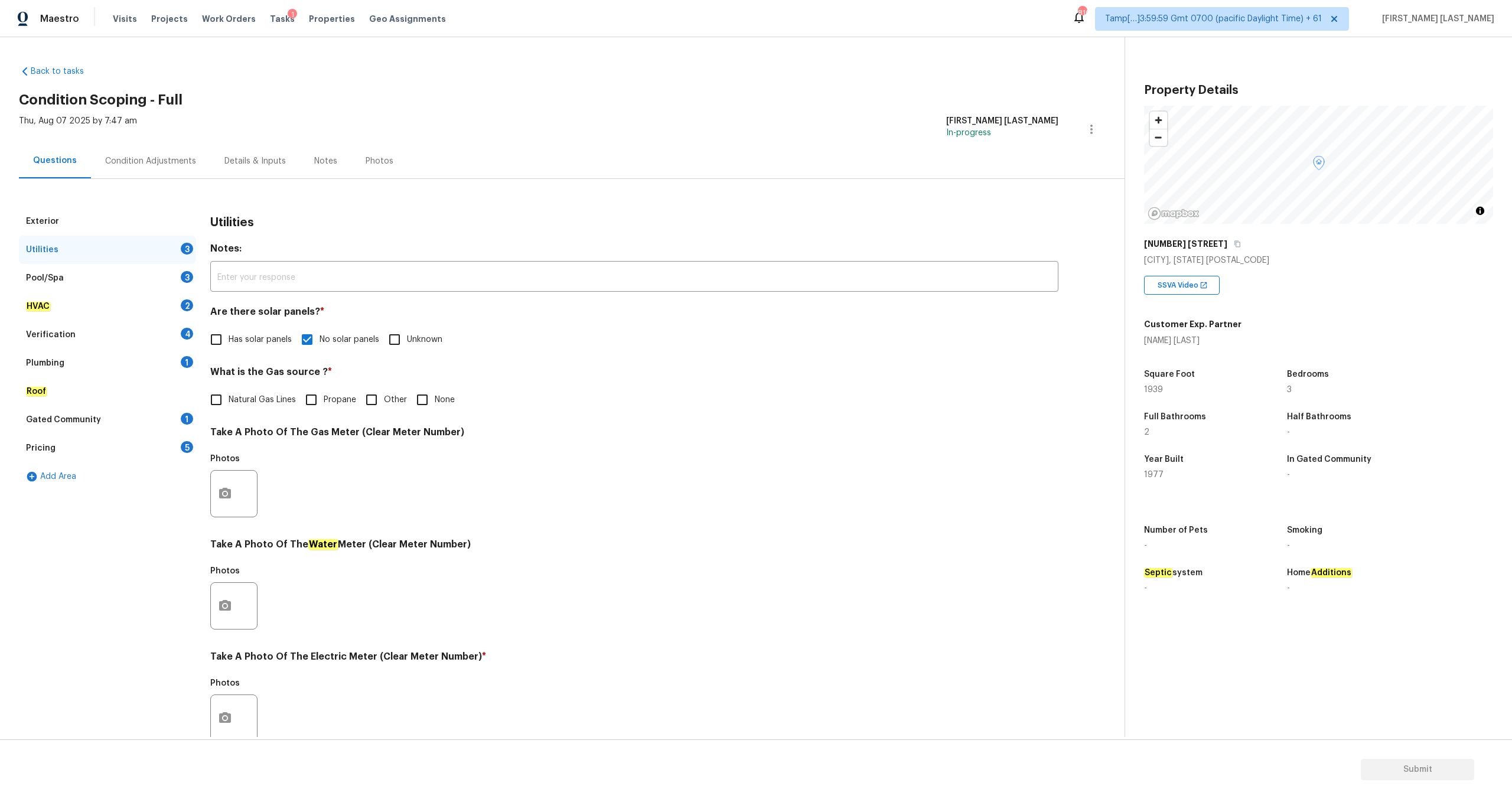 scroll, scrollTop: 90, scrollLeft: 0, axis: vertical 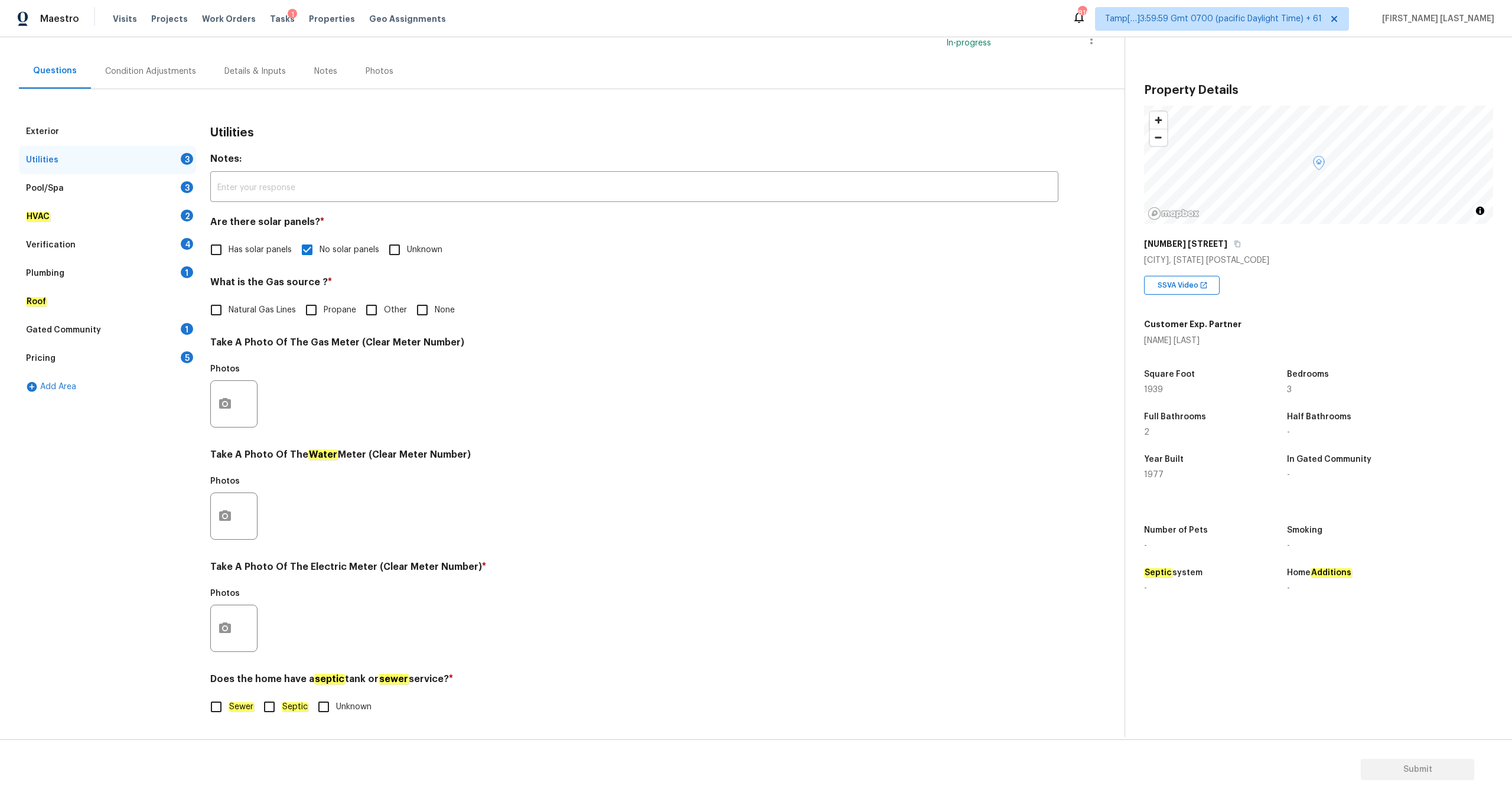 click on "Sewer" at bounding box center [216, 707] 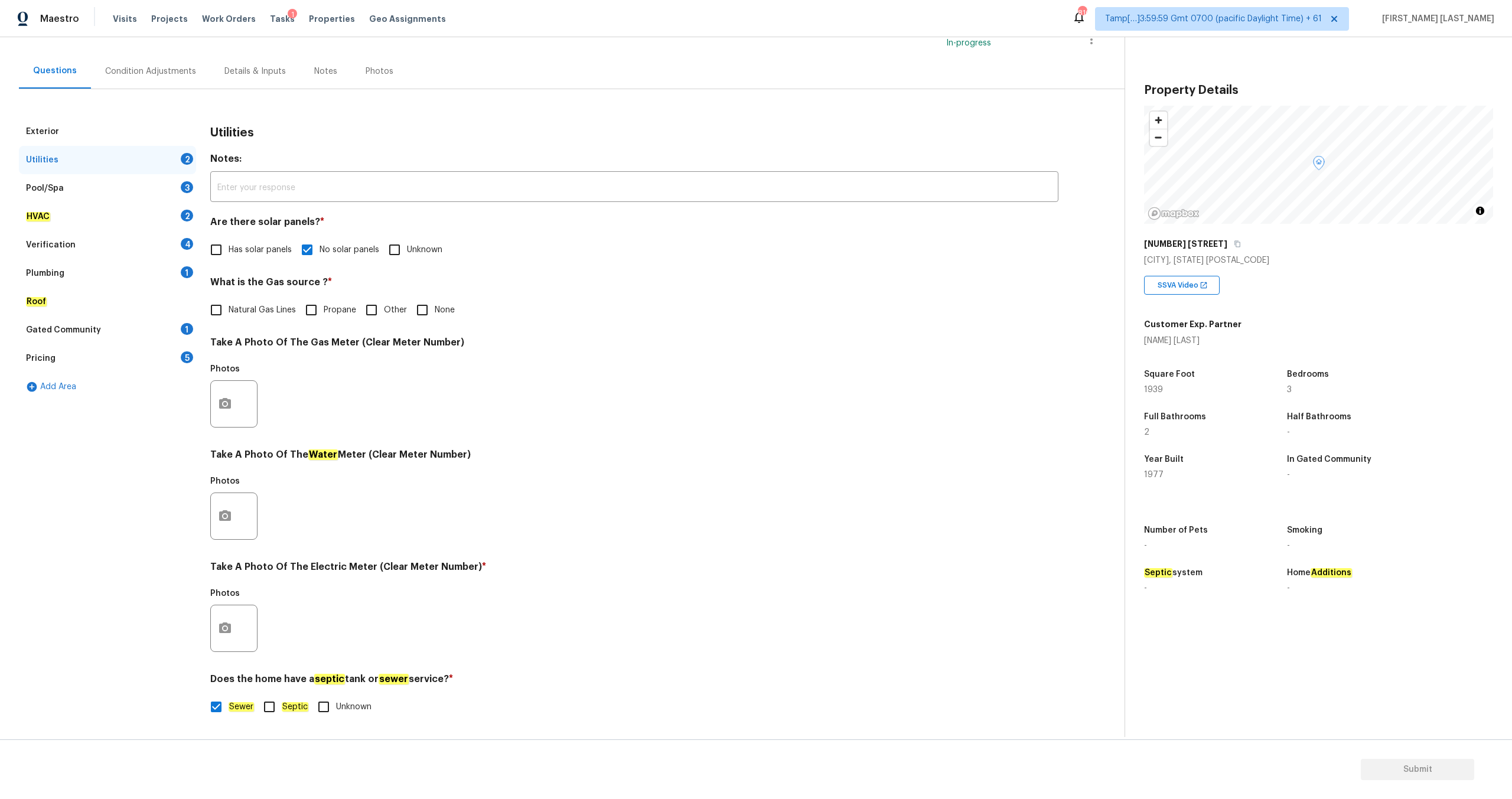 click on "HVAC 2" at bounding box center [107, 217] 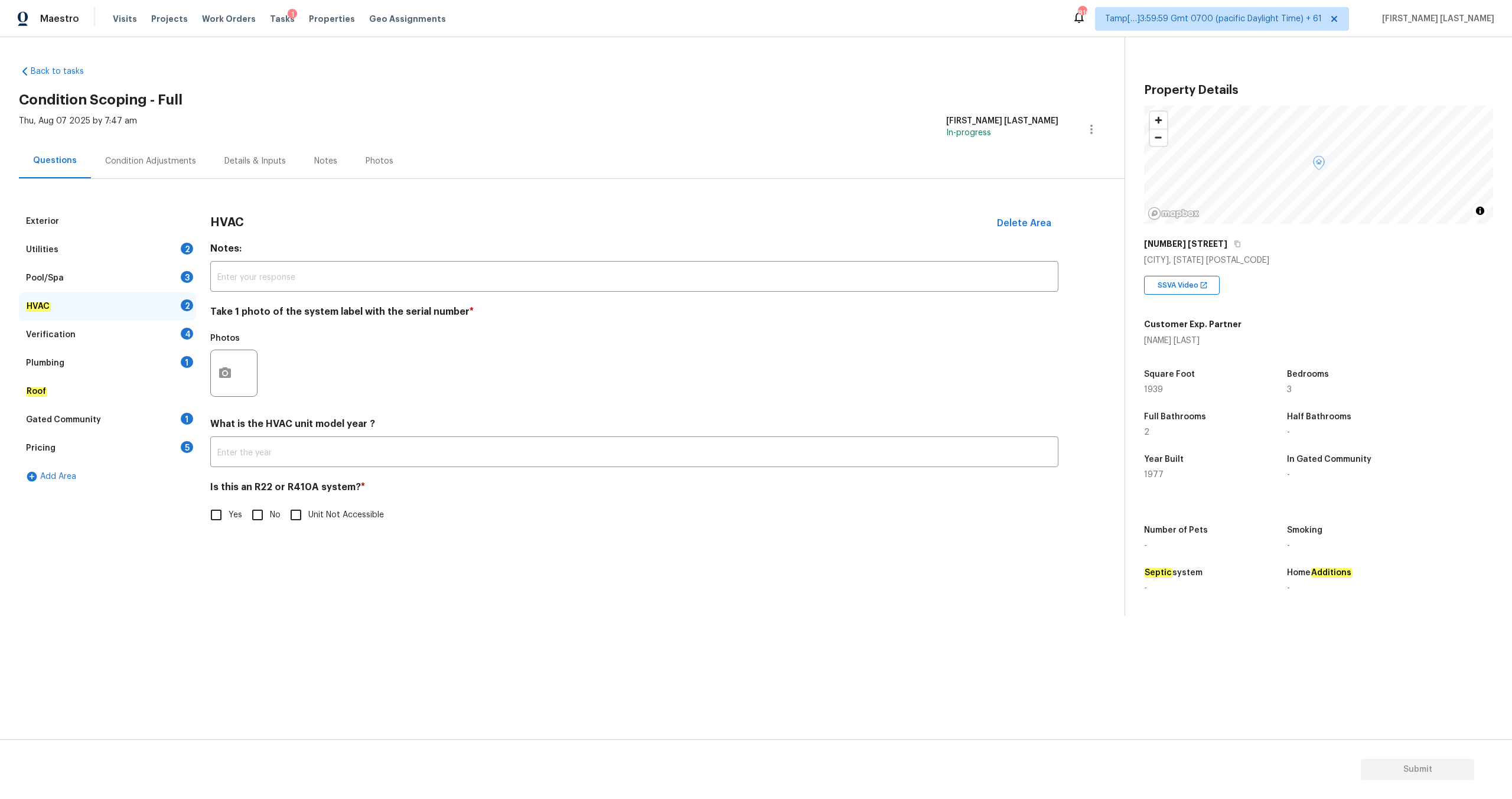 scroll, scrollTop: 0, scrollLeft: 0, axis: both 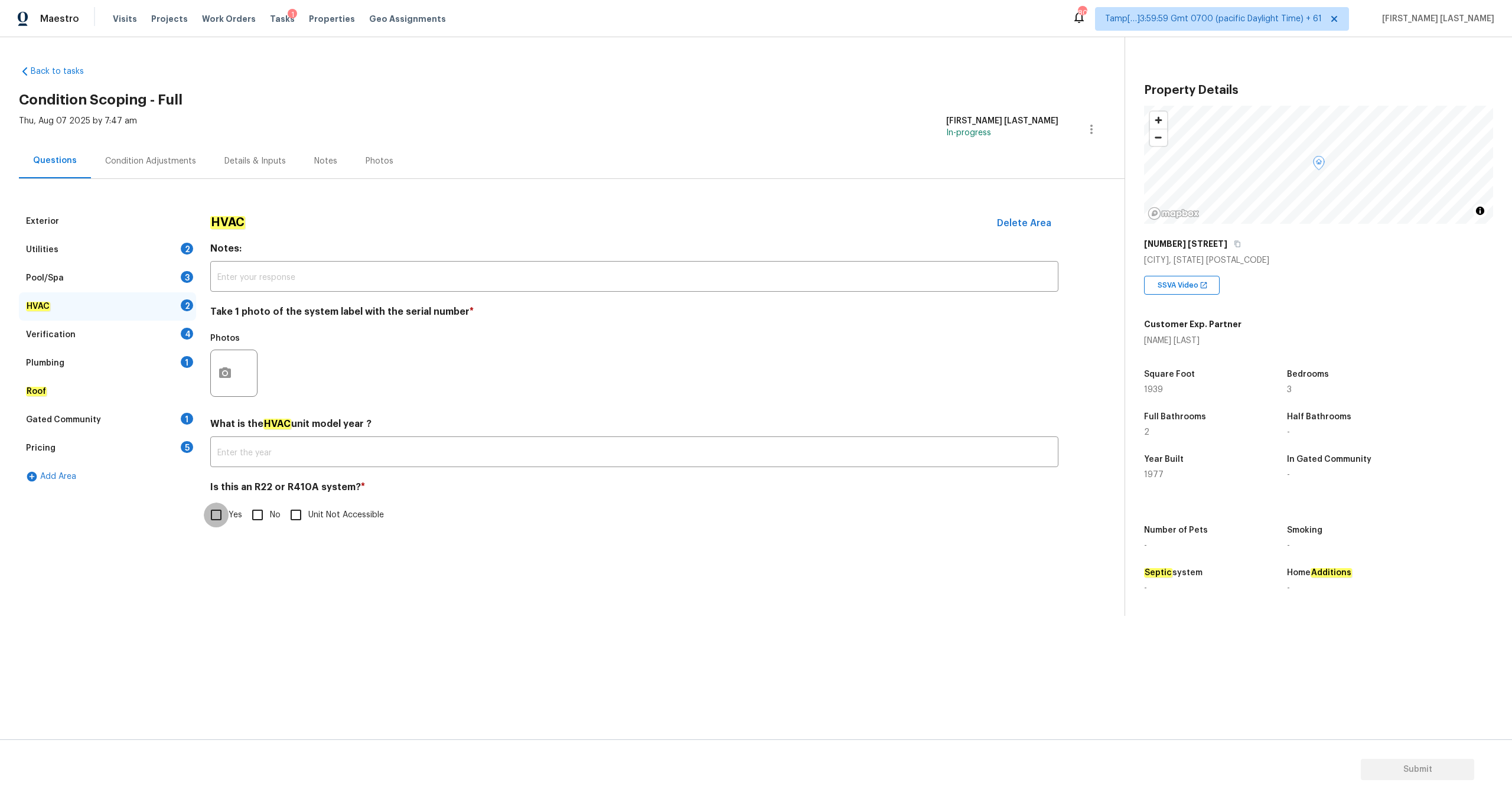 click on "Yes" at bounding box center (216, 515) 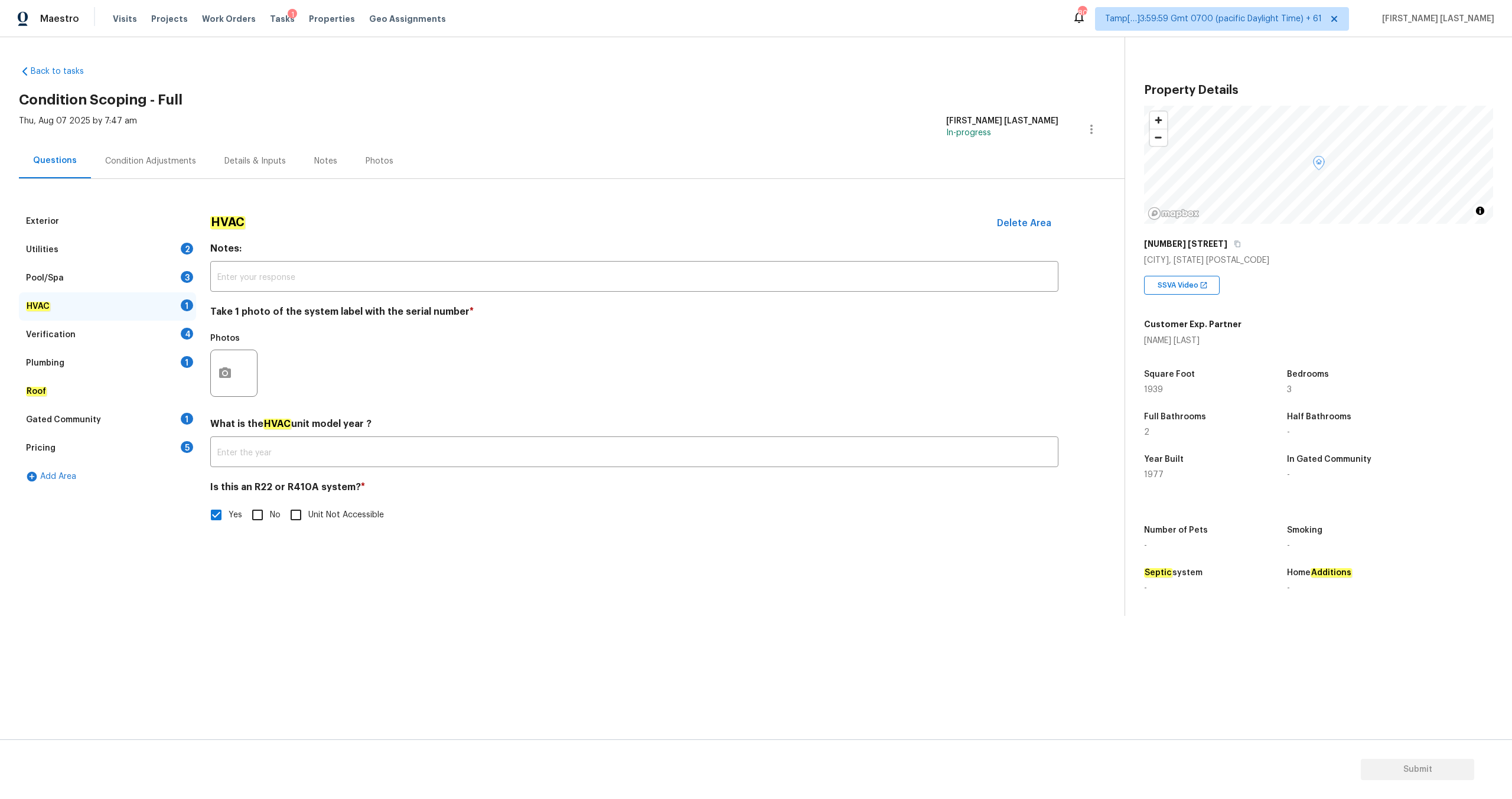 click on "Pool/Spa 3" at bounding box center (107, 278) 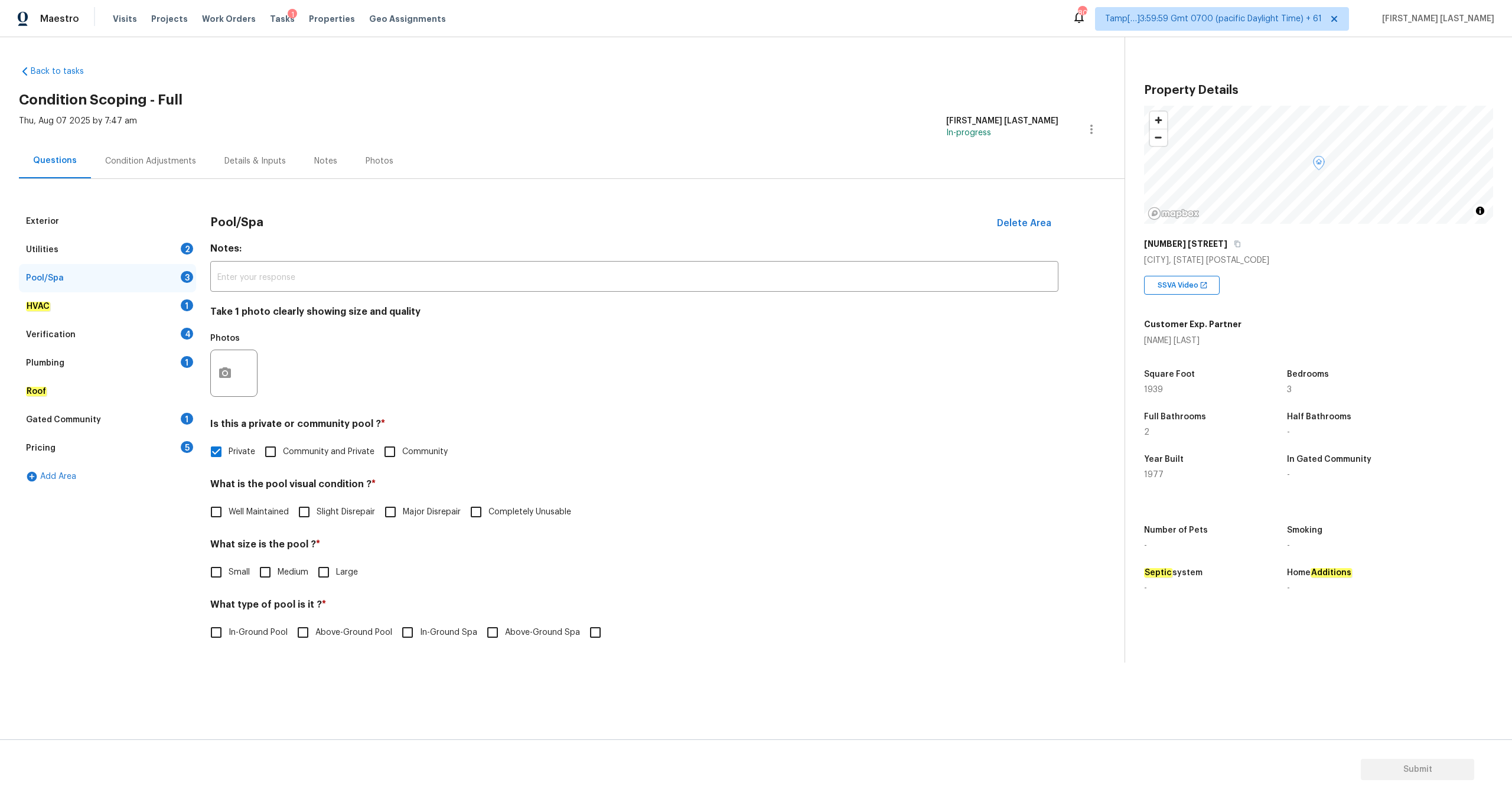 click on "Well Maintained" at bounding box center [259, 512] 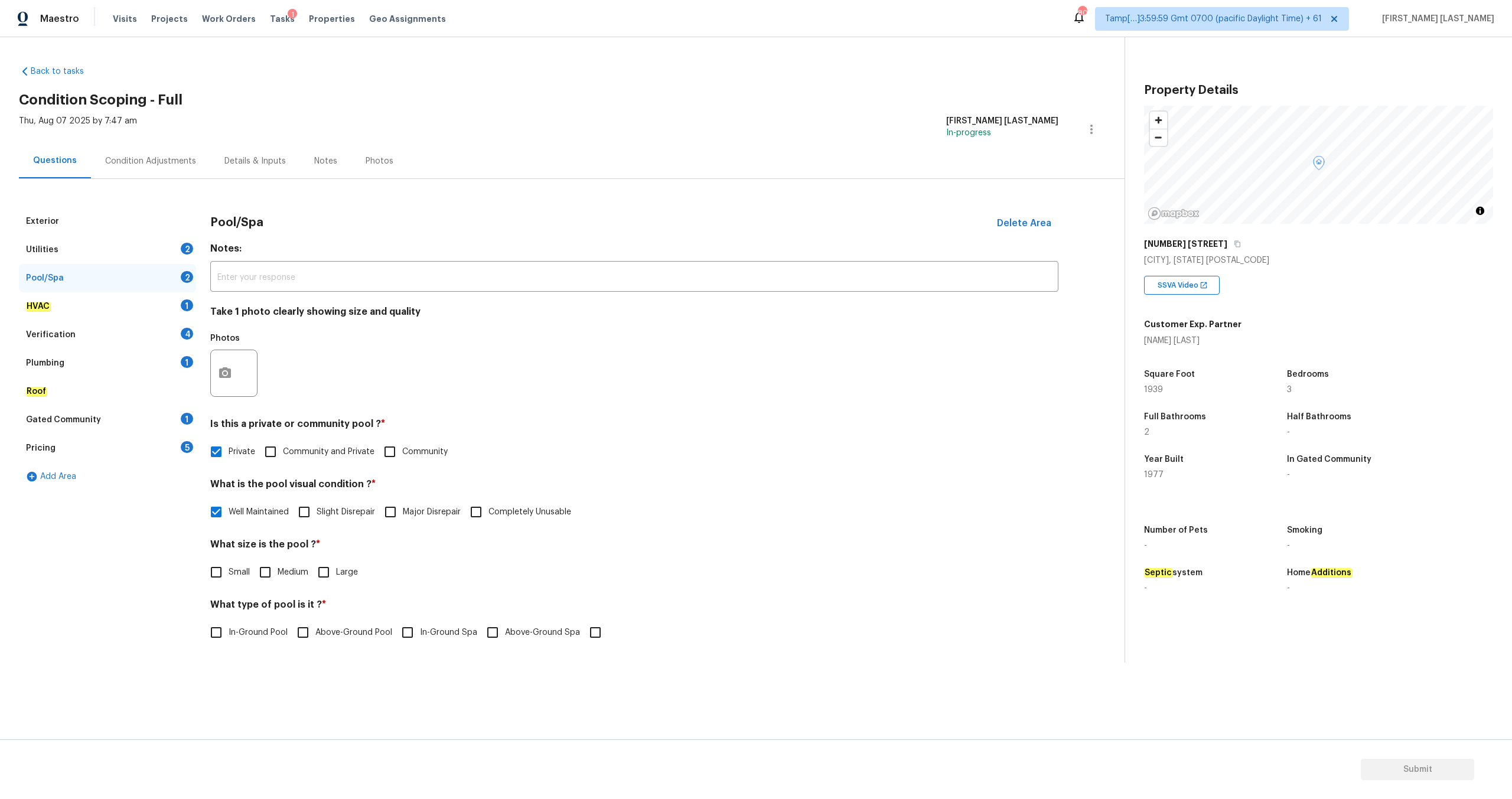 click on "Medium" at bounding box center (265, 572) 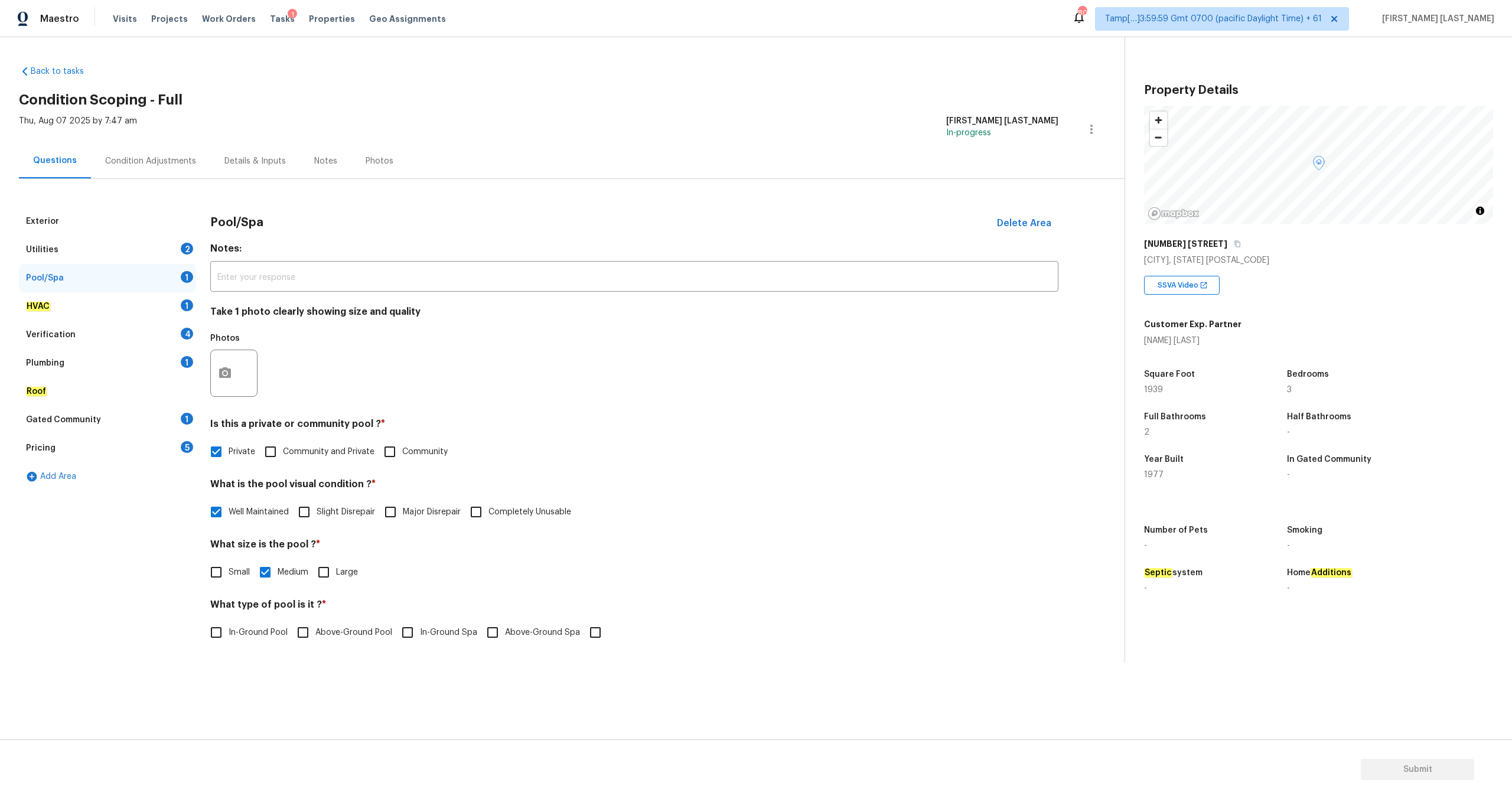 click on "In-Ground Pool" at bounding box center (258, 632) 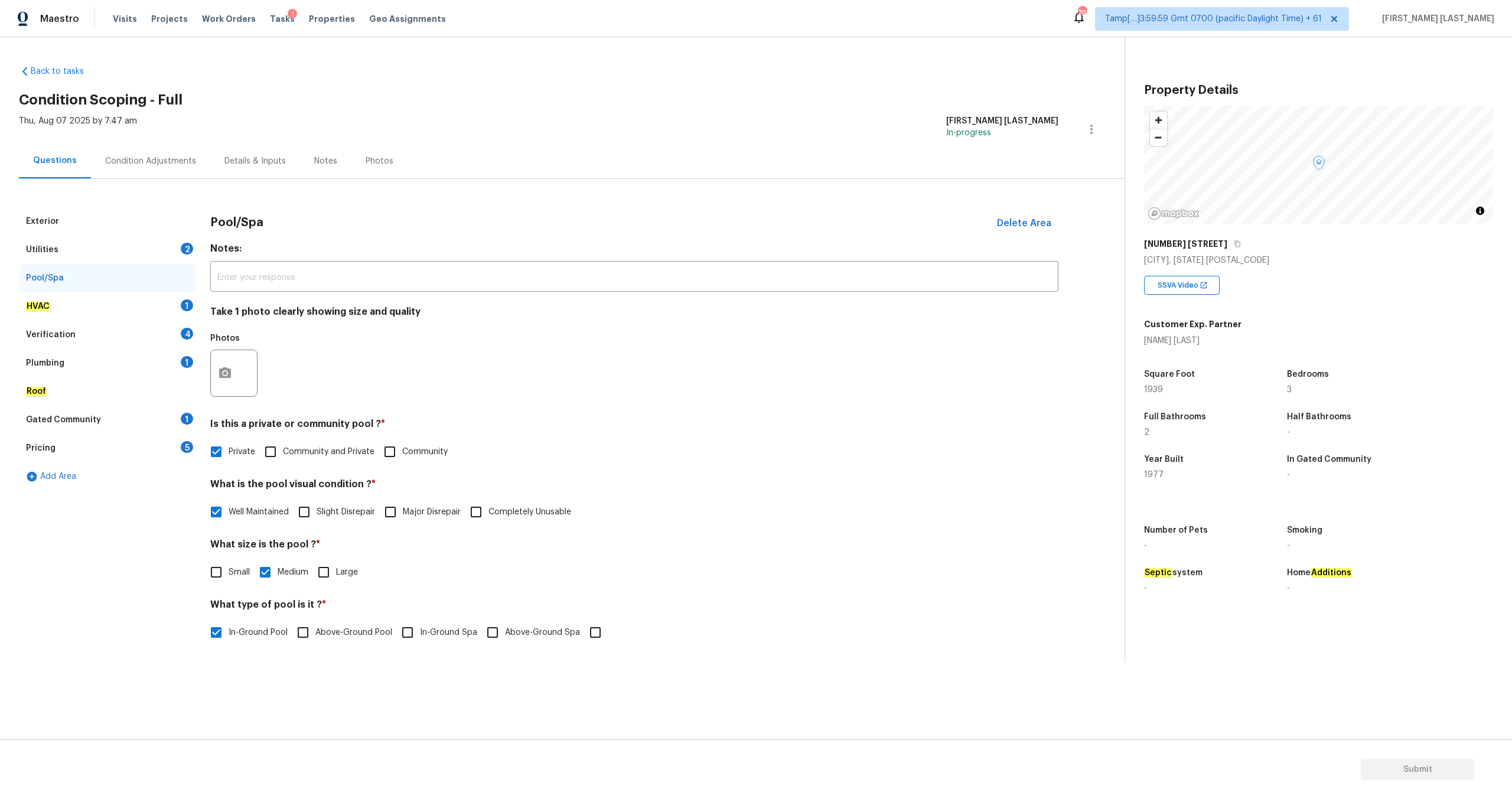 click on "HVAC 1" at bounding box center [107, 306] 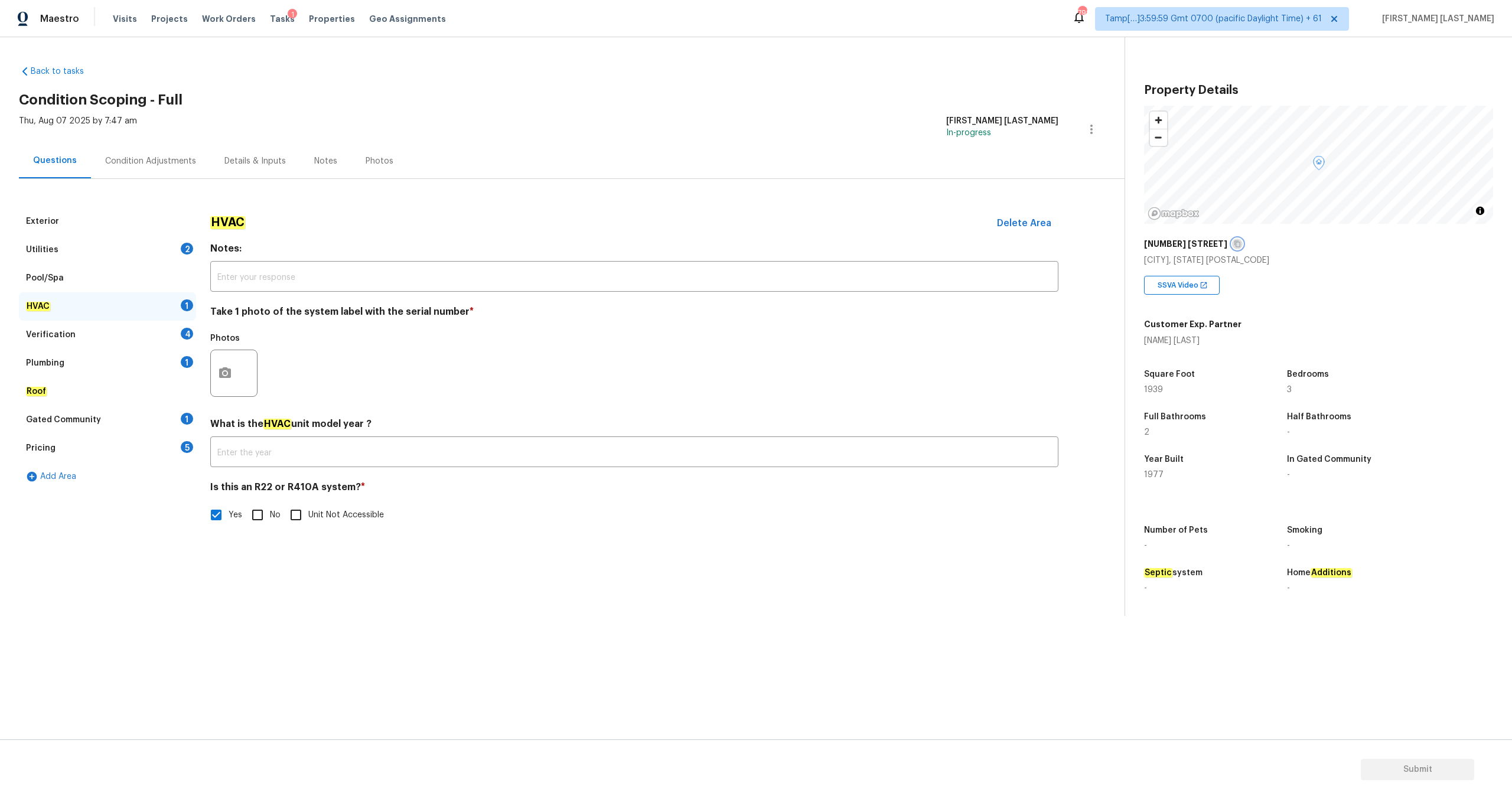 click 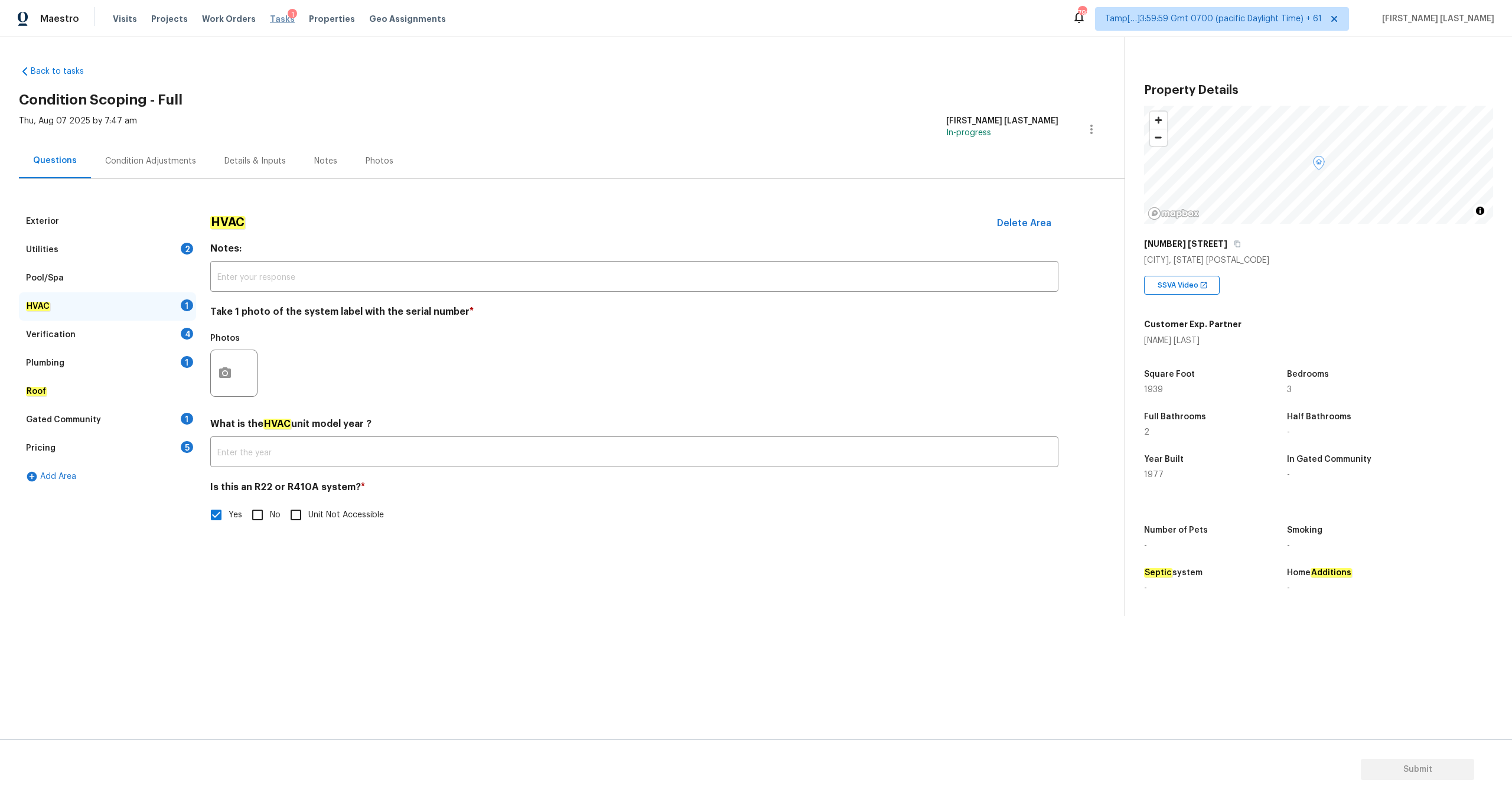click on "Tasks" at bounding box center (282, 19) 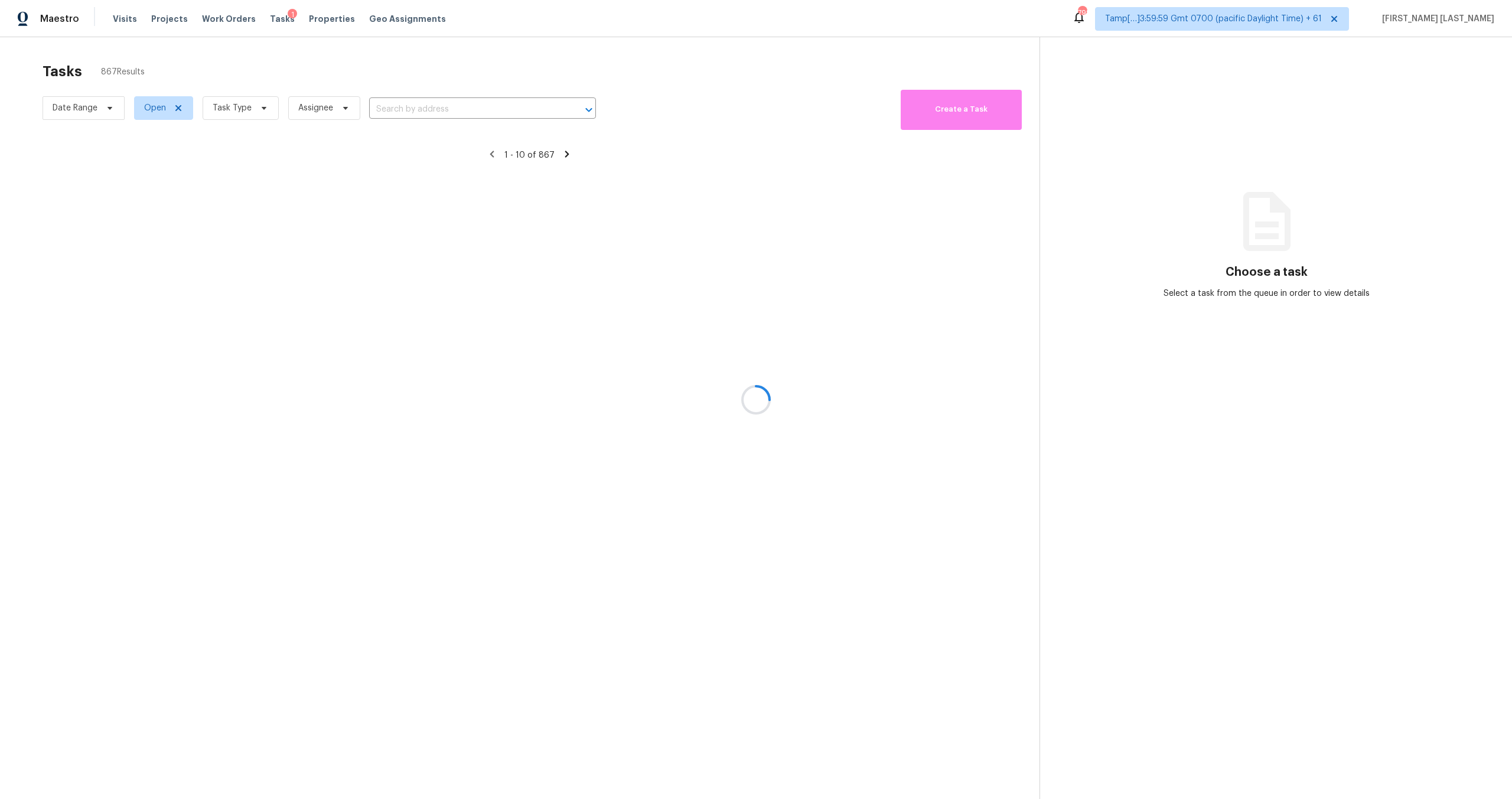 click at bounding box center [756, 399] 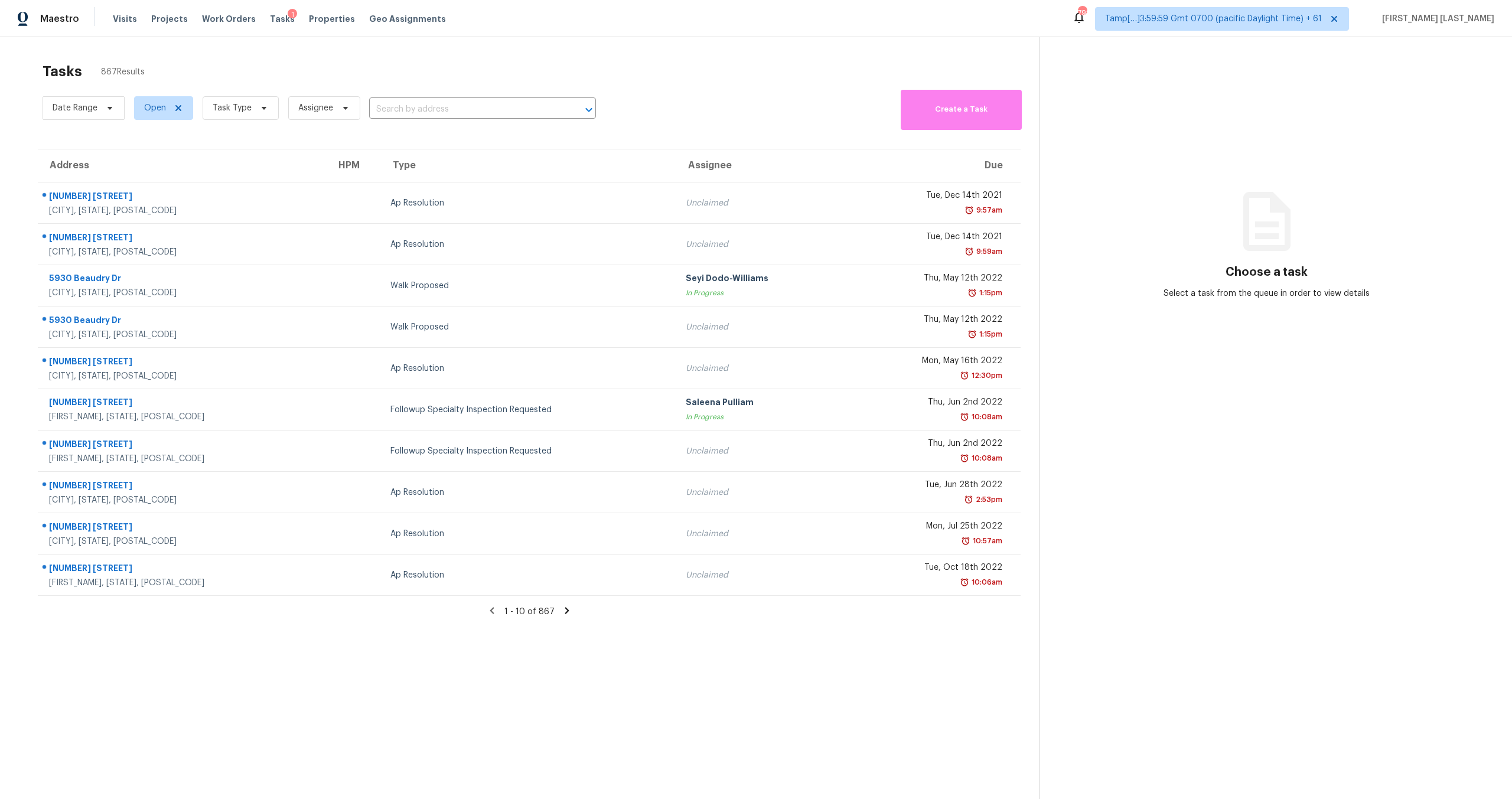 click at bounding box center [466, 109] 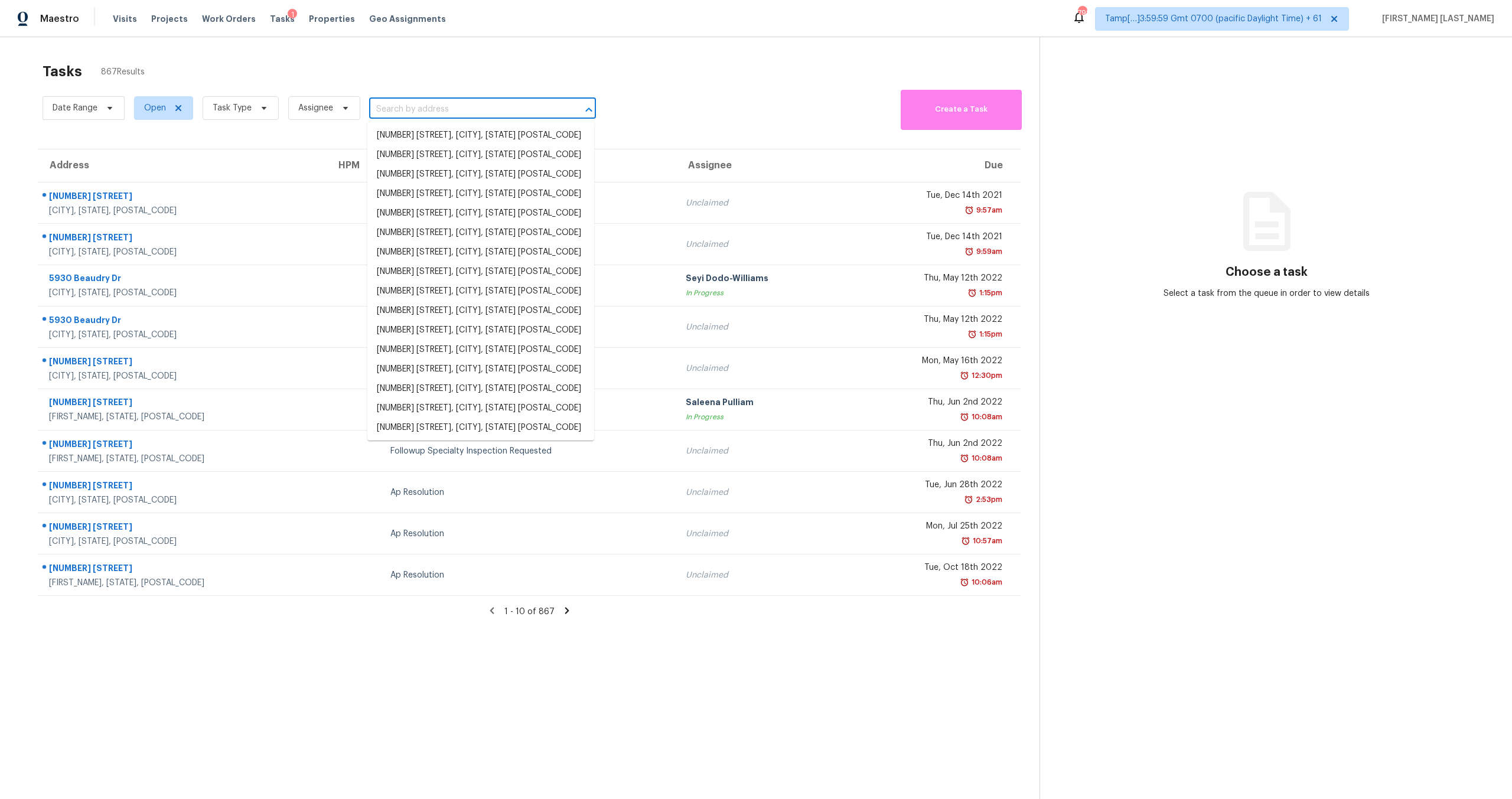 paste on "[NUMBER] [STREET], [CITY], [STATE] [POSTAL_CODE]" 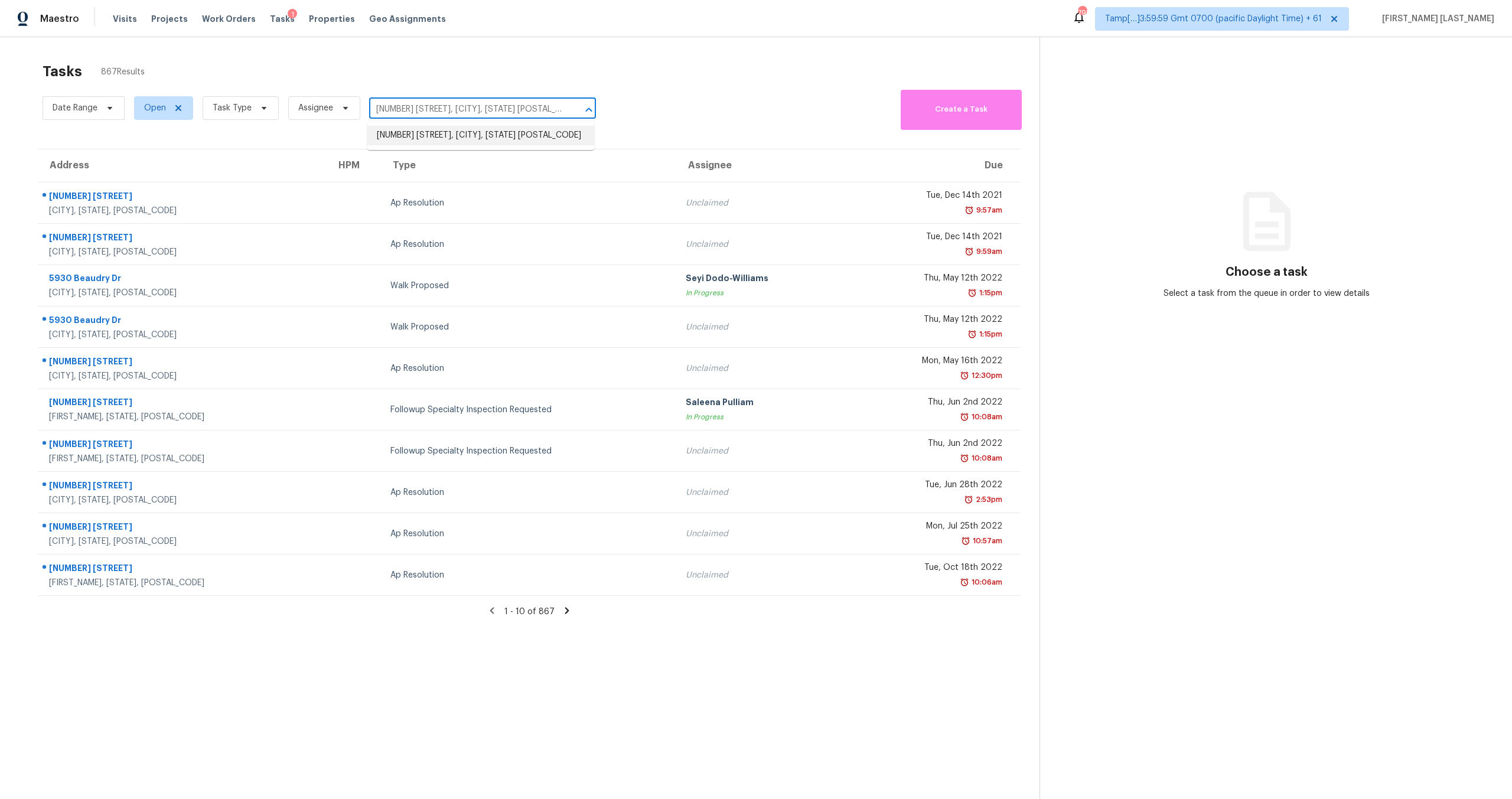 click on "[NUMBER] [STREET], [CITY], [STATE] [POSTAL_CODE]" at bounding box center [481, 135] 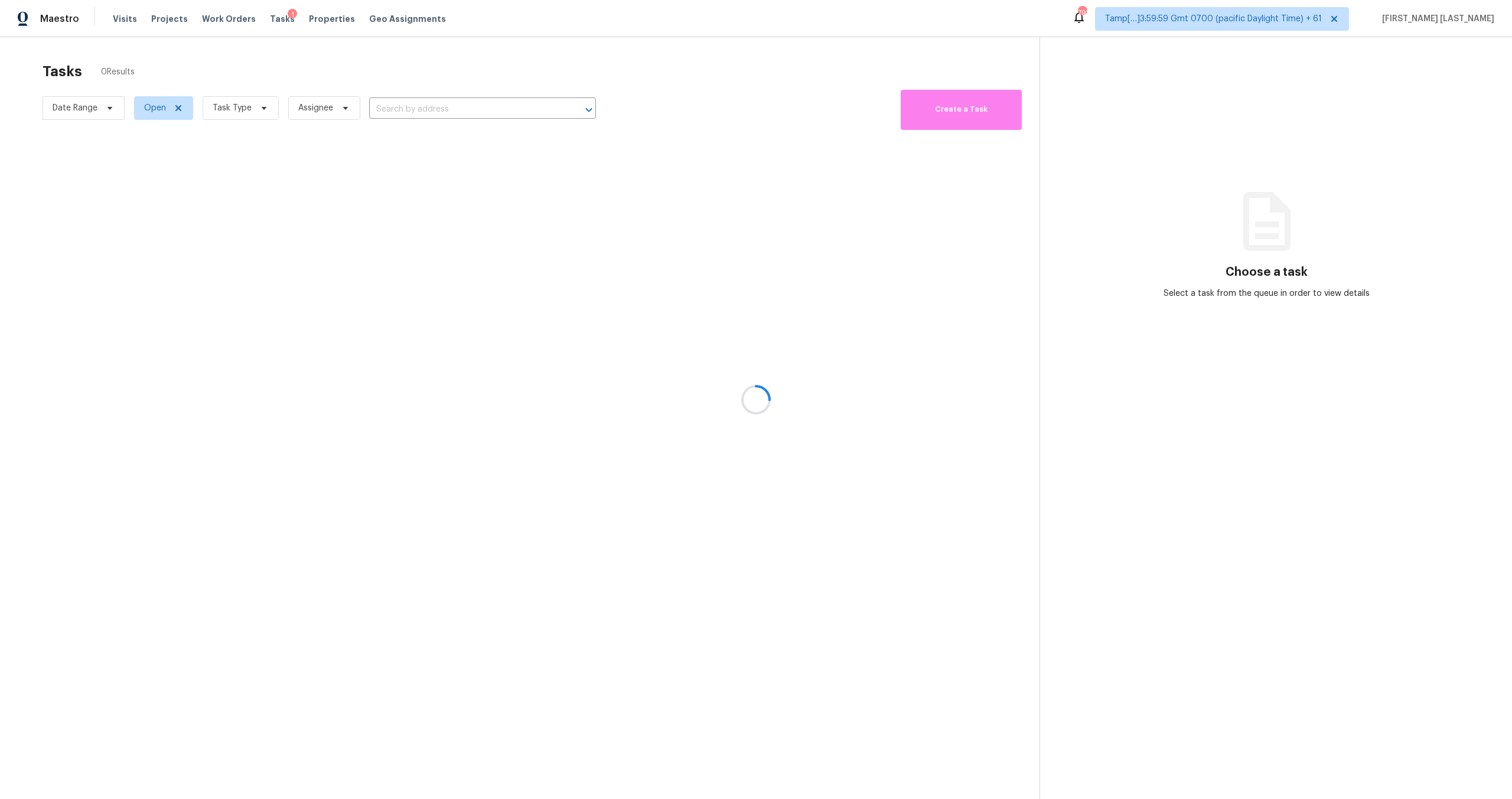 type on "[NUMBER] [STREET], [CITY], [STATE] [POSTAL_CODE]" 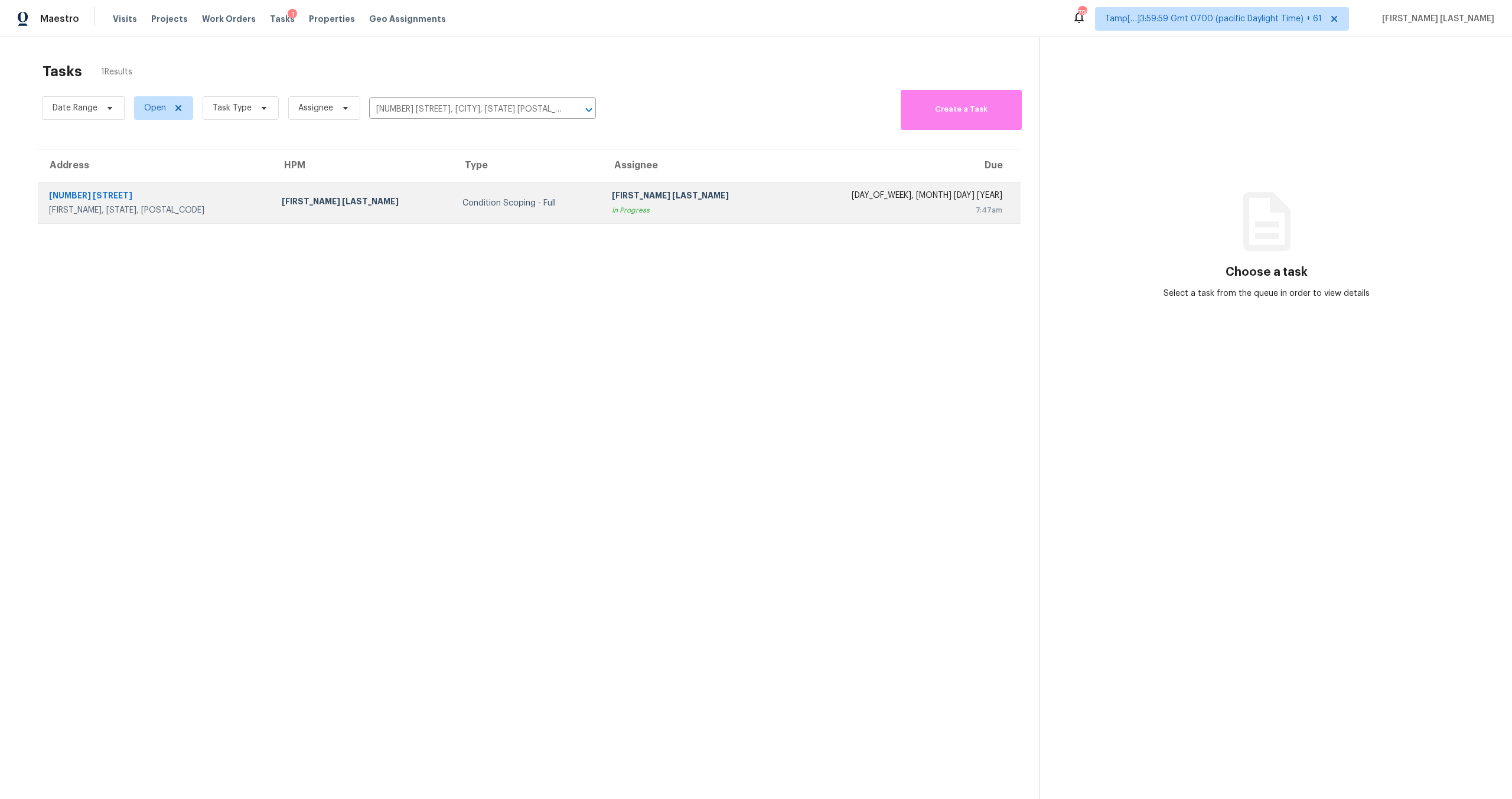 click on "In Progress" at bounding box center [693, 210] 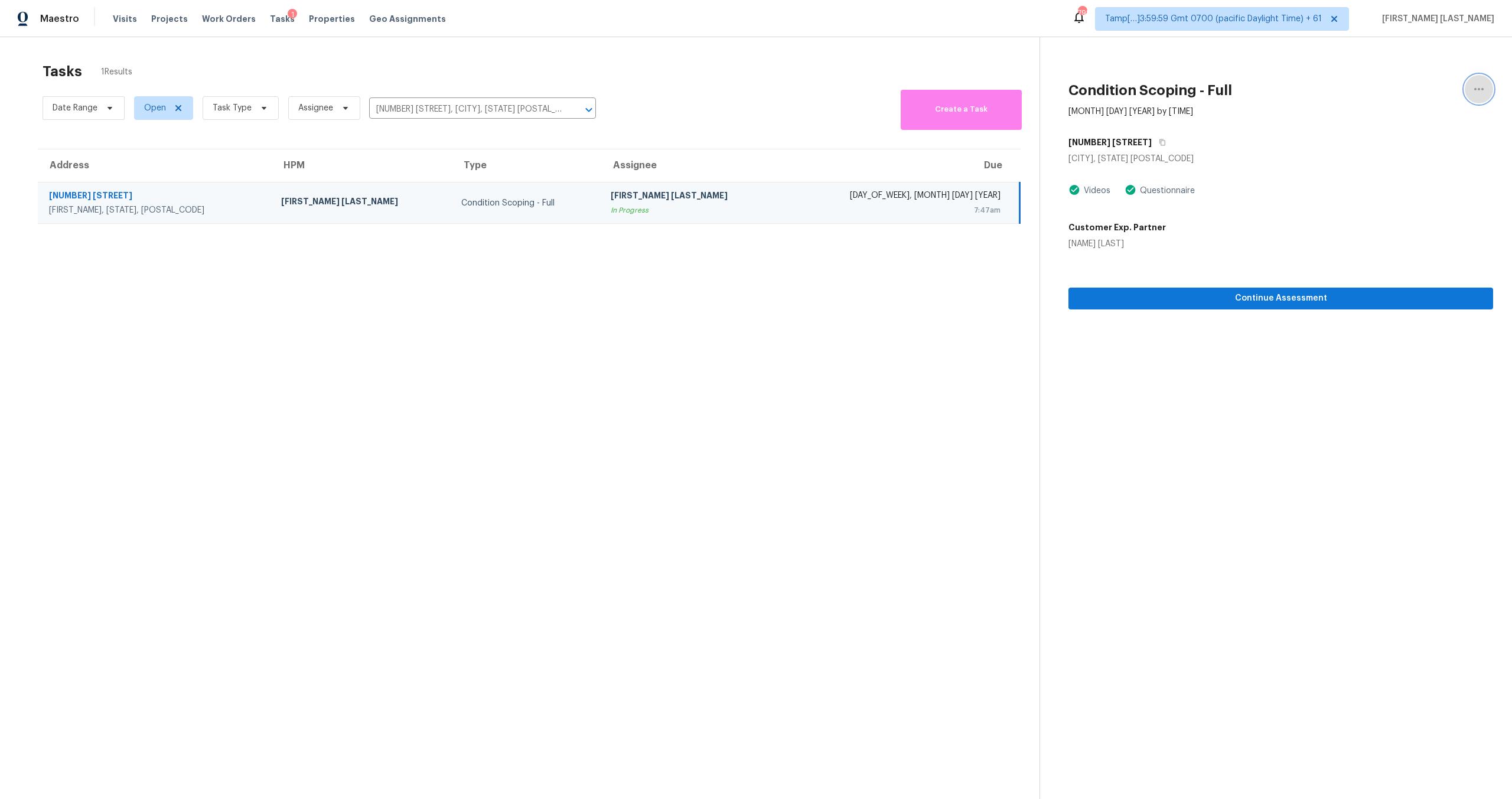 click at bounding box center (1479, 89) 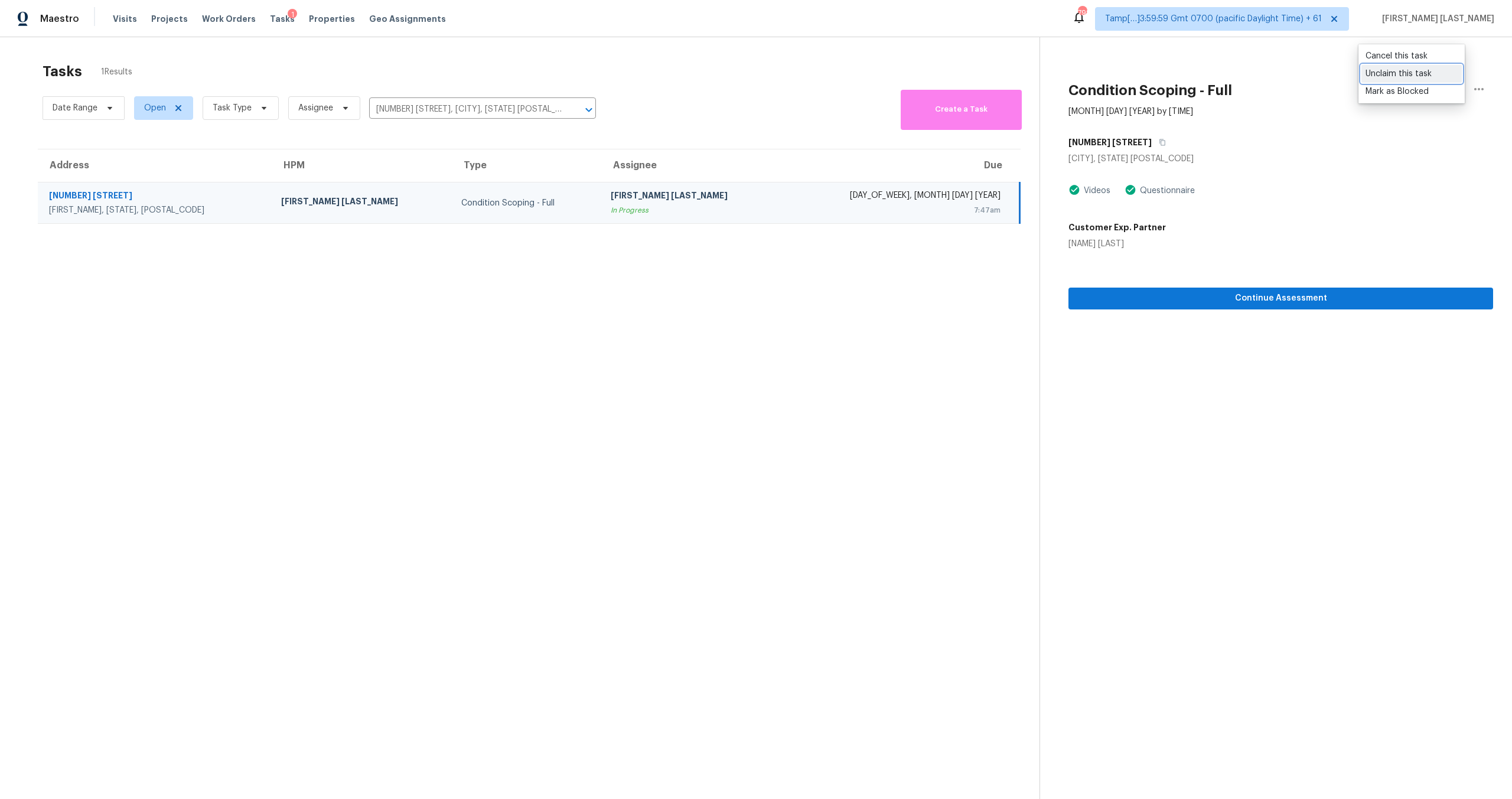 click on "Unclaim this task" at bounding box center [1412, 74] 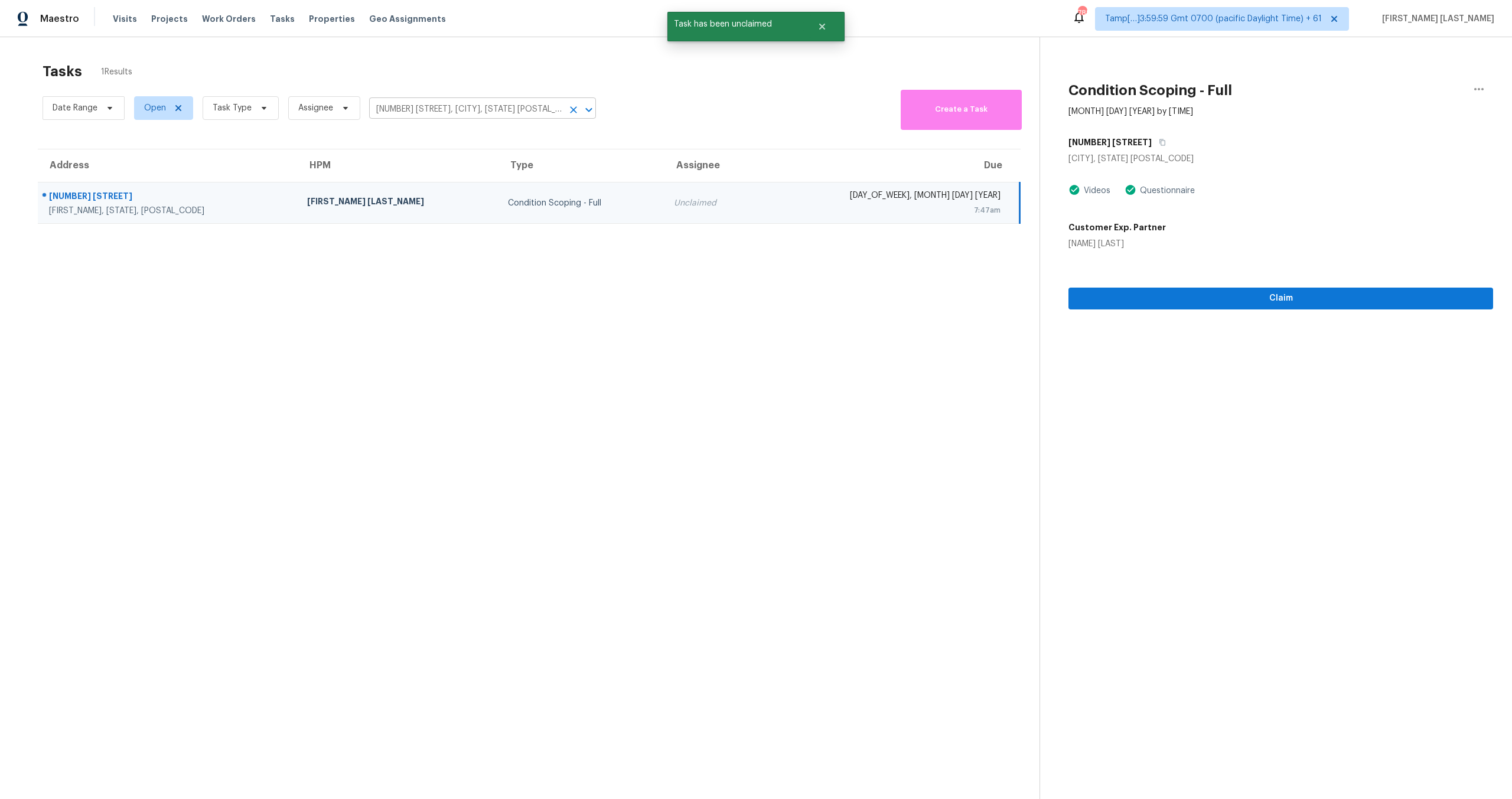 click 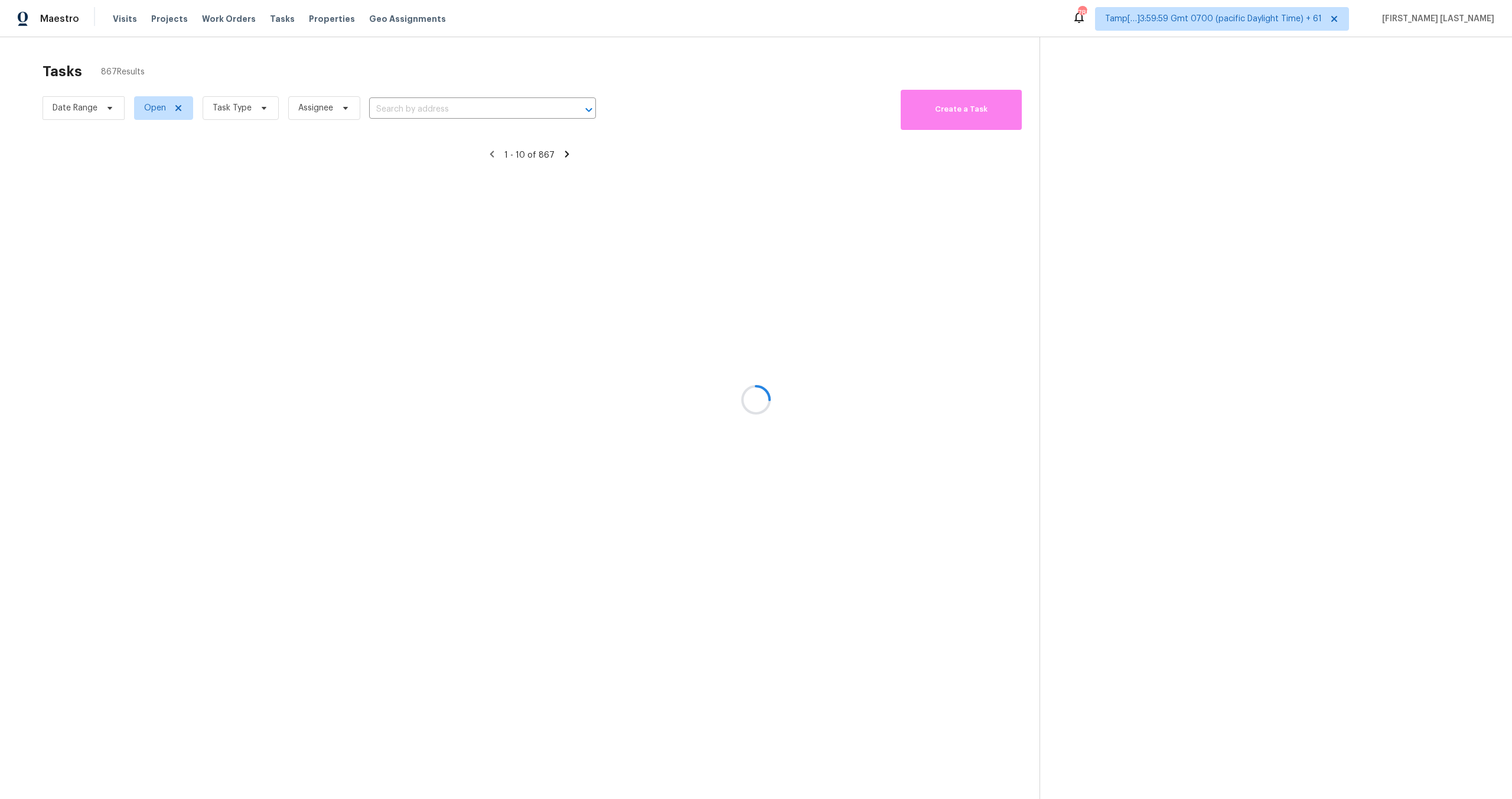 click at bounding box center [756, 399] 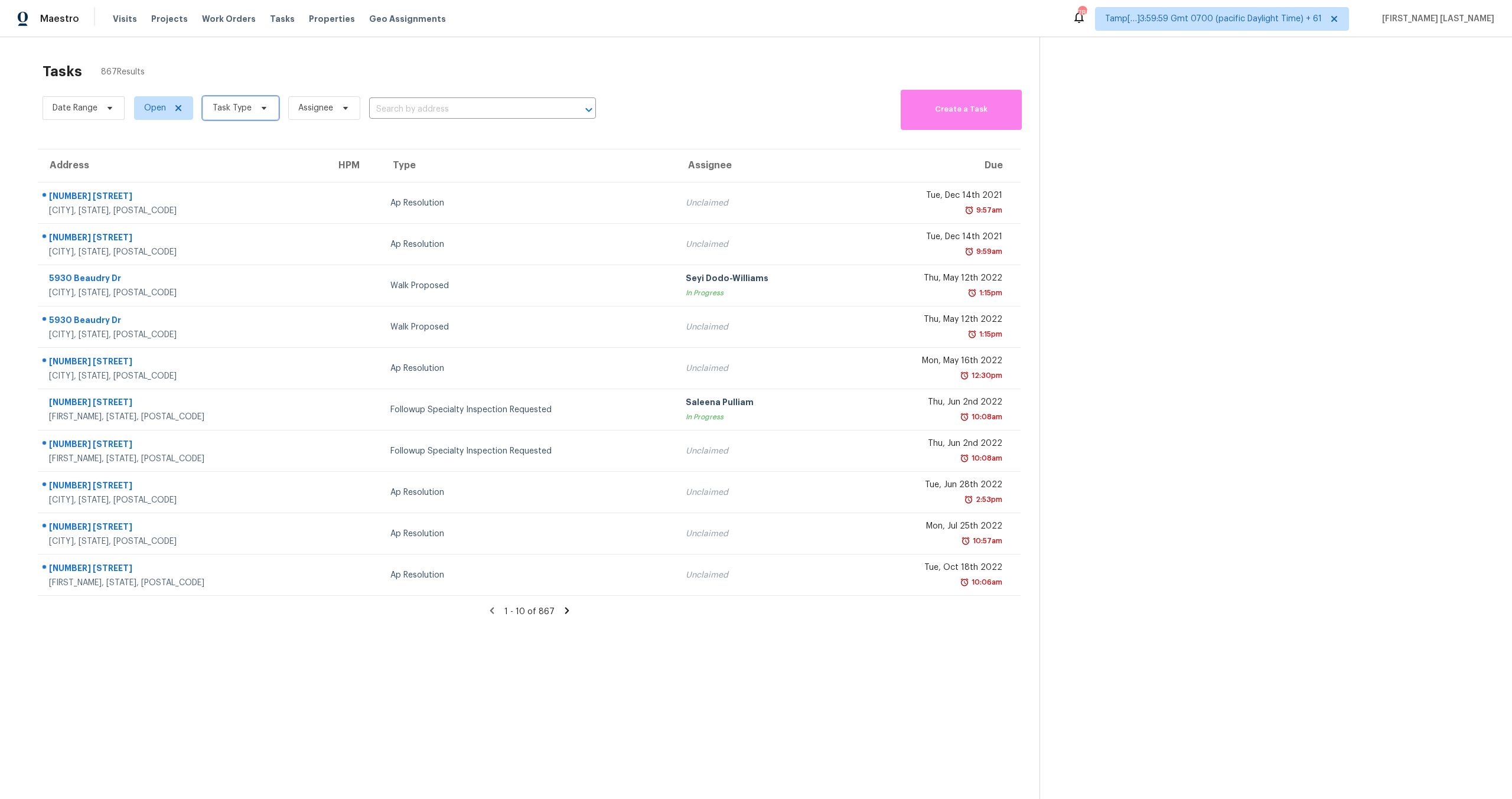 click on "Task Type" at bounding box center [232, 108] 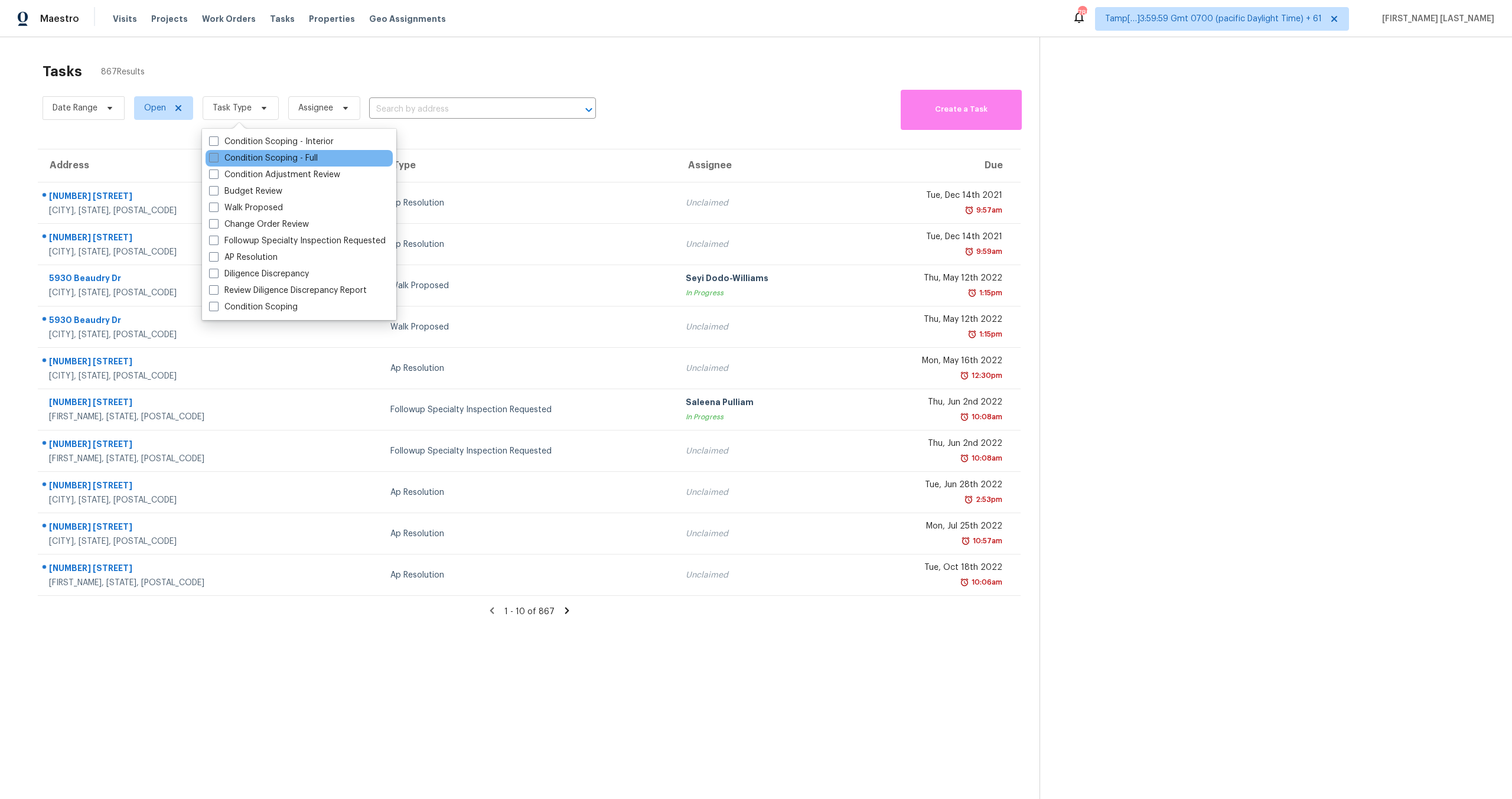 click on "Condition Scoping - Full" at bounding box center [263, 158] 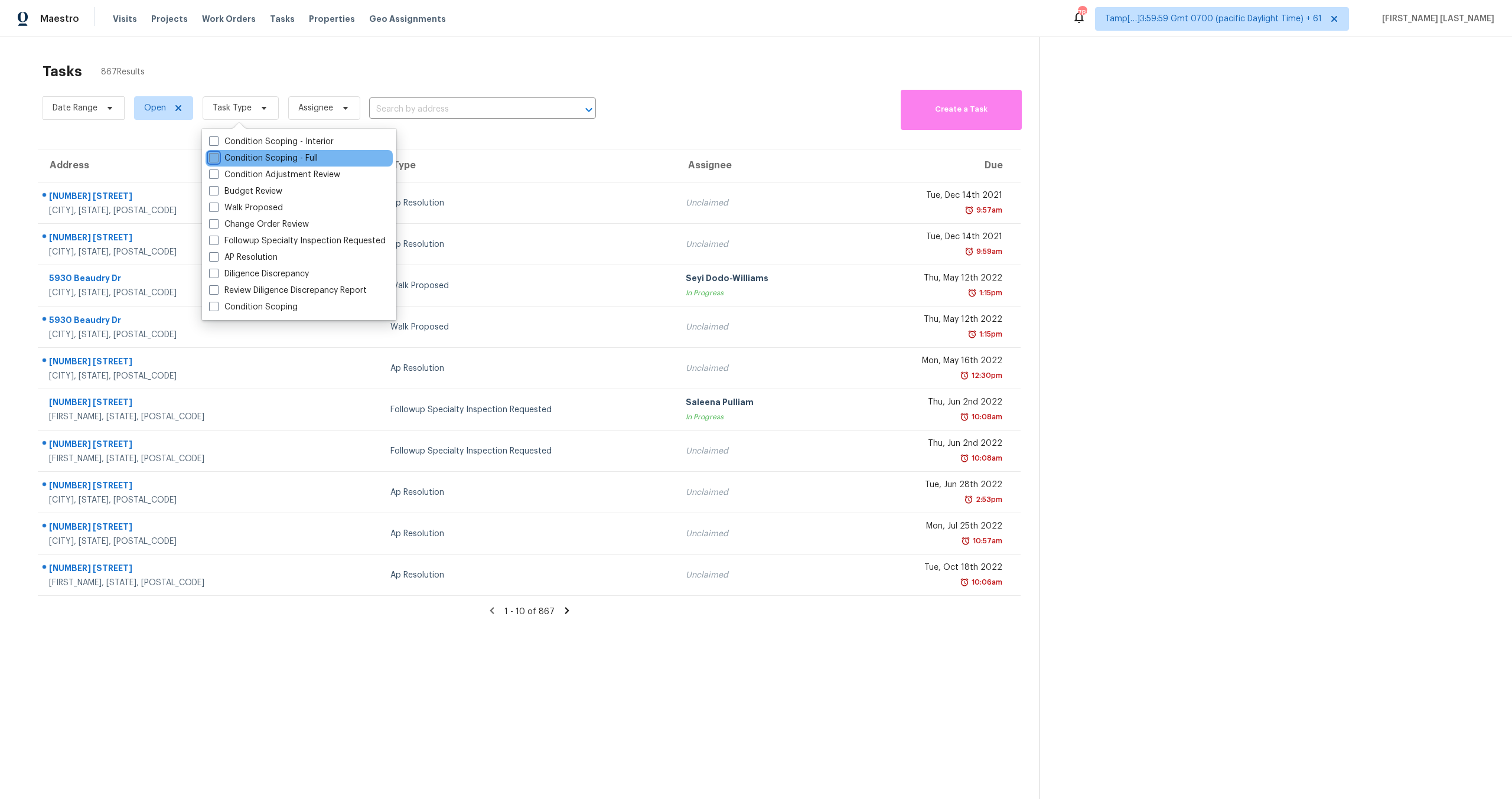 click on "Condition Scoping - Full" at bounding box center (213, 156) 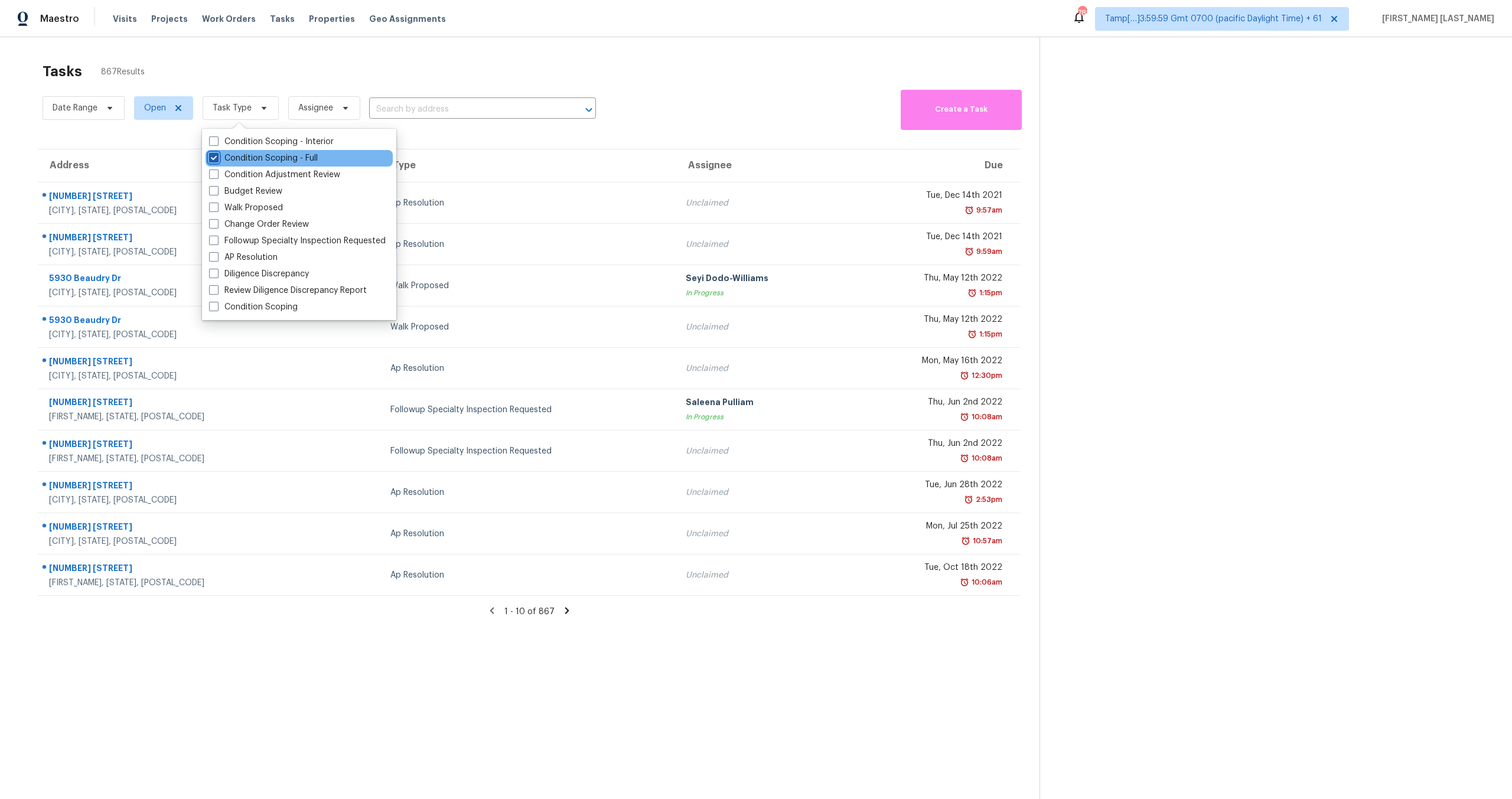 checkbox on "true" 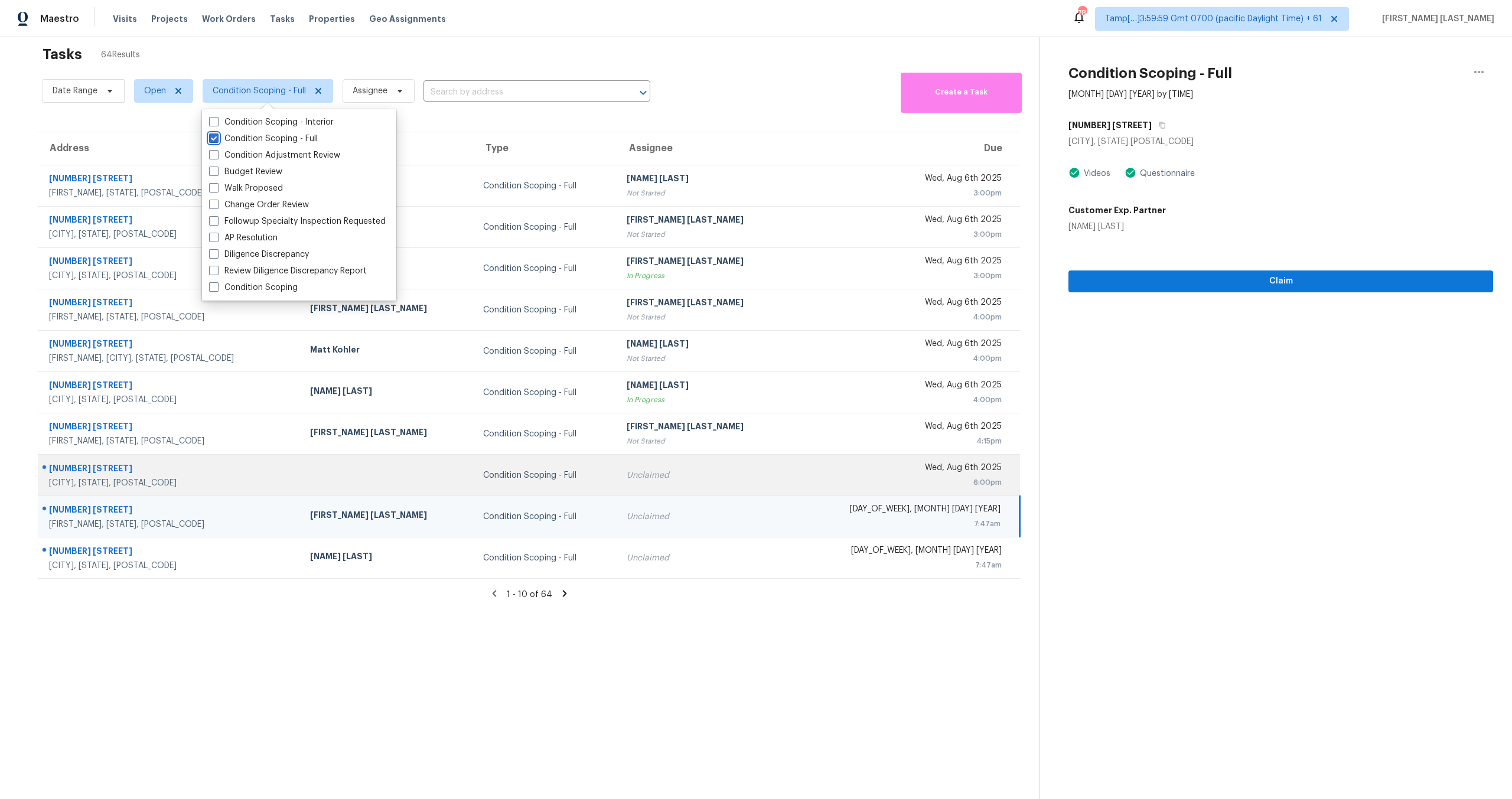 scroll, scrollTop: 37, scrollLeft: 0, axis: vertical 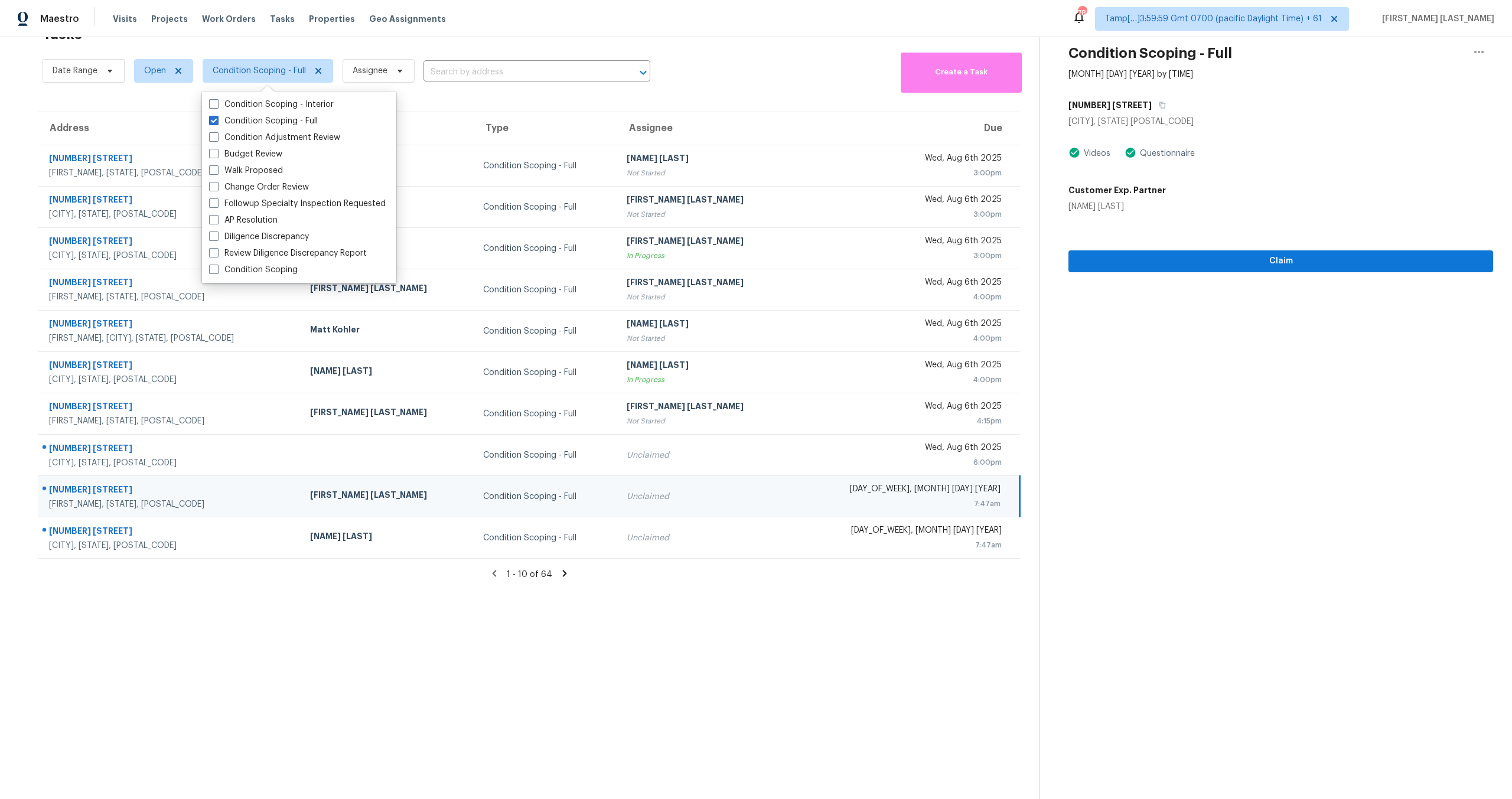 click 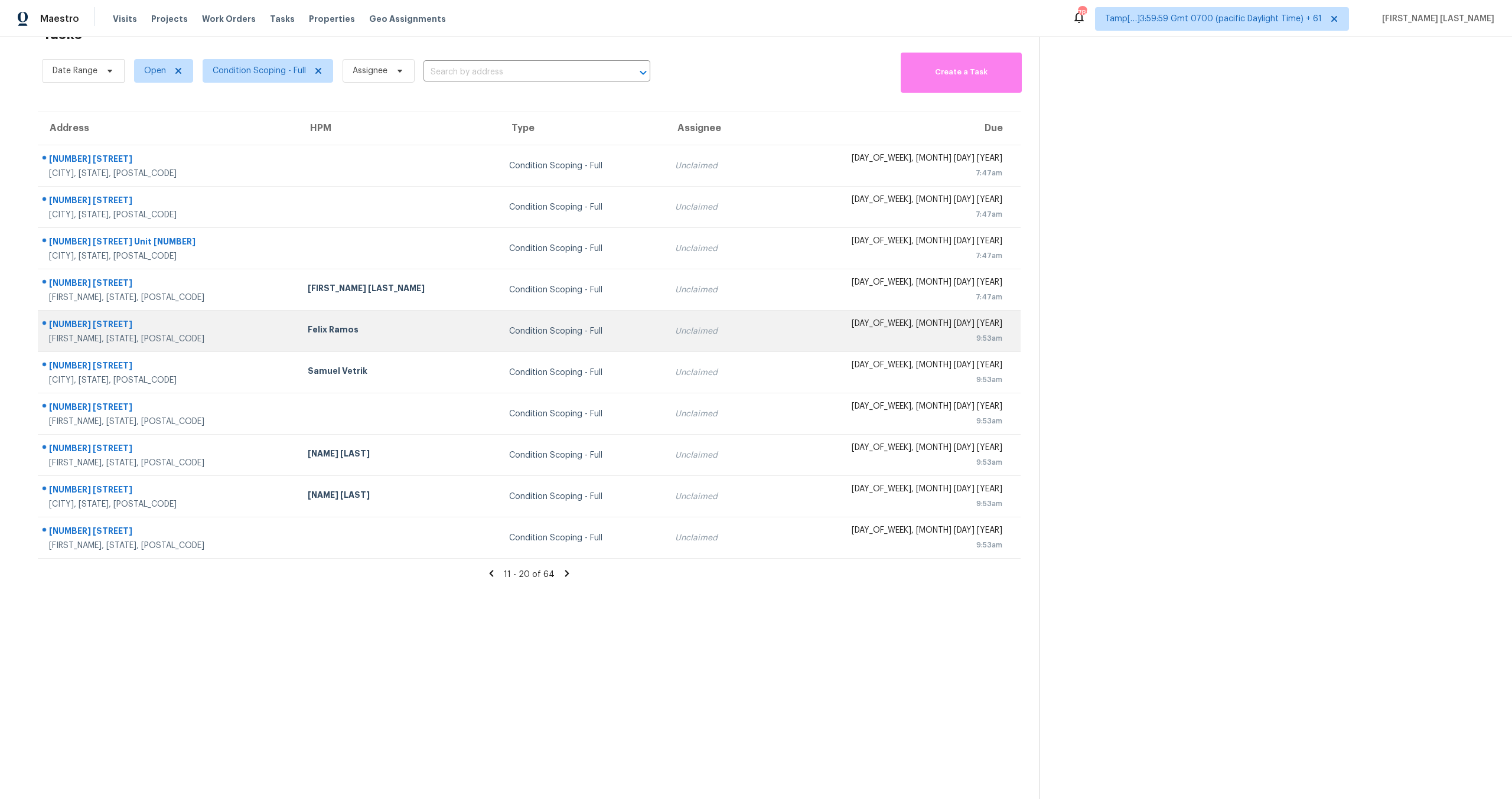 click on "Condition Scoping - Full" at bounding box center (582, 331) 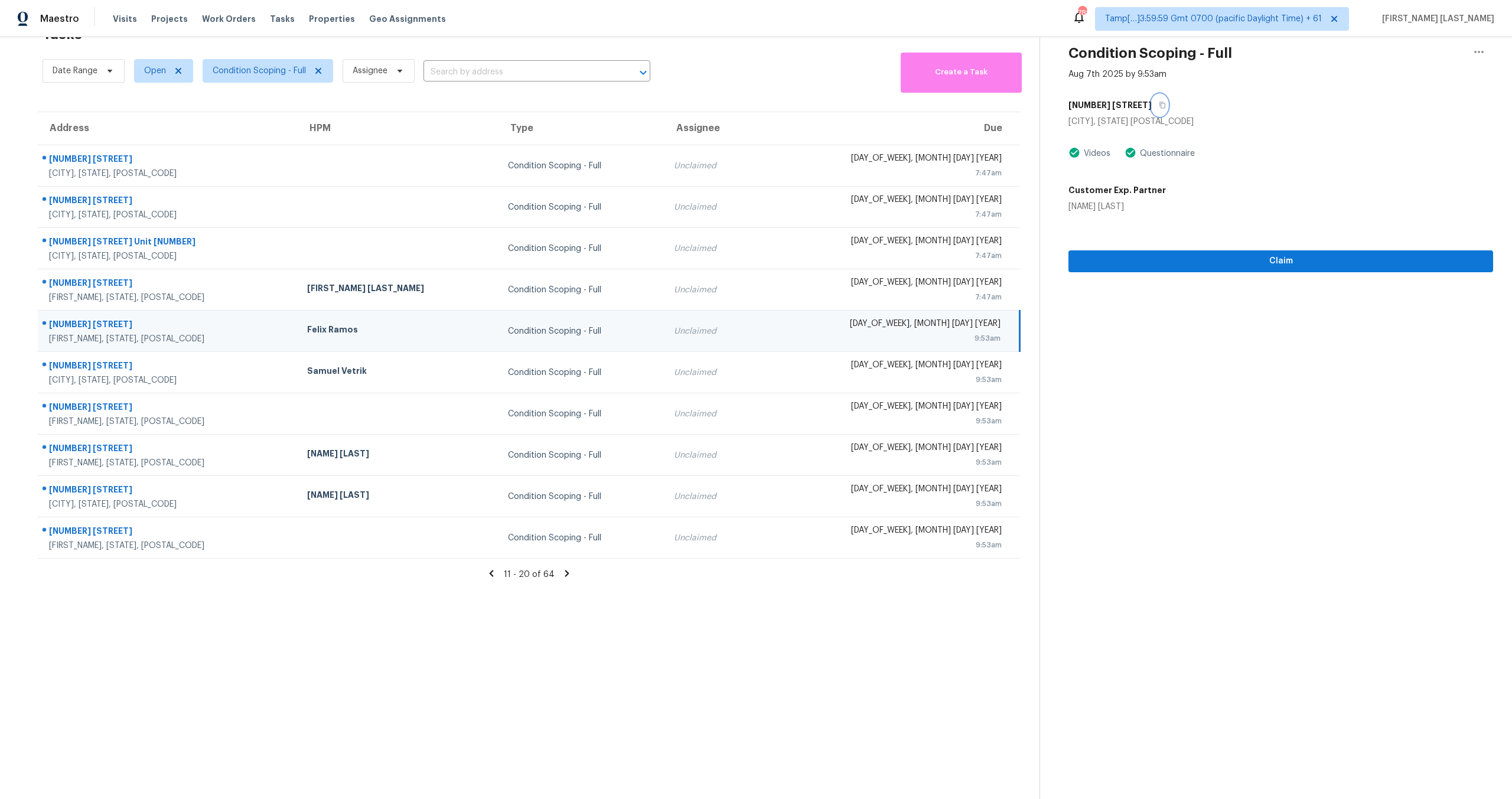 click 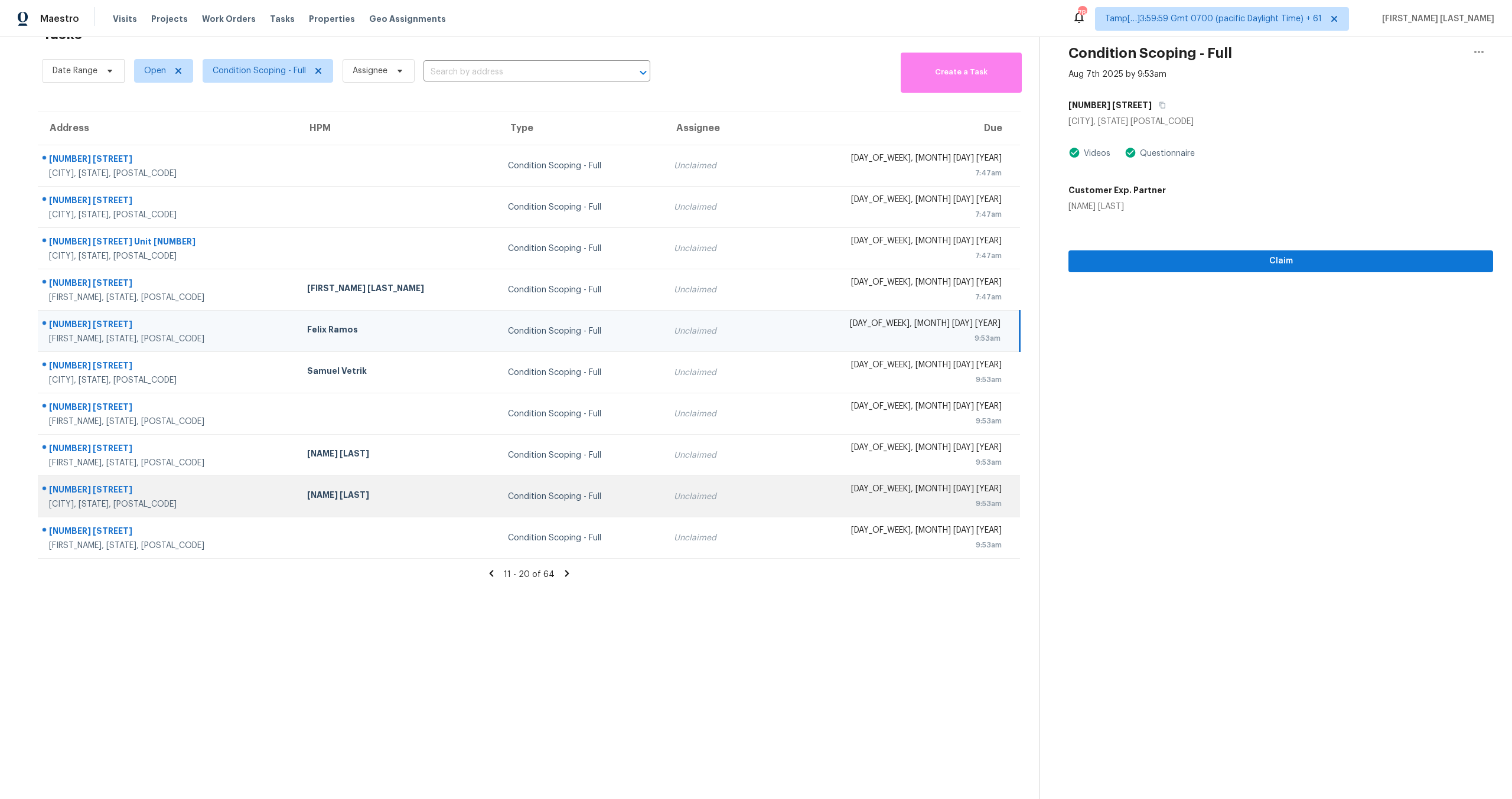 click on "Condition Scoping - Full" at bounding box center [581, 497] 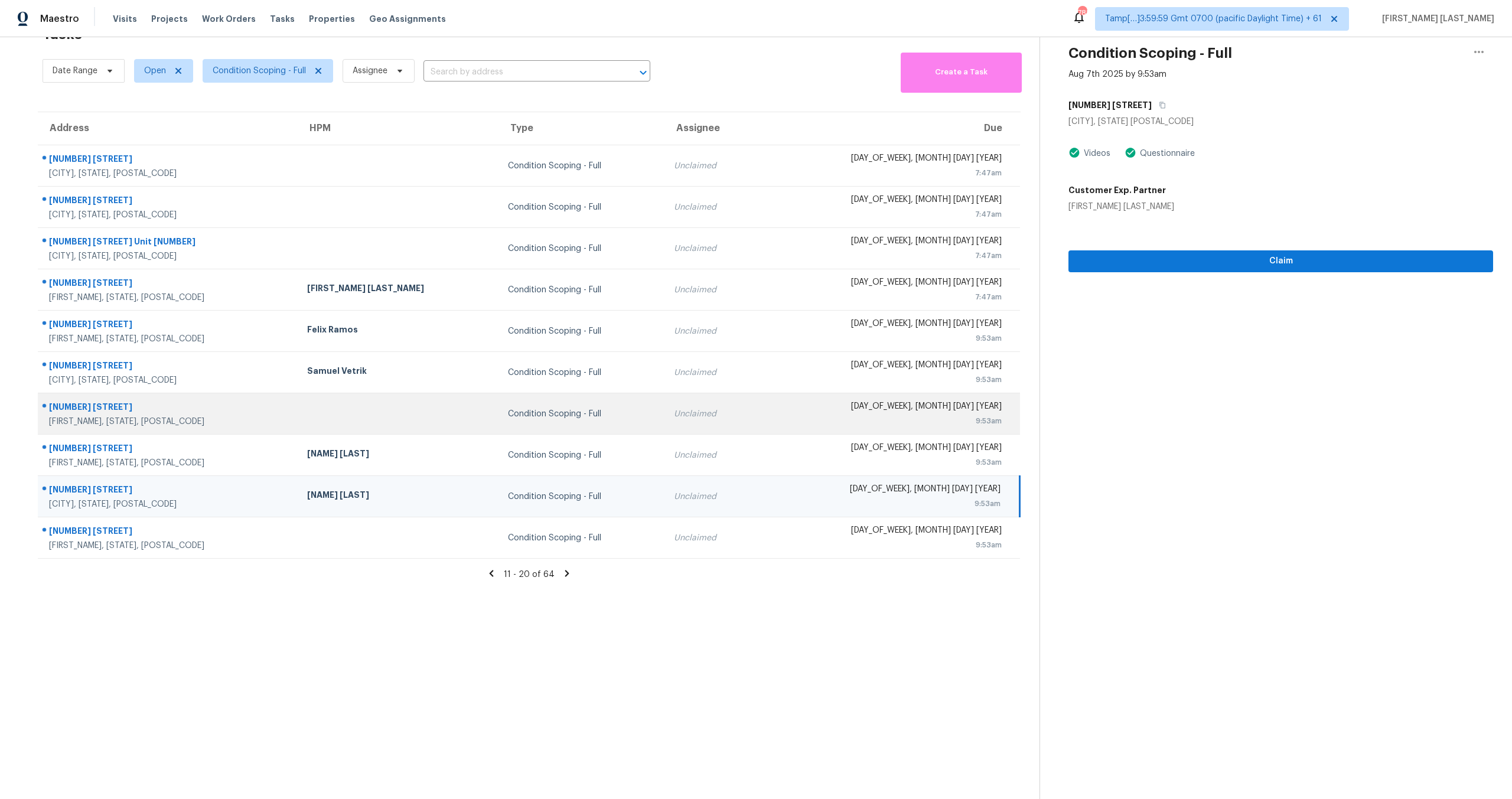 click on "Unclaimed" at bounding box center [710, 414] 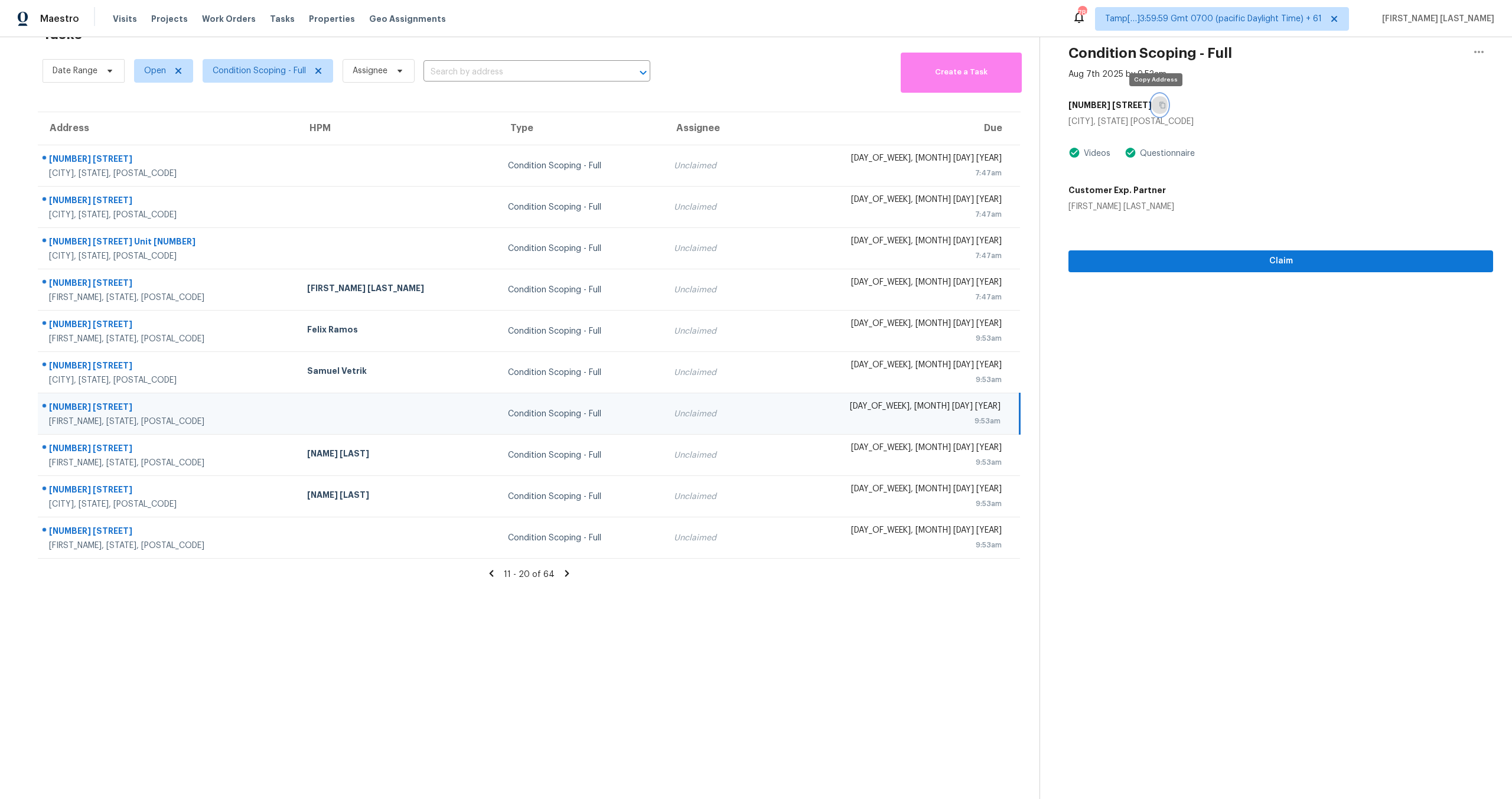 click at bounding box center [1159, 105] 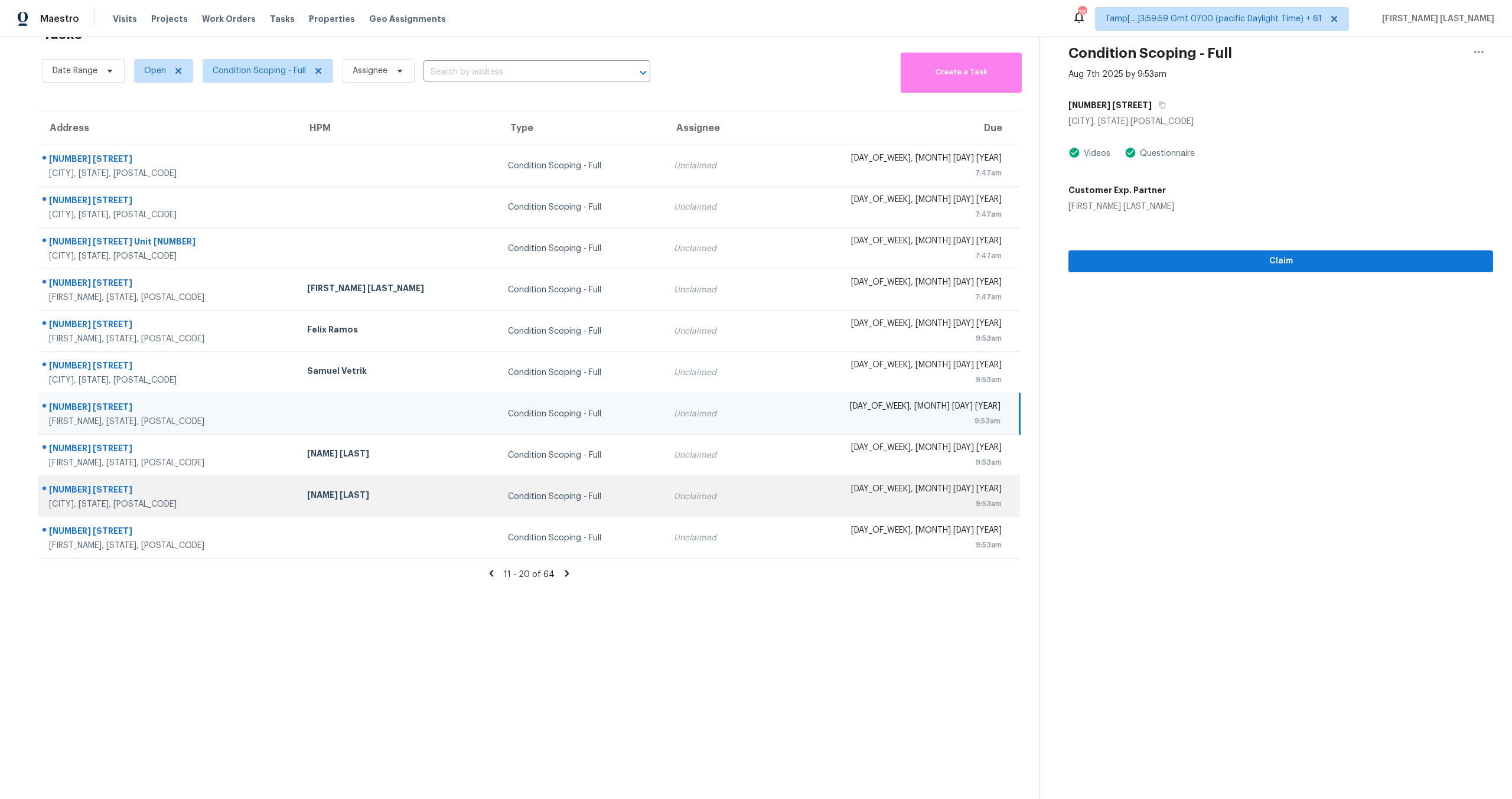 click on "Condition Scoping - Full" at bounding box center [581, 497] 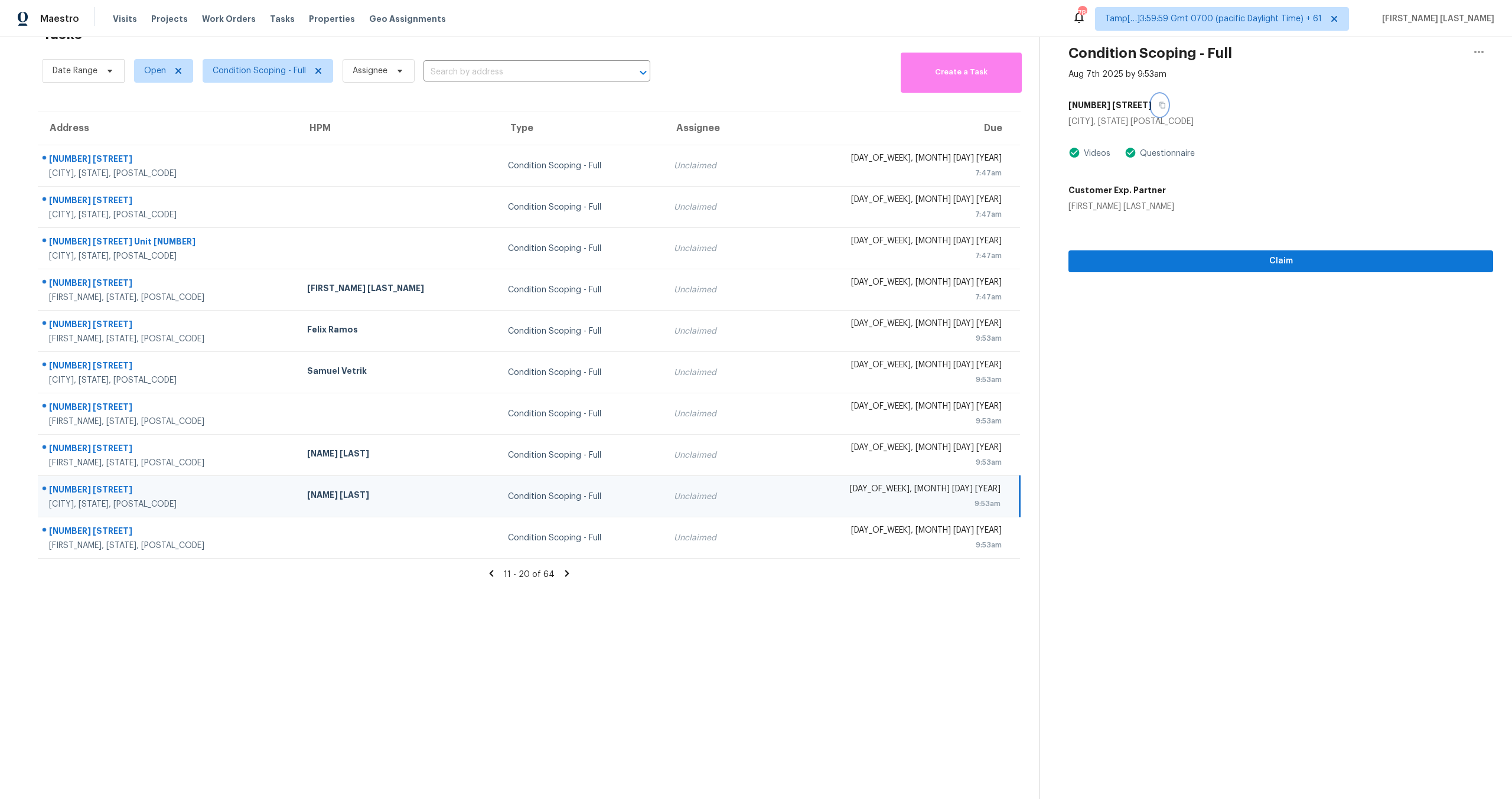 click 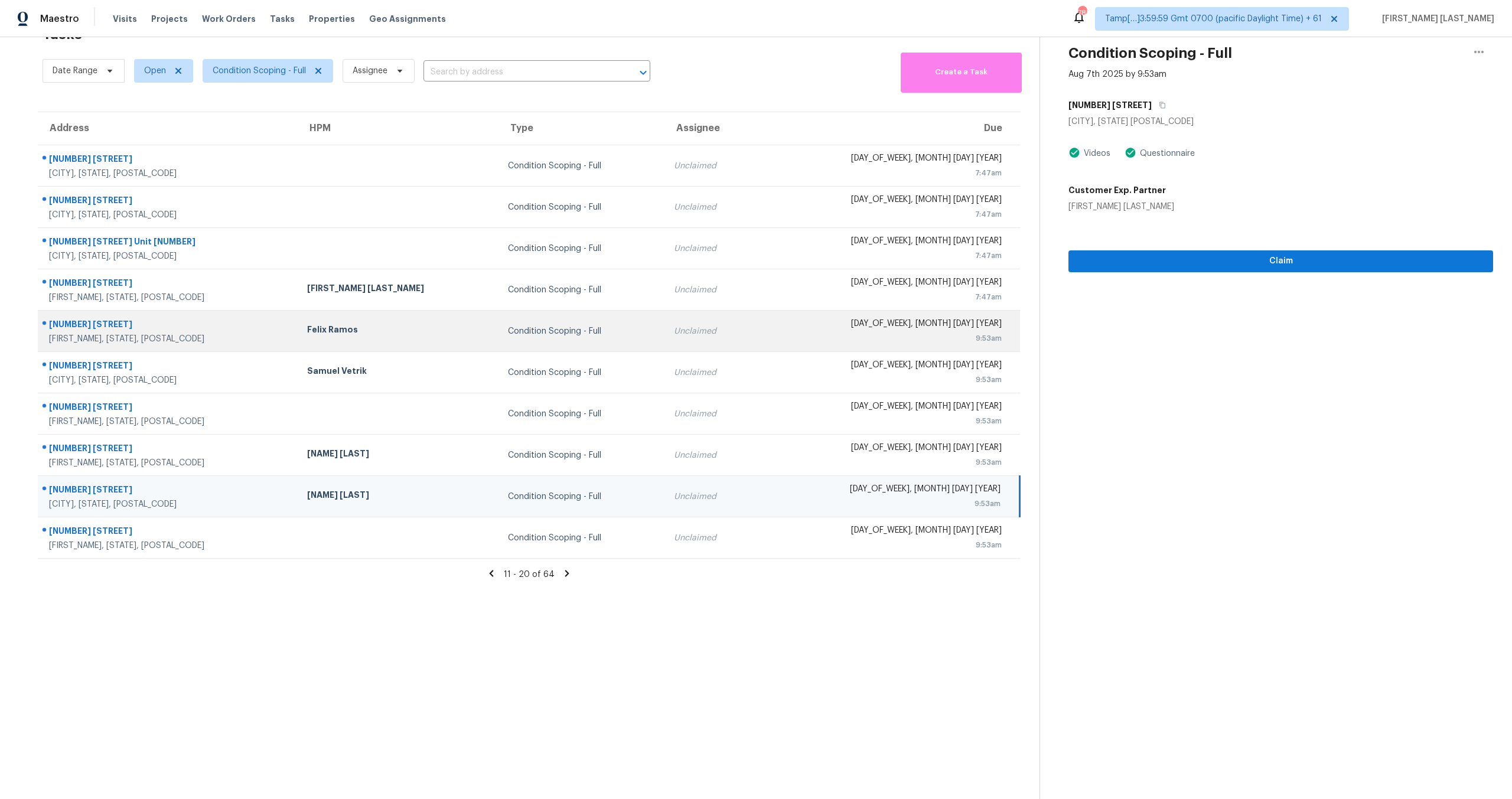 click on "Condition Scoping - Full" at bounding box center (581, 331) 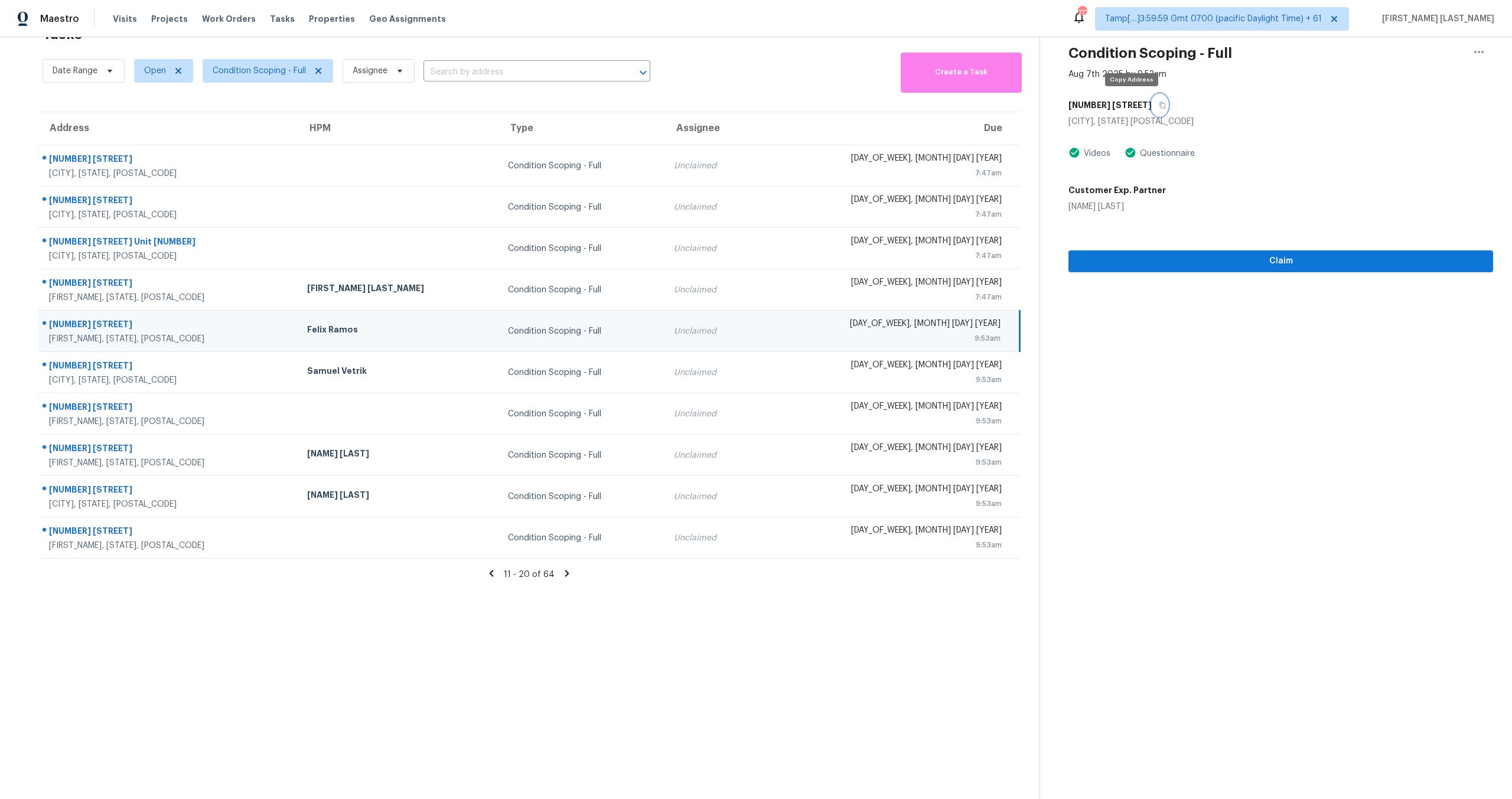 click 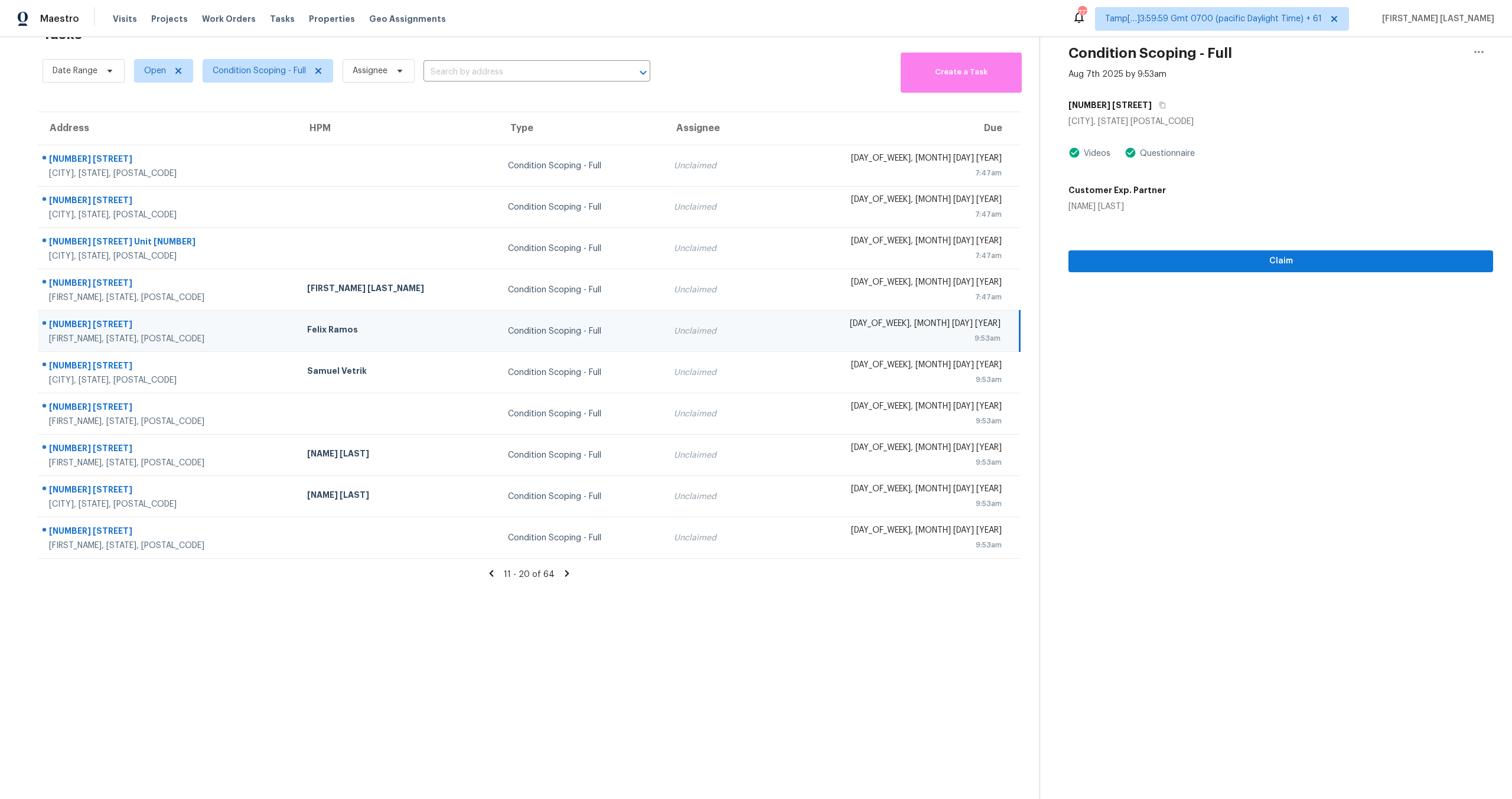 click 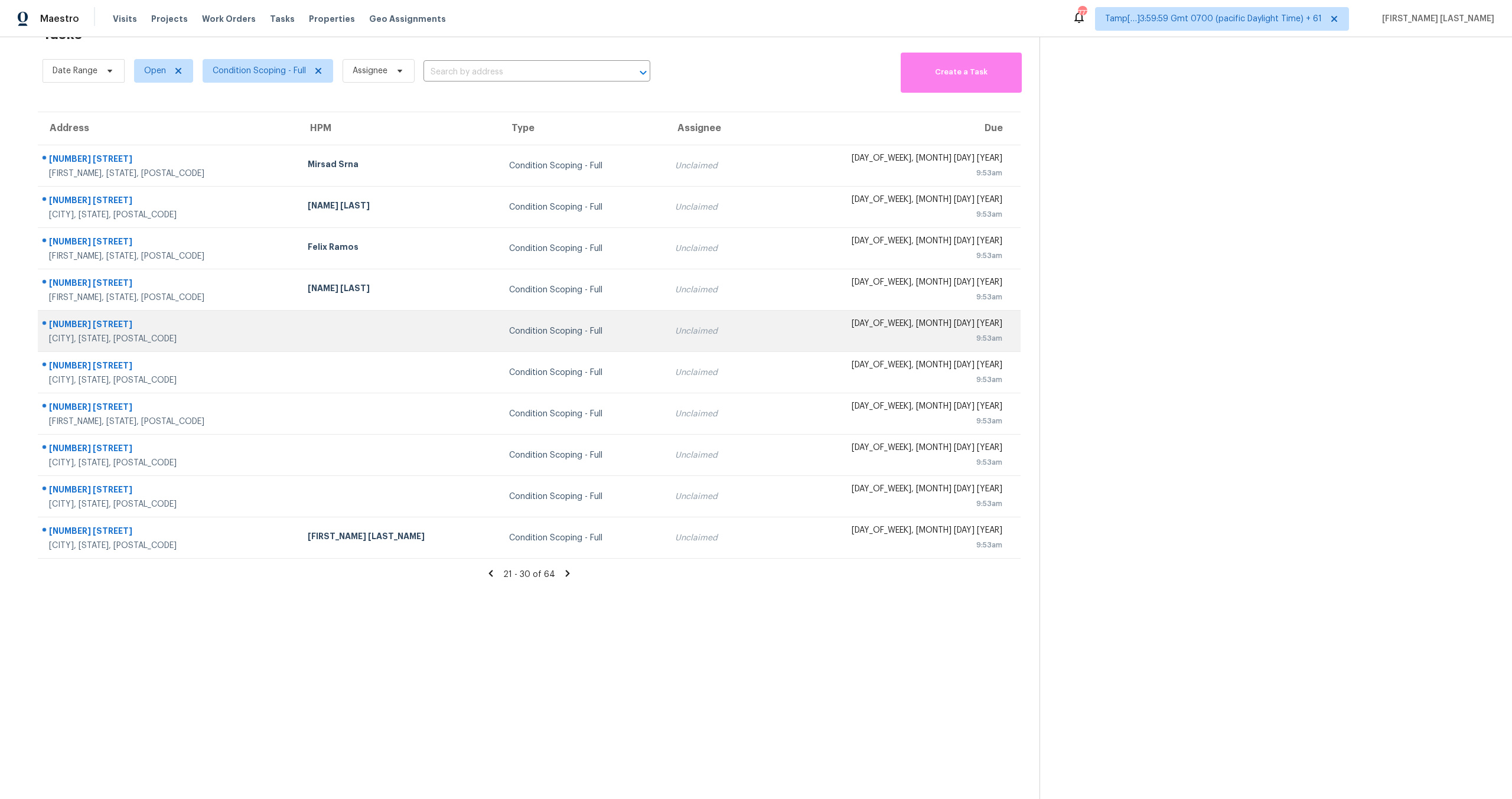click on "Condition Scoping - Full" at bounding box center [582, 331] 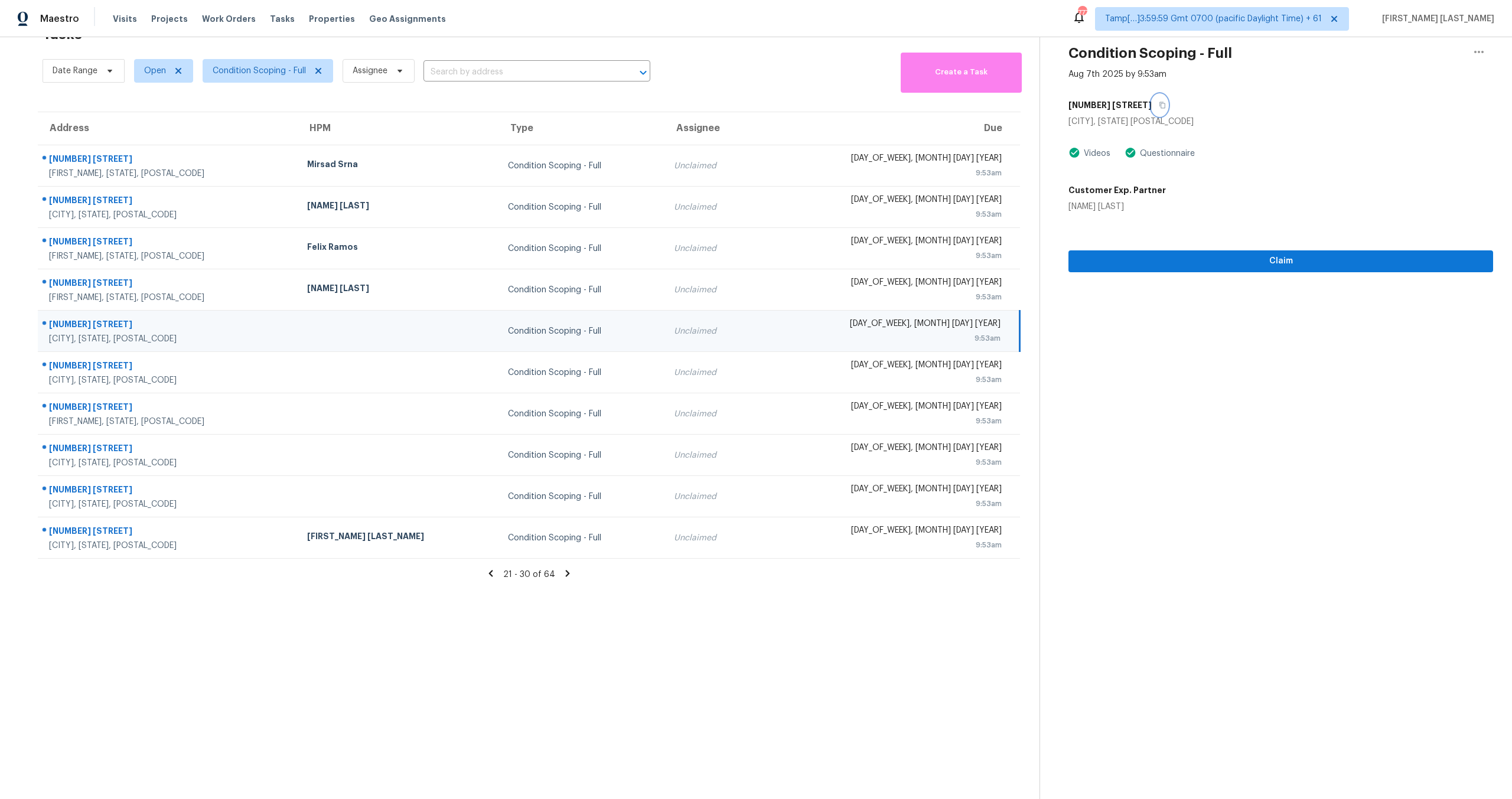 click 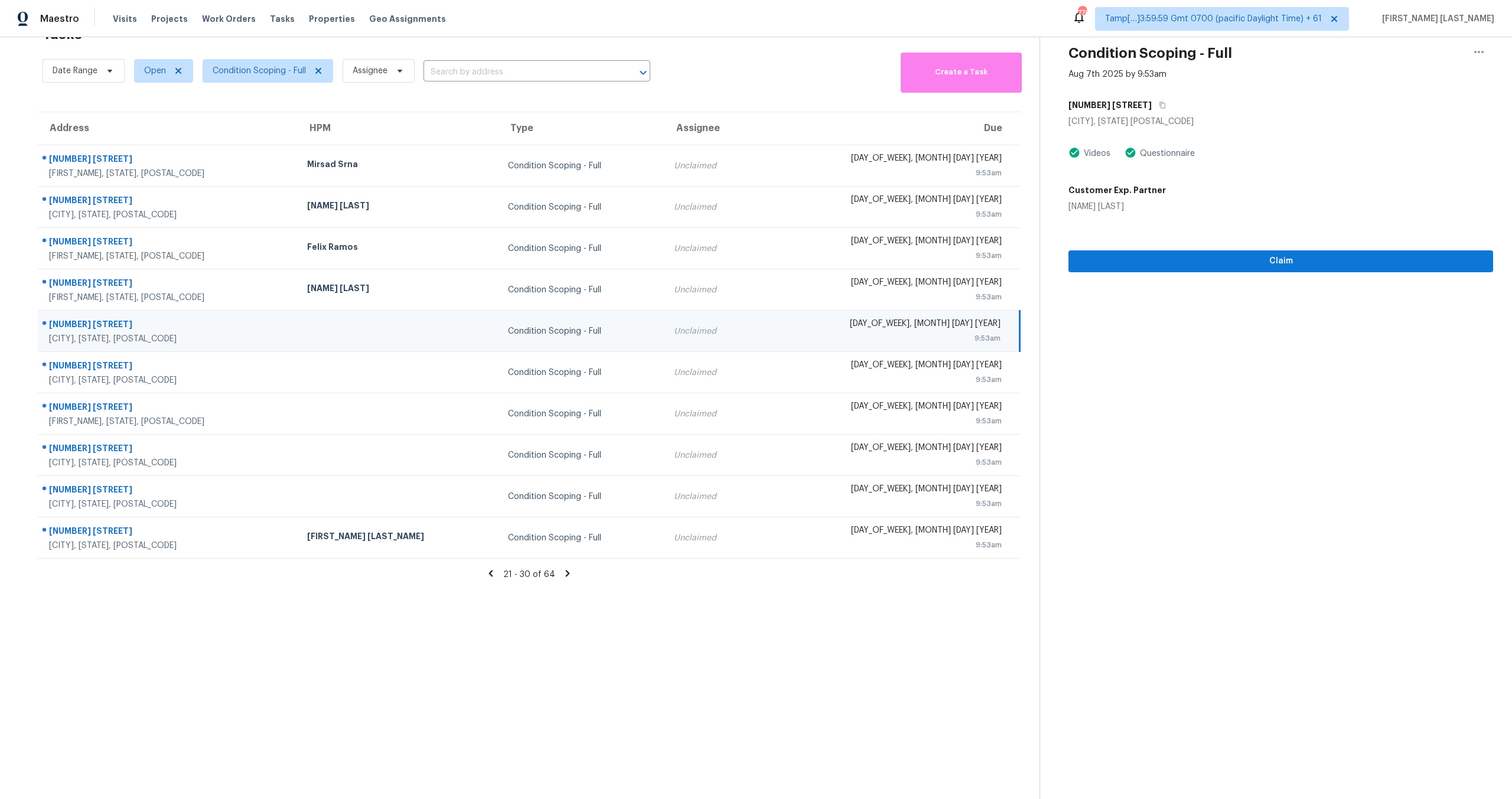 click on "Condition Scoping - Full Aug 7th 2025 by 9:53am 1734 Trentwood Dr Fort Mill, [STATE] [POSTAL_CODE] Videos Questionnaire Customer Exp. Partner [NAME] [LAST] Claim" at bounding box center (1266, 399) 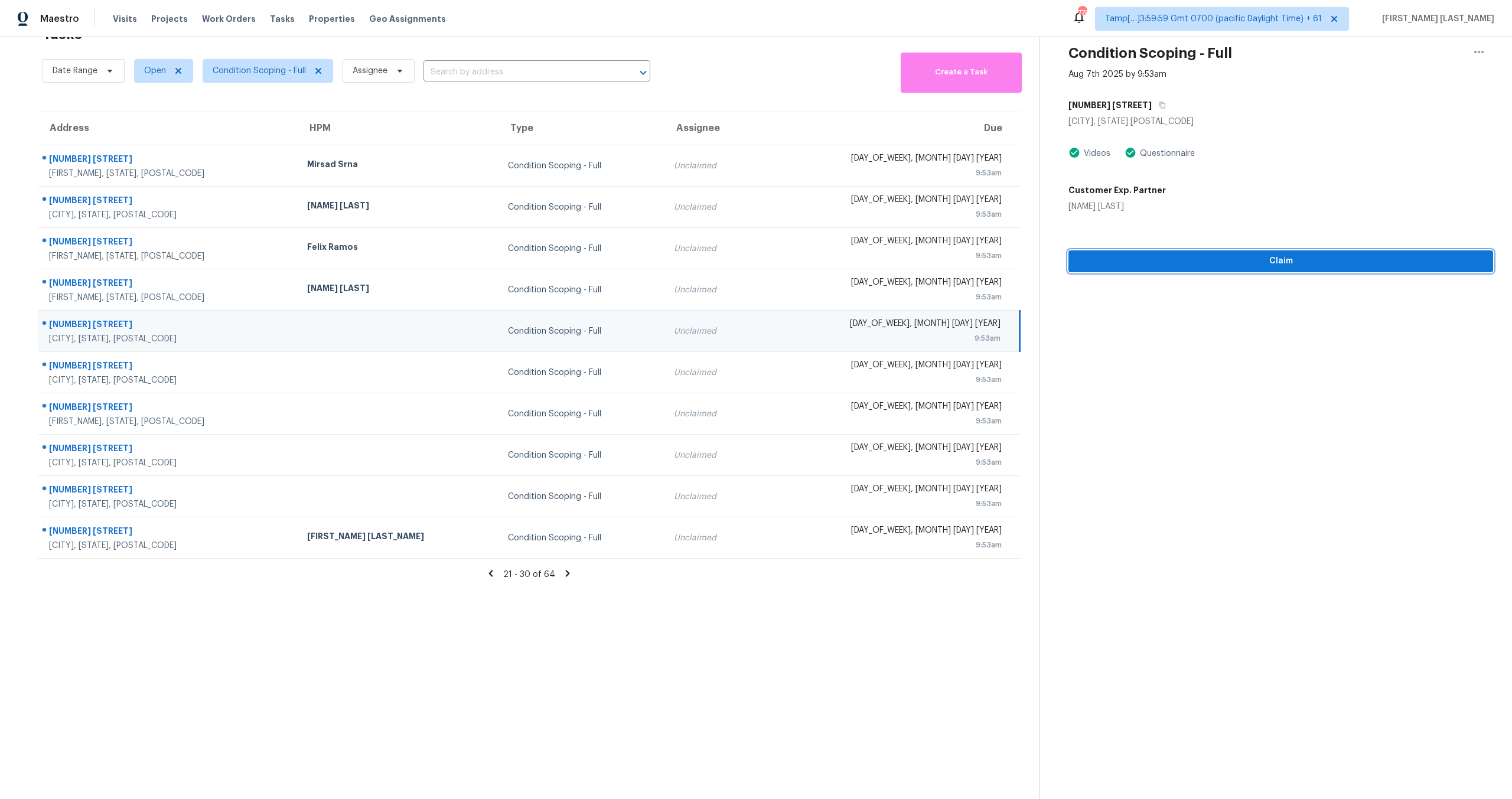 click on "Claim" at bounding box center [1280, 261] 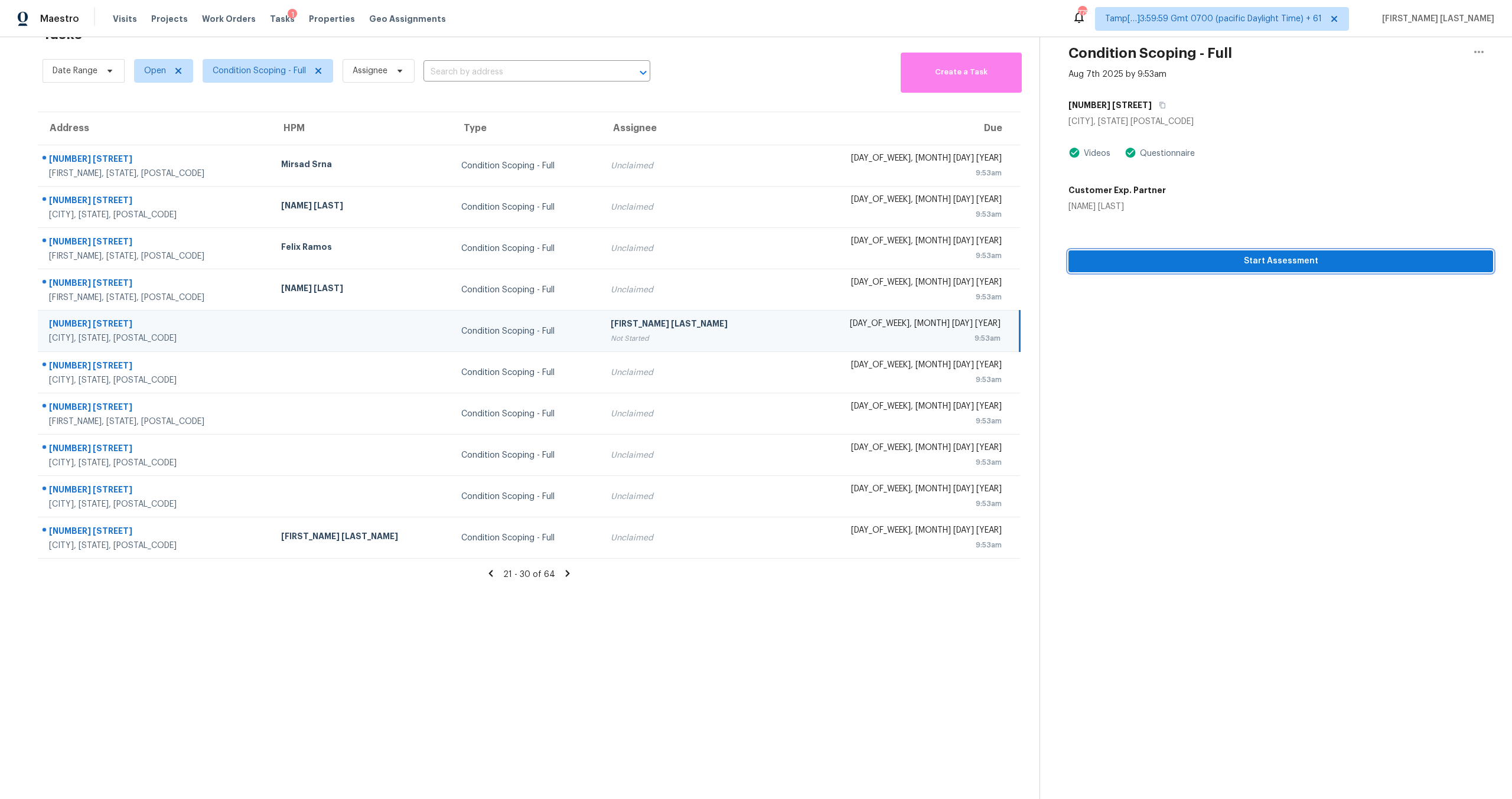 click on "Start Assessment" at bounding box center (1280, 261) 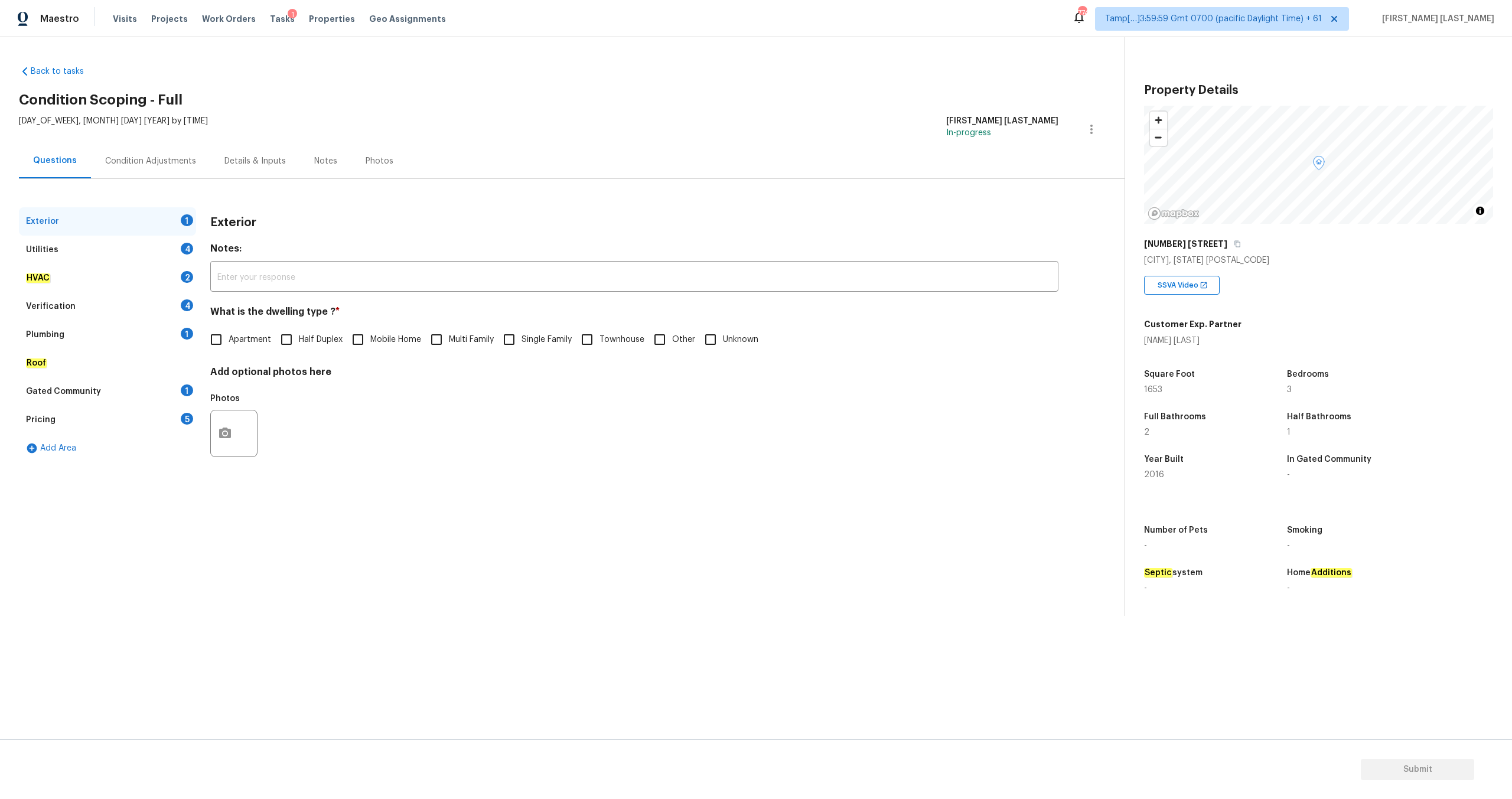 click on "Single Family" at bounding box center [546, 340] 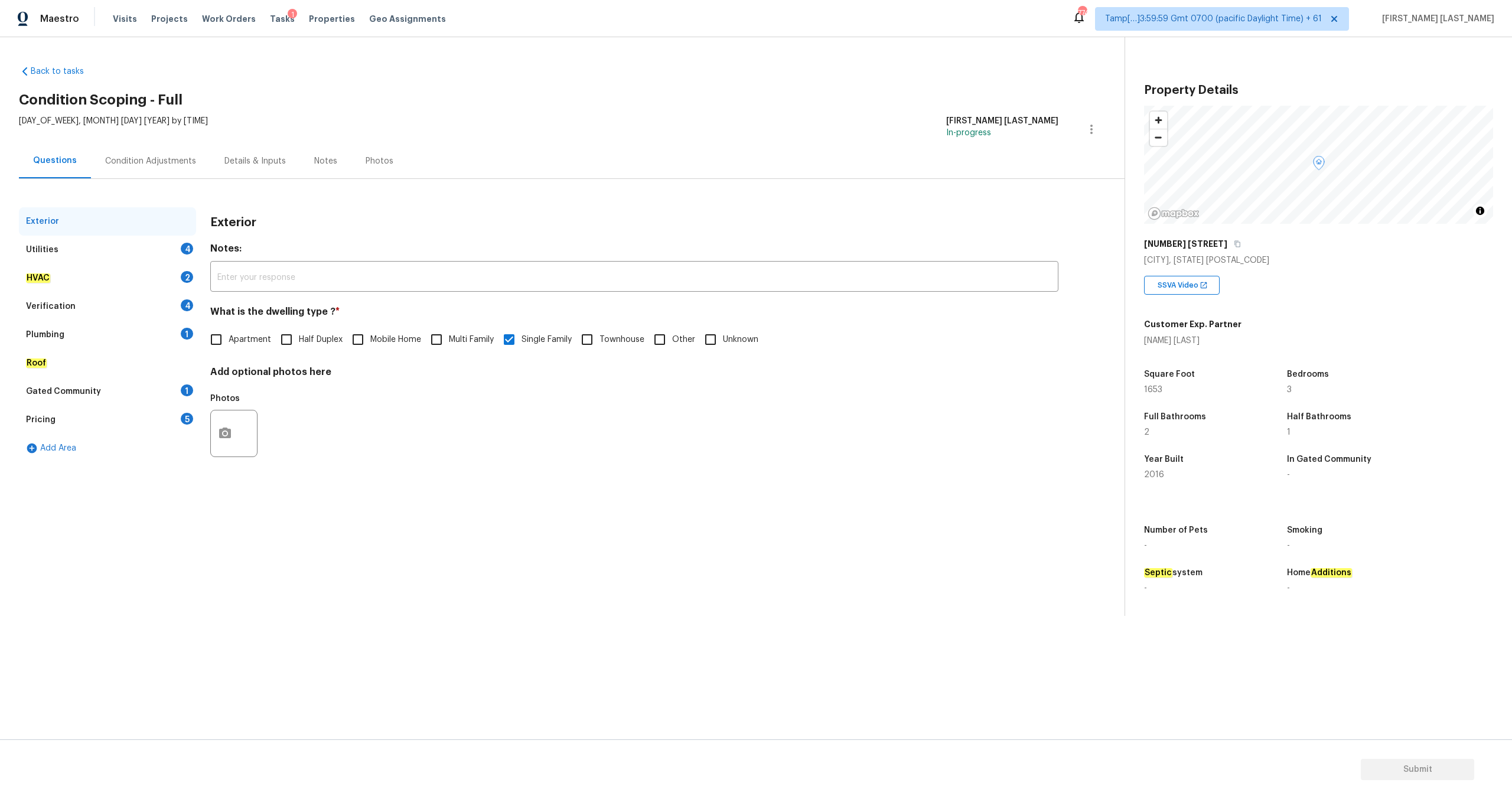 click on "Utilities 4" at bounding box center (107, 250) 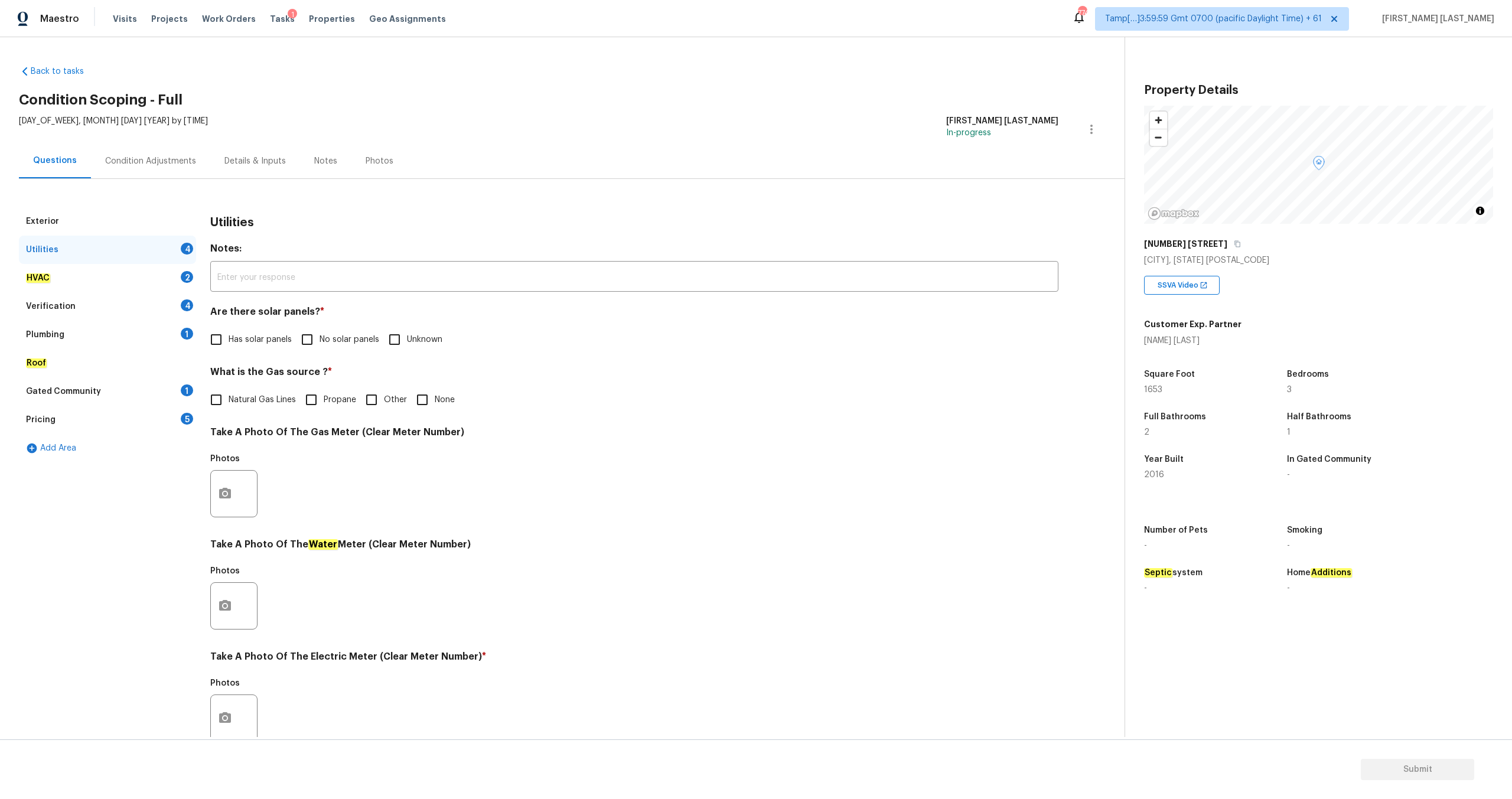 click on "No solar panels" at bounding box center (349, 340) 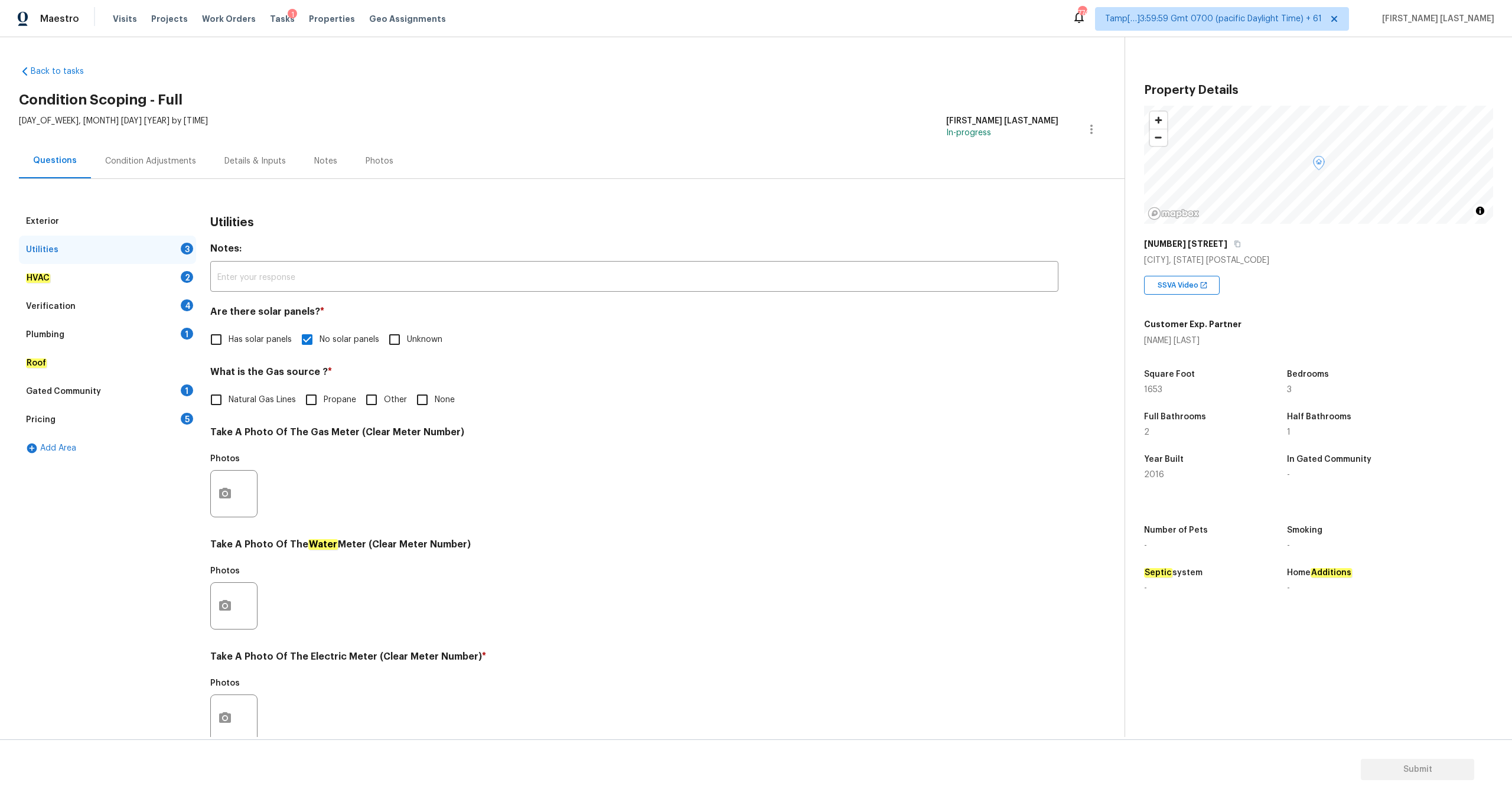 scroll, scrollTop: 90, scrollLeft: 0, axis: vertical 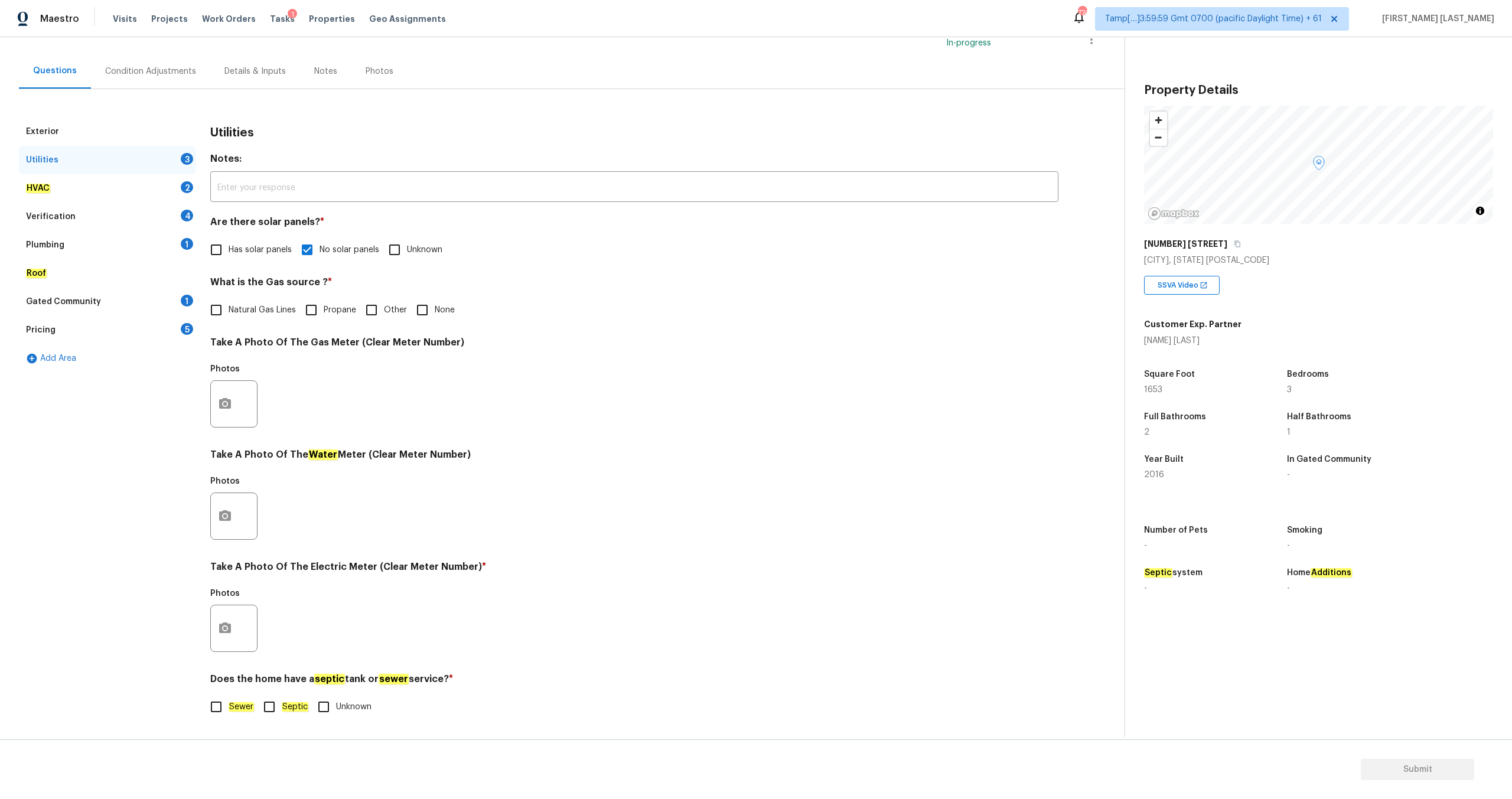 click on "Sewer" at bounding box center (216, 707) 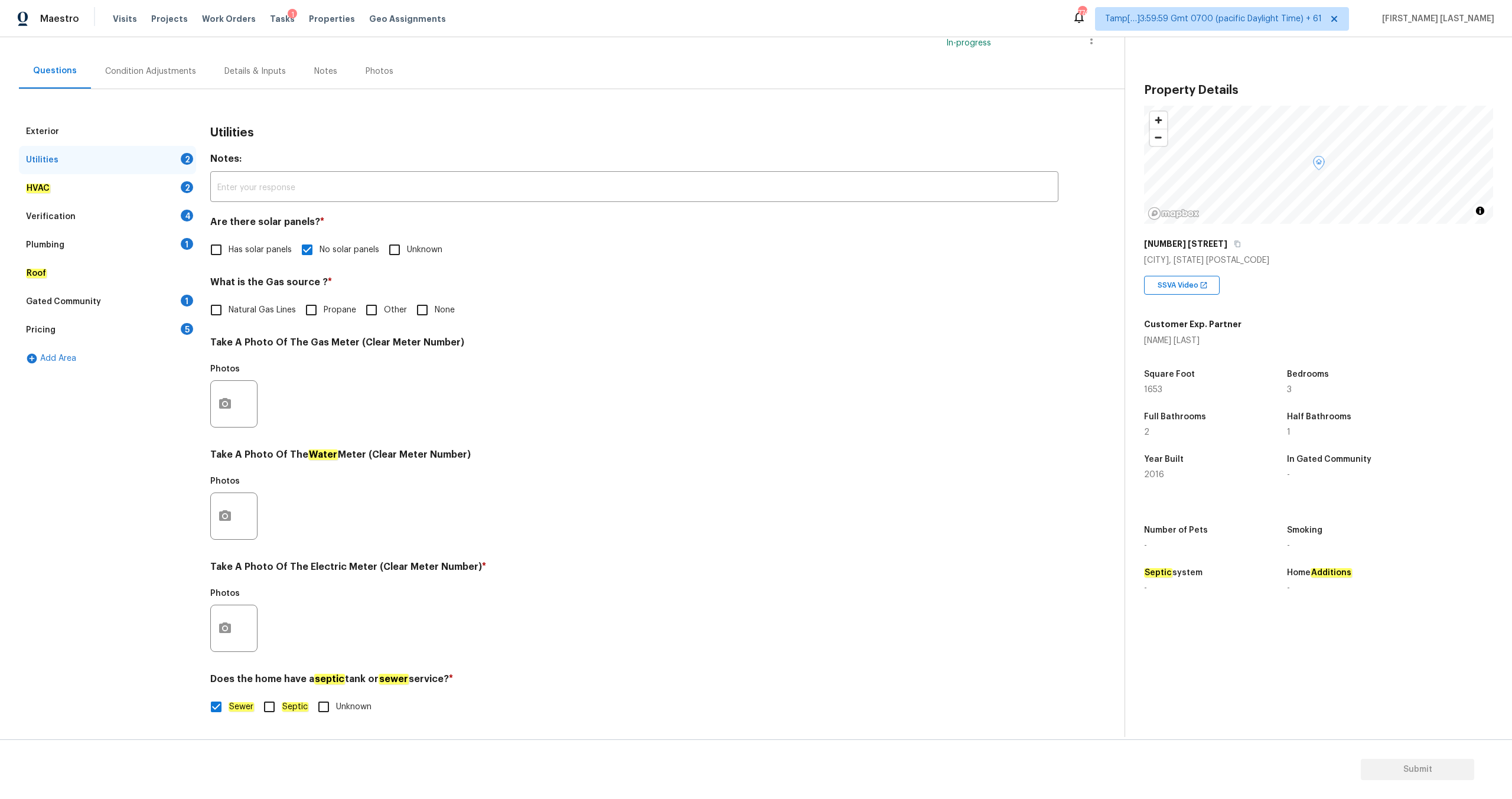 click on "HVAC 2" at bounding box center (107, 188) 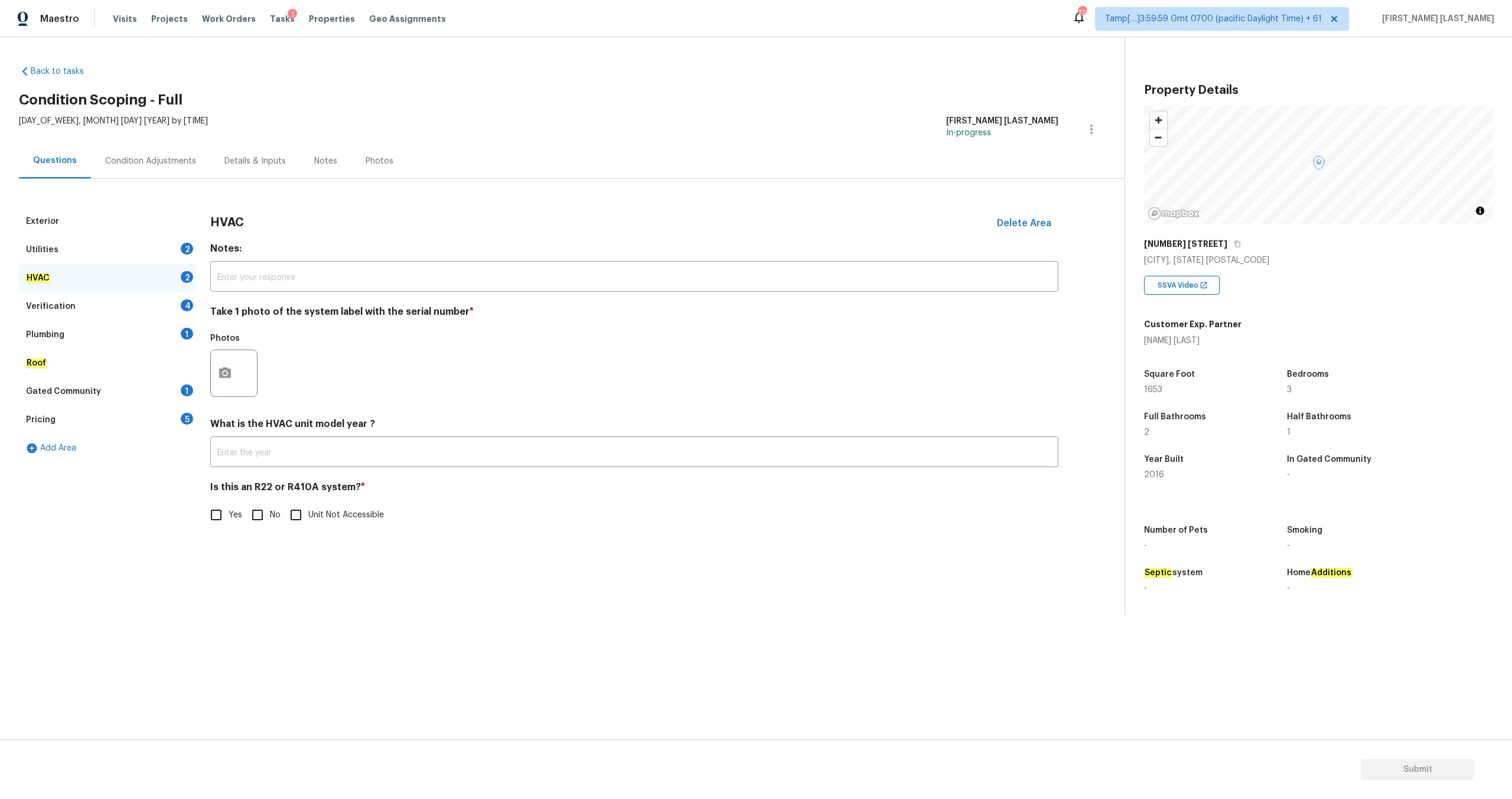 scroll, scrollTop: 0, scrollLeft: 0, axis: both 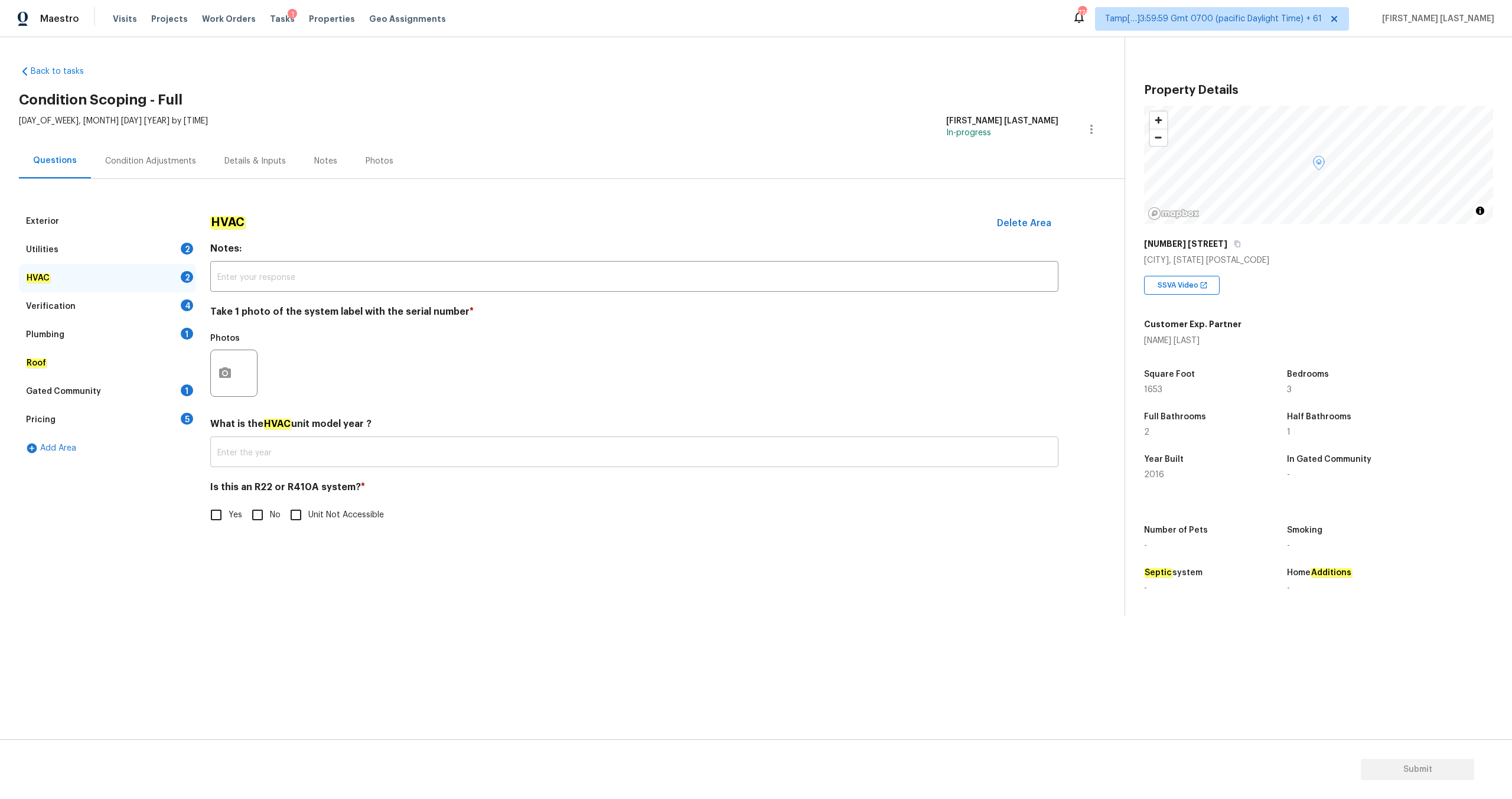 click at bounding box center [634, 453] 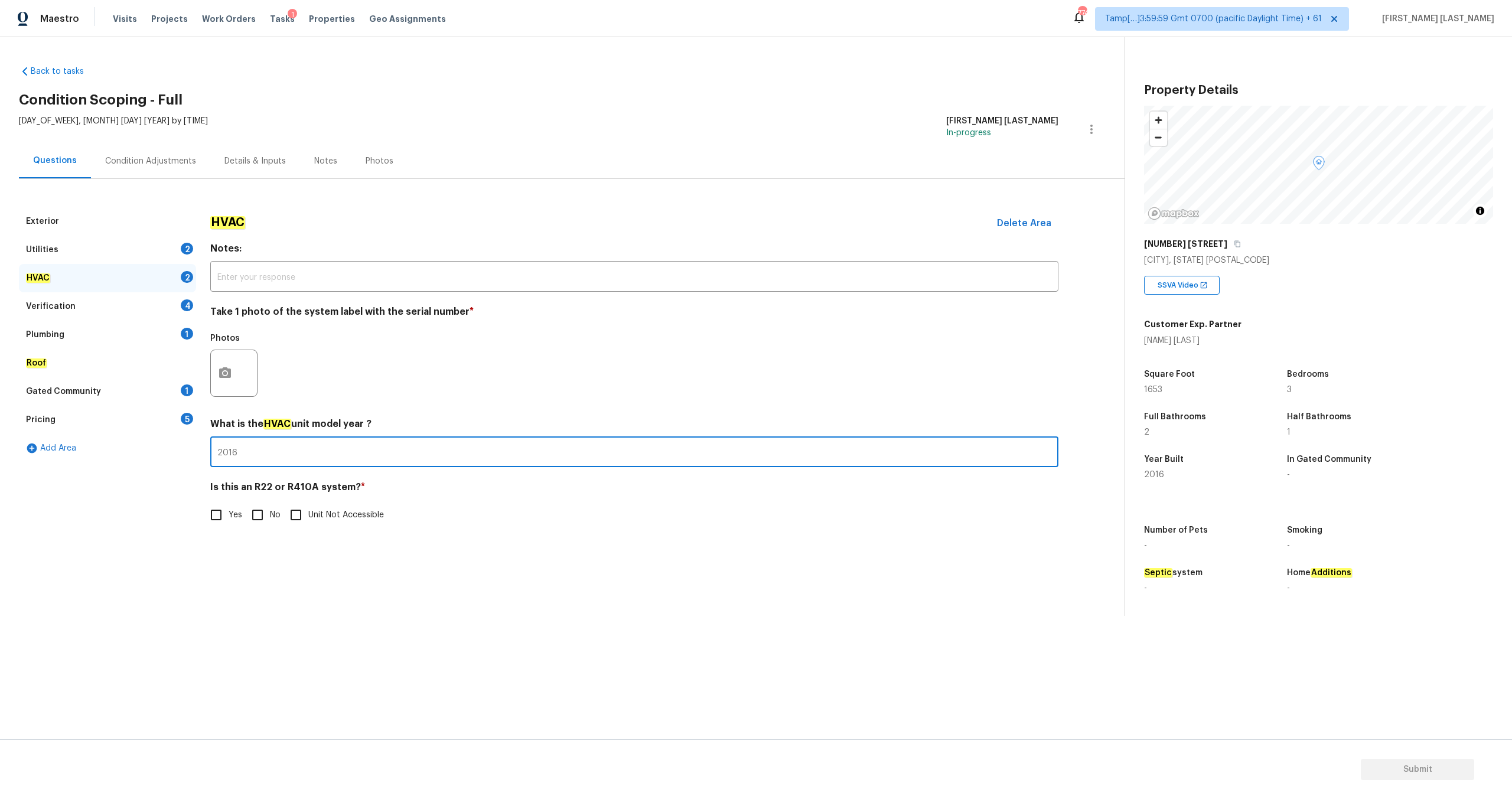 type on "2016" 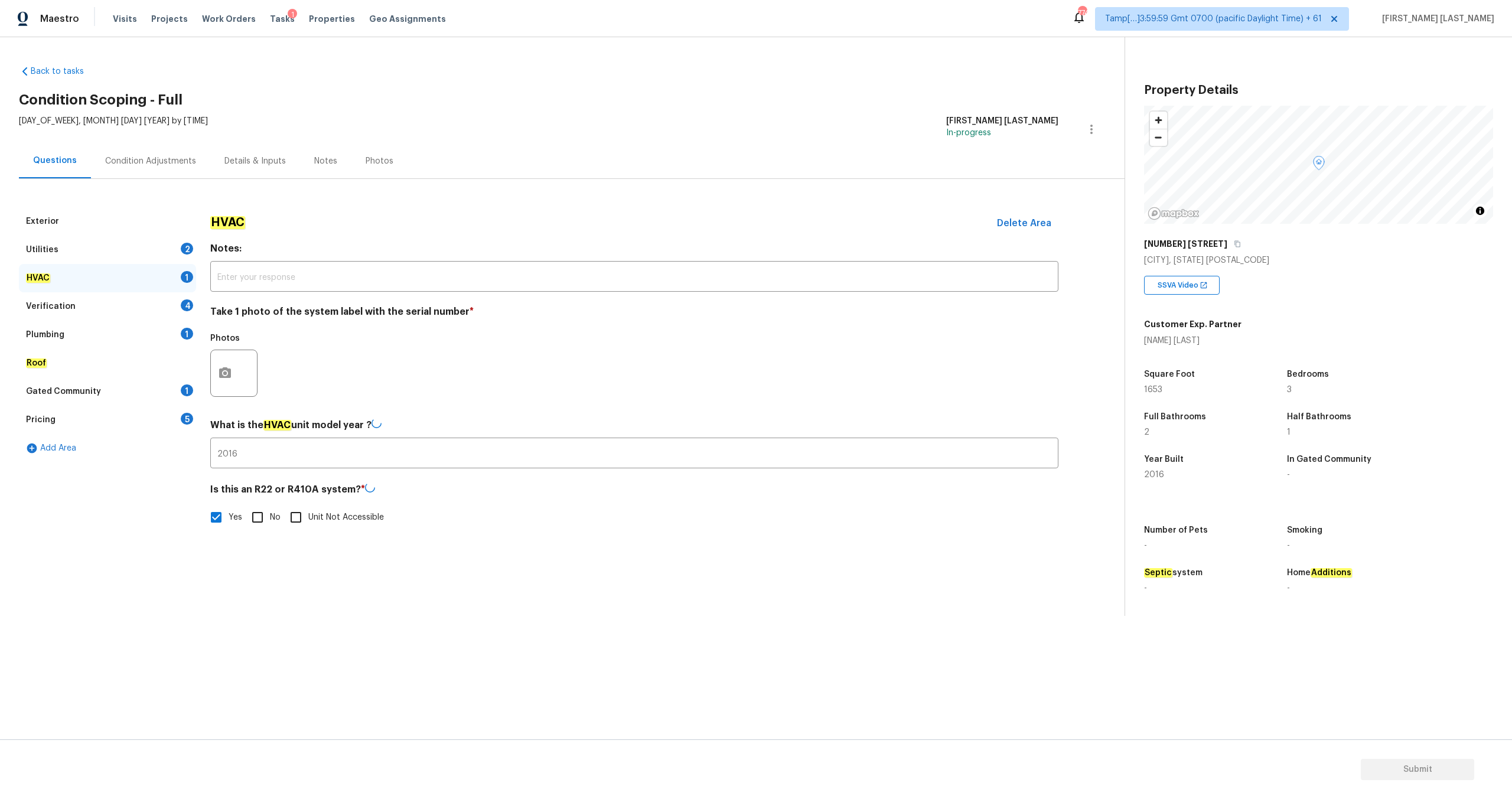 click on "Yes" at bounding box center (223, 517) 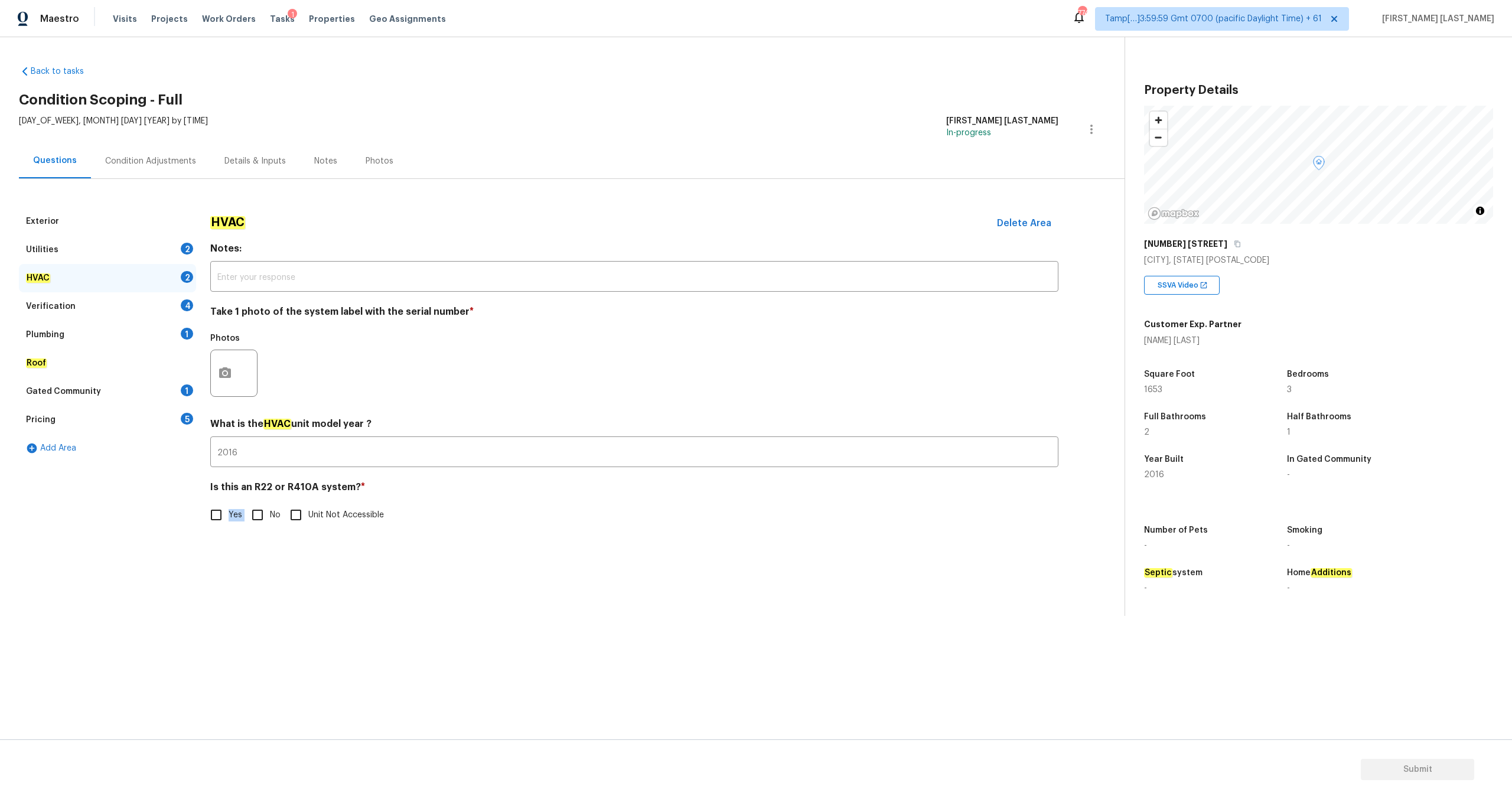 click on "Yes" at bounding box center (223, 515) 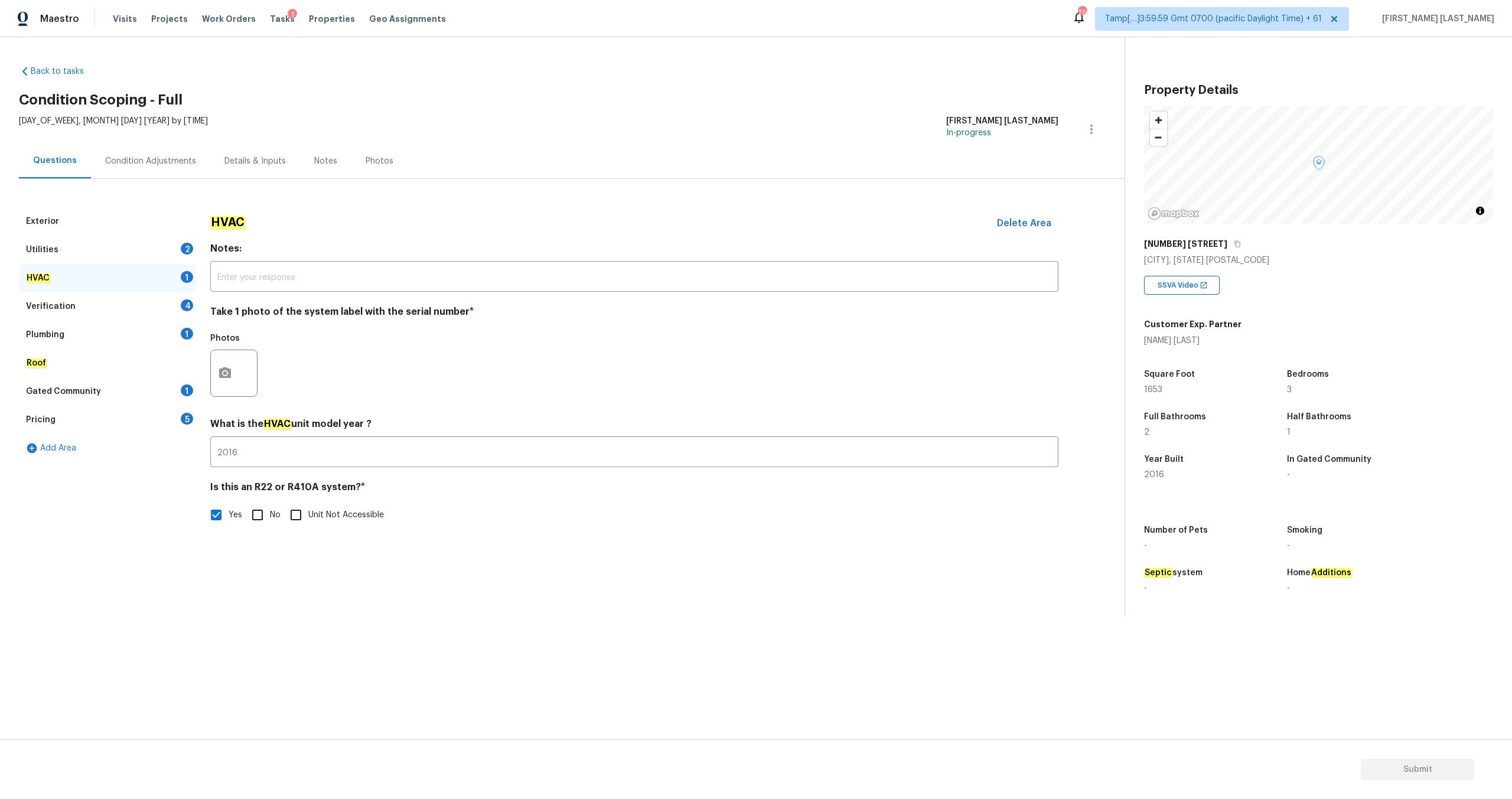 click on "Verification 4" at bounding box center (107, 306) 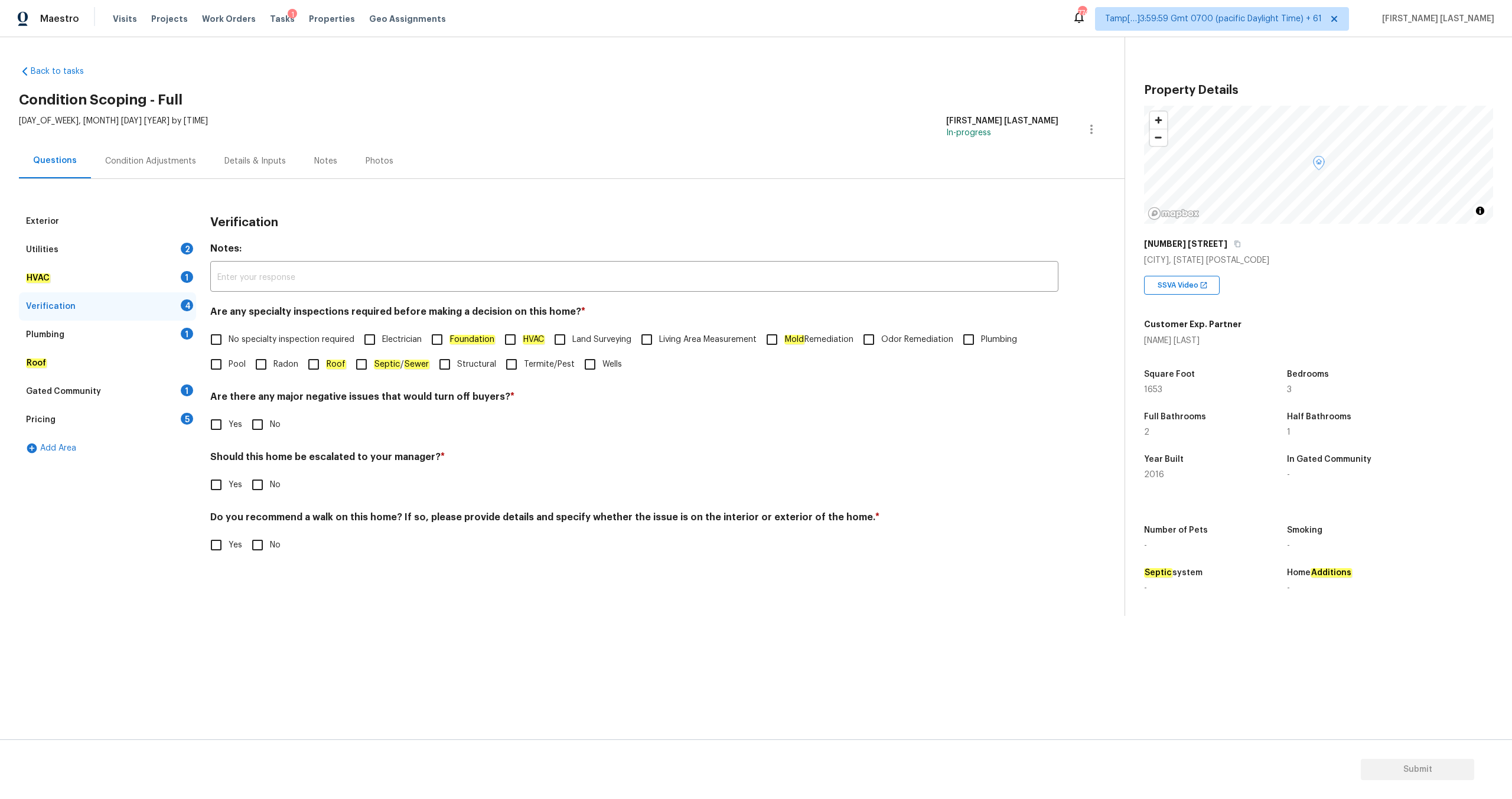click on "HVAC 1" at bounding box center [107, 278] 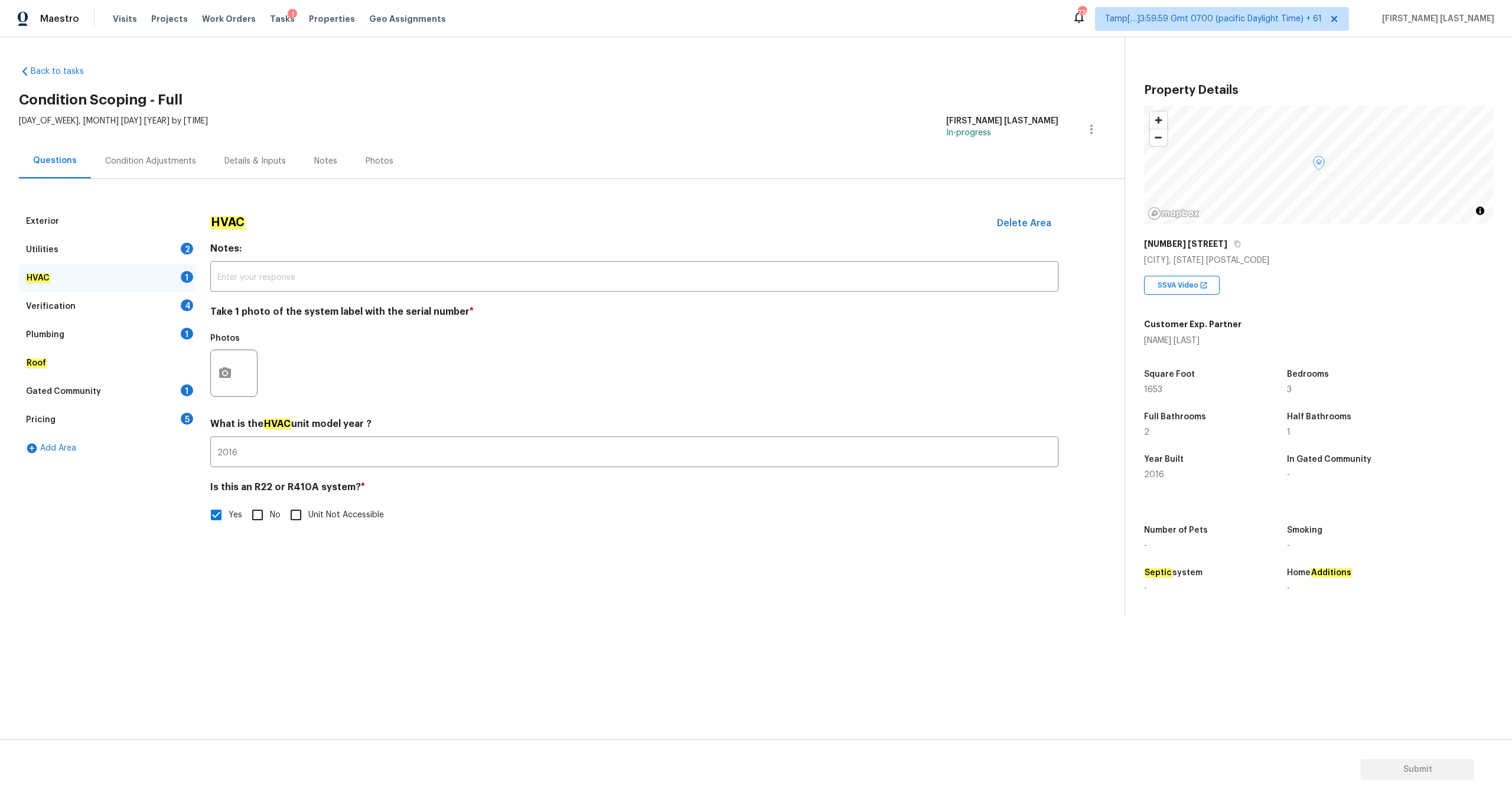 click on "Verification 4" at bounding box center [107, 306] 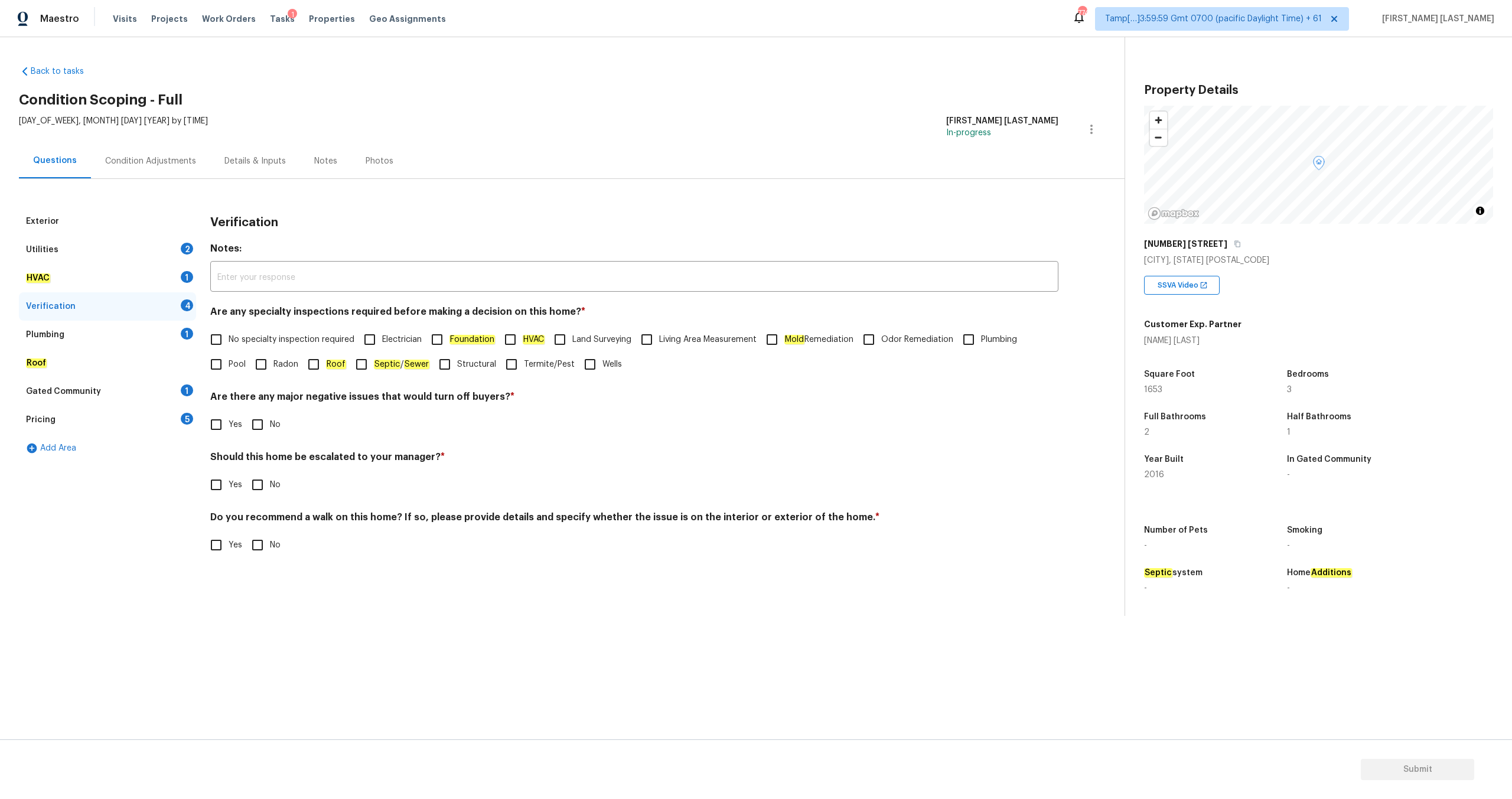 click on "Plumbing 1" at bounding box center (107, 335) 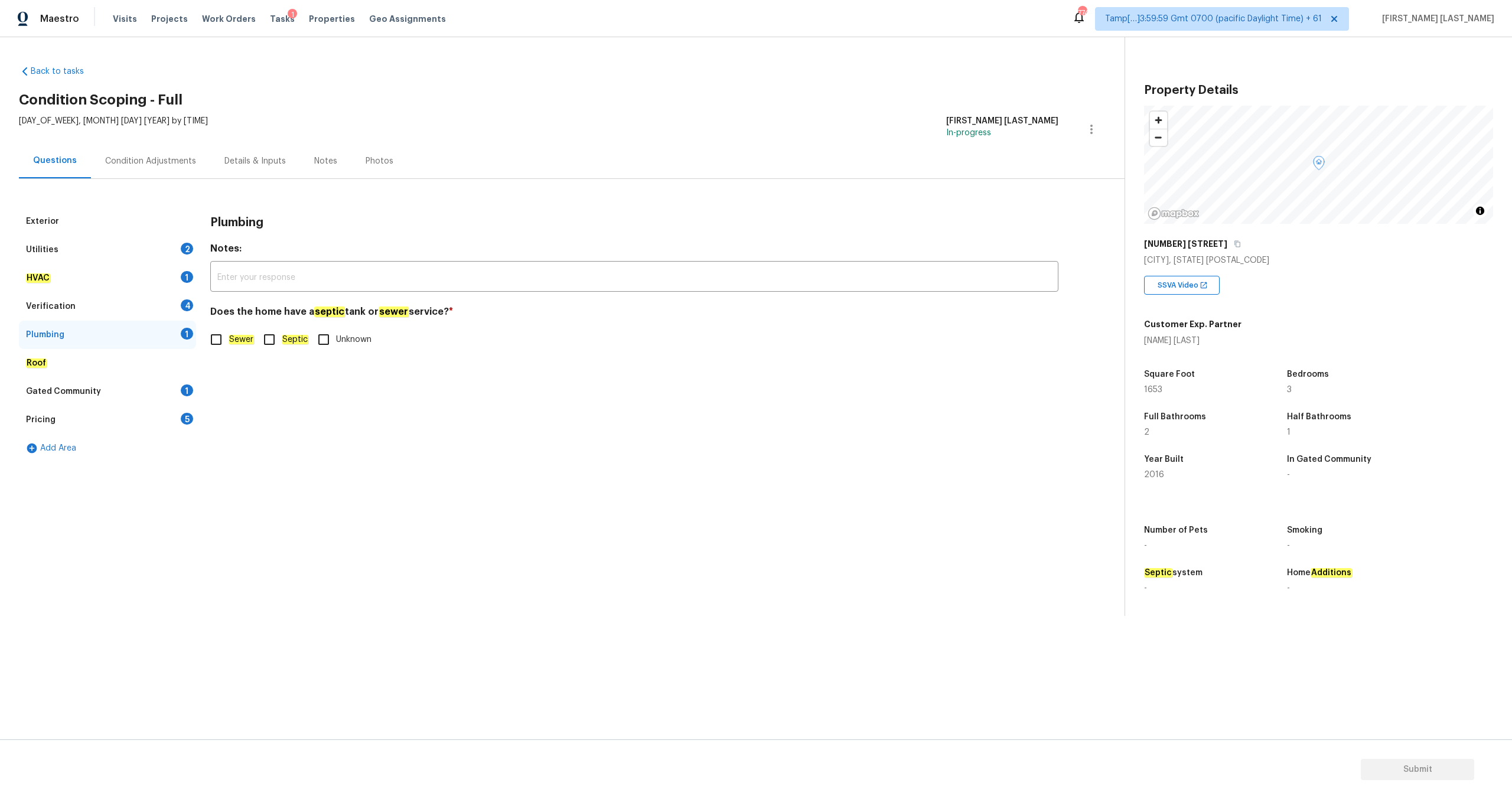 click on "Sewer" at bounding box center [216, 340] 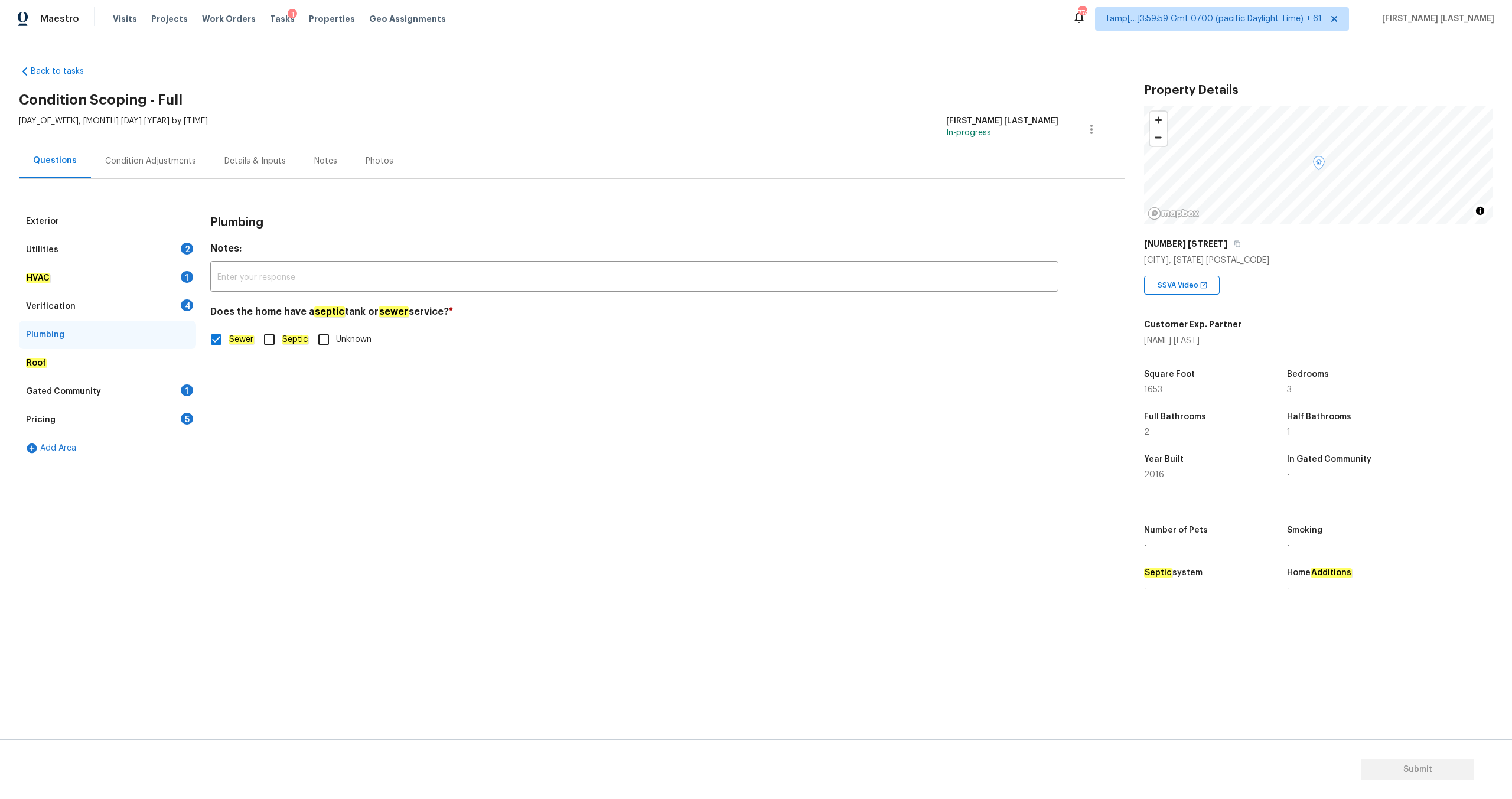 click on "Roof" at bounding box center (107, 363) 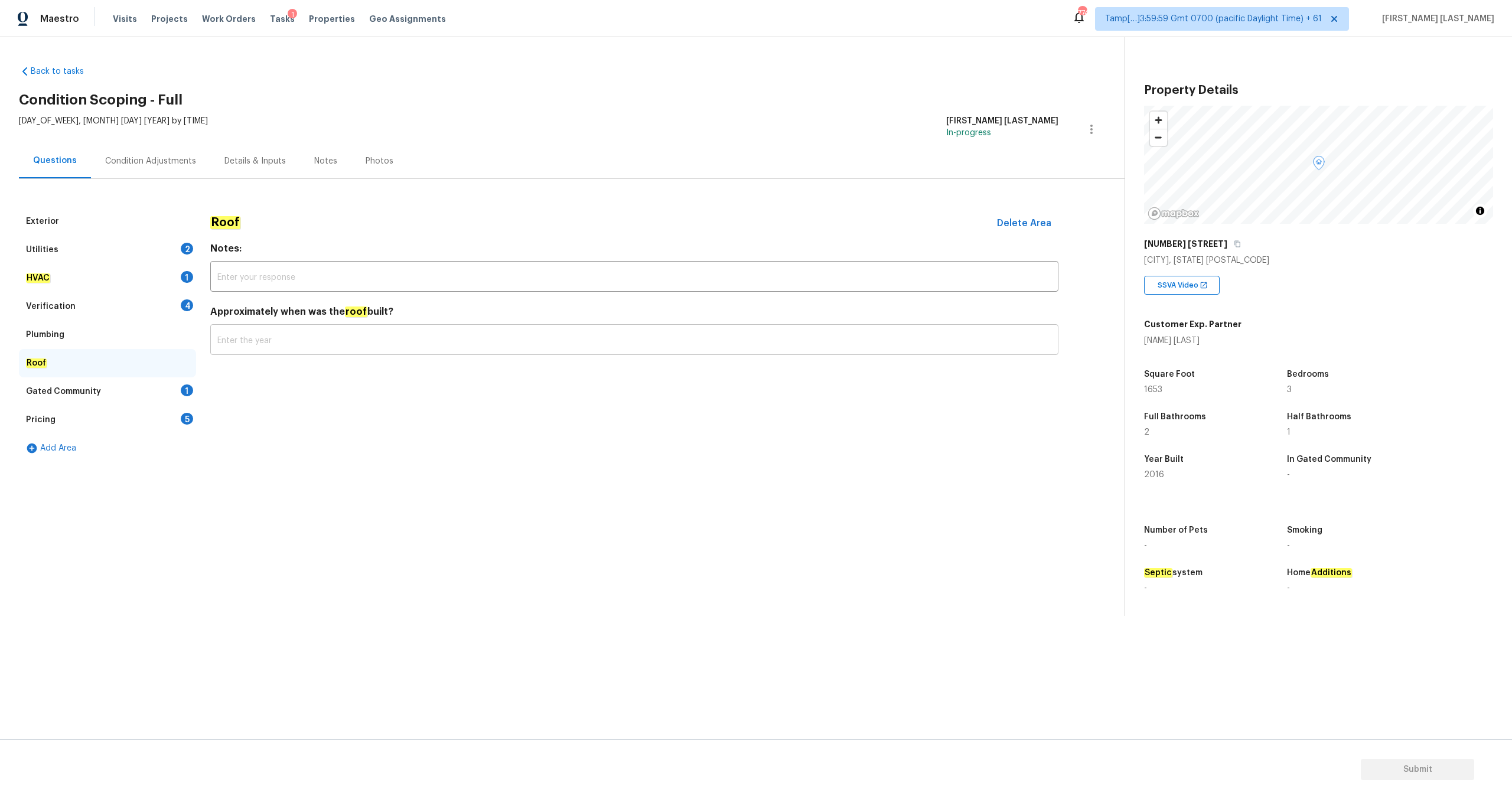 click at bounding box center [634, 341] 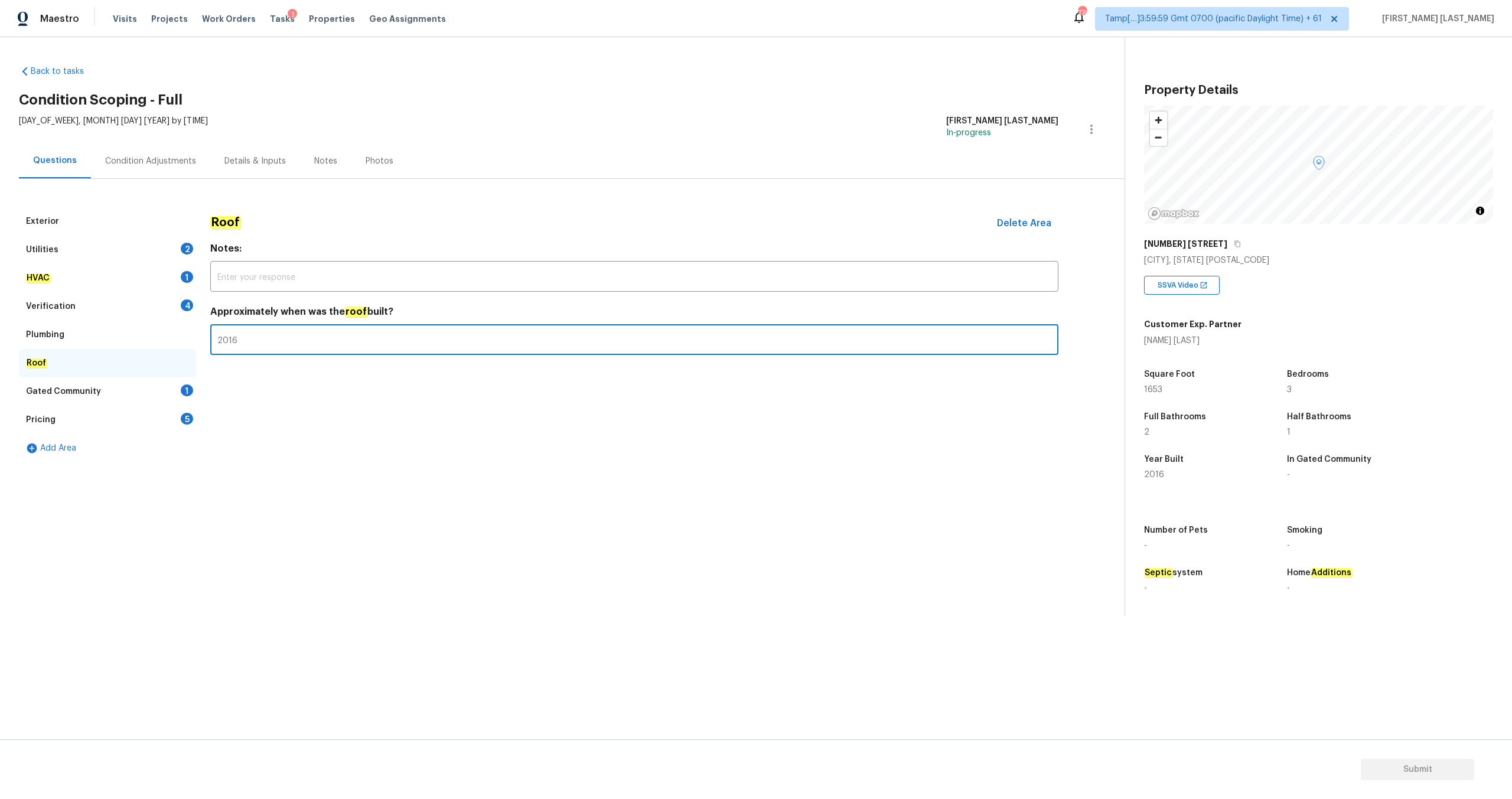 type on "2016" 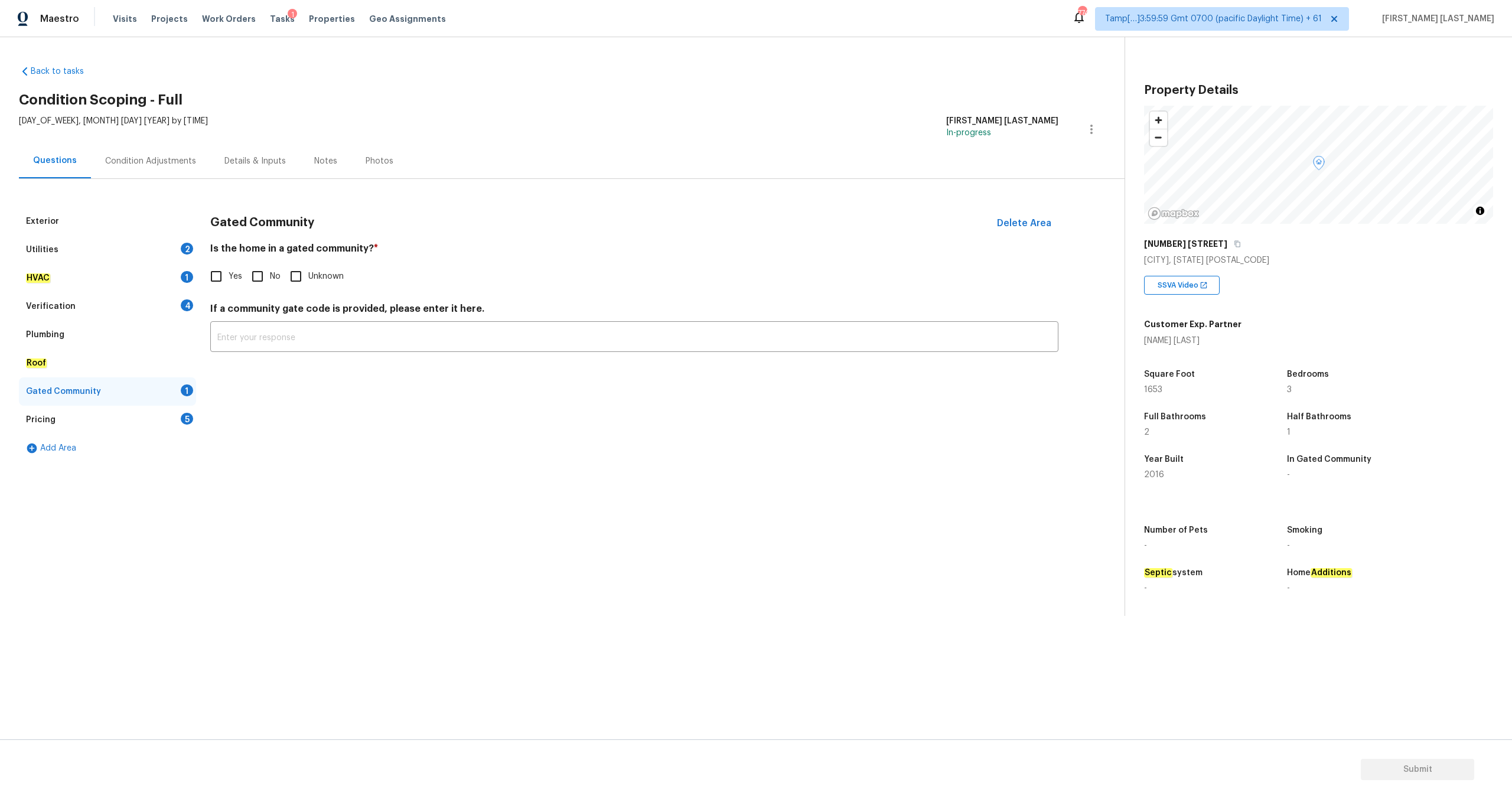 click on "No" at bounding box center (258, 276) 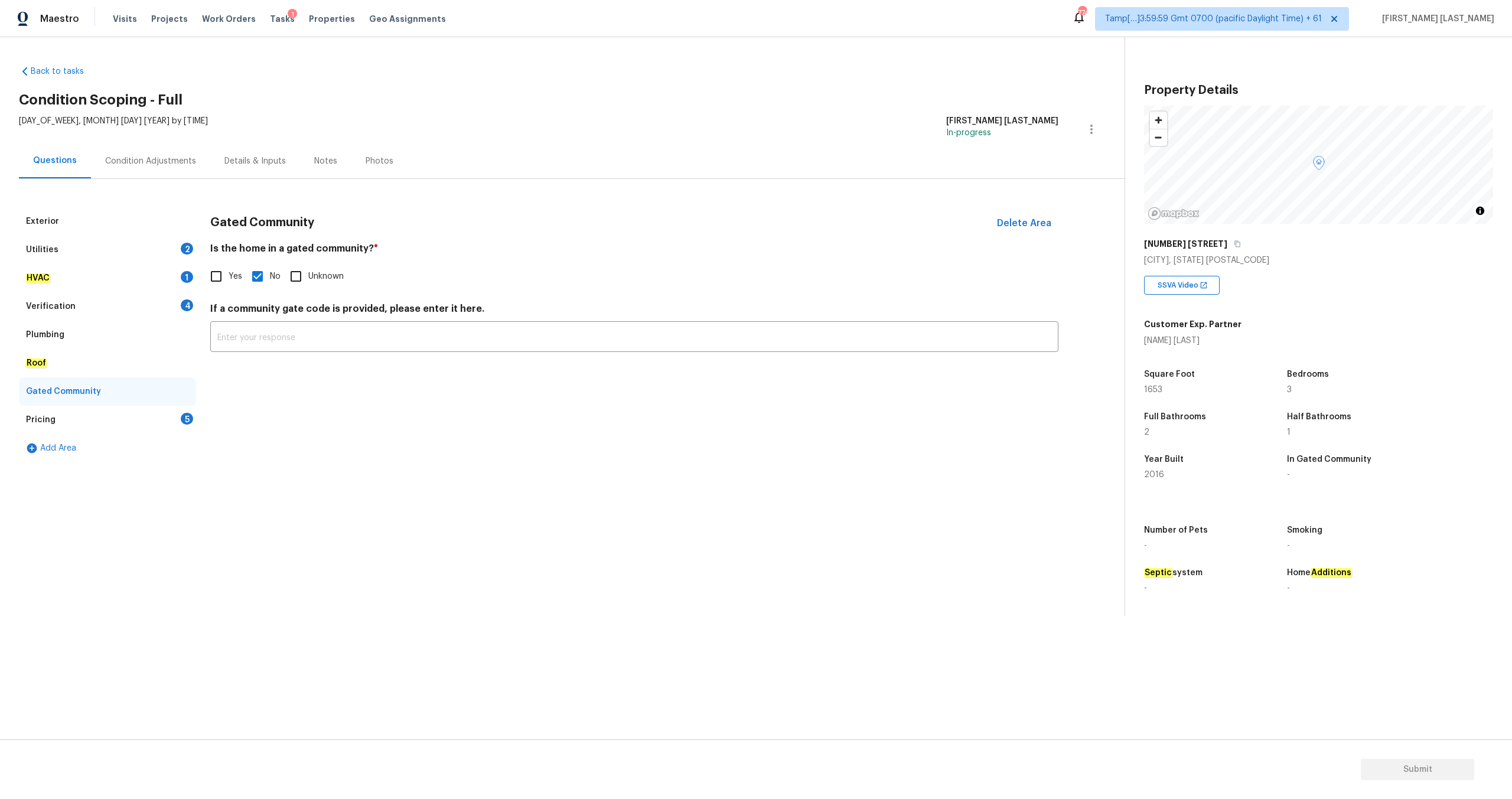 click on "Pricing 5" at bounding box center (107, 420) 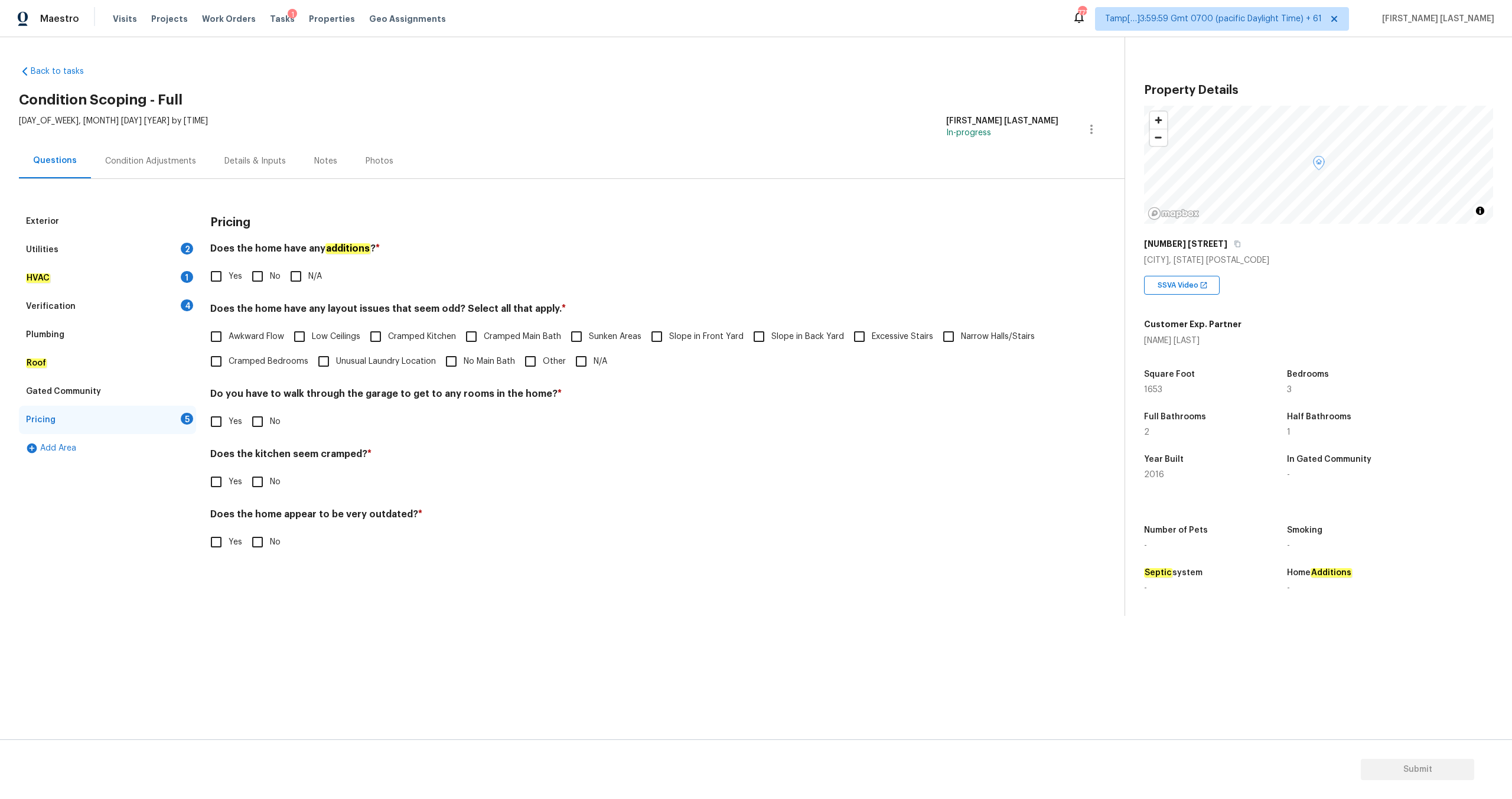 click on "HVAC 1" at bounding box center (107, 278) 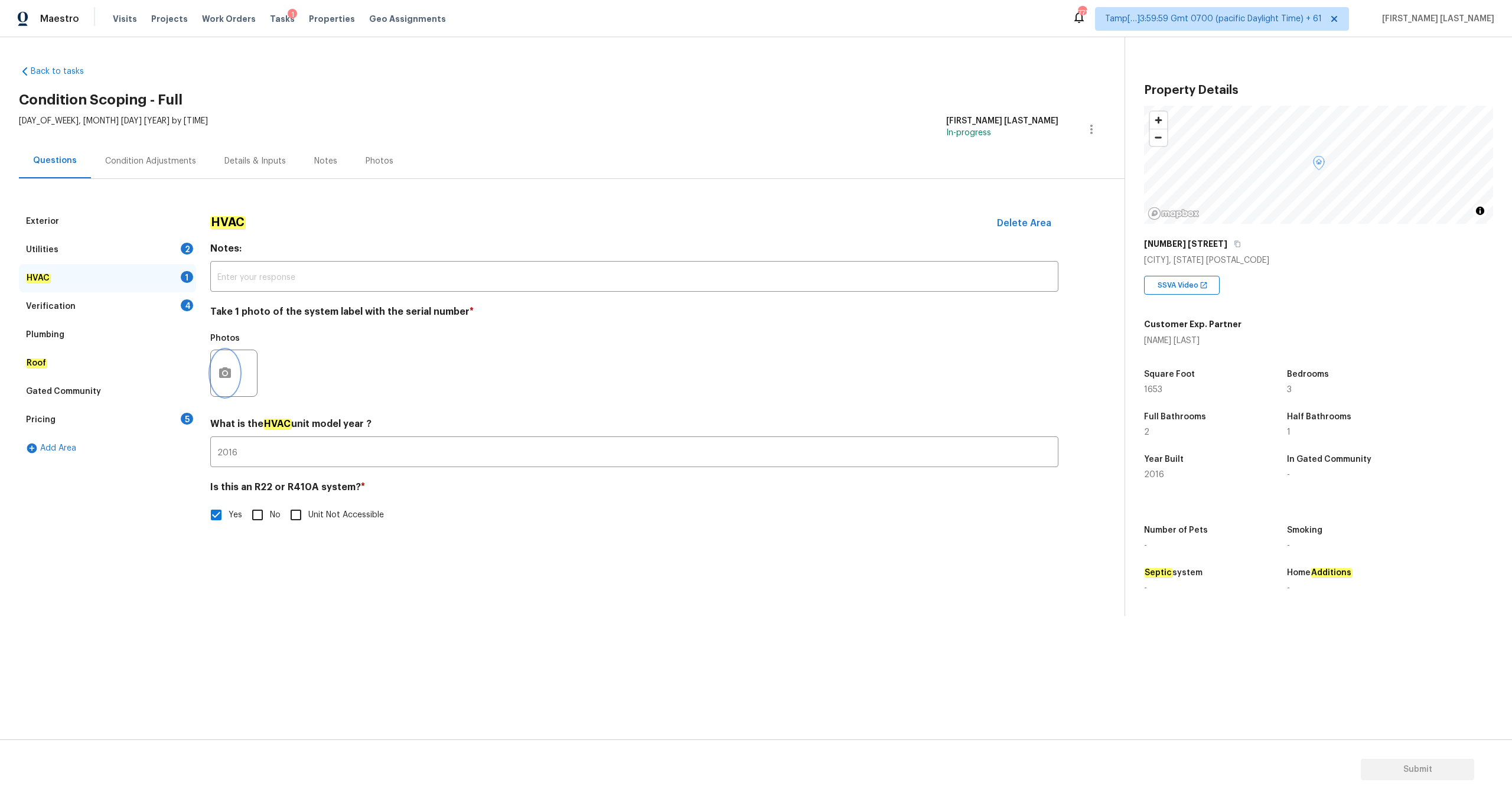 click at bounding box center [225, 373] 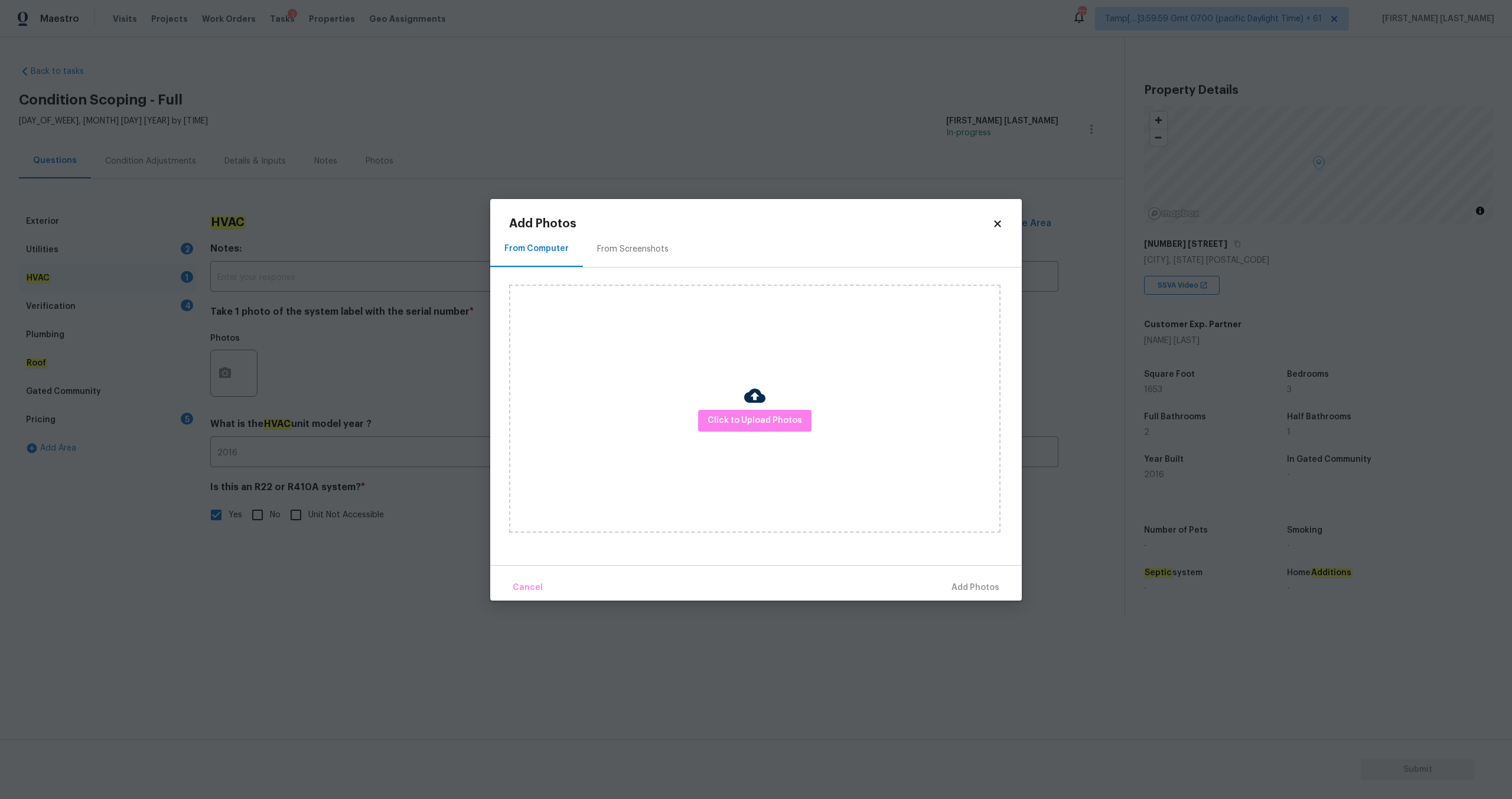 click on "Click to Upload Photos" at bounding box center [755, 409] 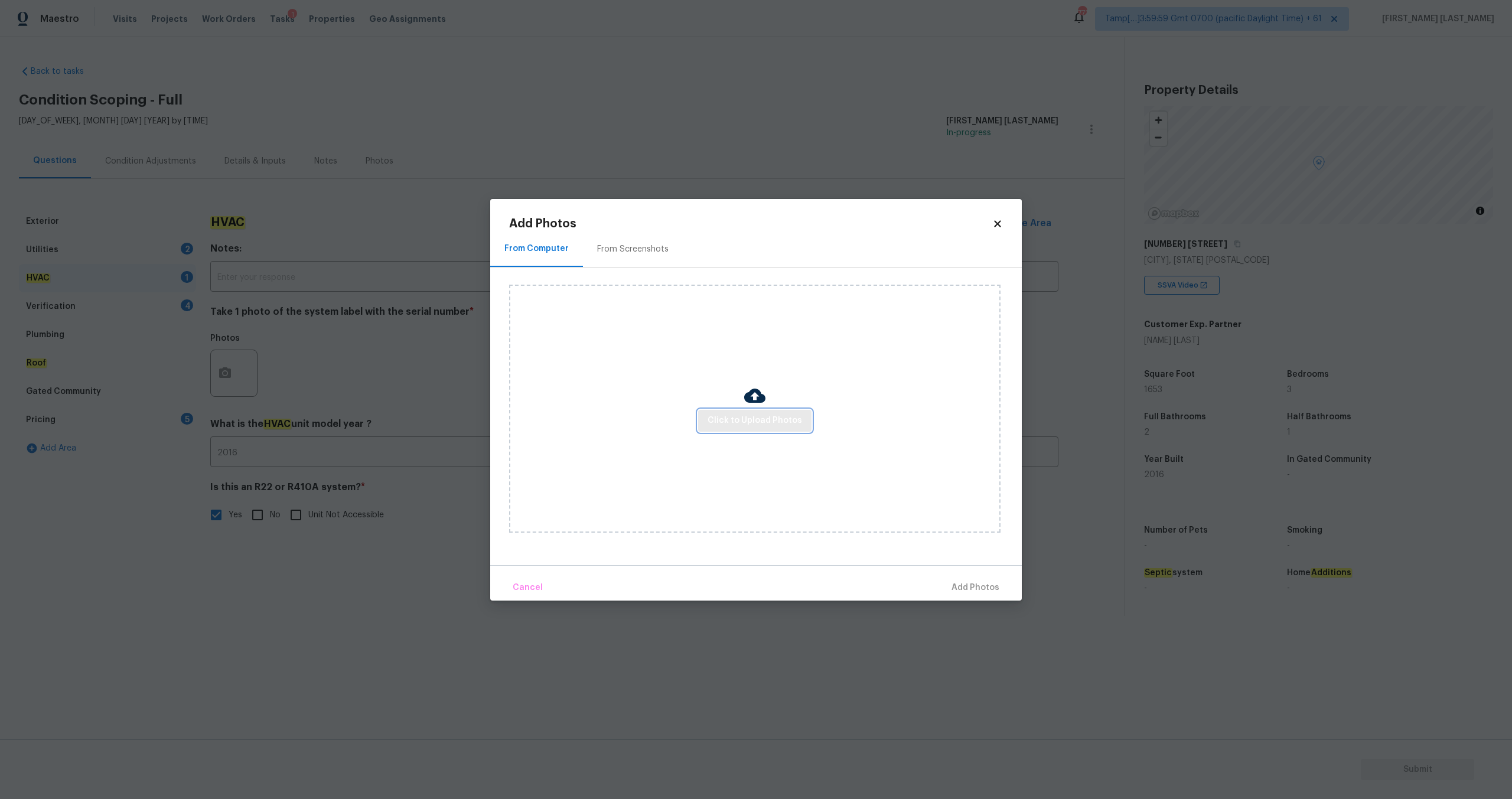 click on "Click to Upload Photos" at bounding box center (755, 420) 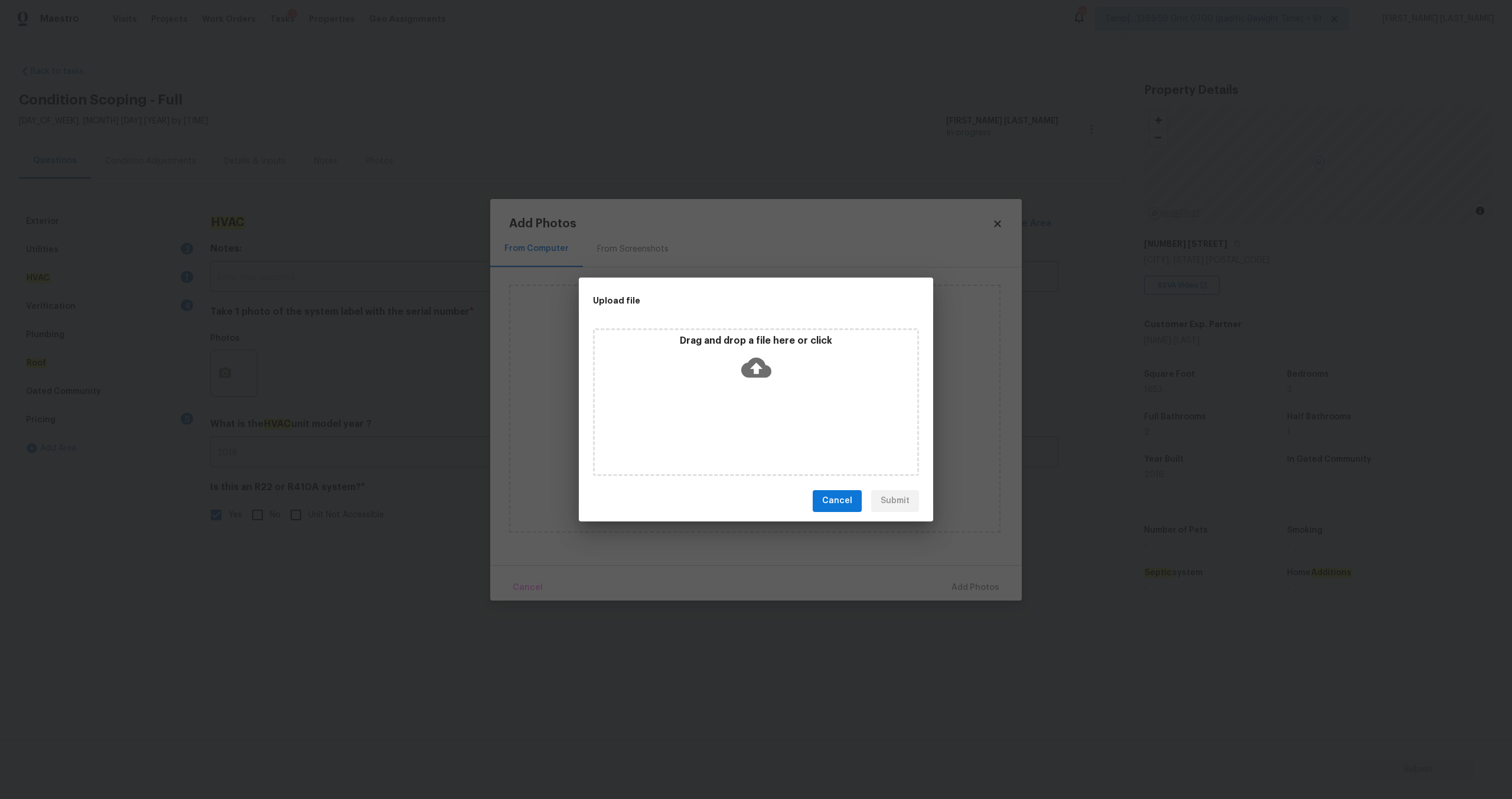click 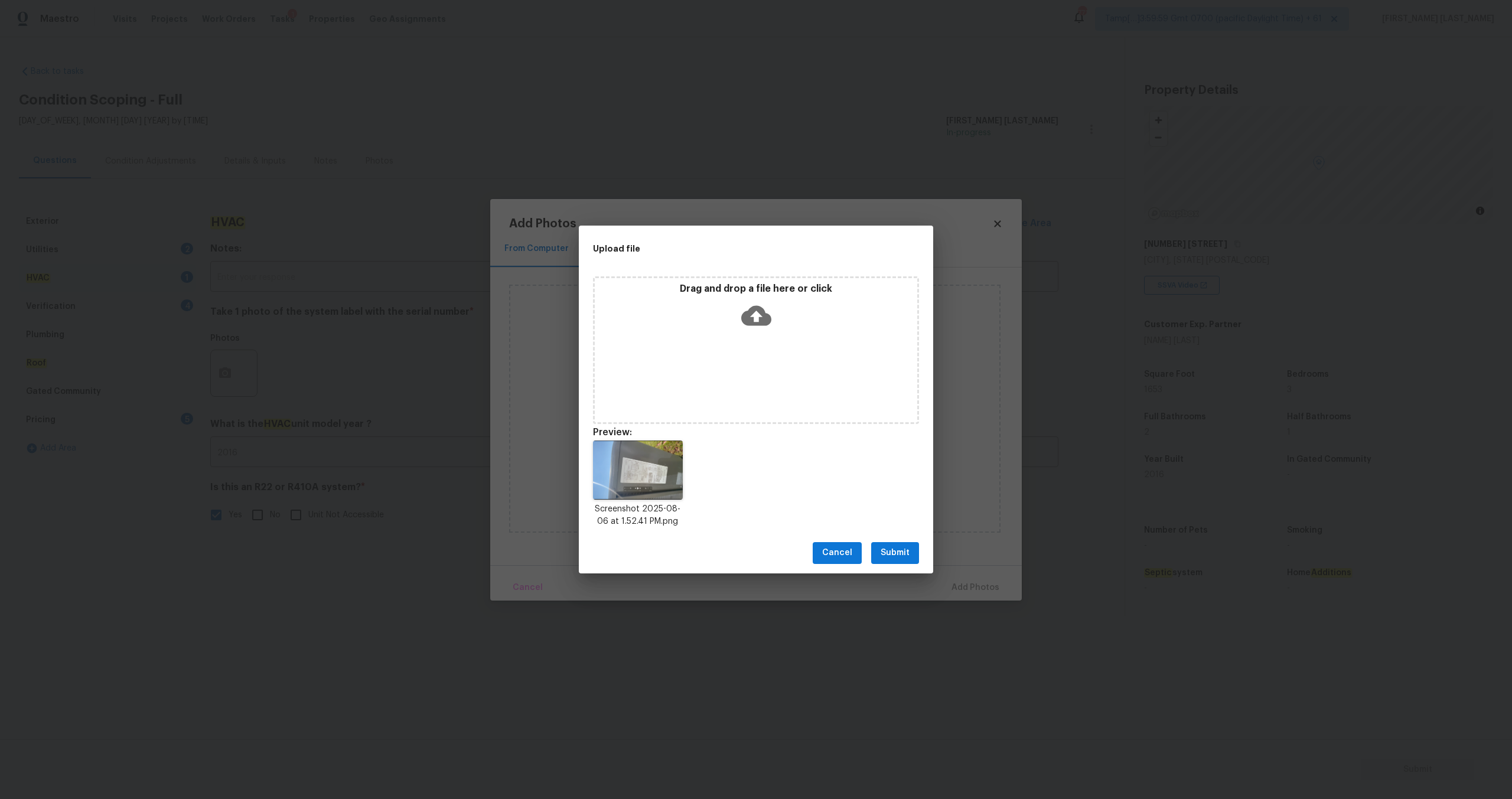 click on "Submit" at bounding box center (895, 553) 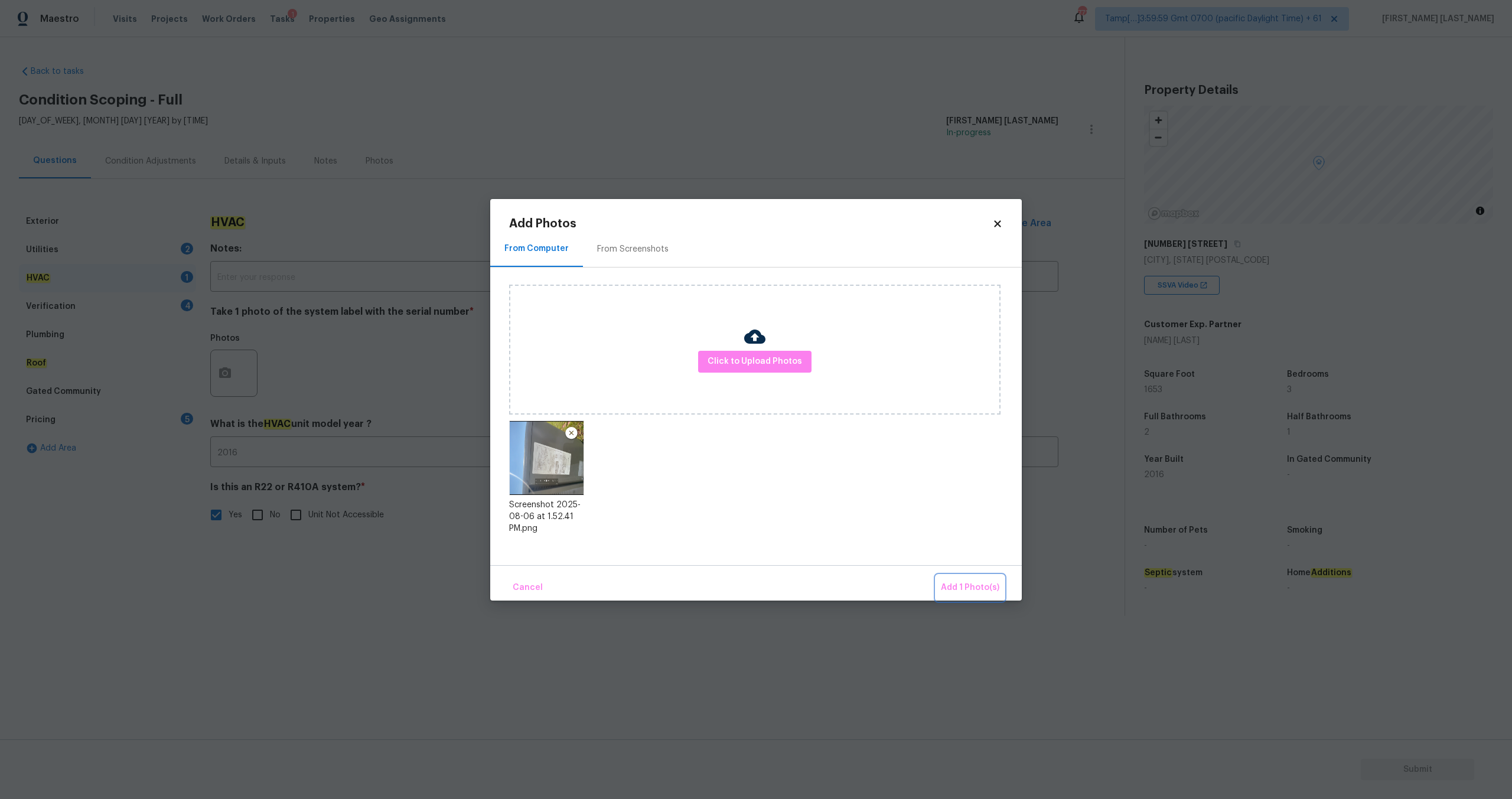 click on "Add 1 Photo(s)" at bounding box center (970, 588) 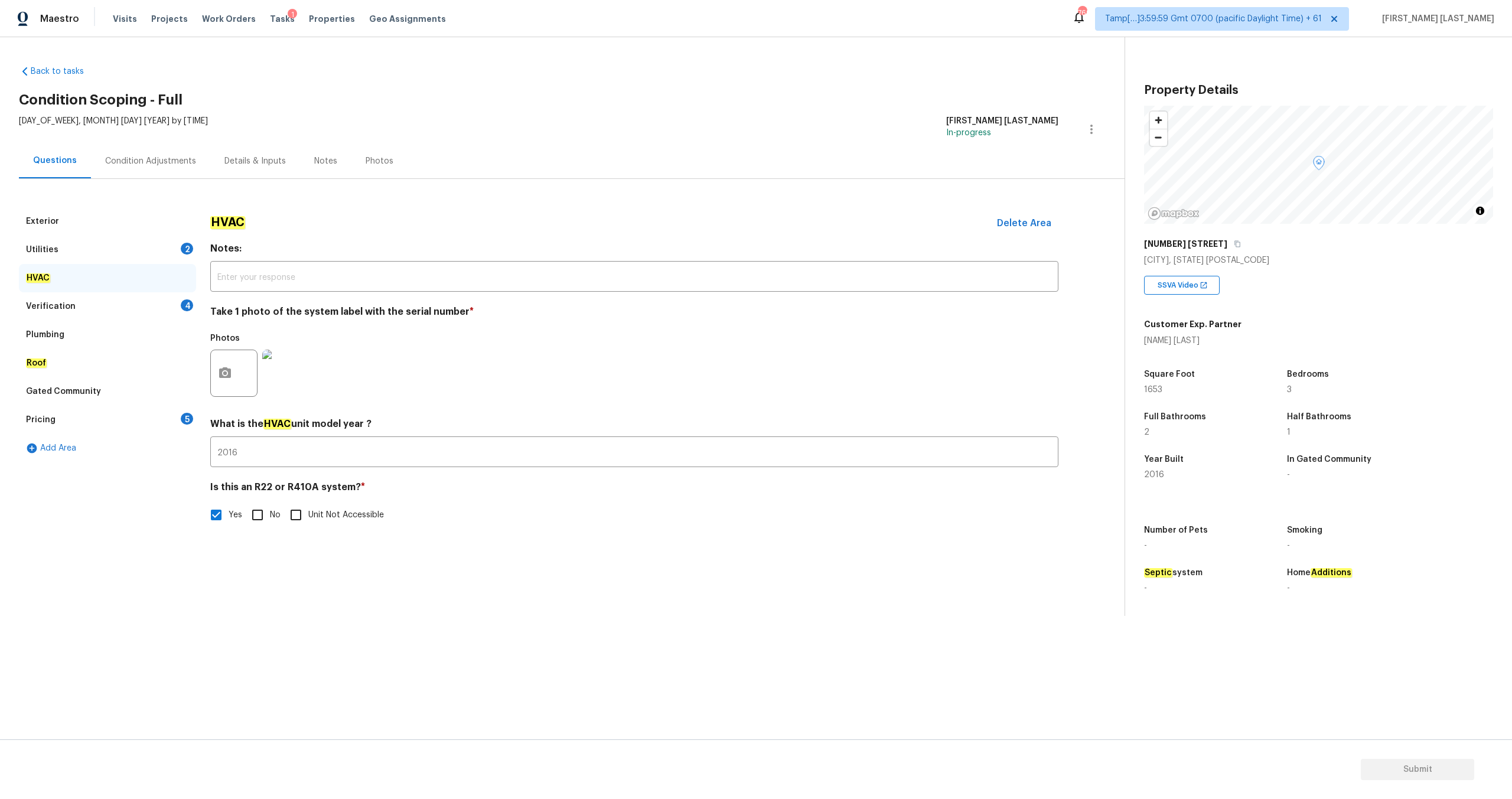 click on "Utilities 2" at bounding box center [107, 250] 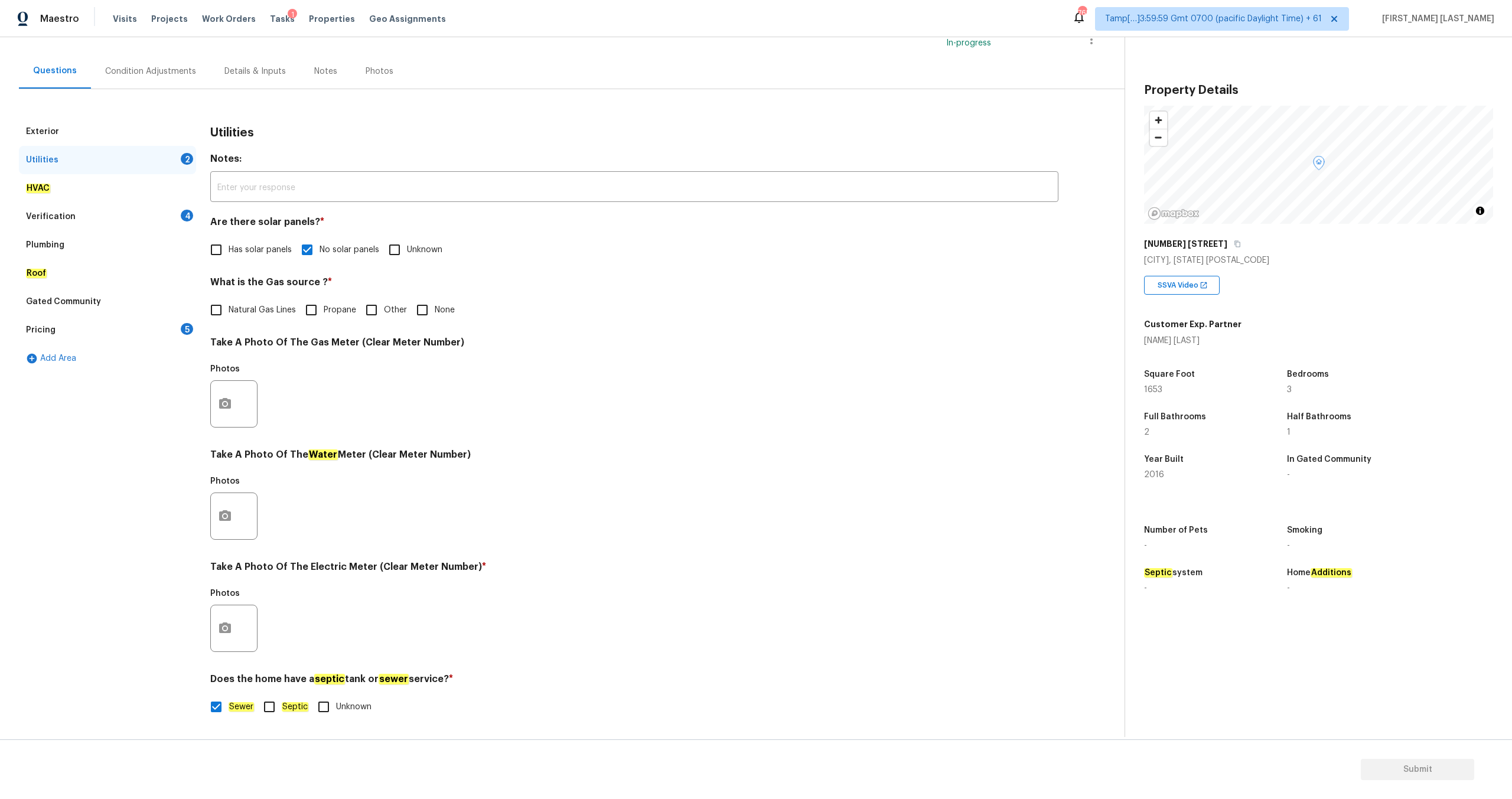 scroll, scrollTop: 90, scrollLeft: 0, axis: vertical 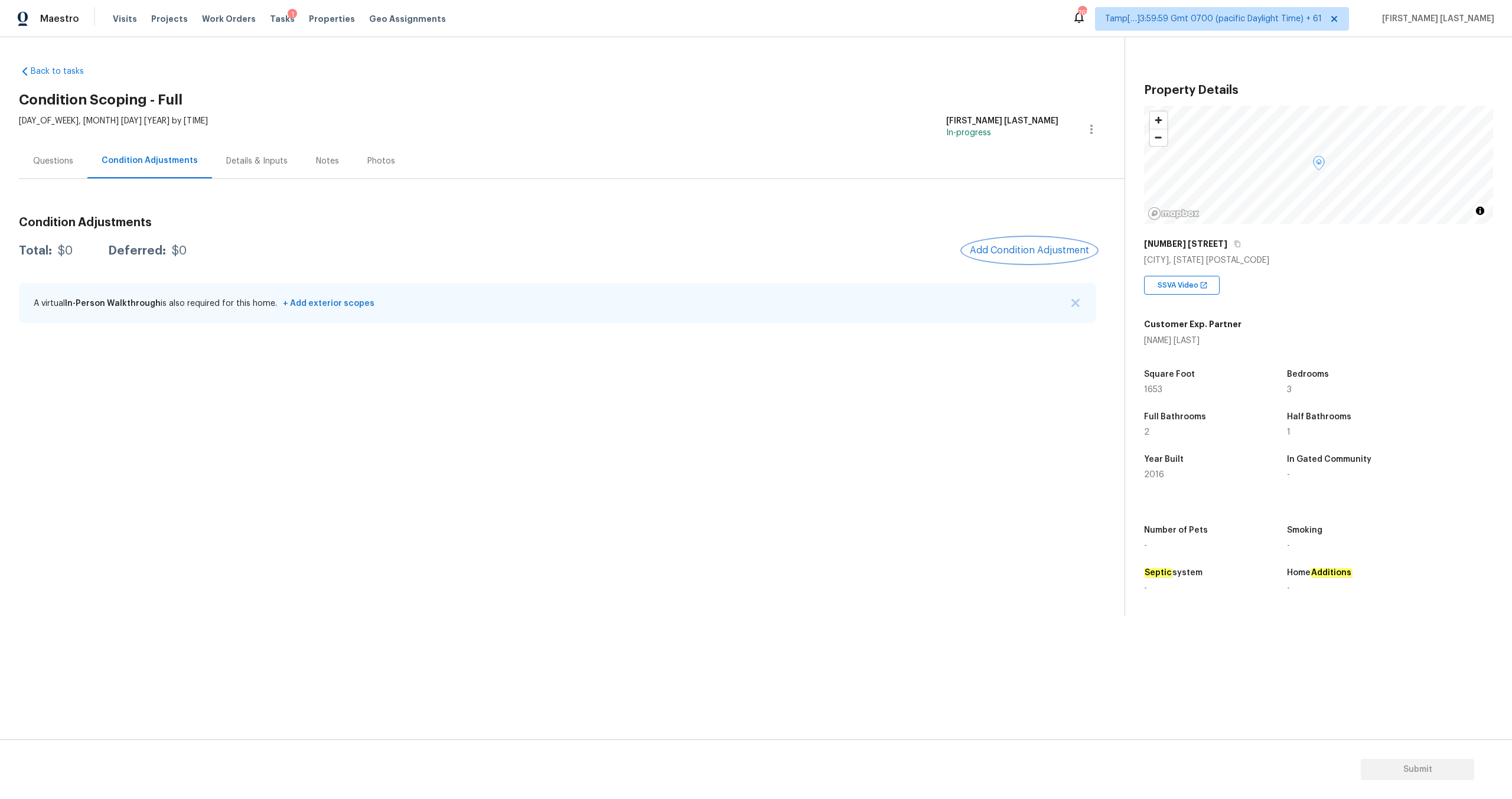 click on "Add Condition Adjustment" at bounding box center [1029, 250] 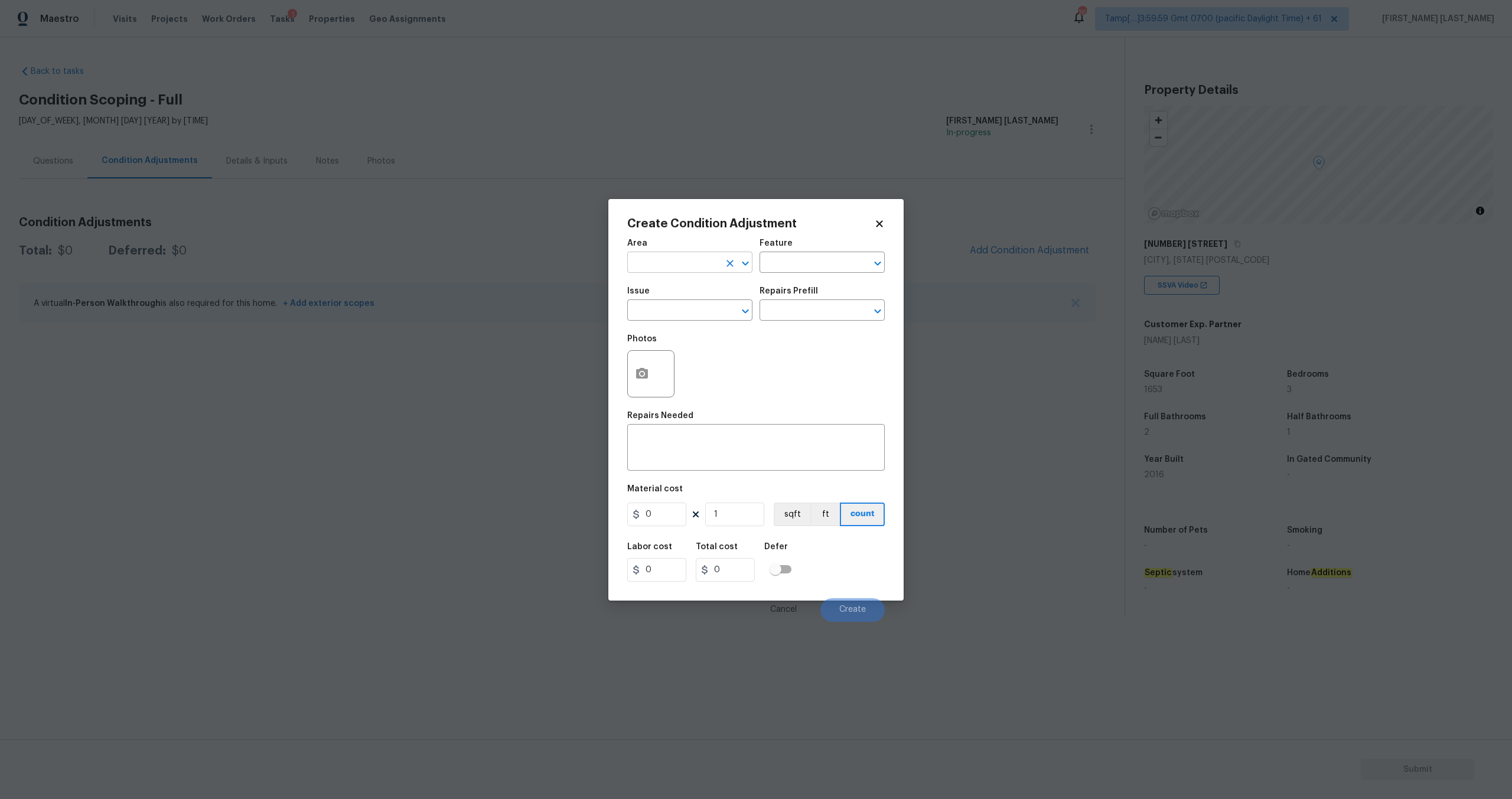 click at bounding box center (673, 263) 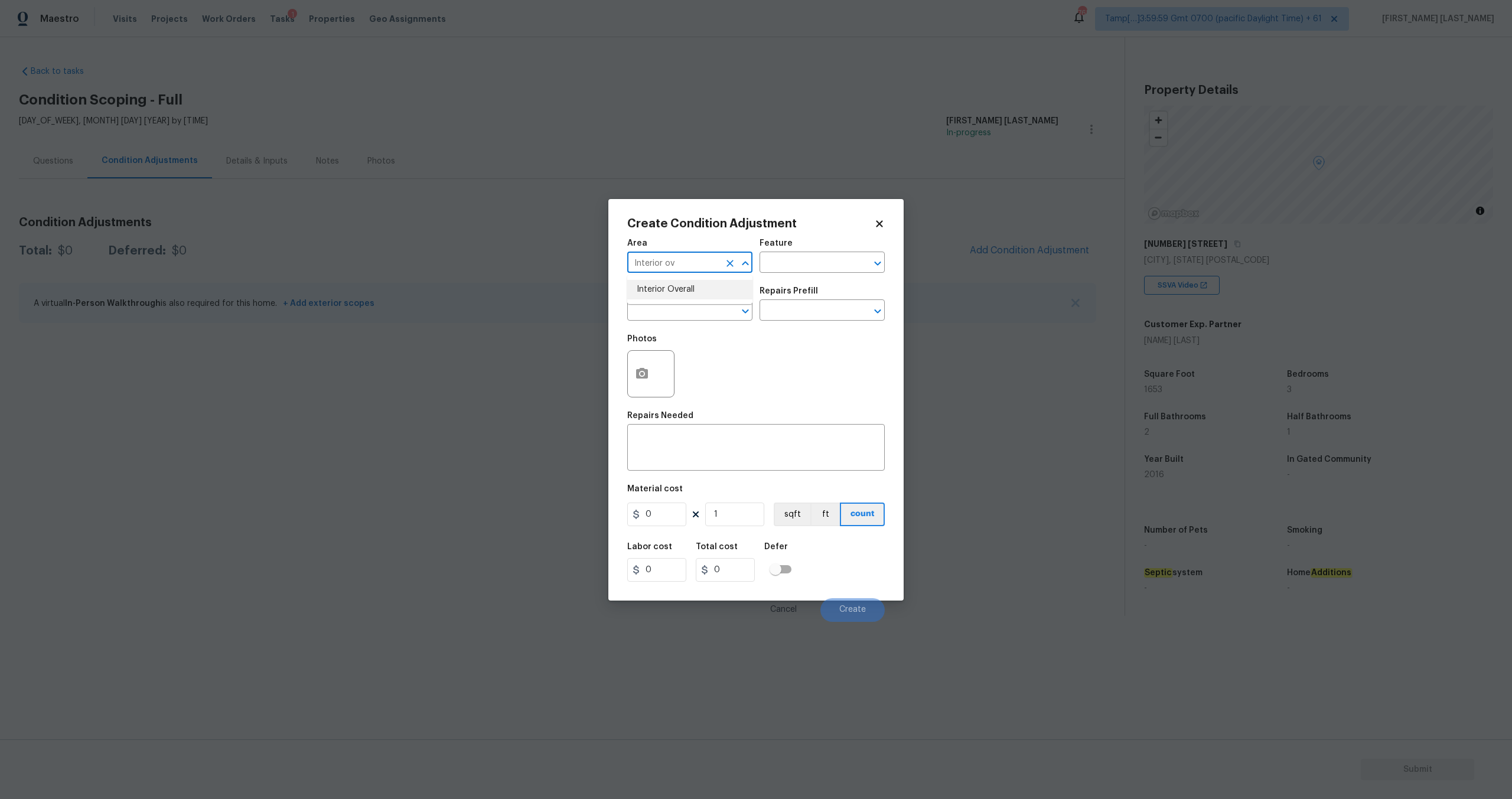 click on "Interior Overall" at bounding box center [690, 289] 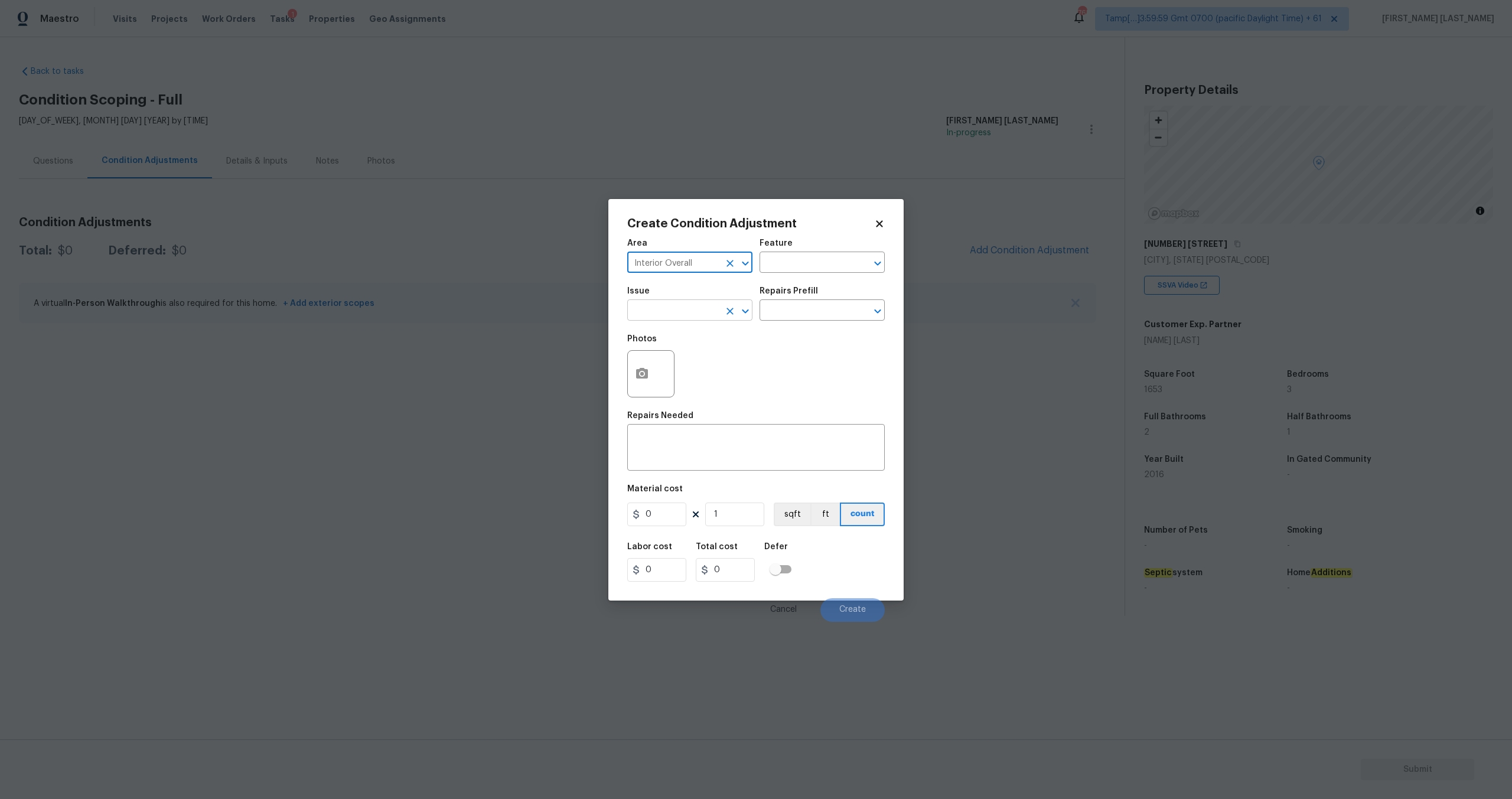 type on "Interior Overall" 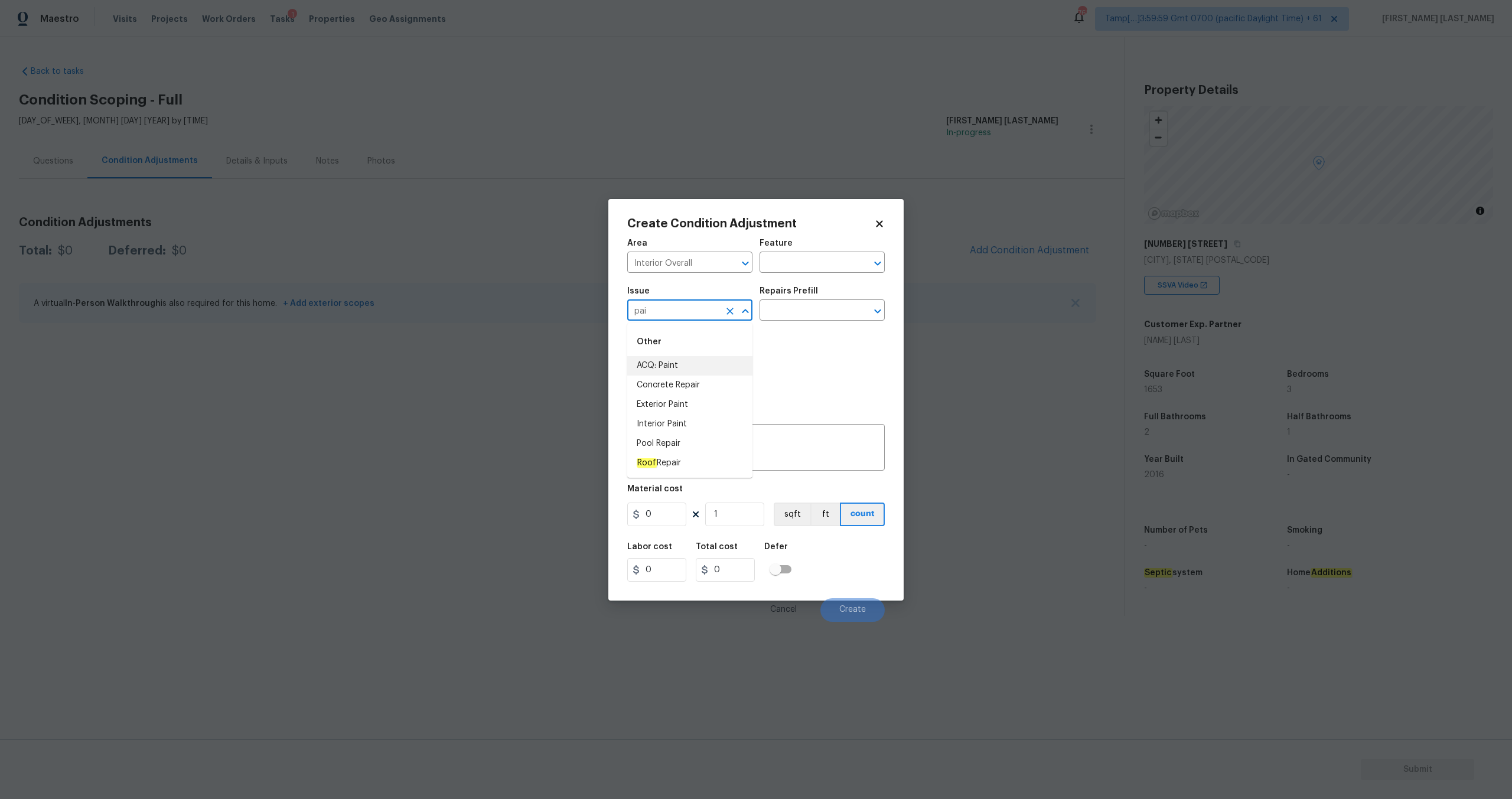 click on "ACQ: Paint" at bounding box center [690, 366] 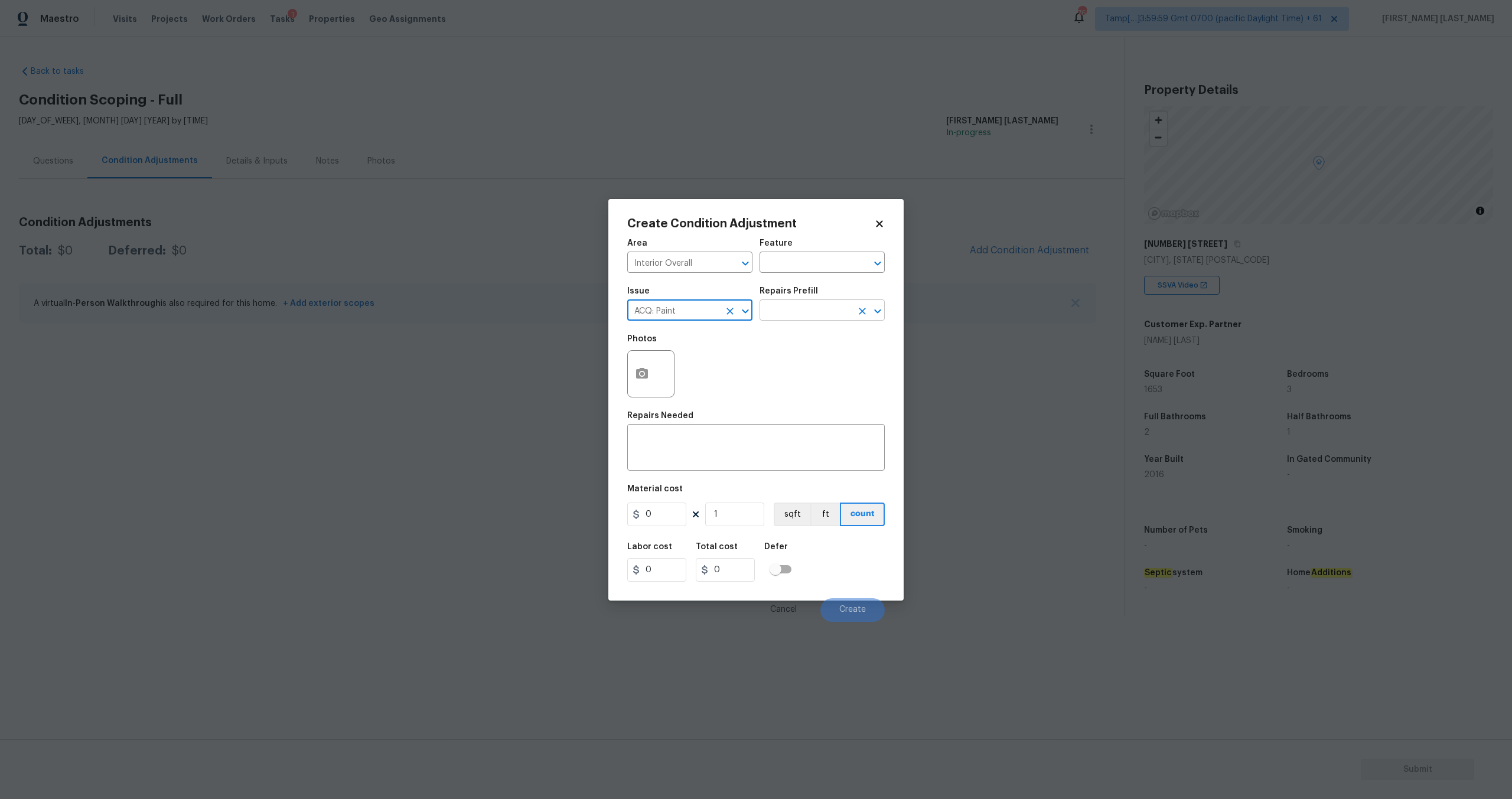 type on "ACQ: Paint" 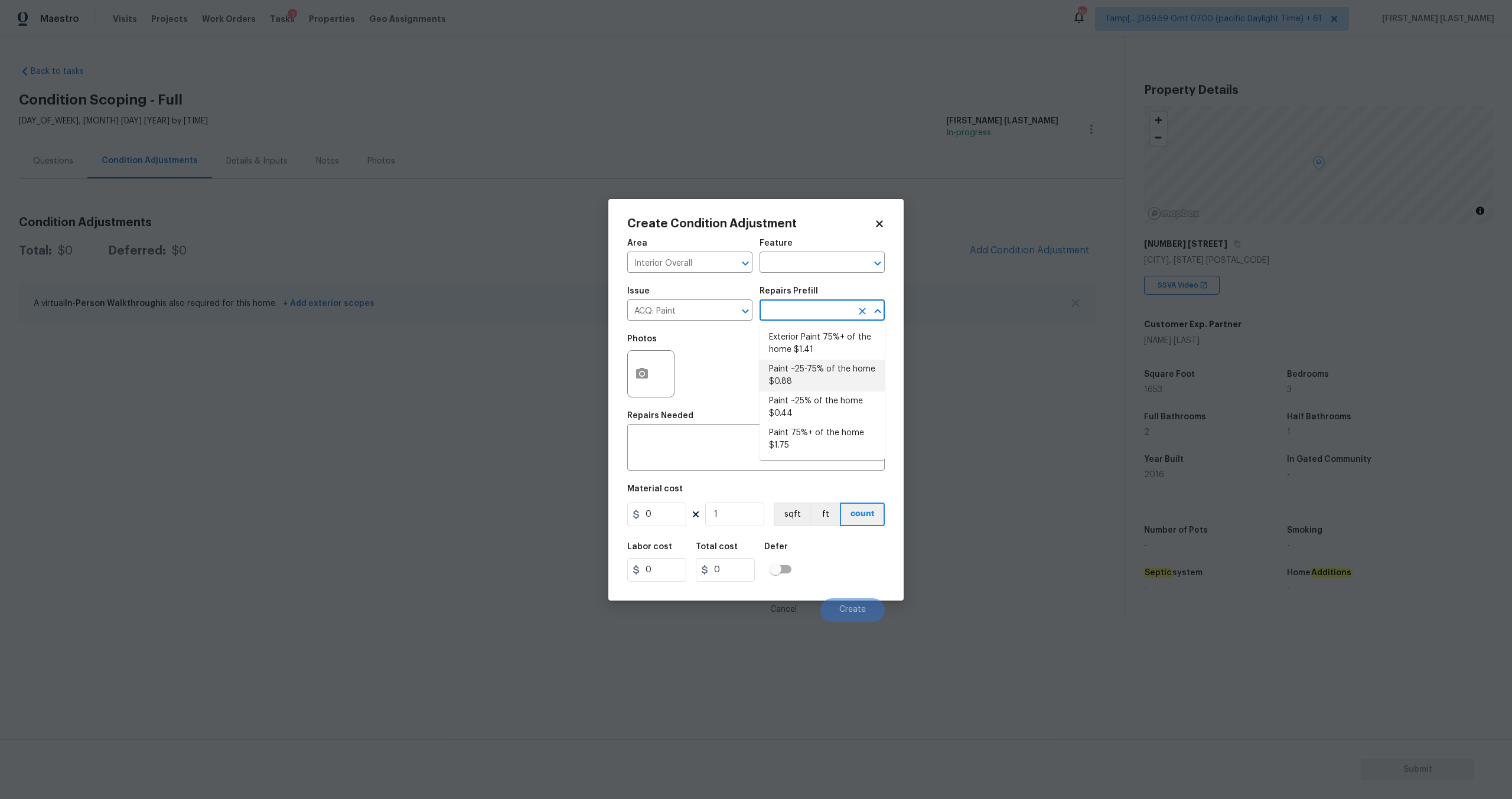 click on "Paint ~25-75% of the home $0.88" at bounding box center (822, 376) 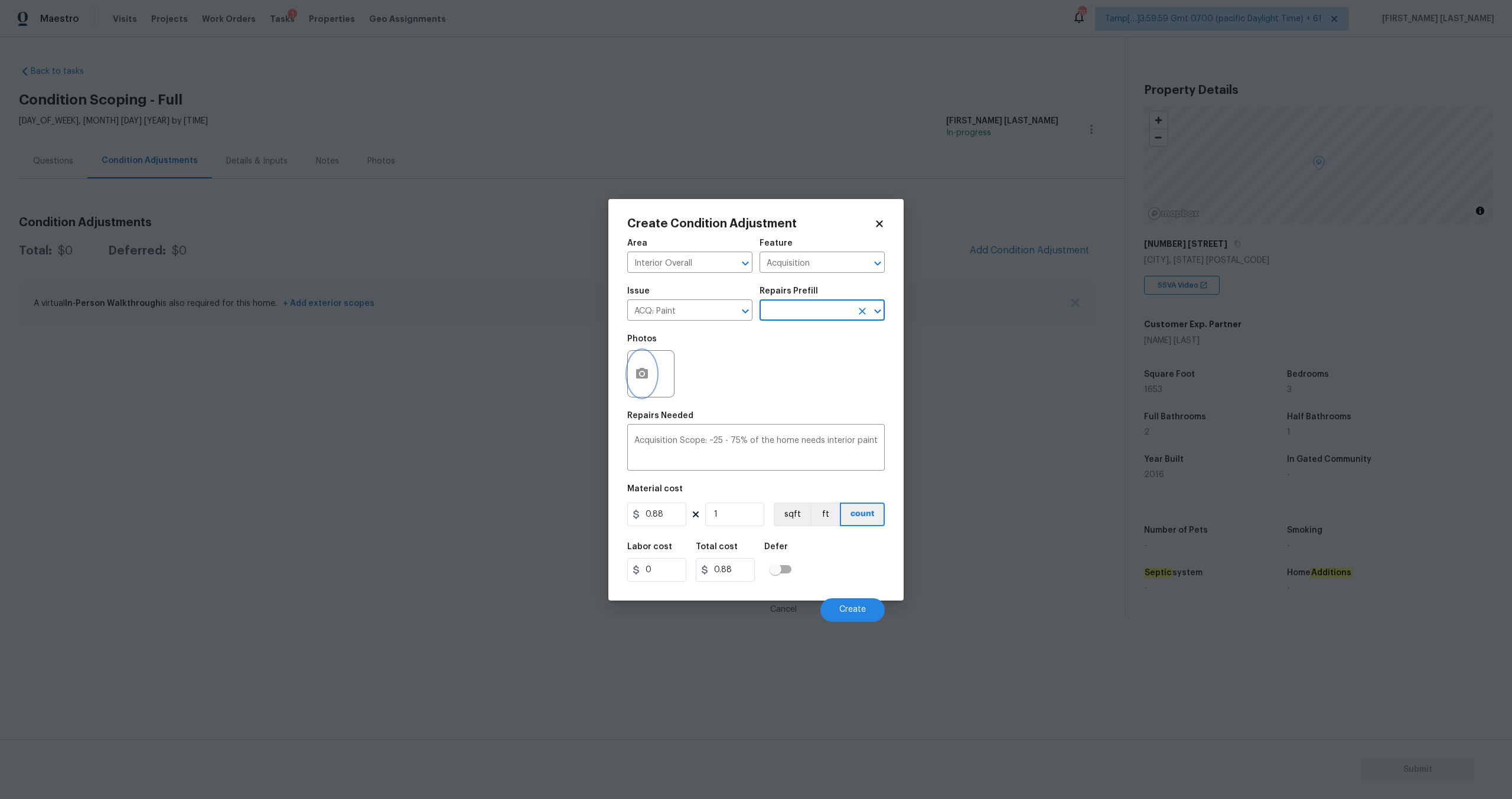 click 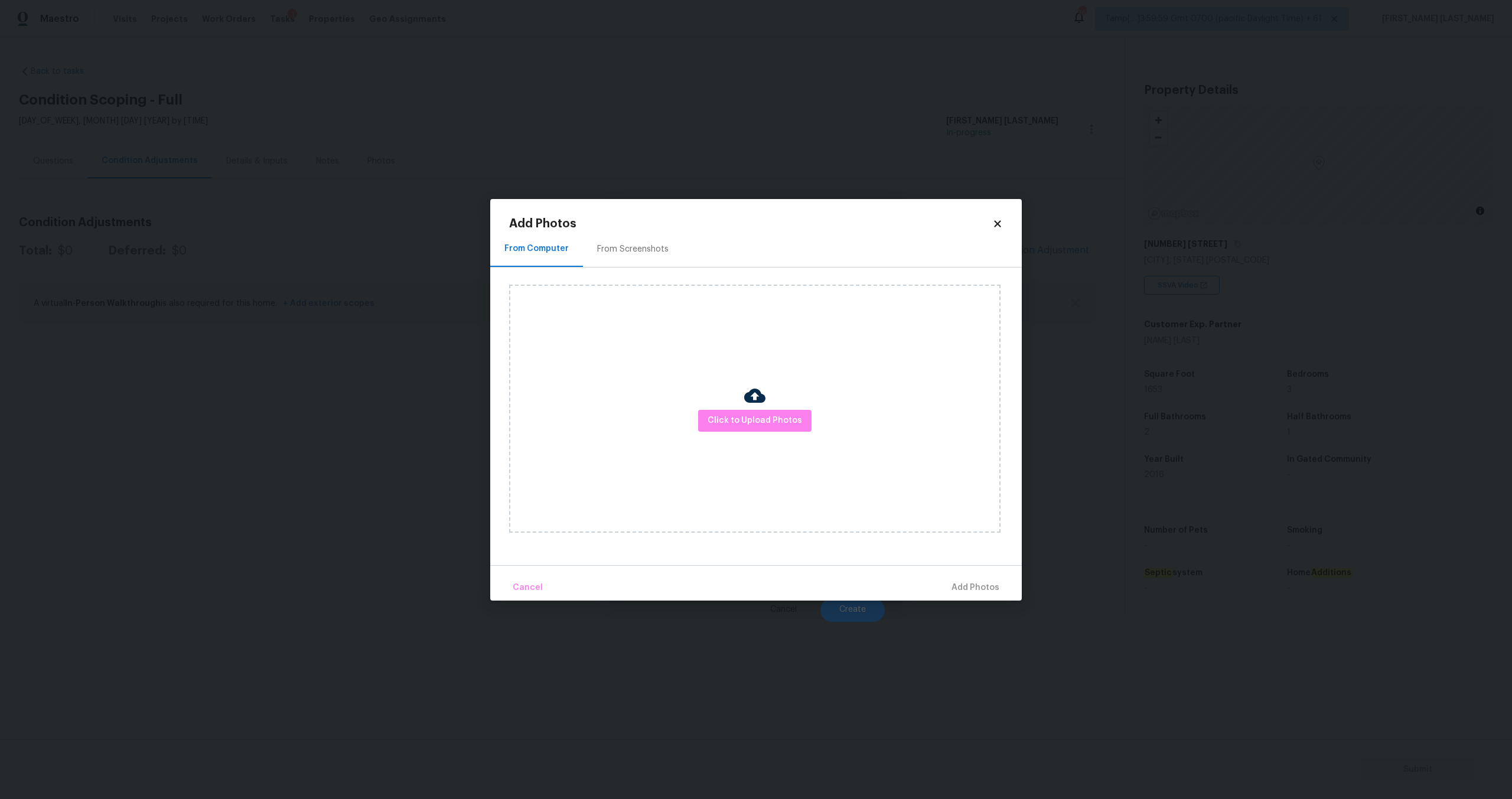 click on "Add Photos From Computer From Screenshots Click to Upload Photos Cancel Add Photos" at bounding box center [756, 400] 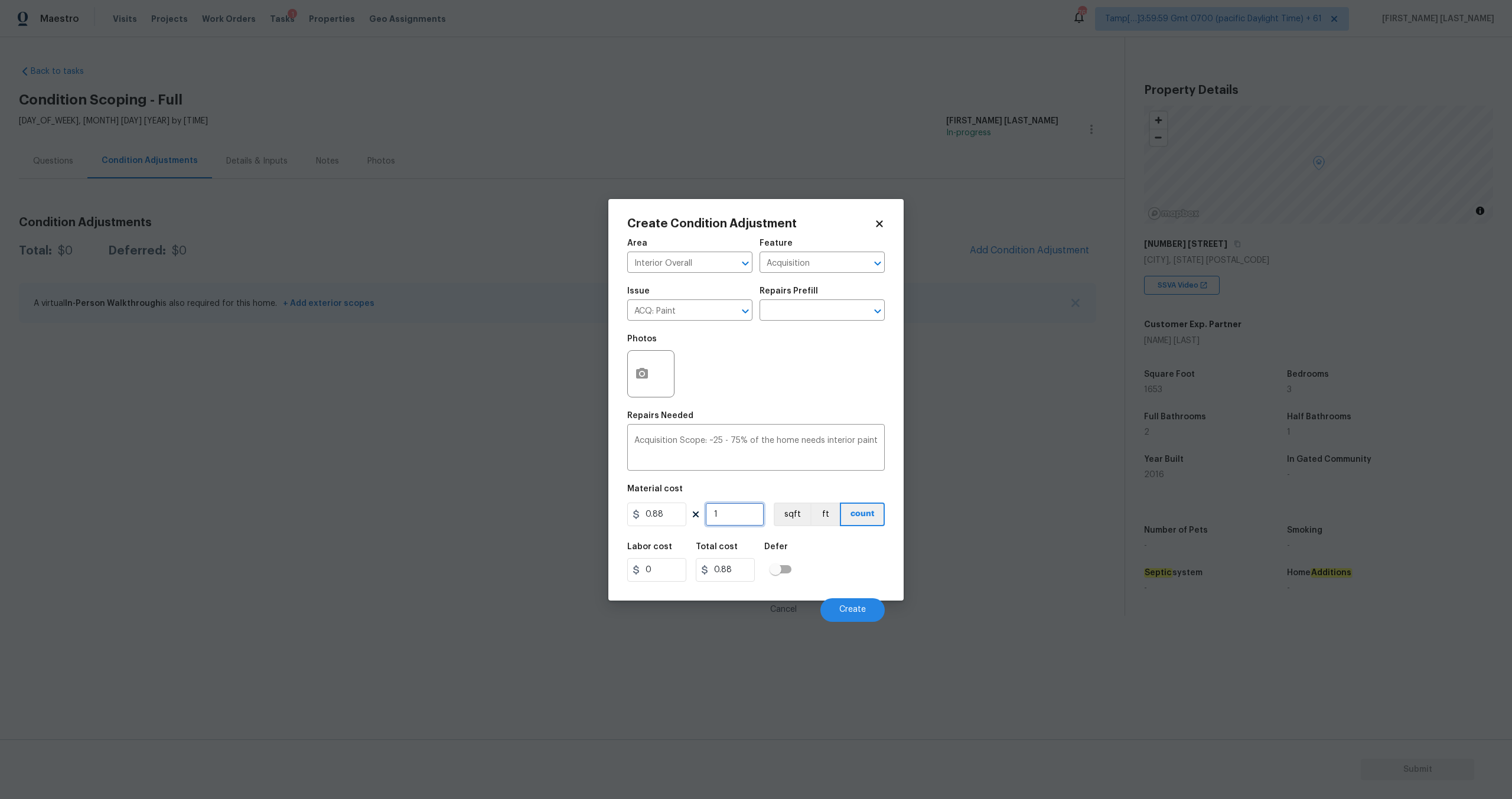 click on "1" at bounding box center (735, 514) 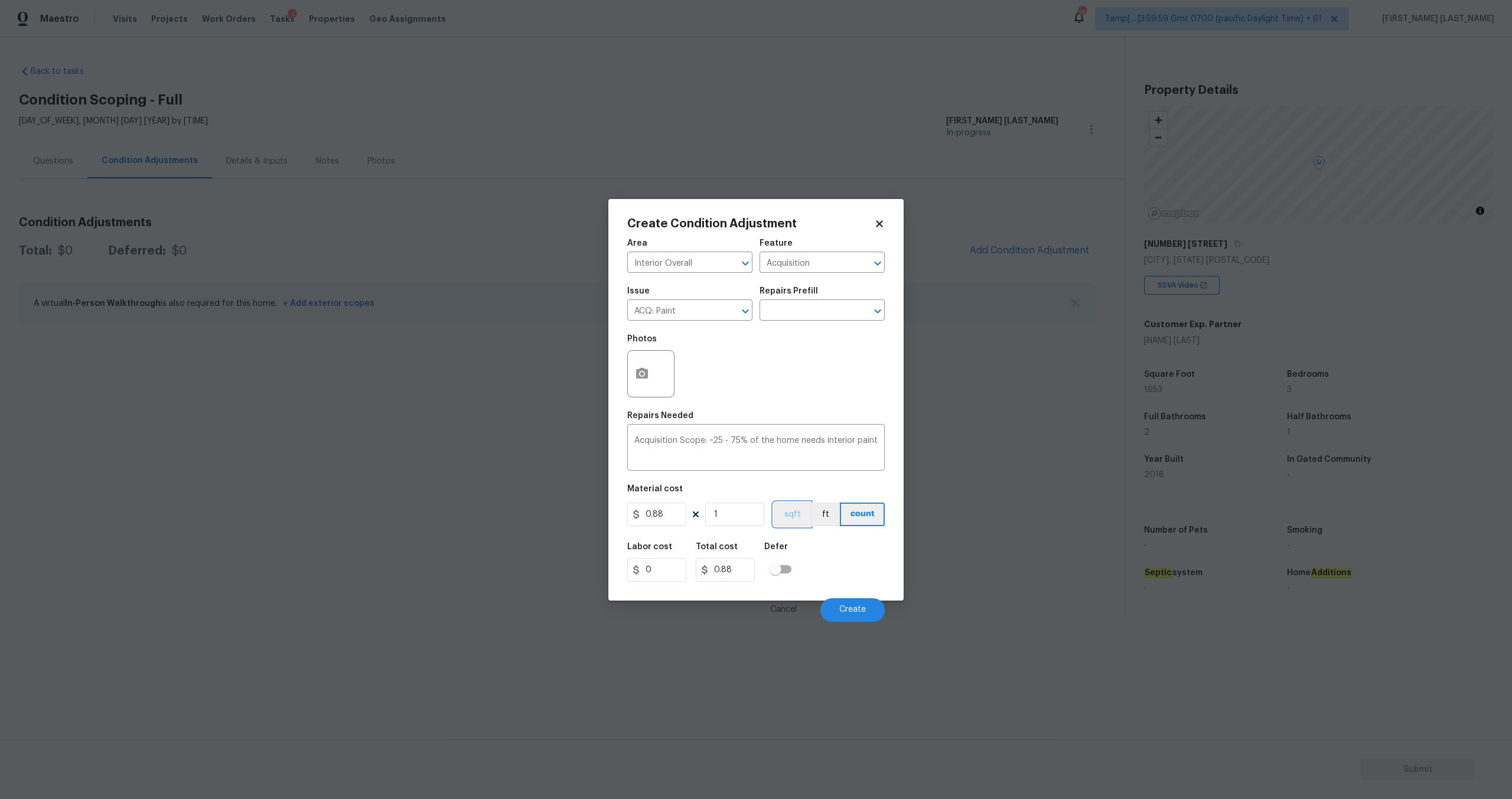 click on "sqft" at bounding box center [792, 514] 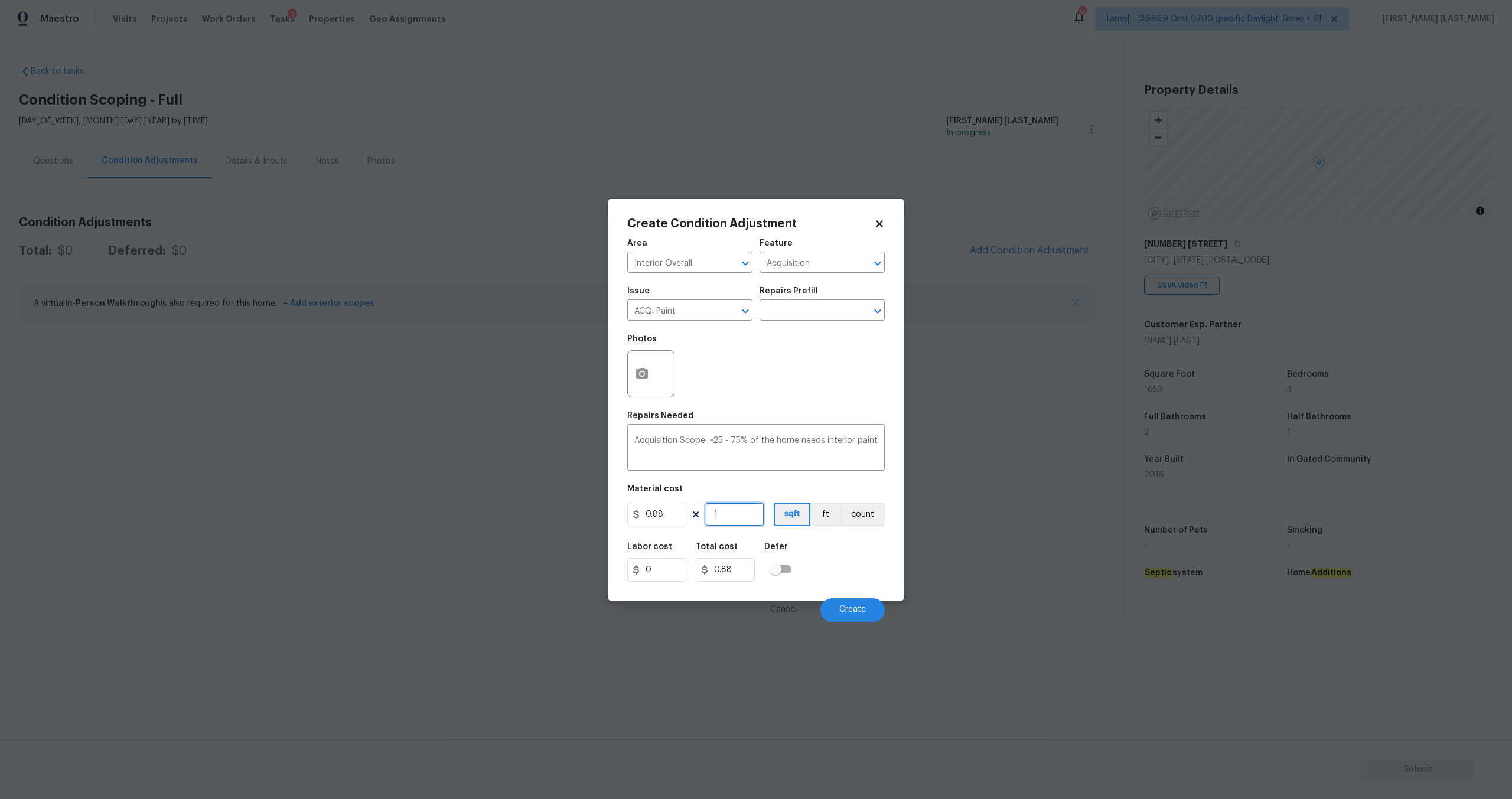 click on "1" at bounding box center (735, 514) 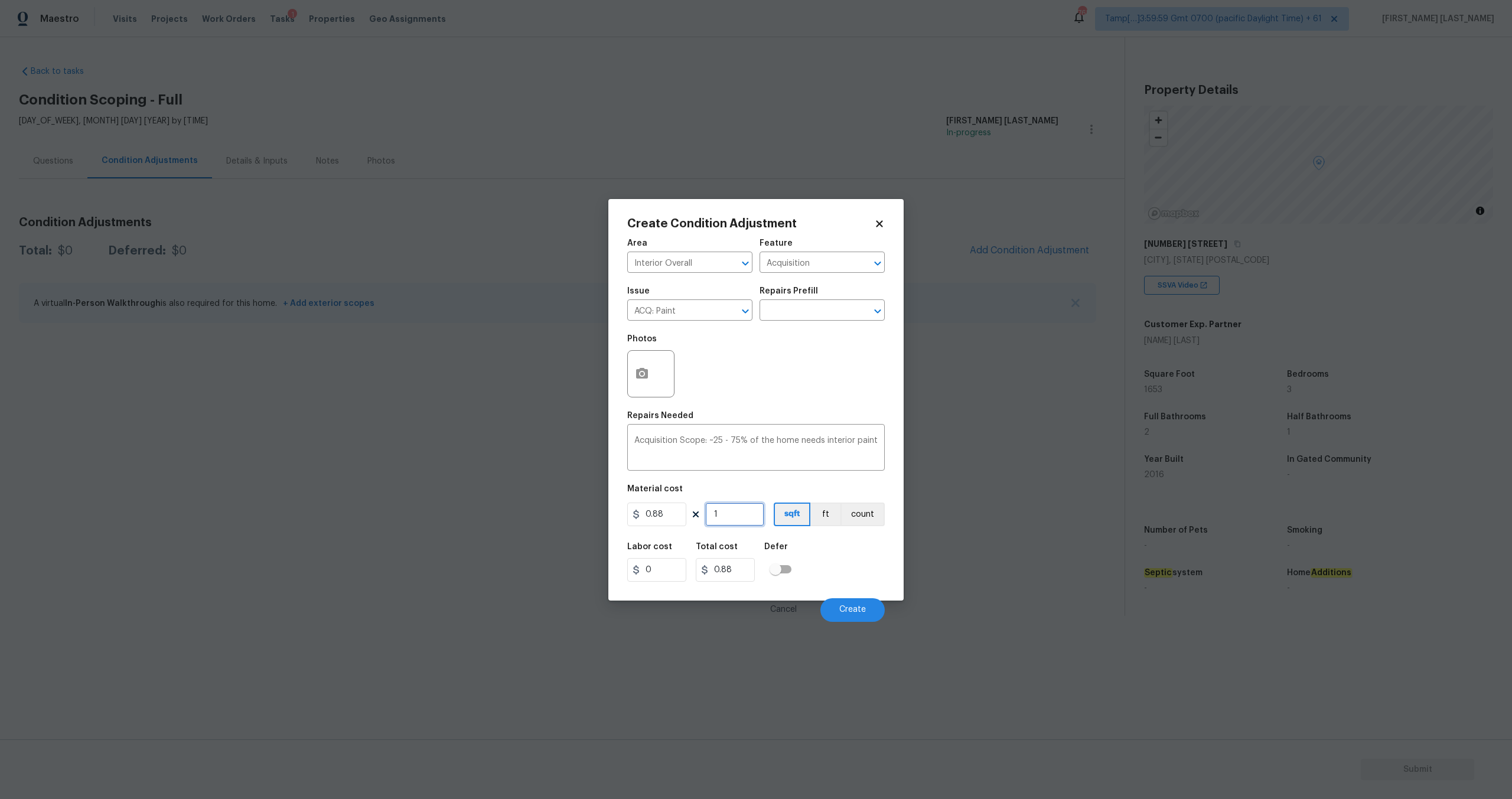 type on "16" 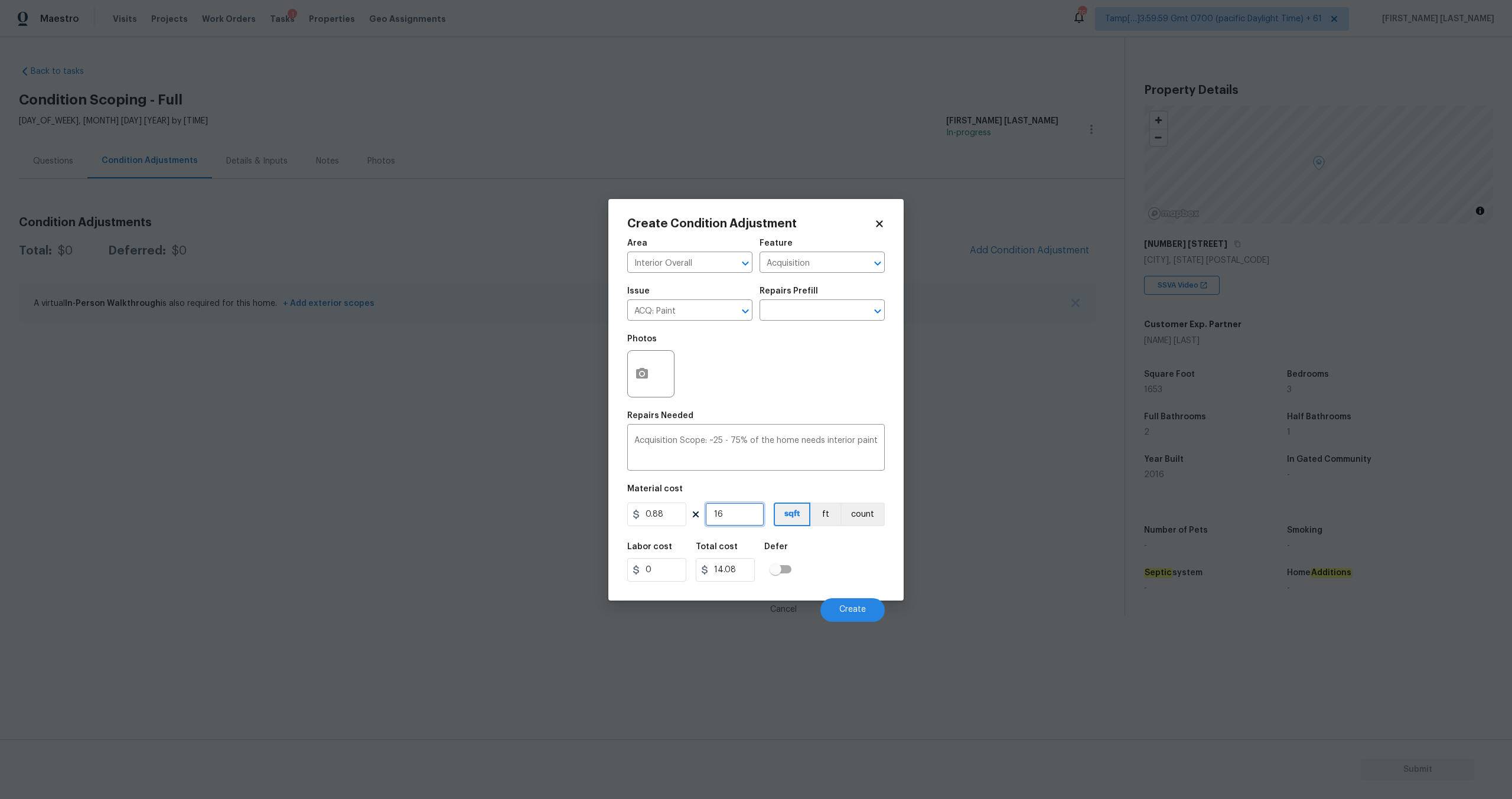 type on "165" 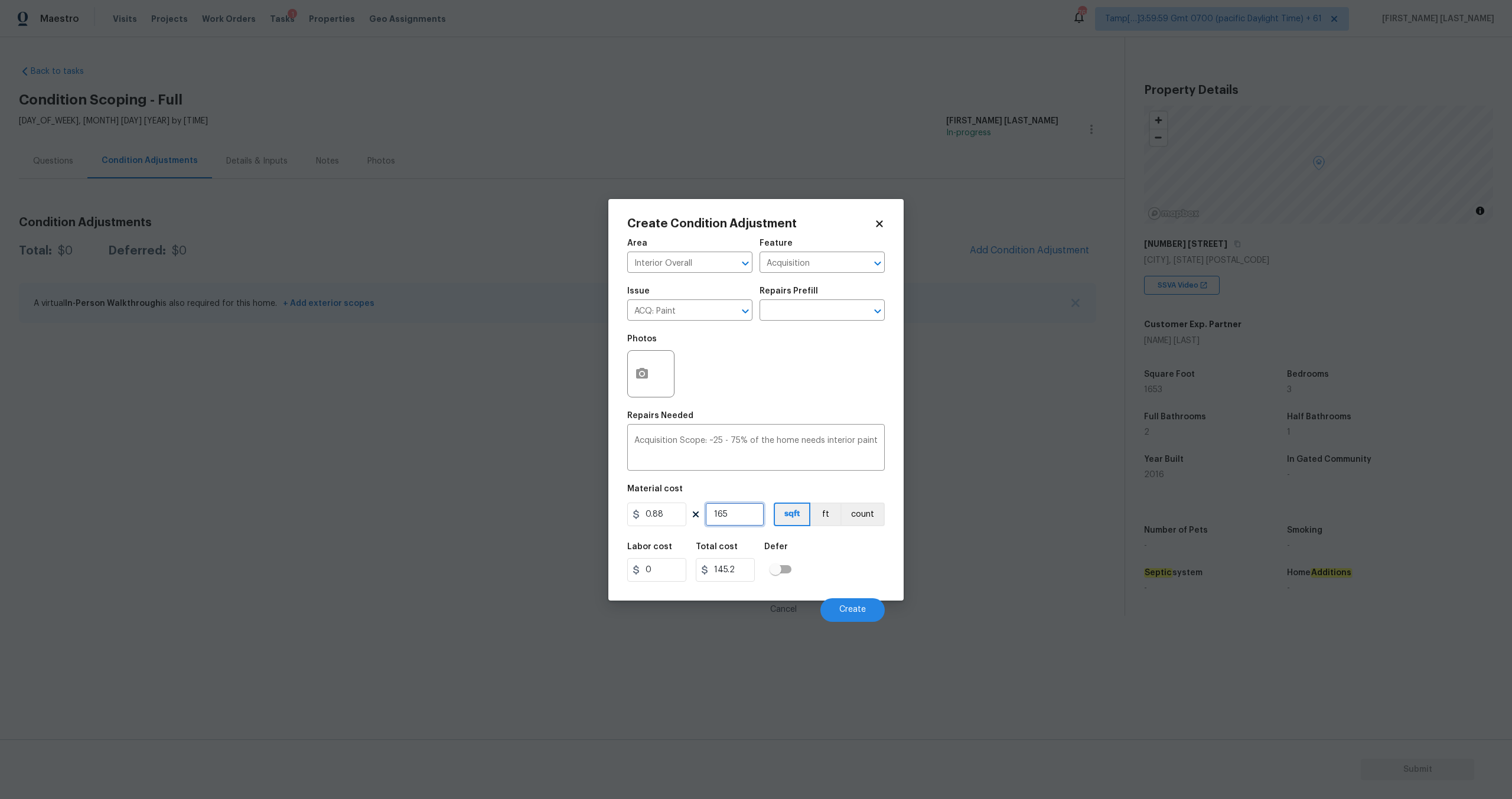 type on "1653" 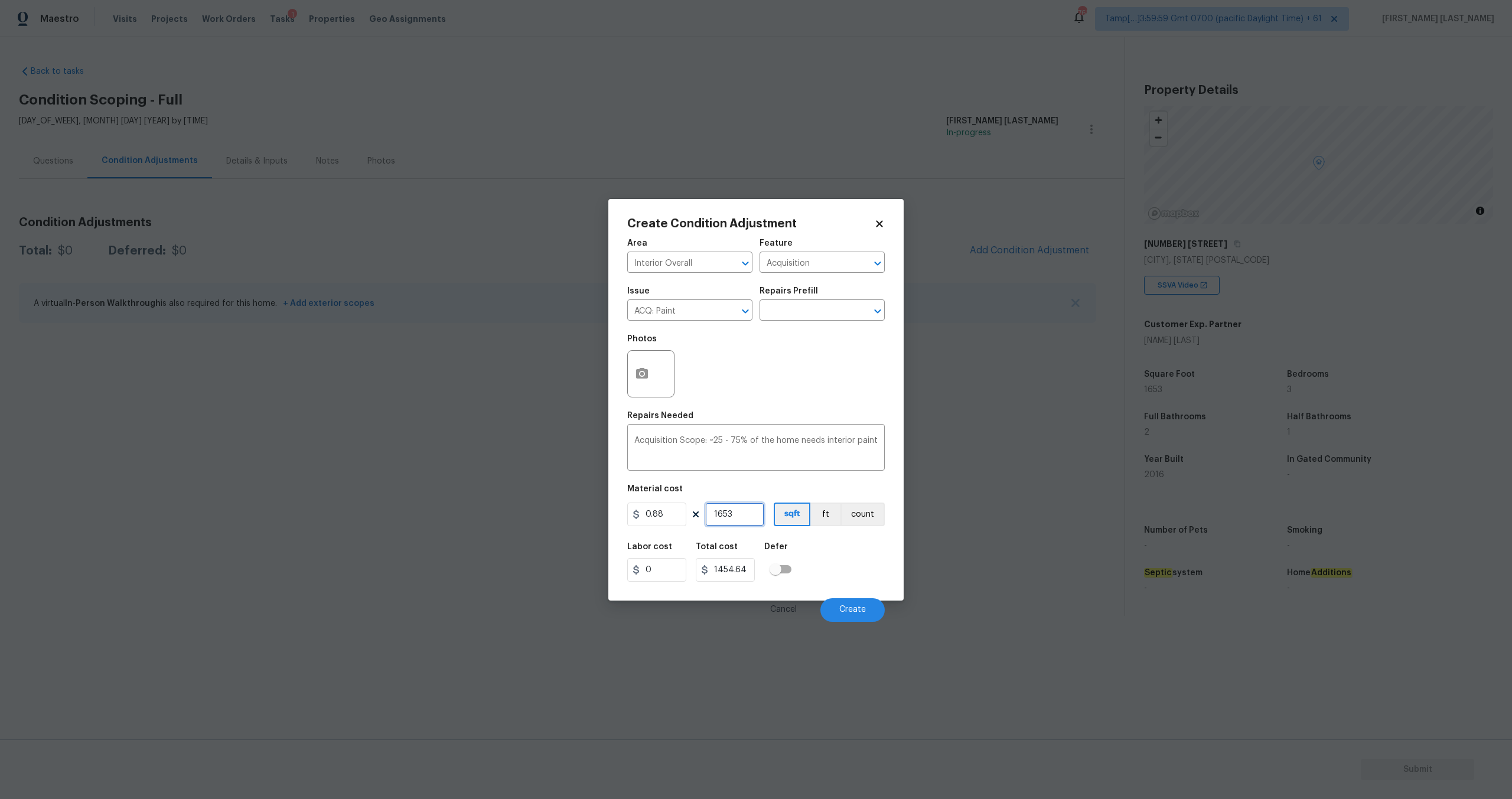 type on "1653" 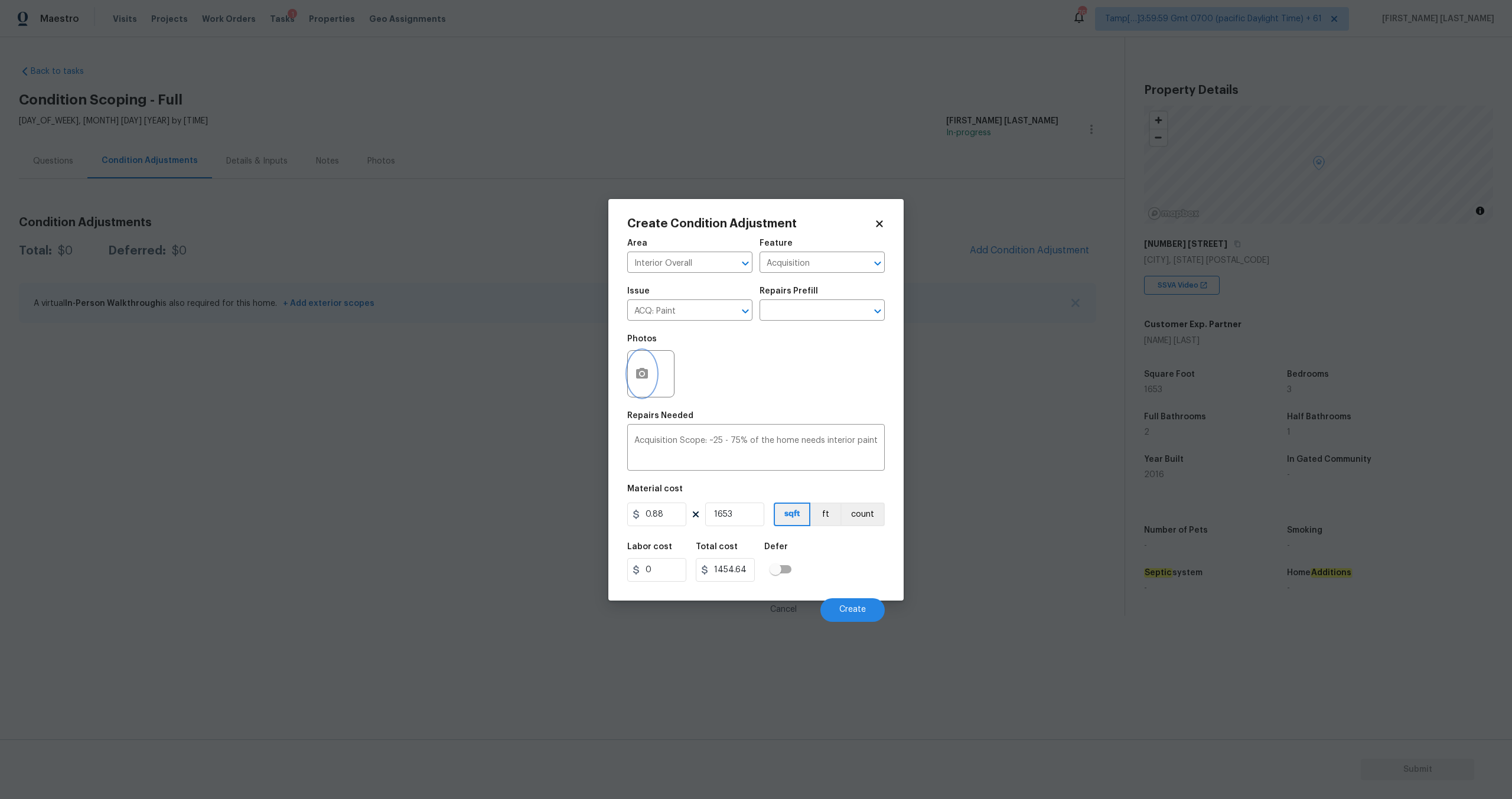 click 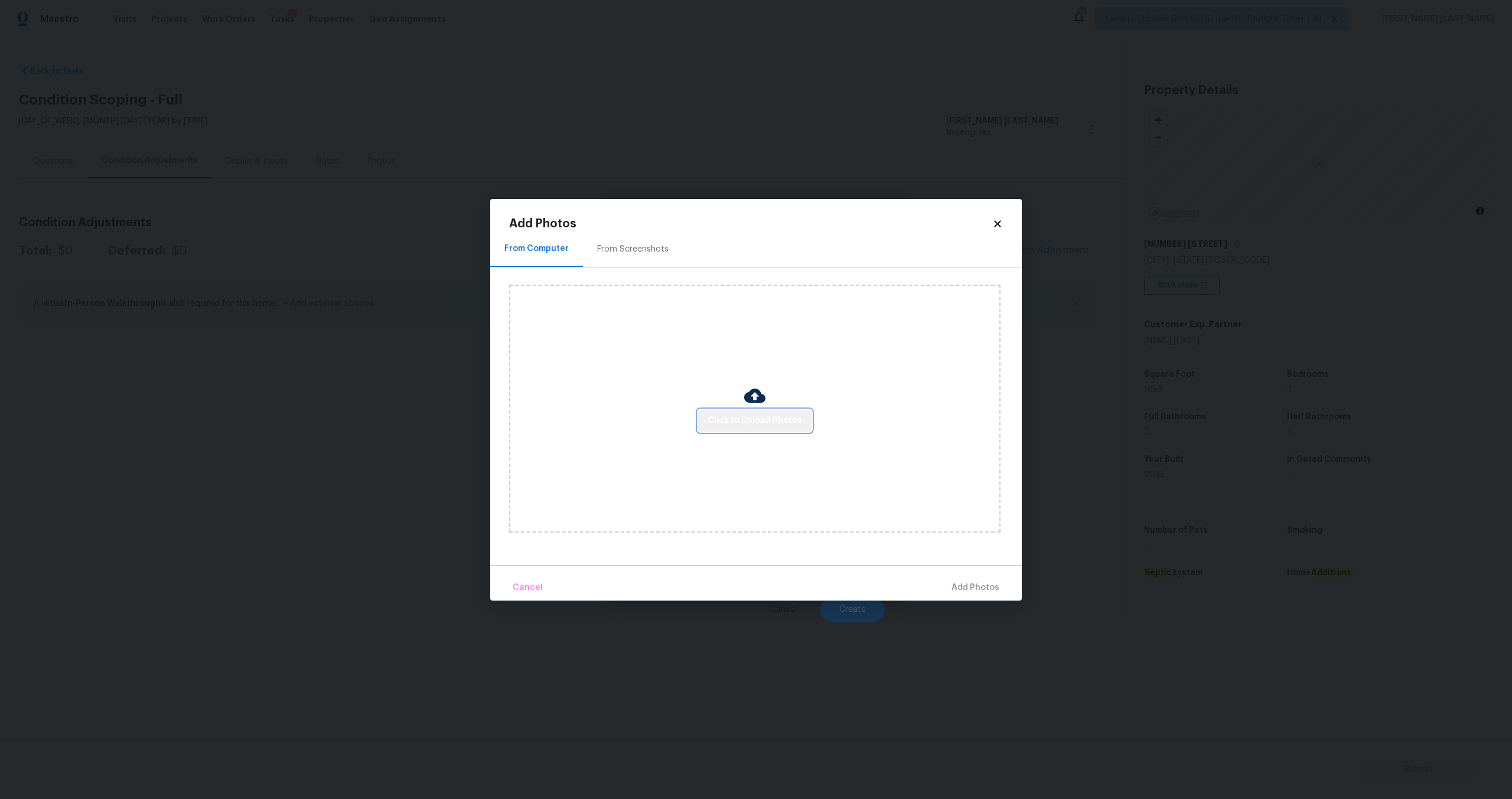 click on "Click to Upload Photos" at bounding box center (755, 420) 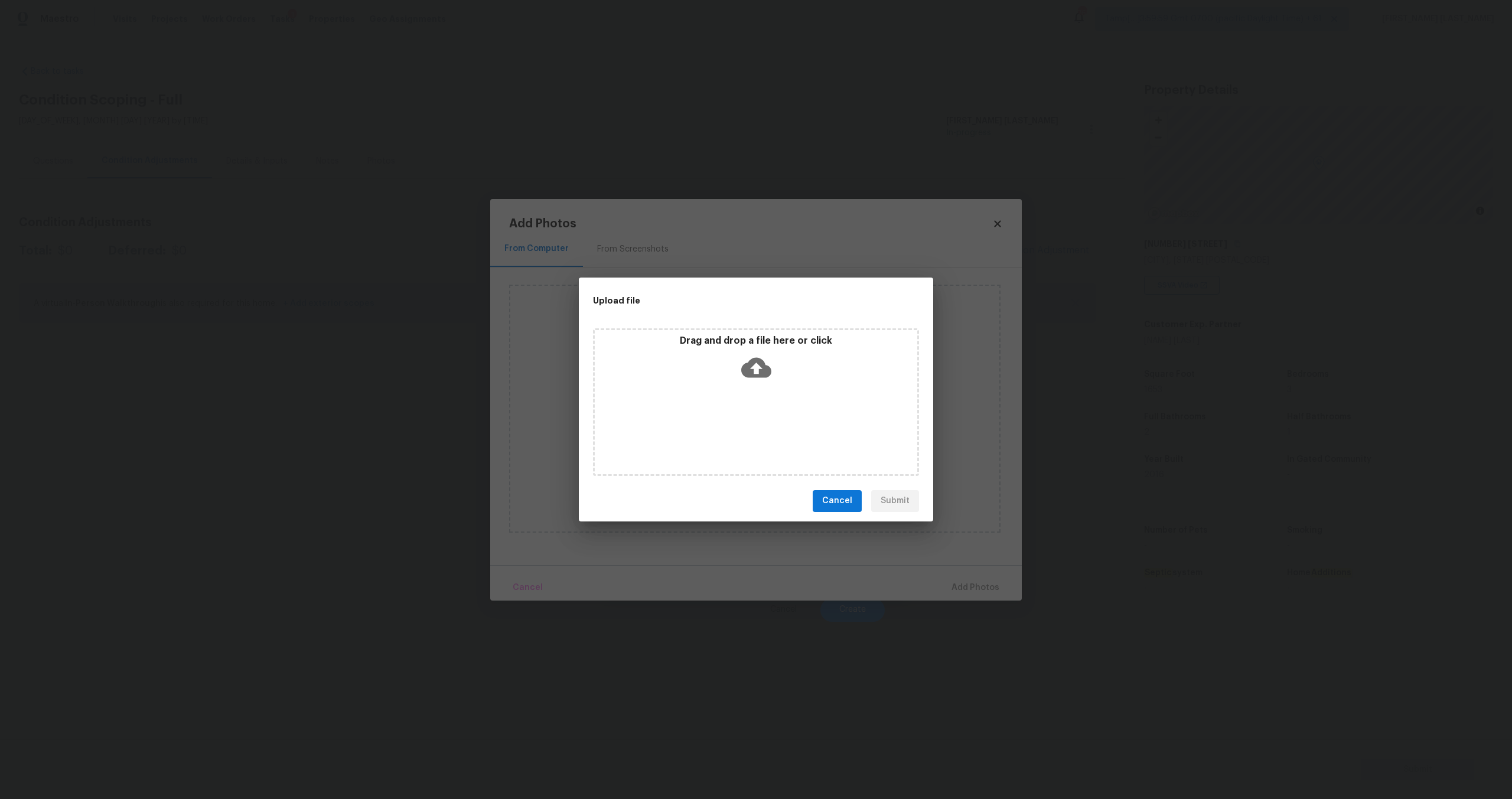 click on "Cancel" at bounding box center [837, 501] 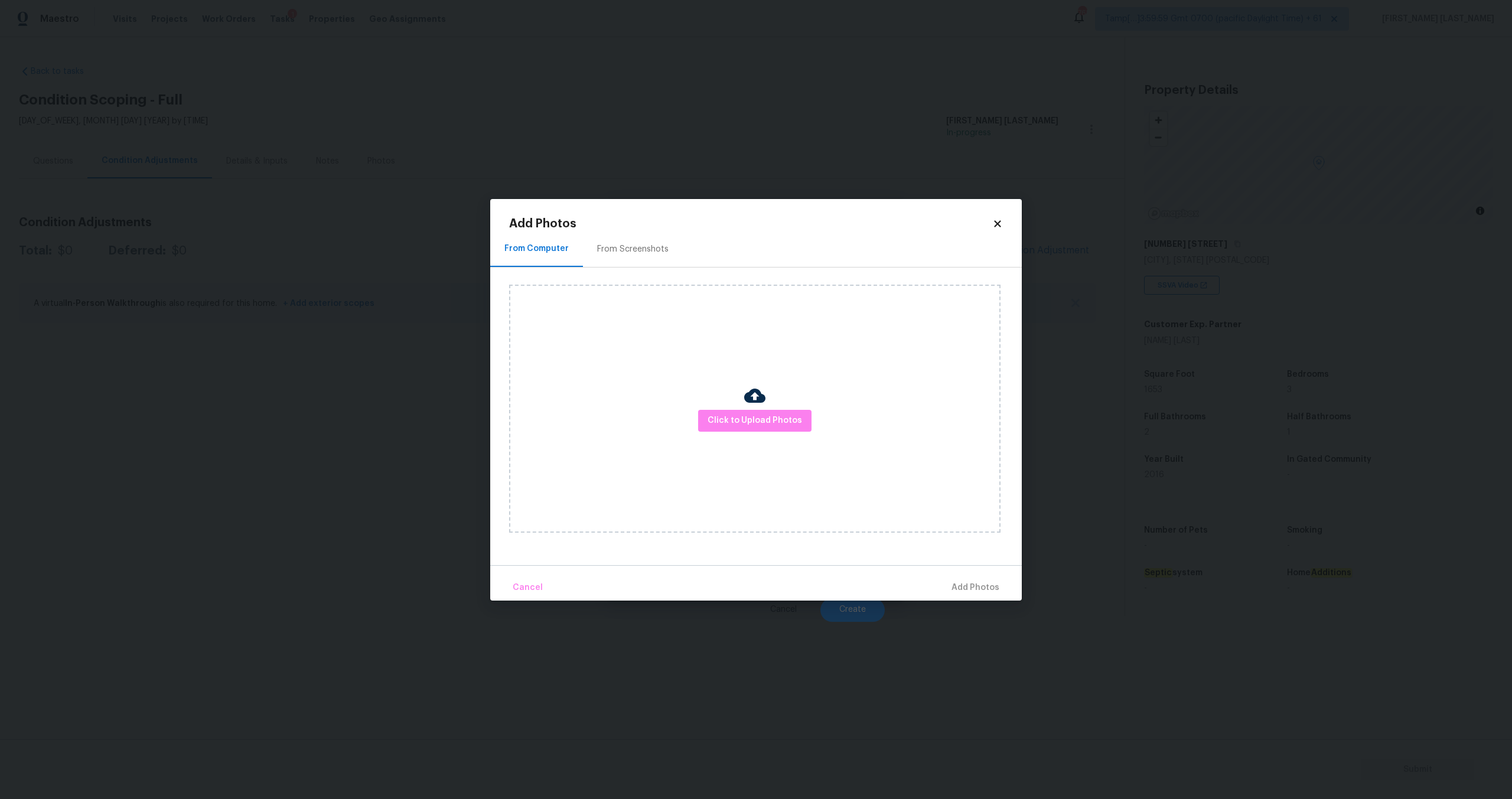 click on "From Screenshots" at bounding box center [633, 249] 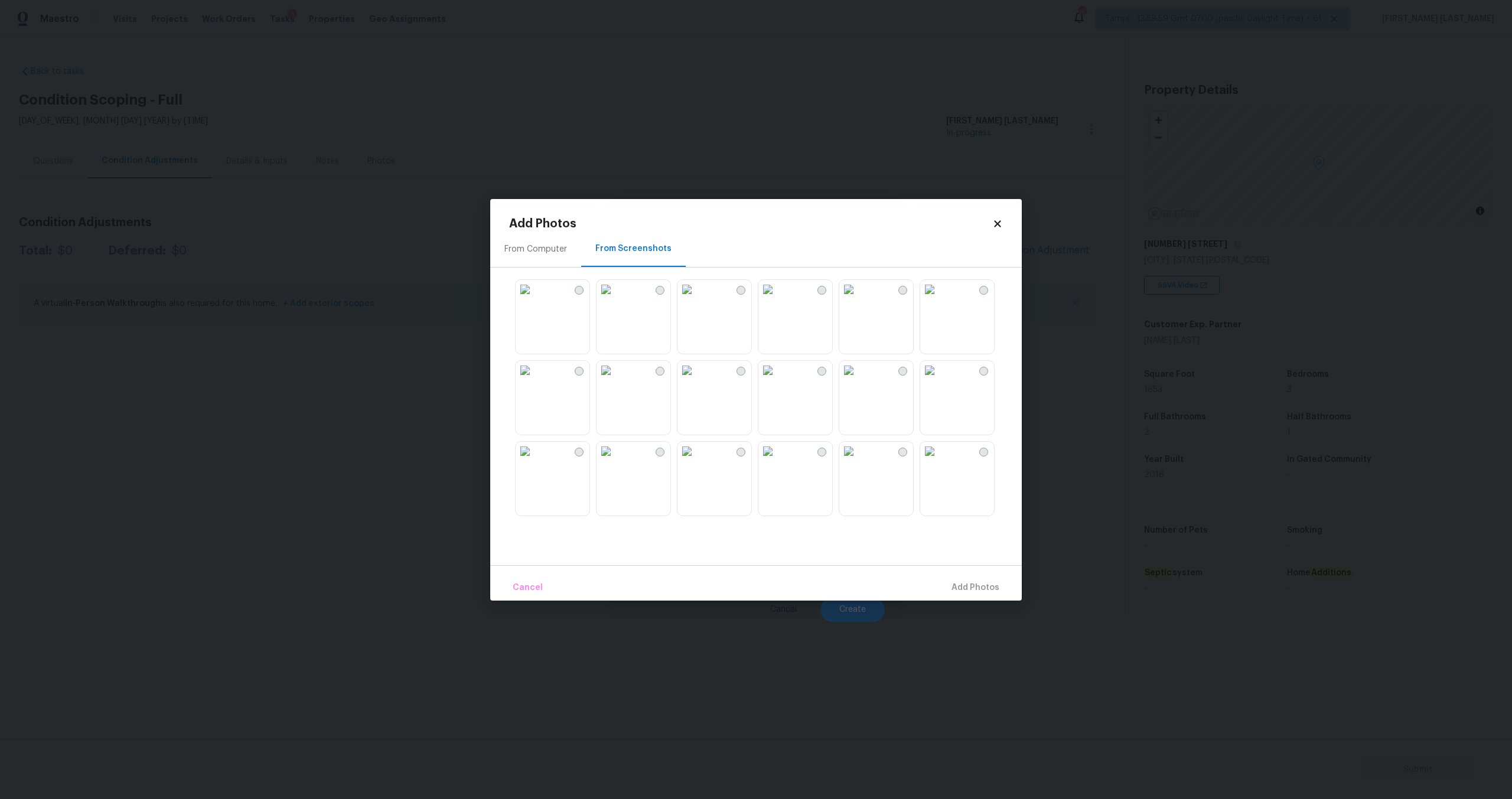 click at bounding box center (525, 289) 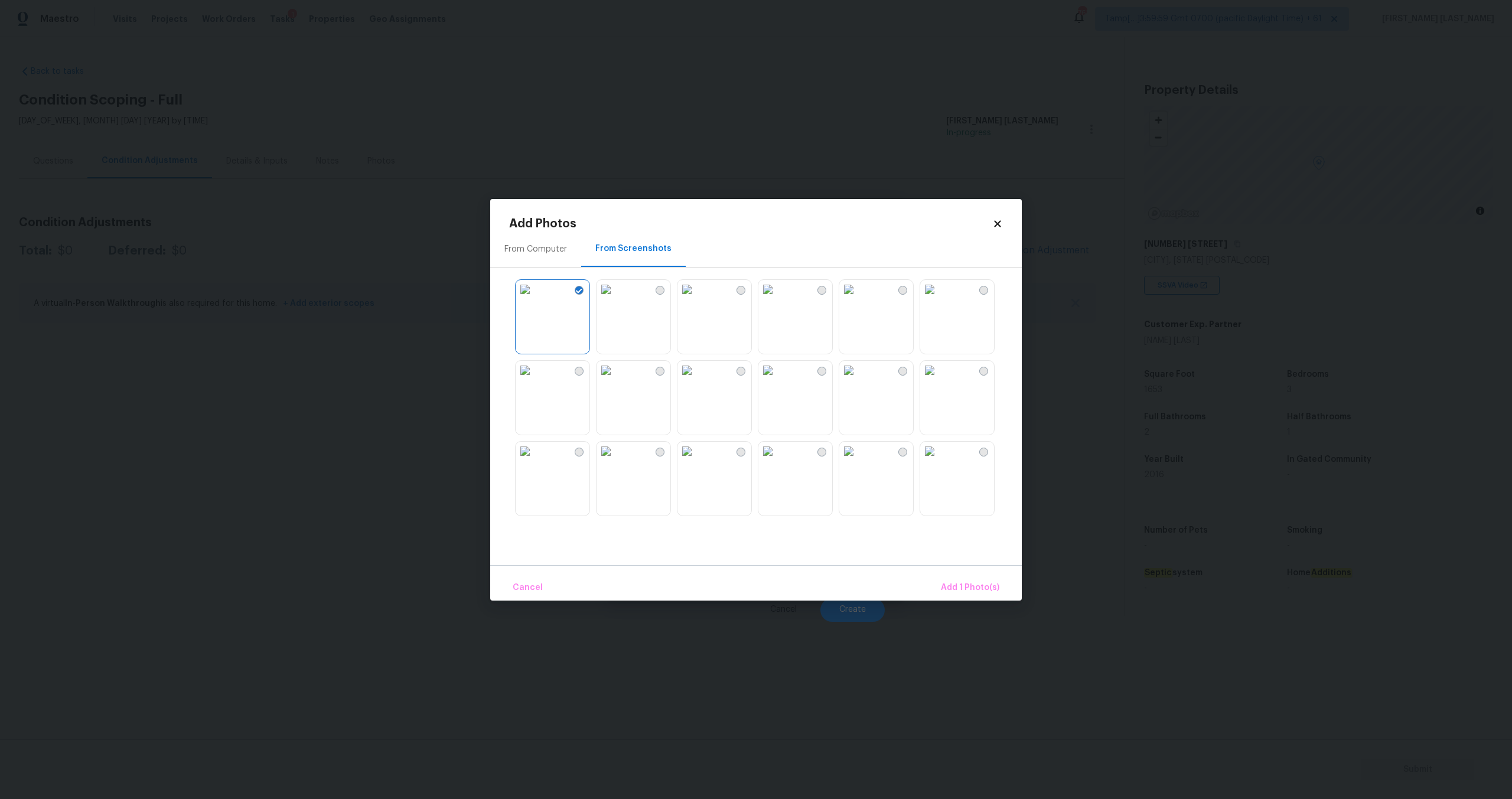 click at bounding box center [579, 291] 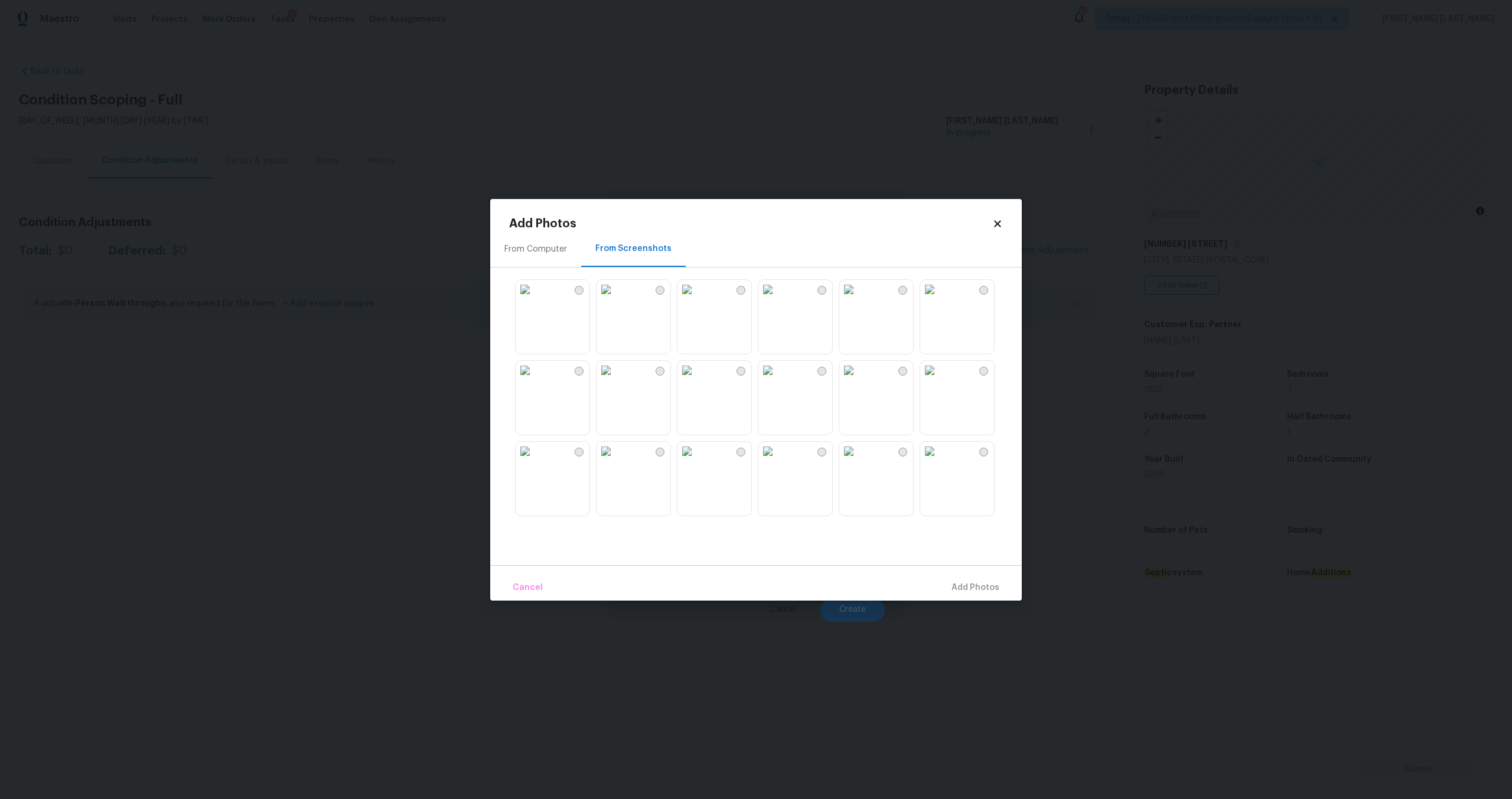 click at bounding box center (660, 290) 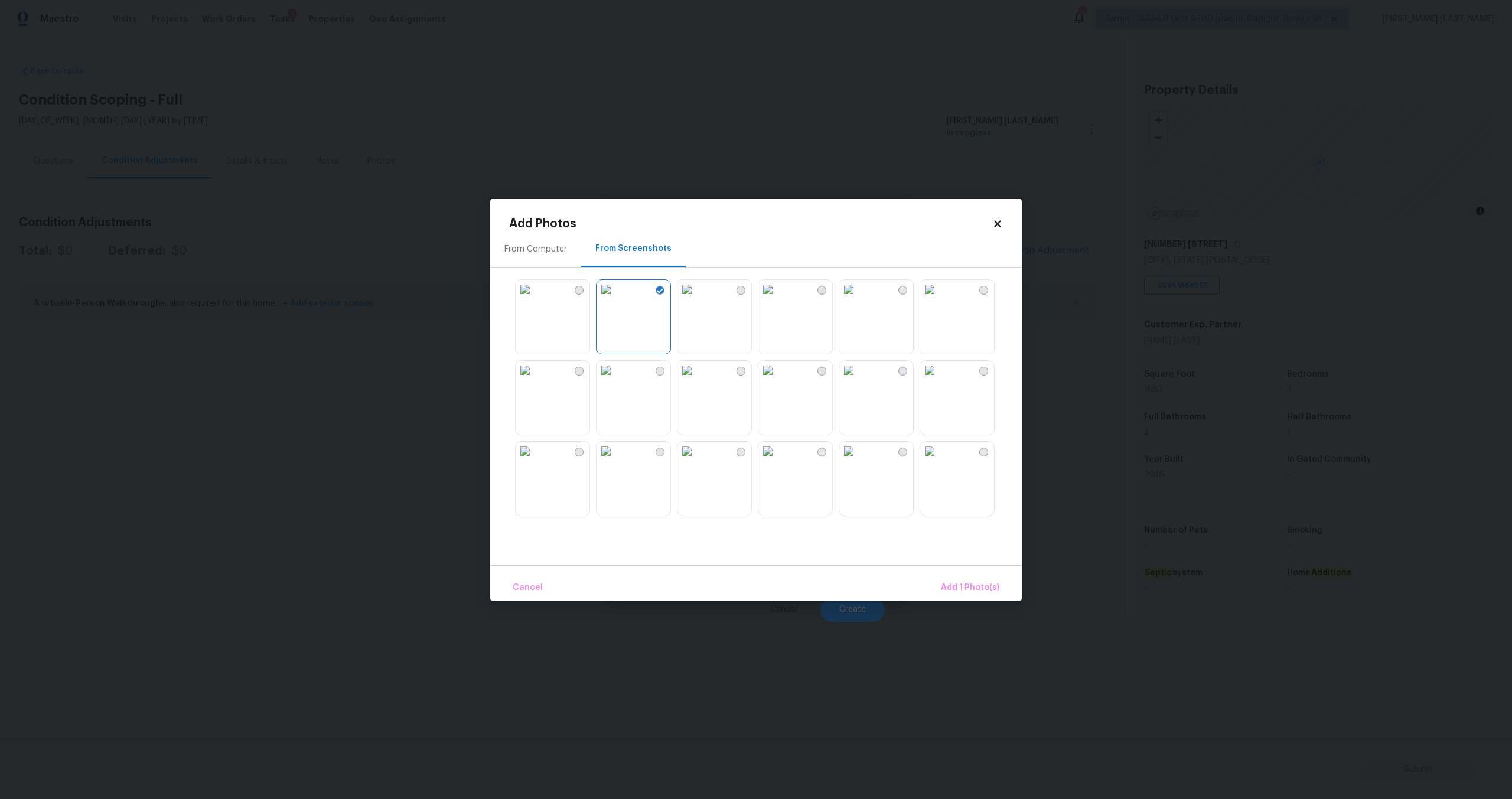 click at bounding box center [687, 289] 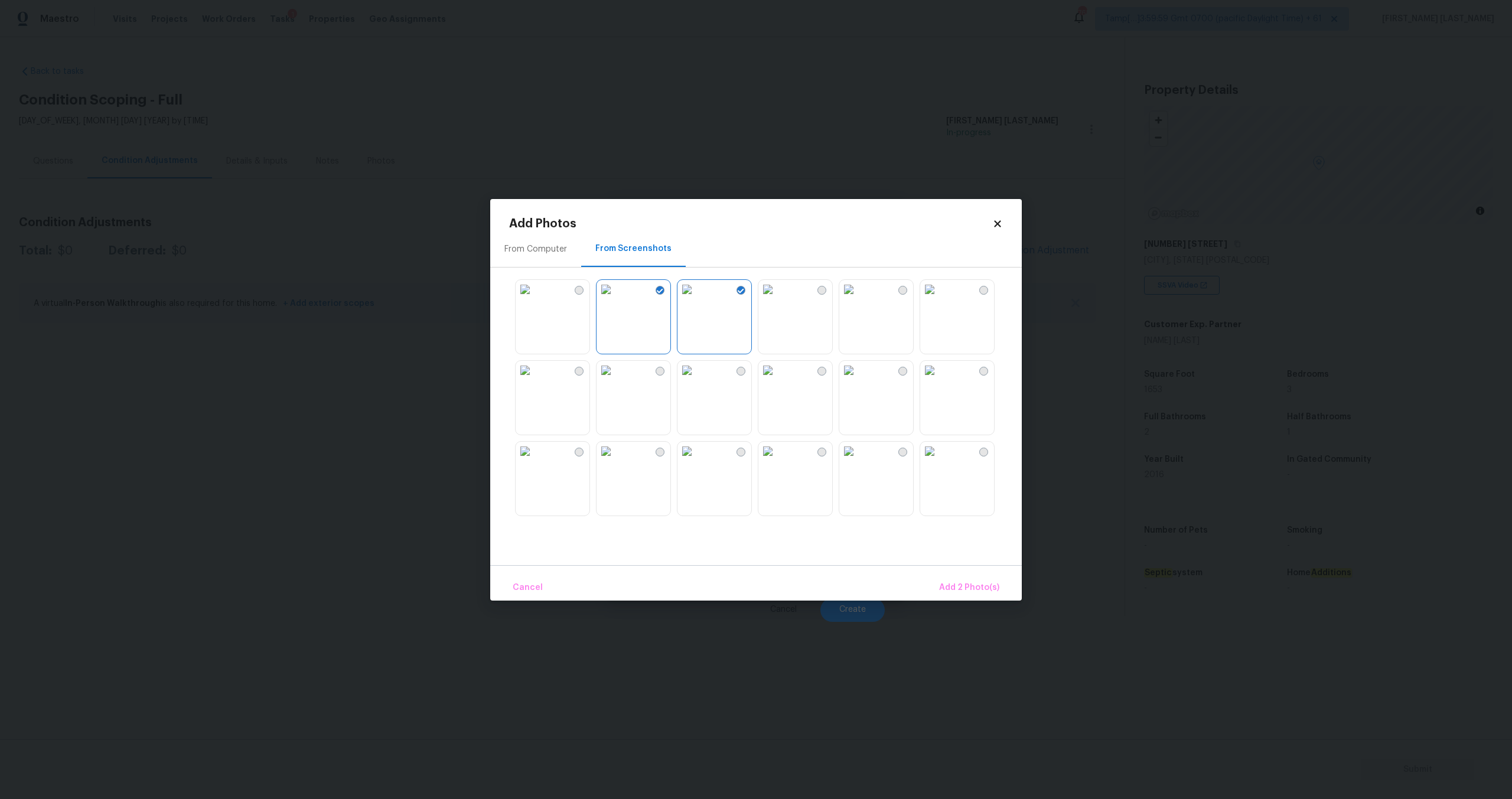 click at bounding box center [902, 290] 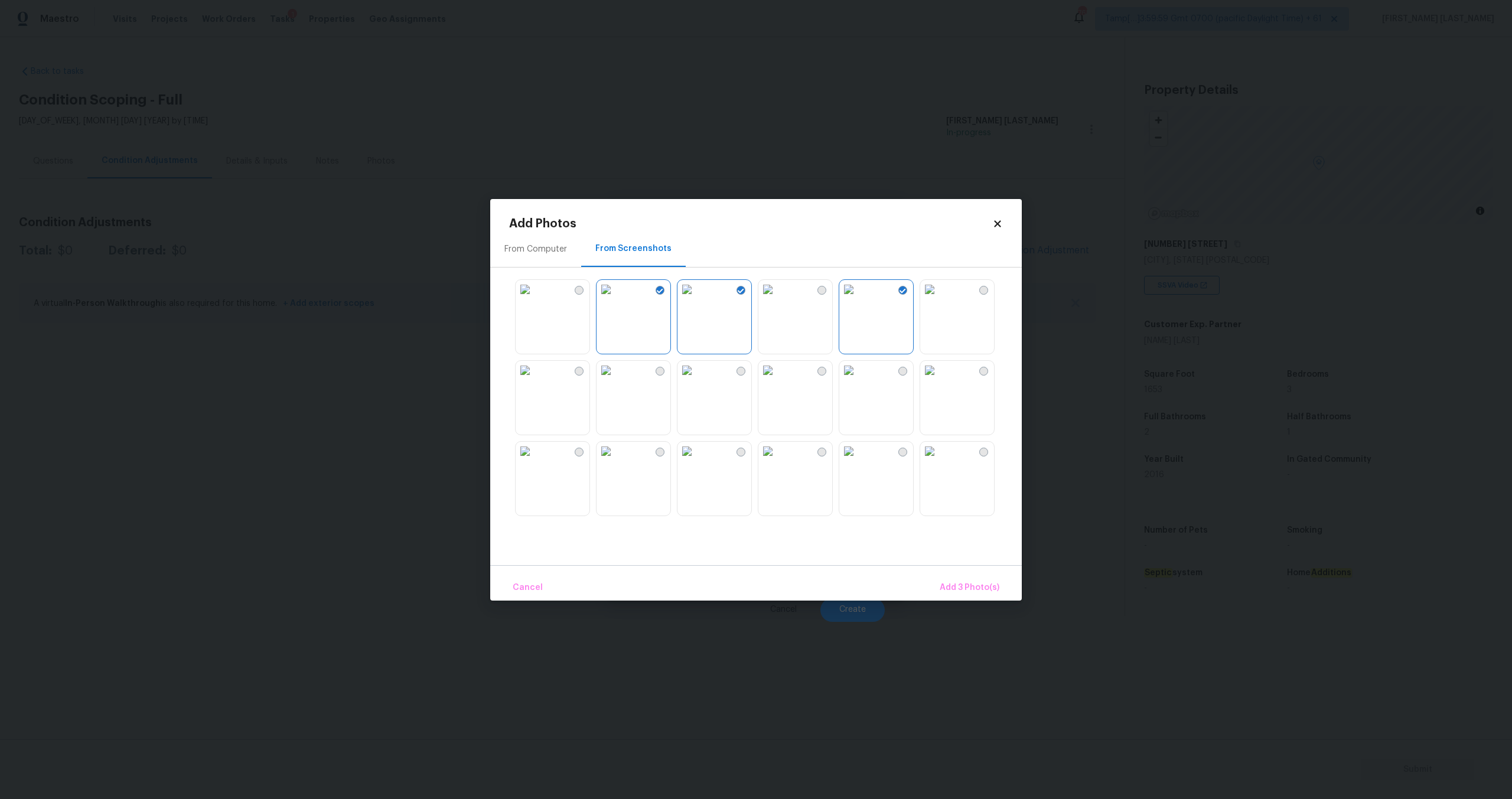 click at bounding box center (902, 371) 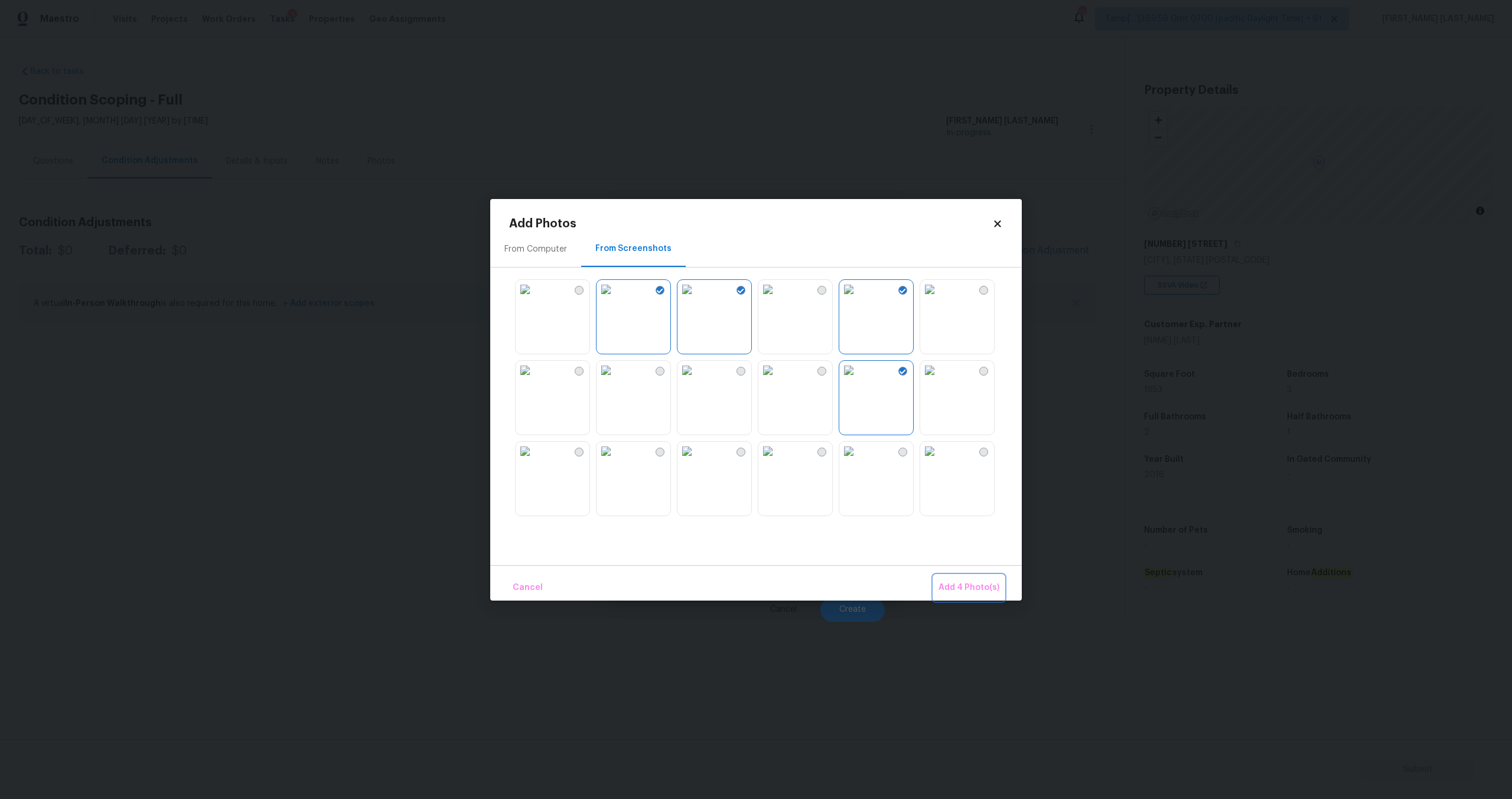 click on "Add 4 Photo(s)" at bounding box center [969, 588] 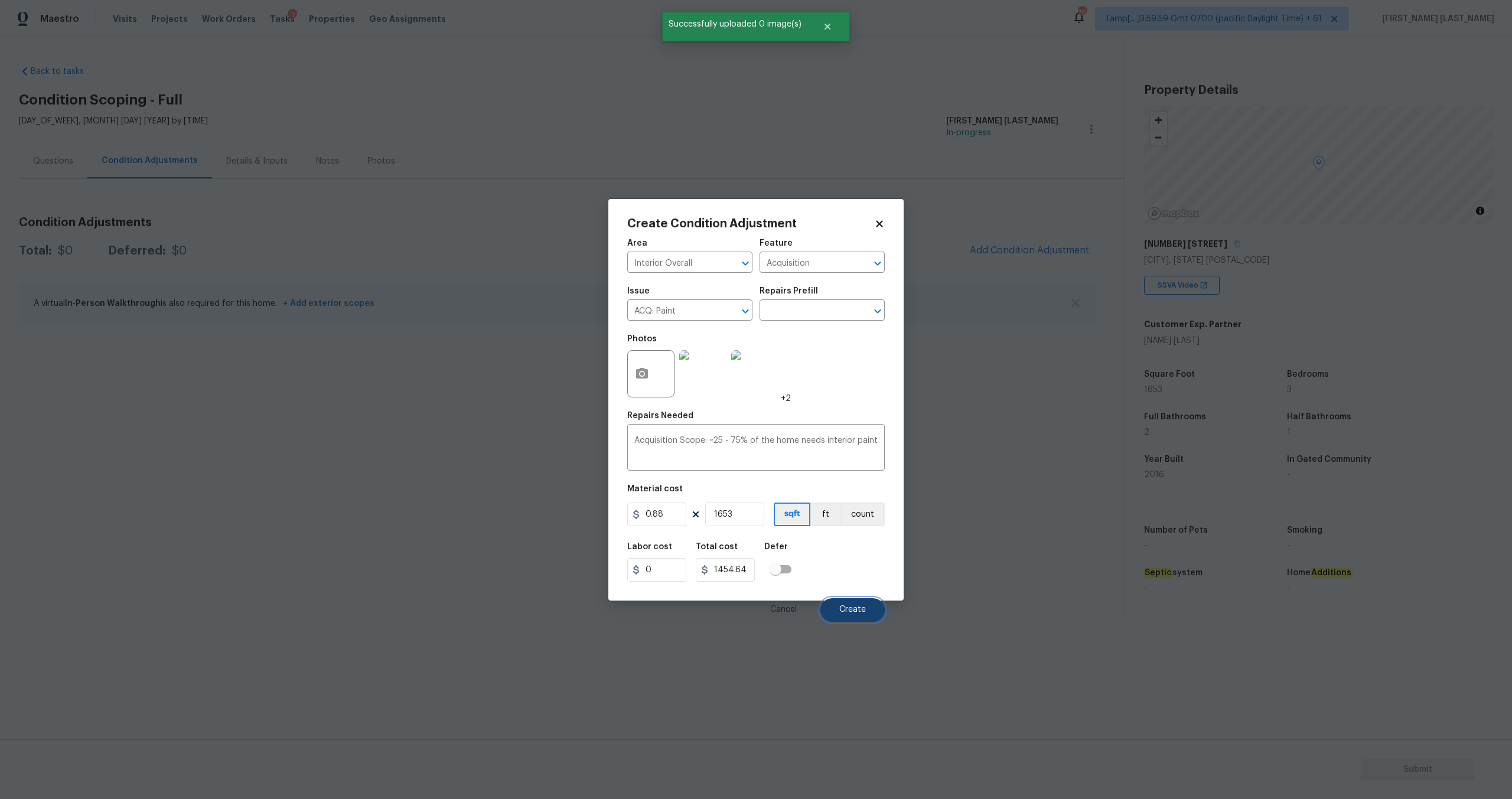 click on "Create" at bounding box center [852, 609] 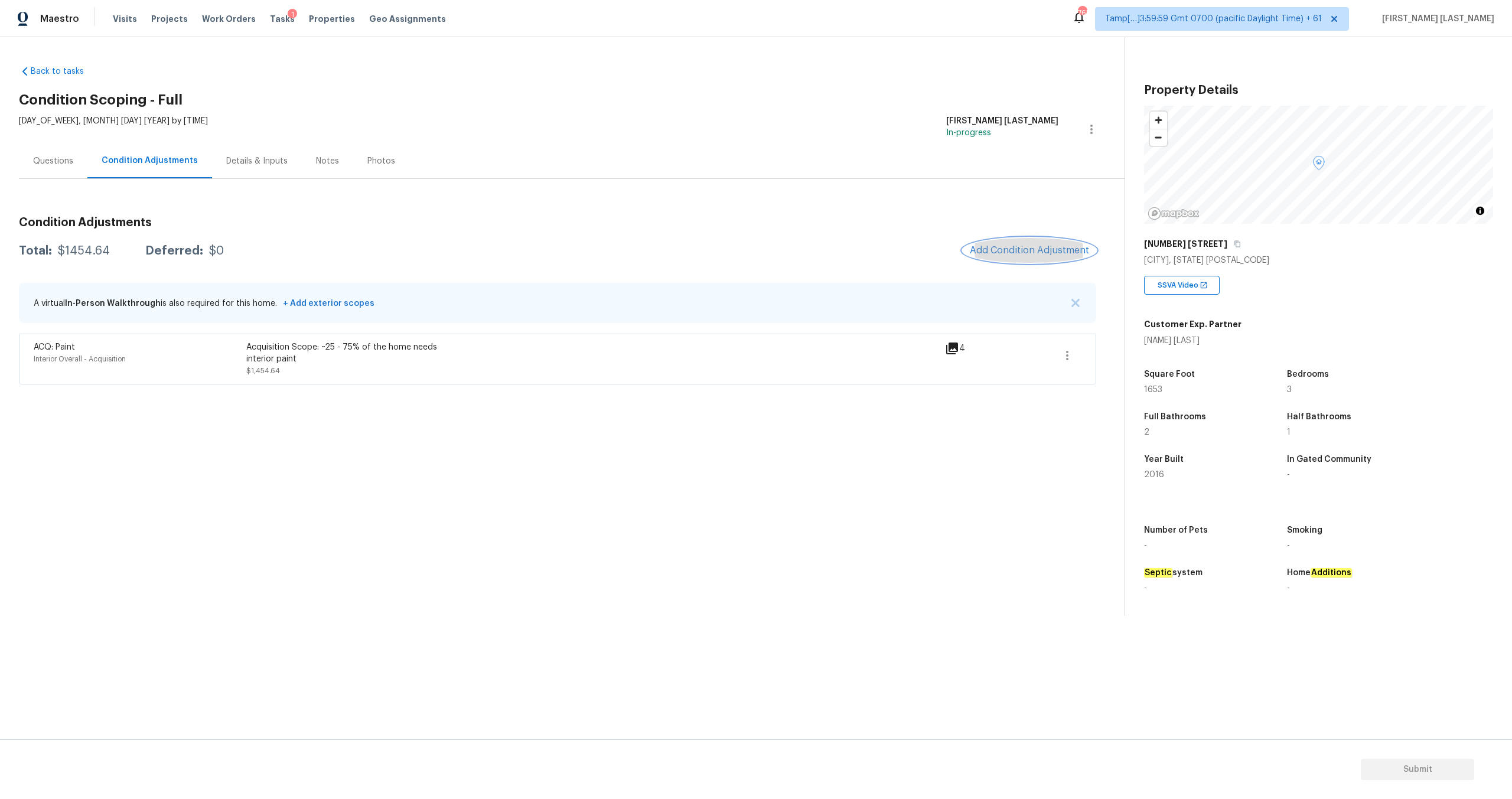 click on "Add Condition Adjustment" at bounding box center (1029, 250) 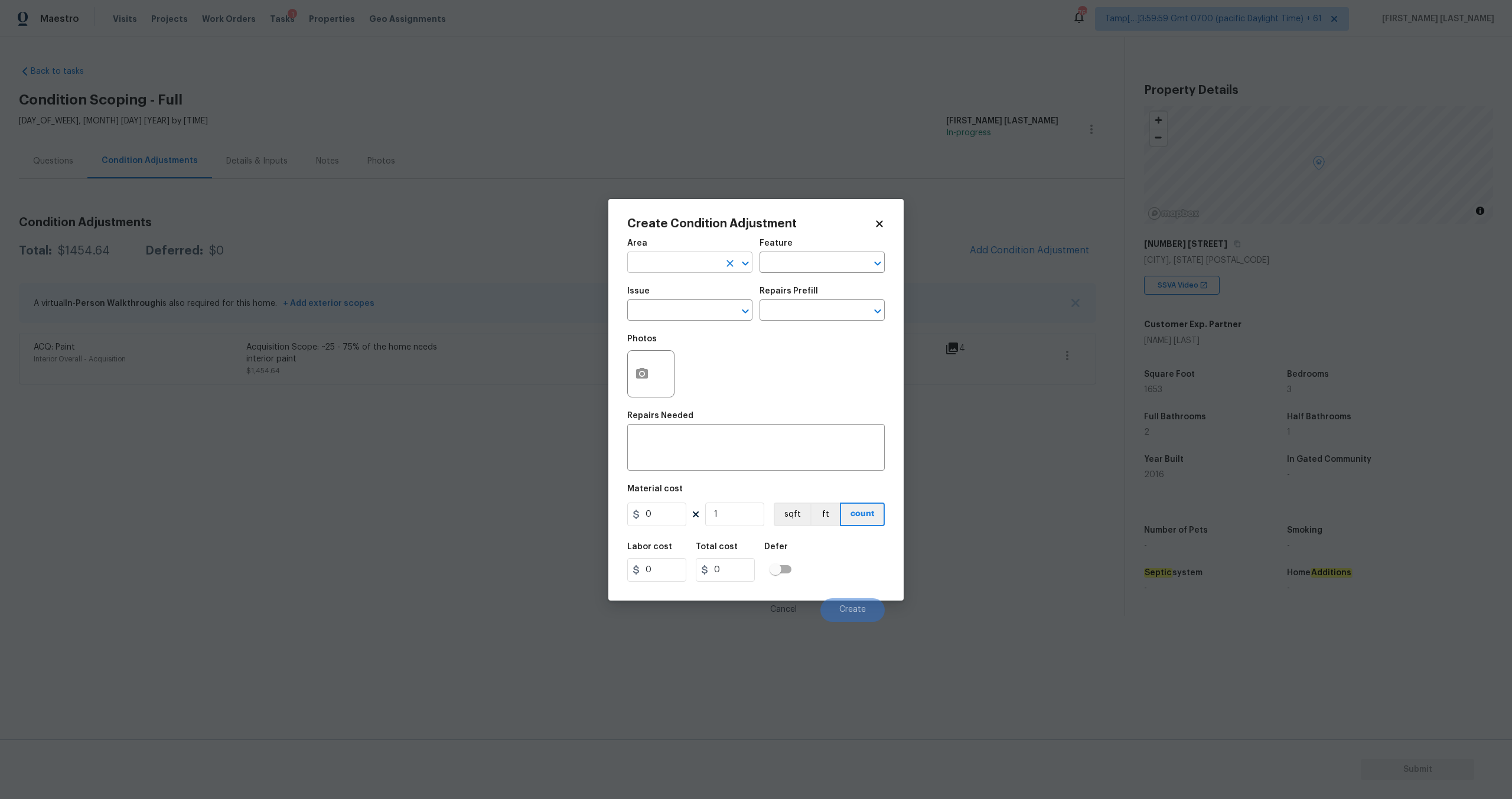 click at bounding box center (673, 263) 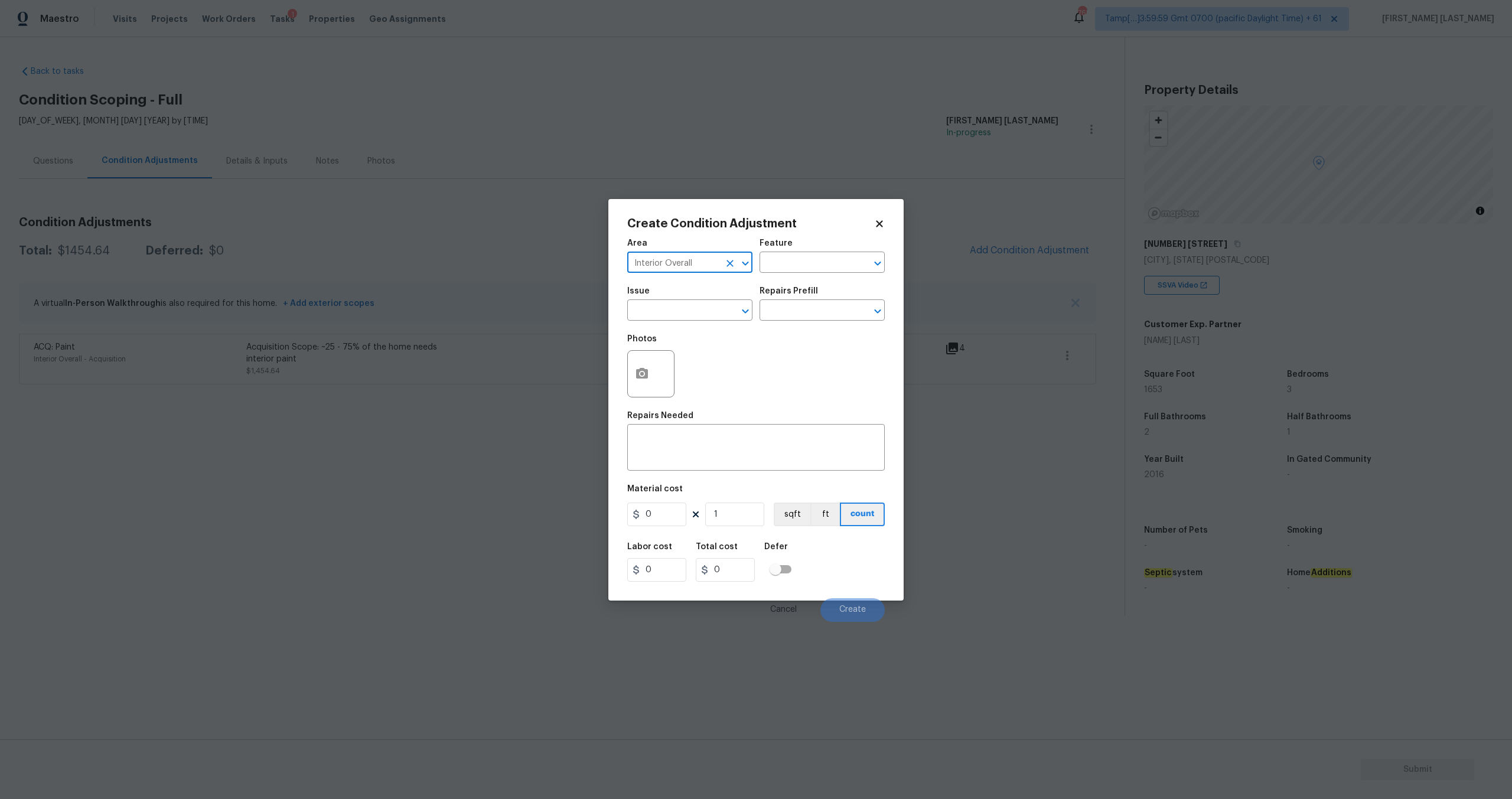 type on "Interior Overall" 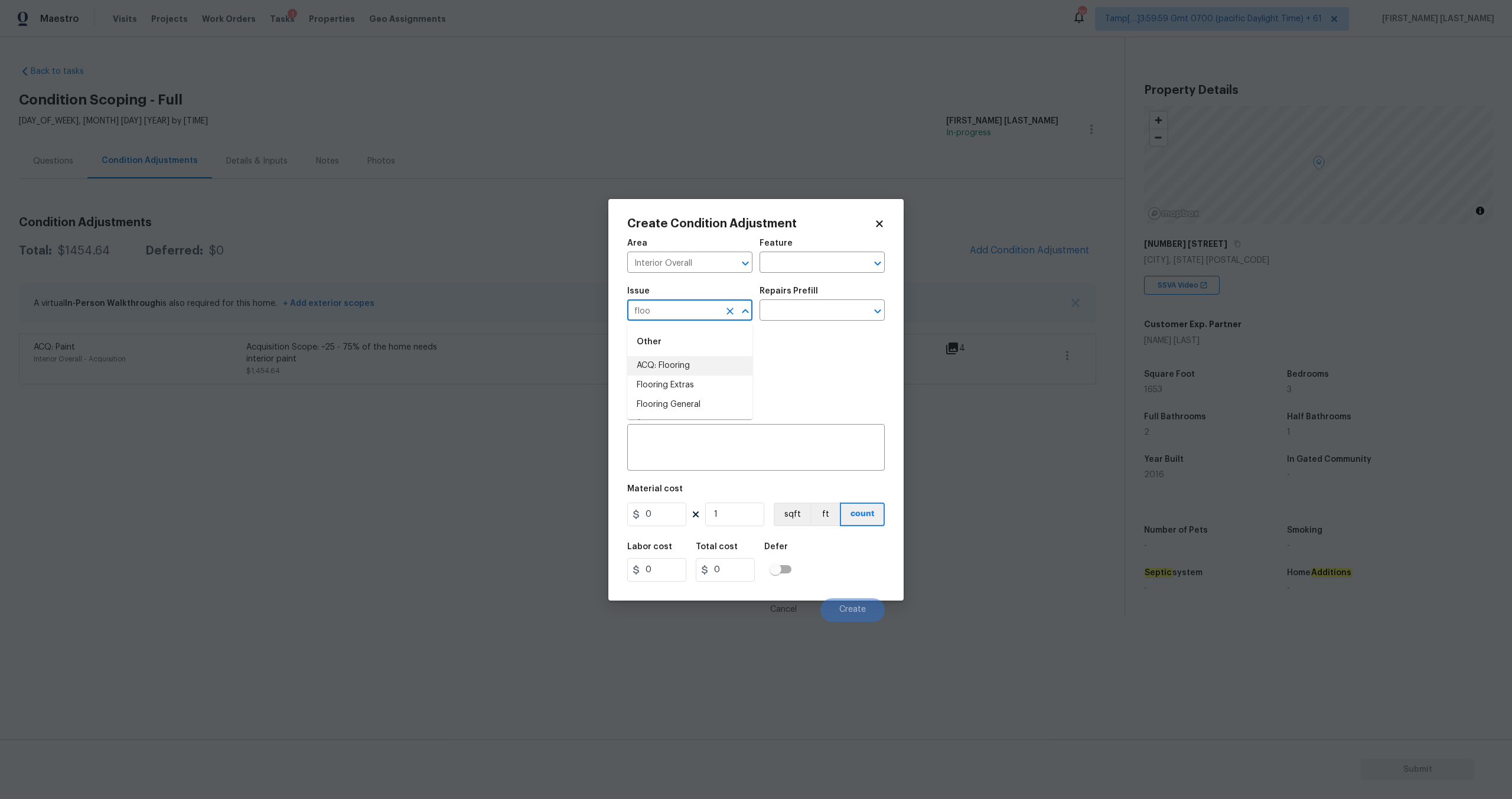 click on "ACQ: Flooring" at bounding box center [690, 366] 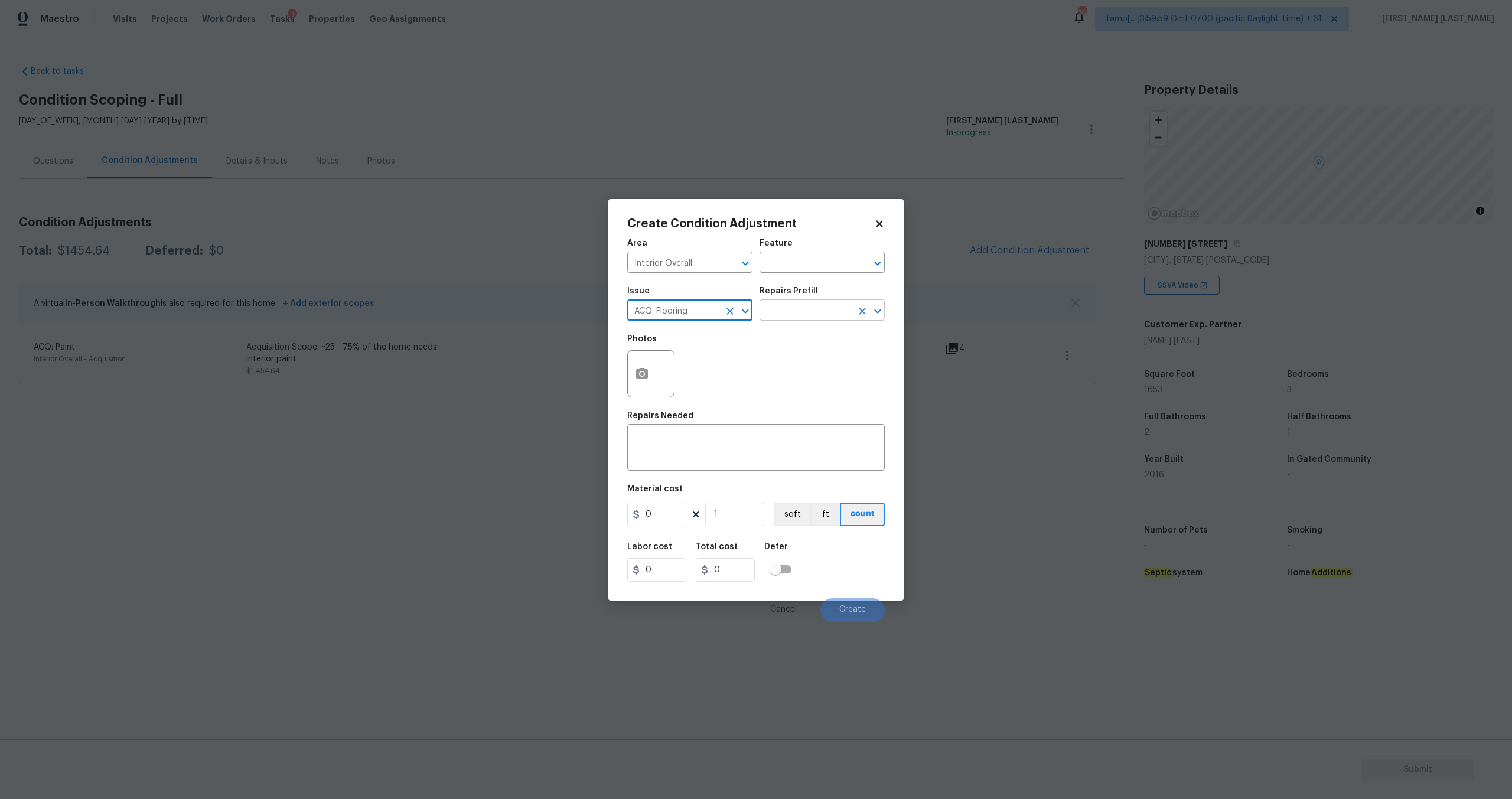 type on "ACQ: Flooring" 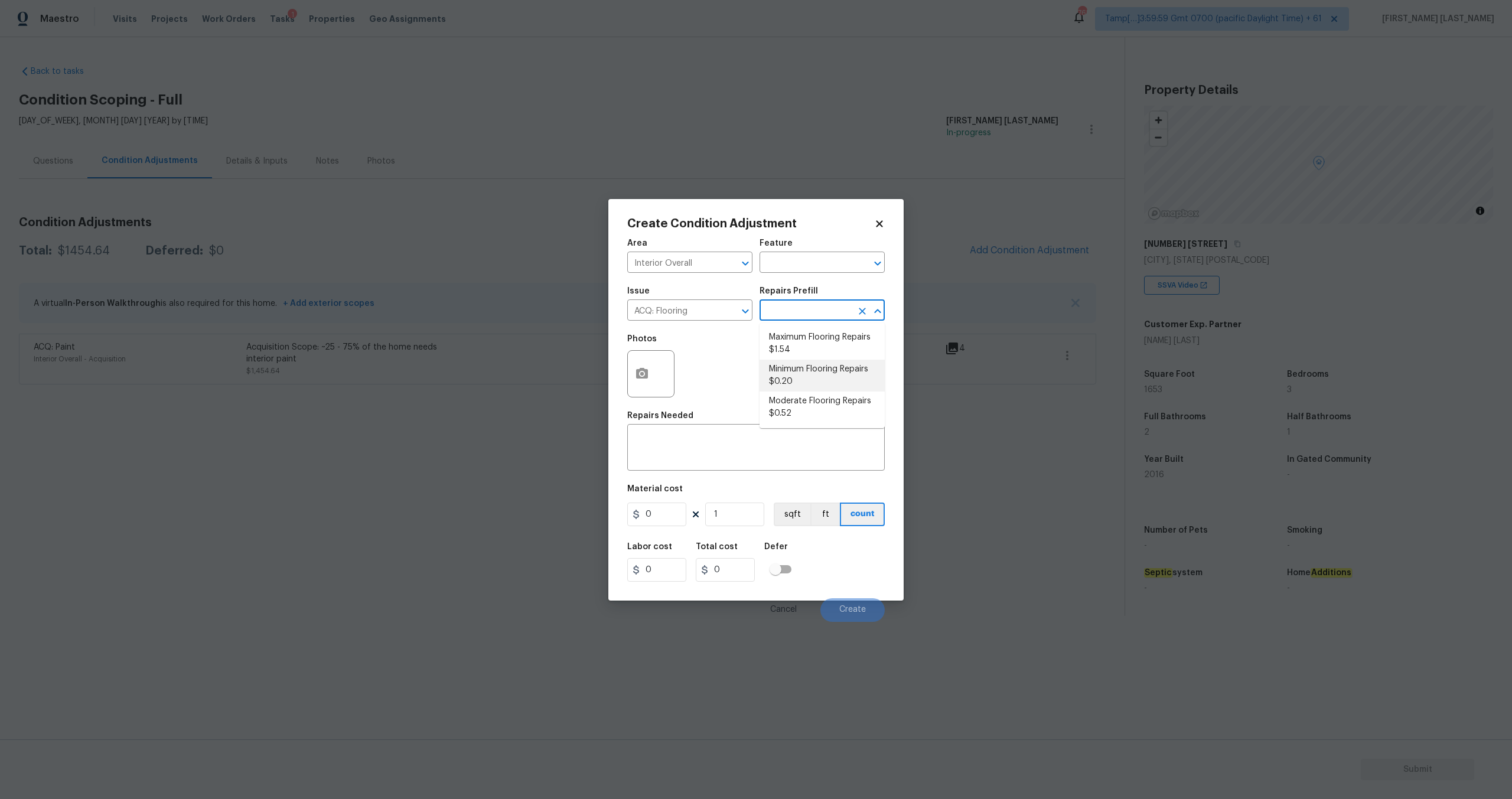 click on "Minimum Flooring Repairs $0.20" at bounding box center [822, 376] 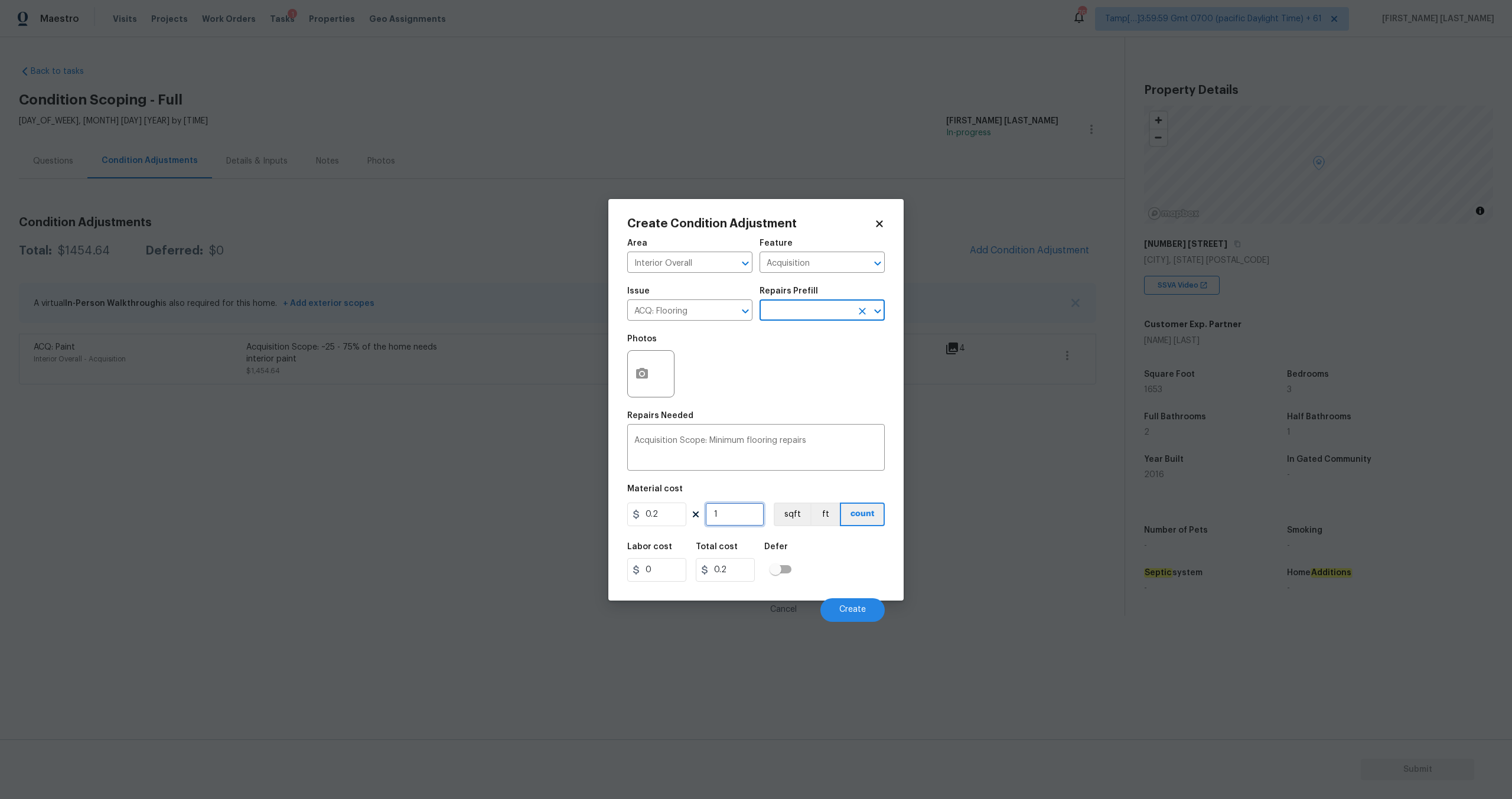 click on "1" at bounding box center [735, 514] 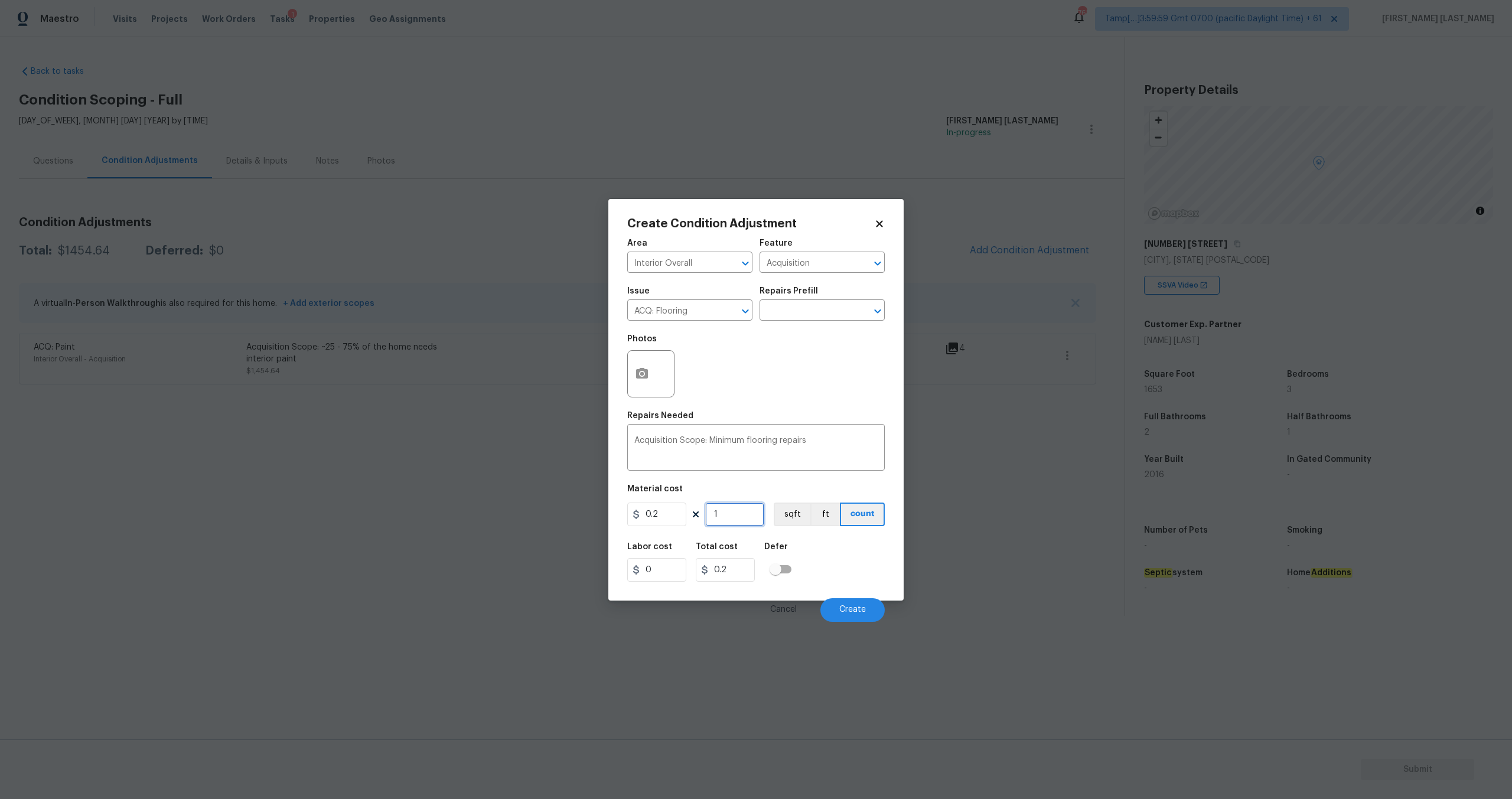 type on "16" 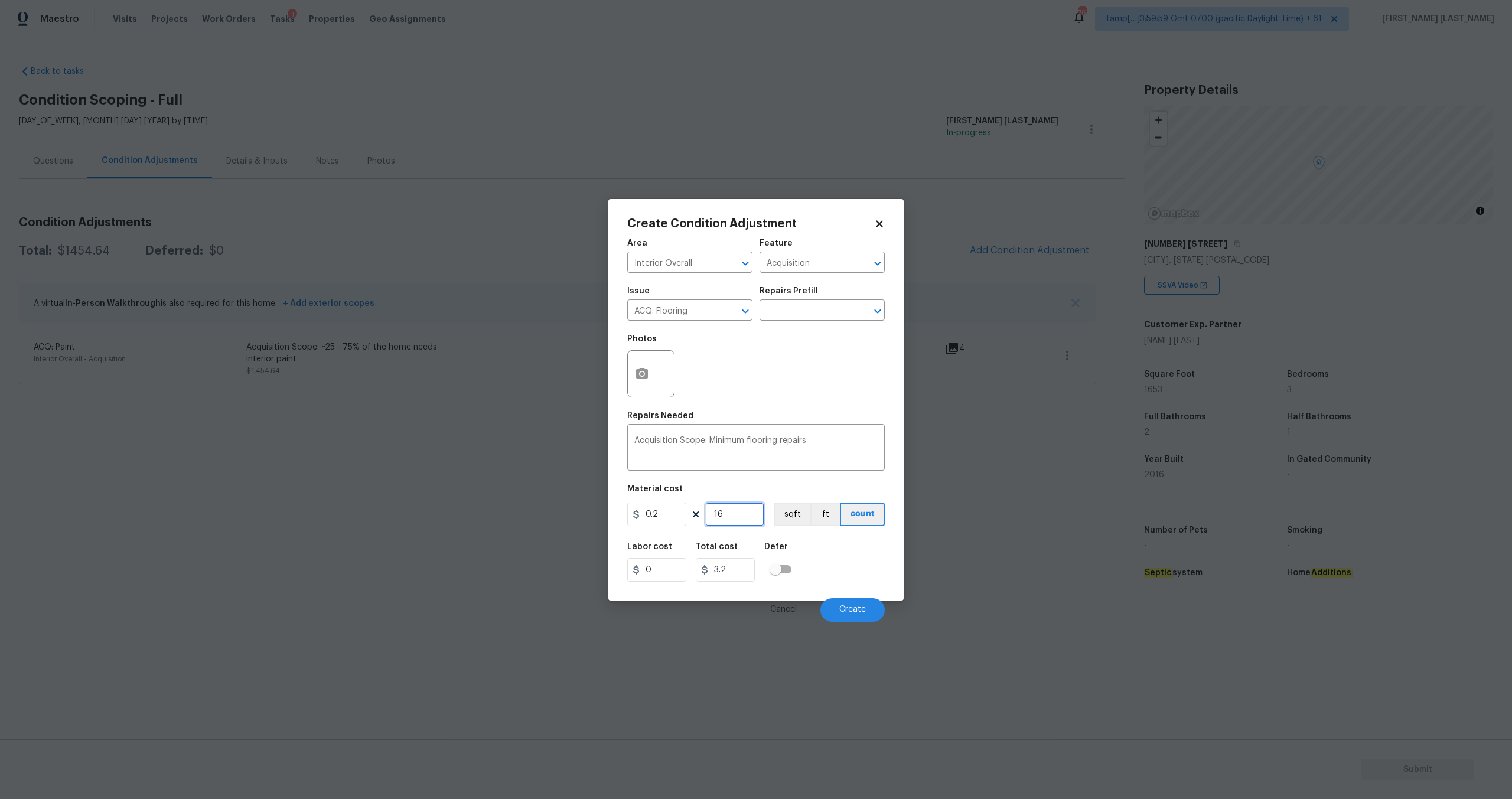 type on "165" 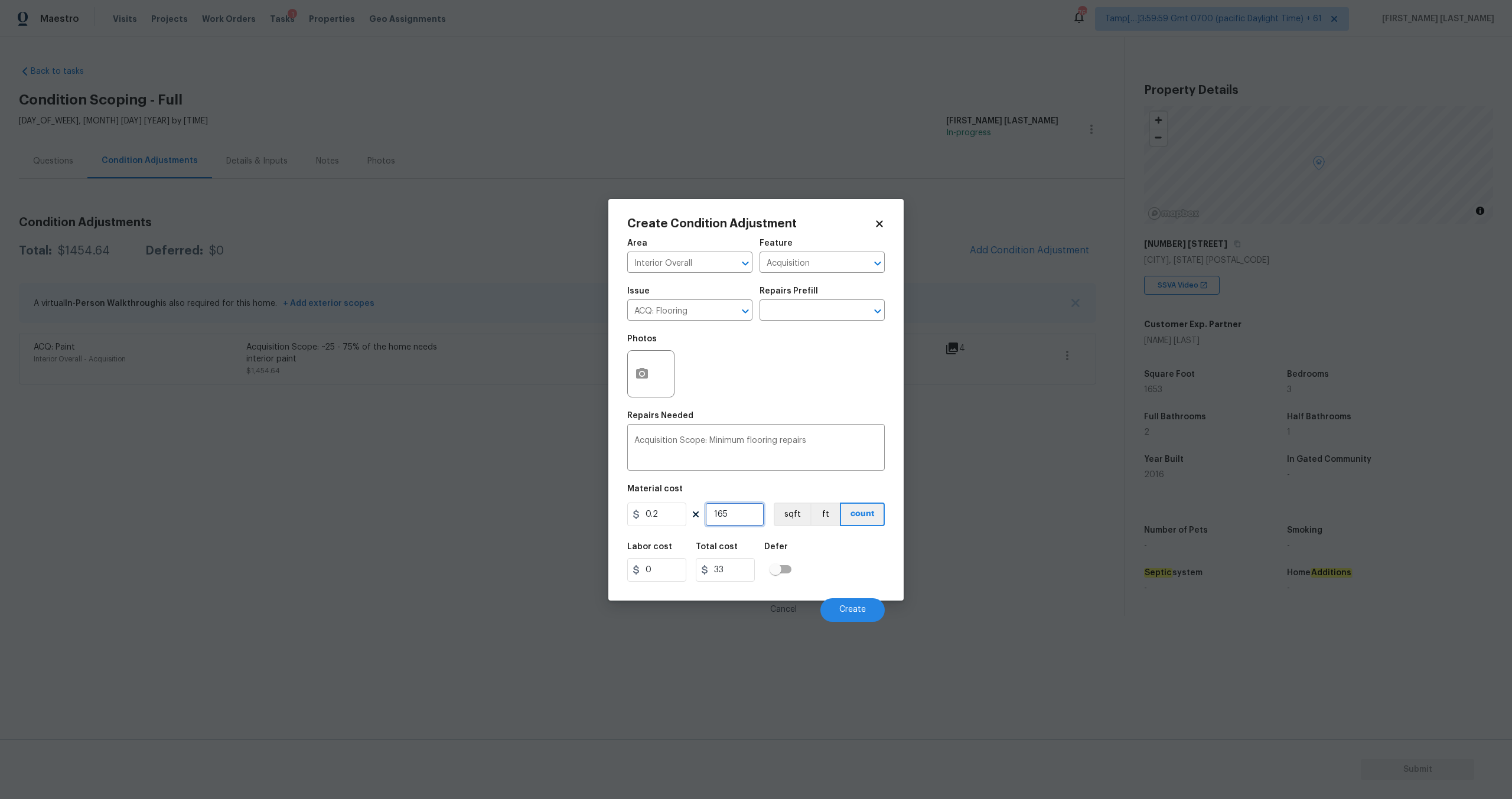 type on "1653" 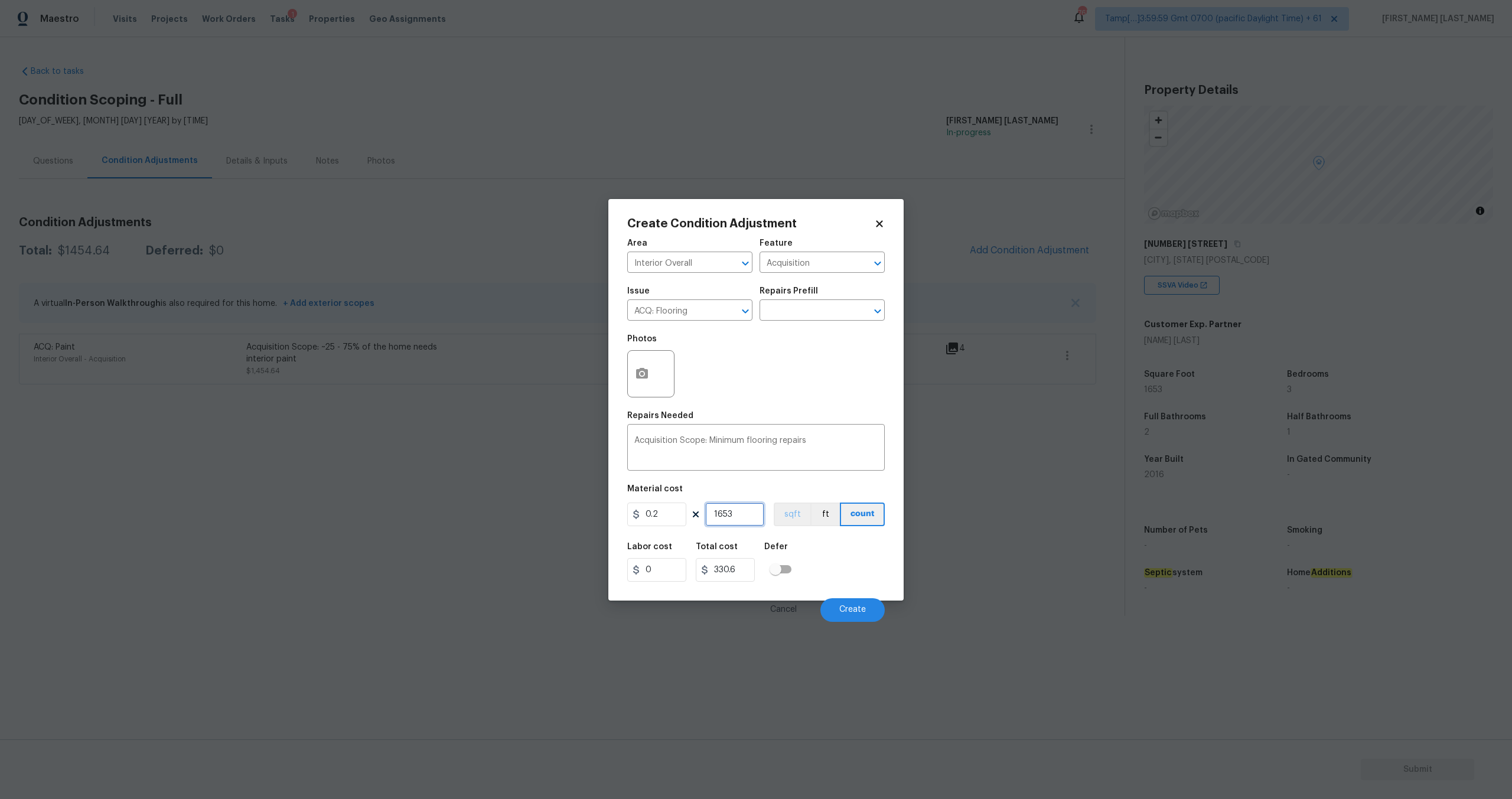 type on "1653" 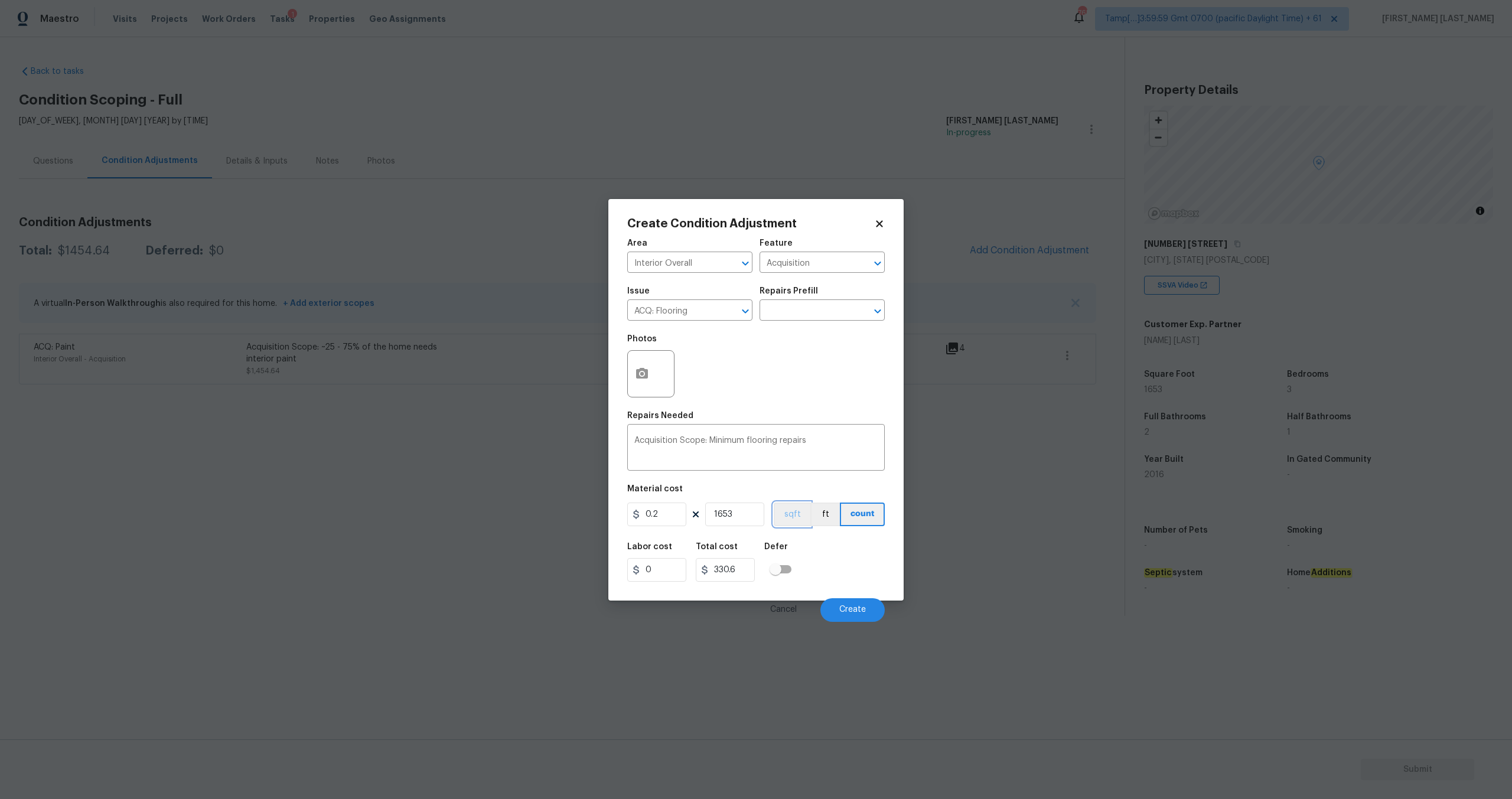 click on "sqft" at bounding box center [792, 514] 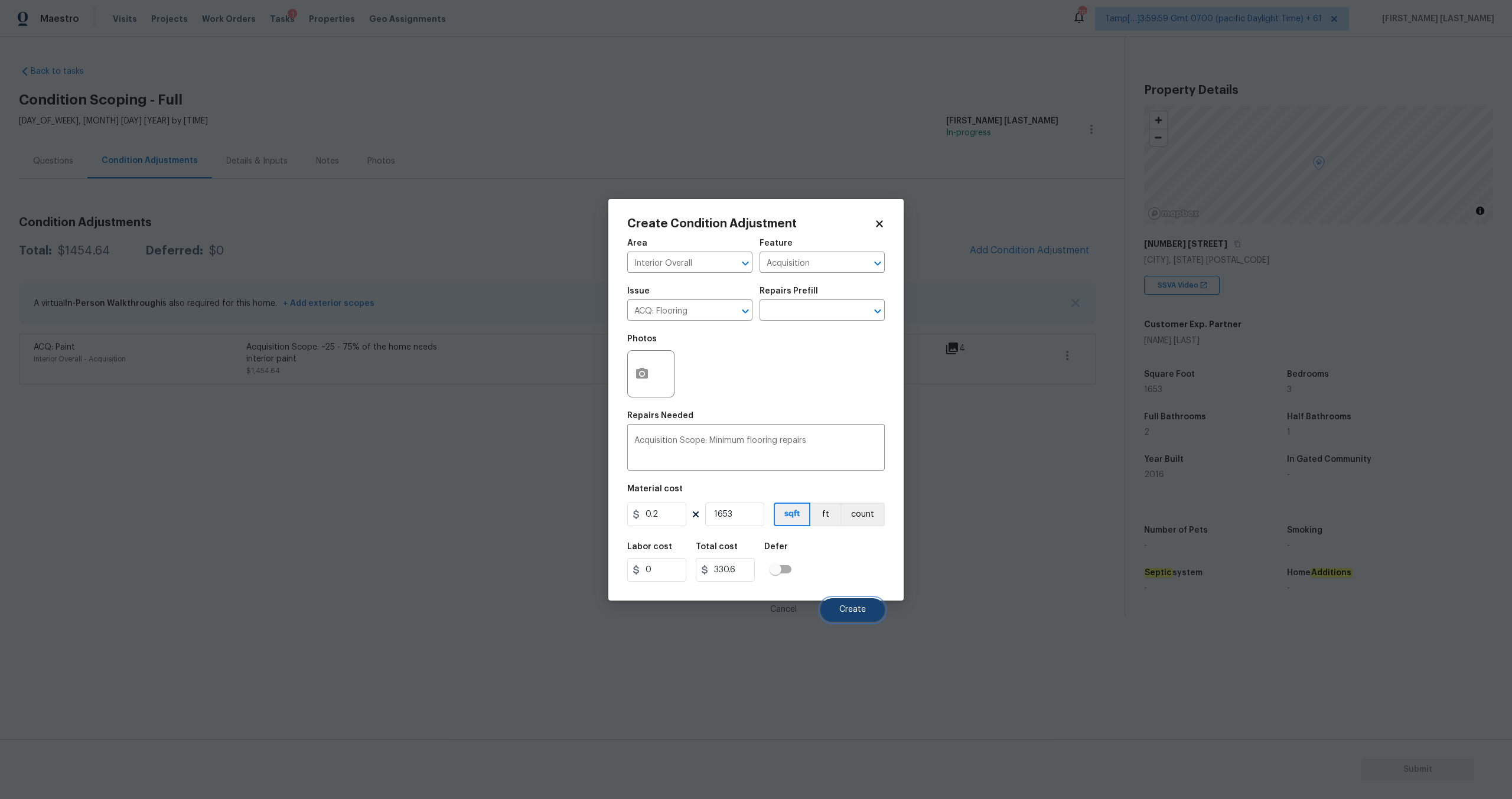 click on "Create" at bounding box center (852, 609) 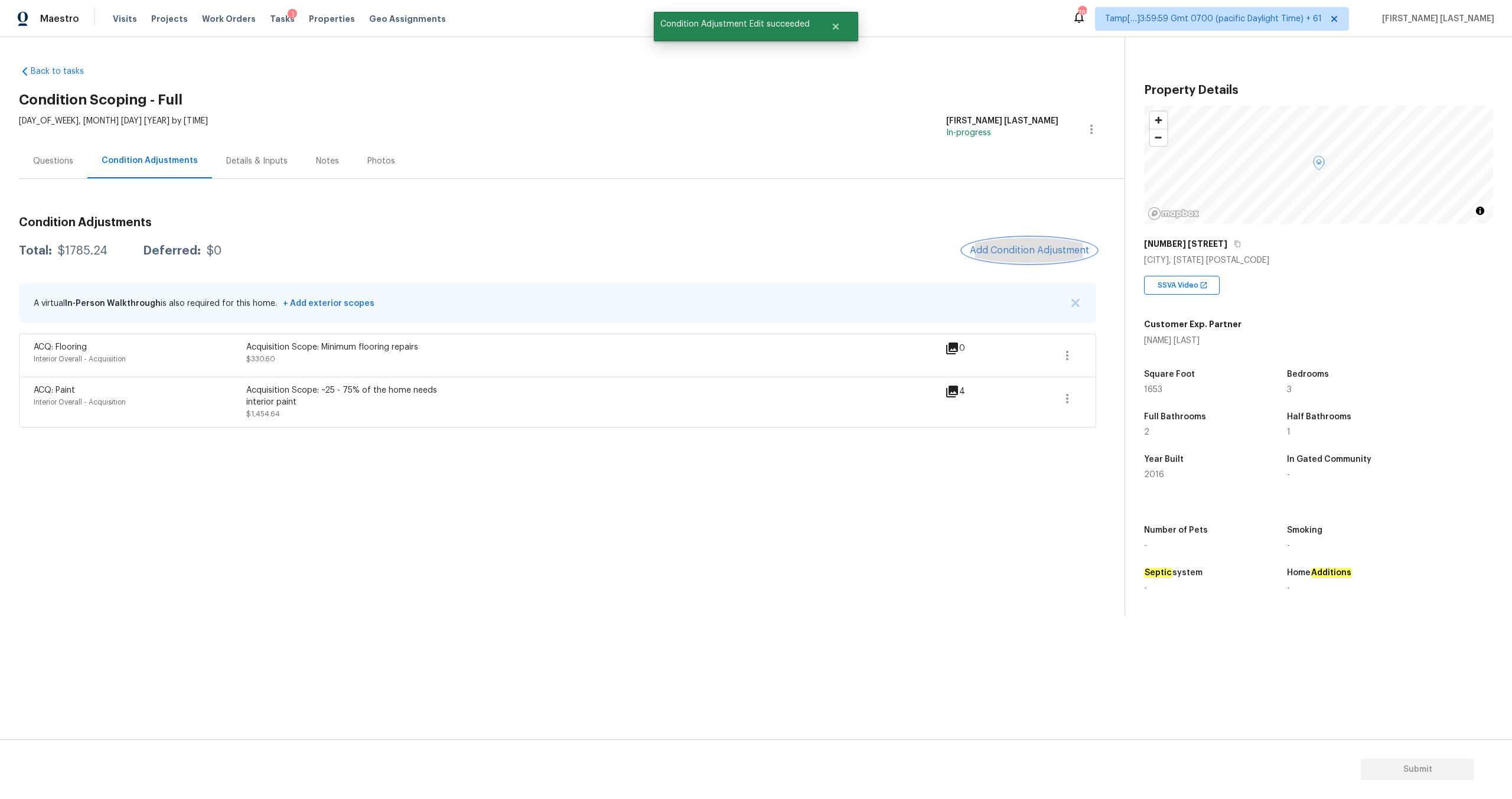 click on "Add Condition Adjustment" at bounding box center (1029, 250) 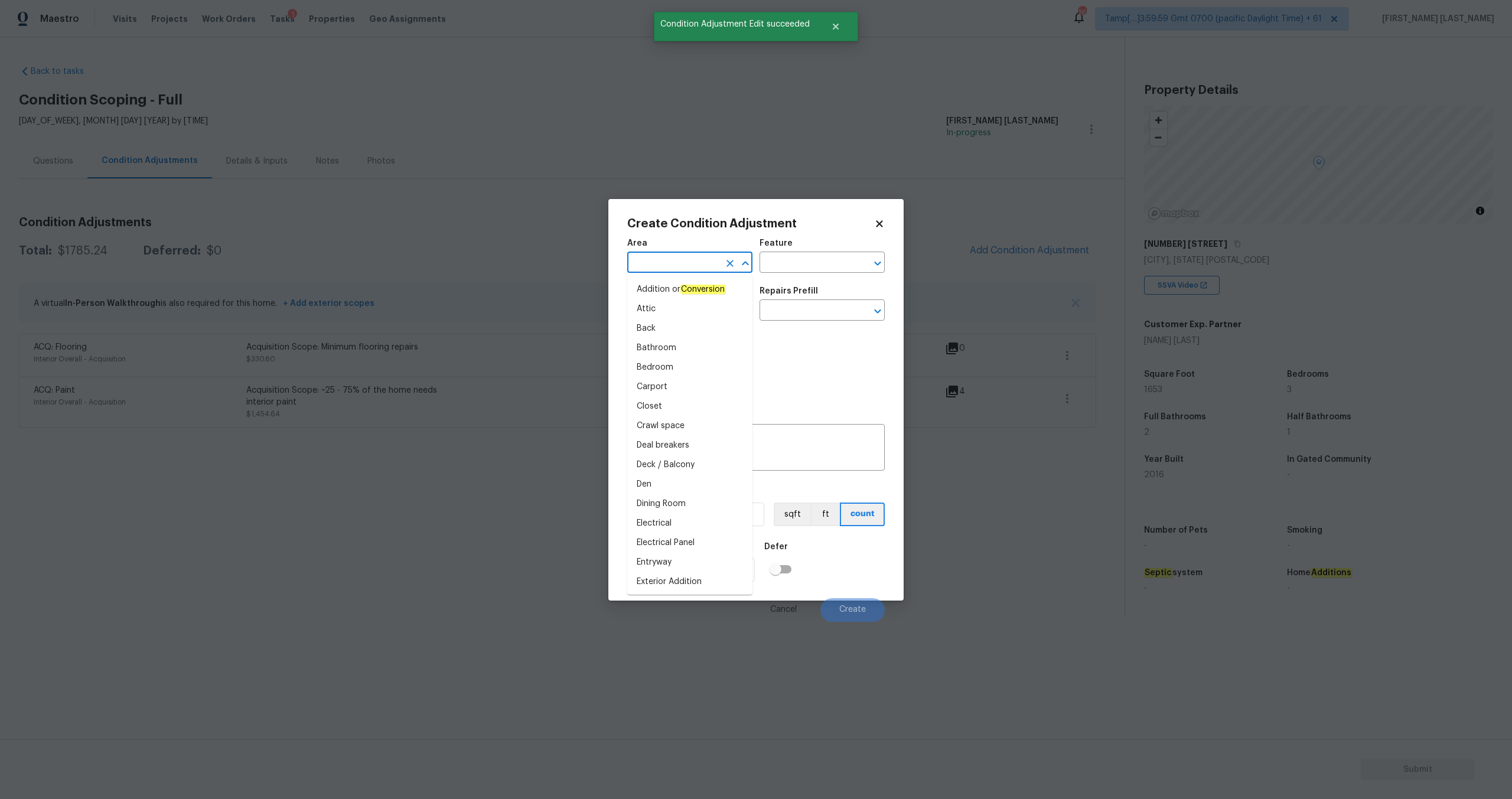 click at bounding box center [673, 263] 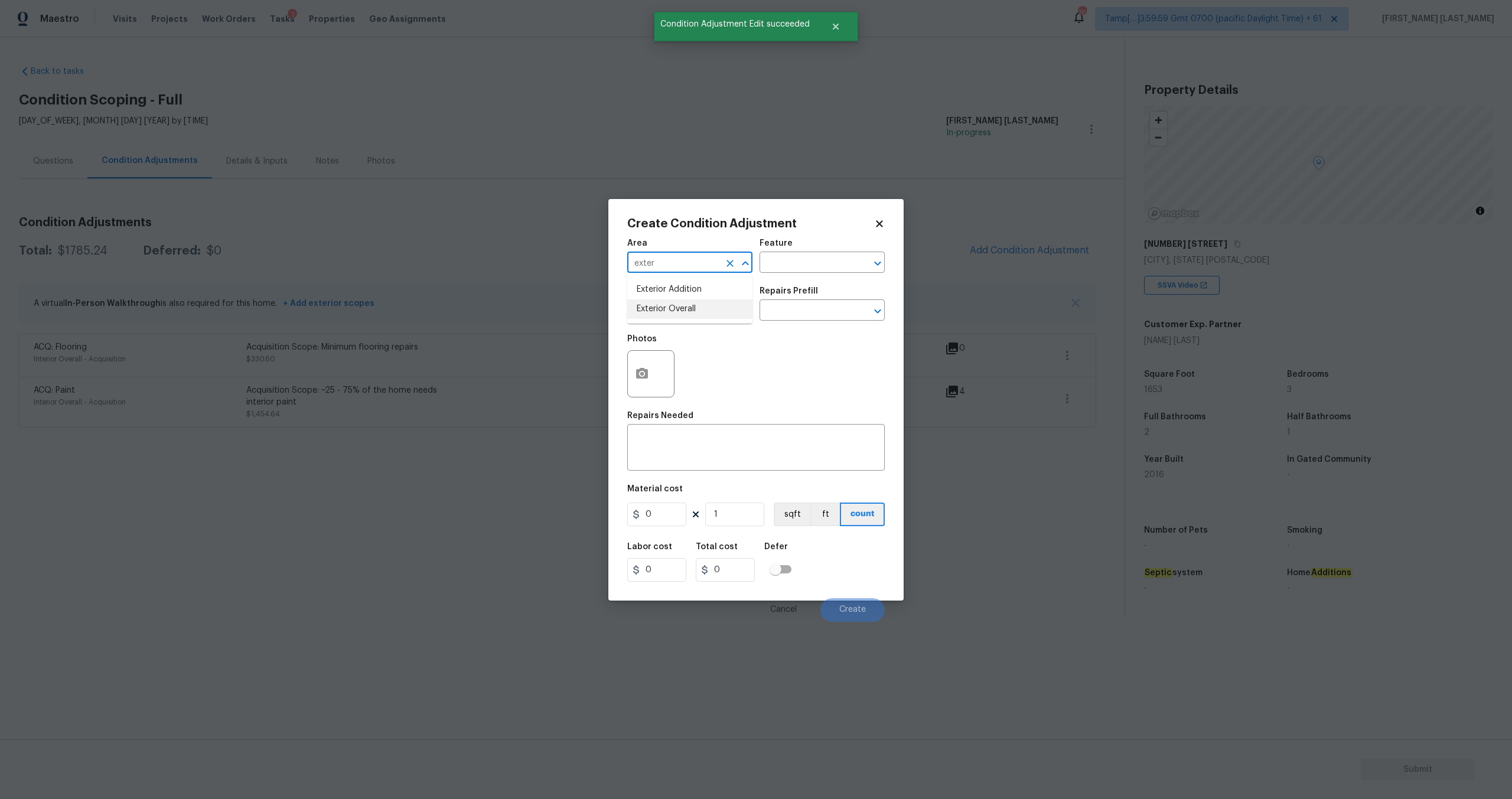 click on "Exterior Overall" at bounding box center [690, 309] 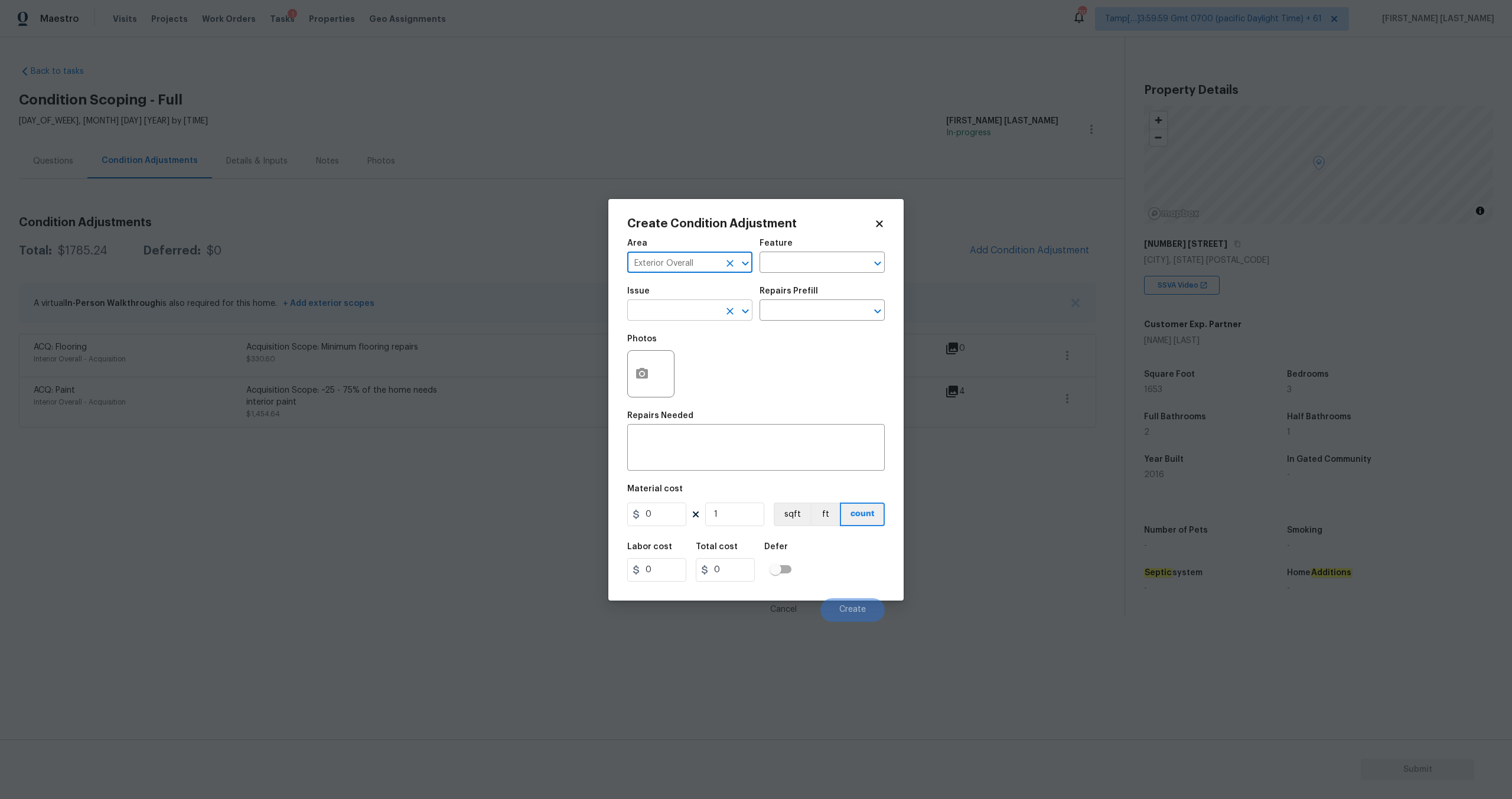type on "Exterior Overall" 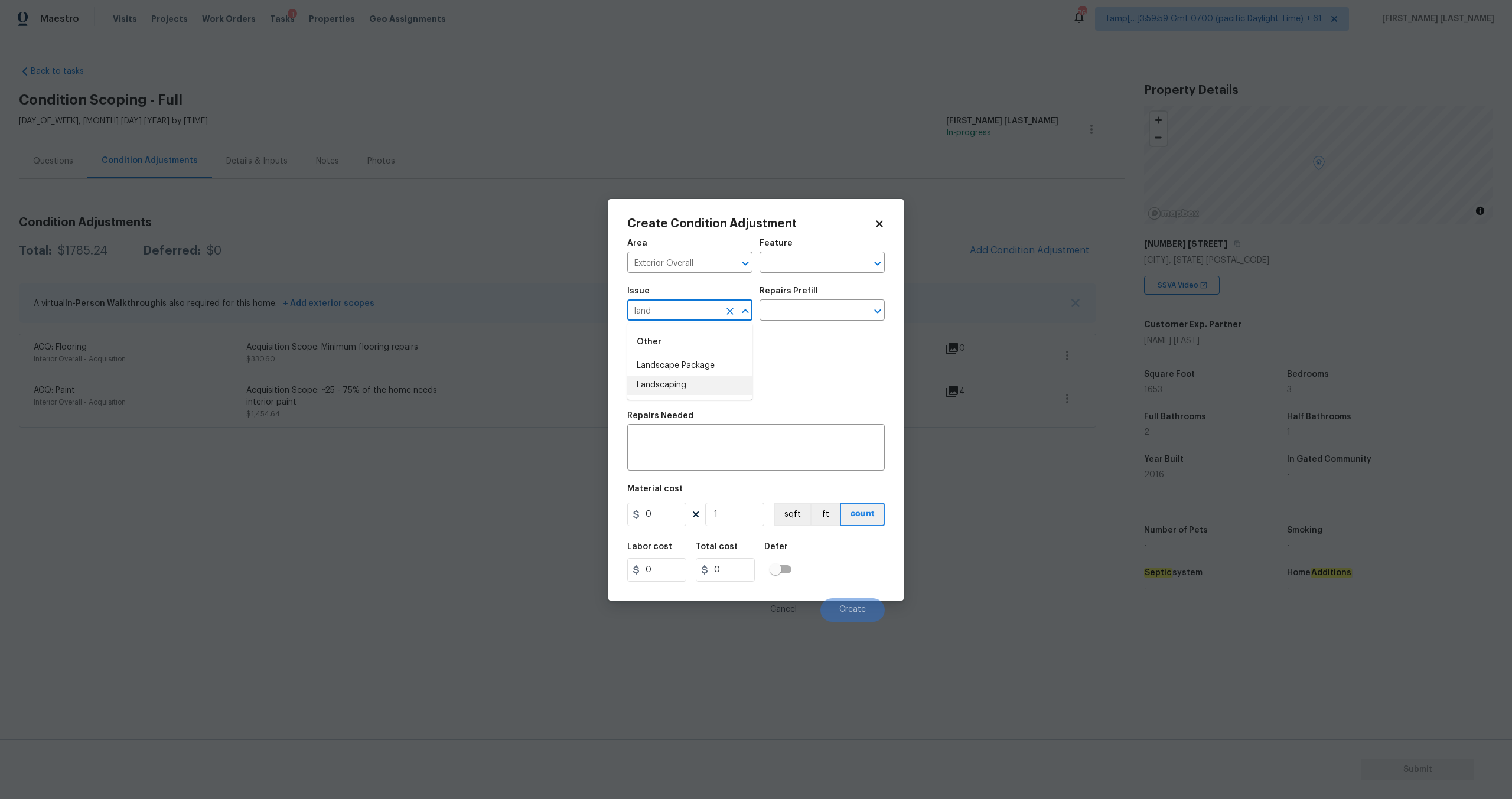 click on "Landscaping" at bounding box center [690, 385] 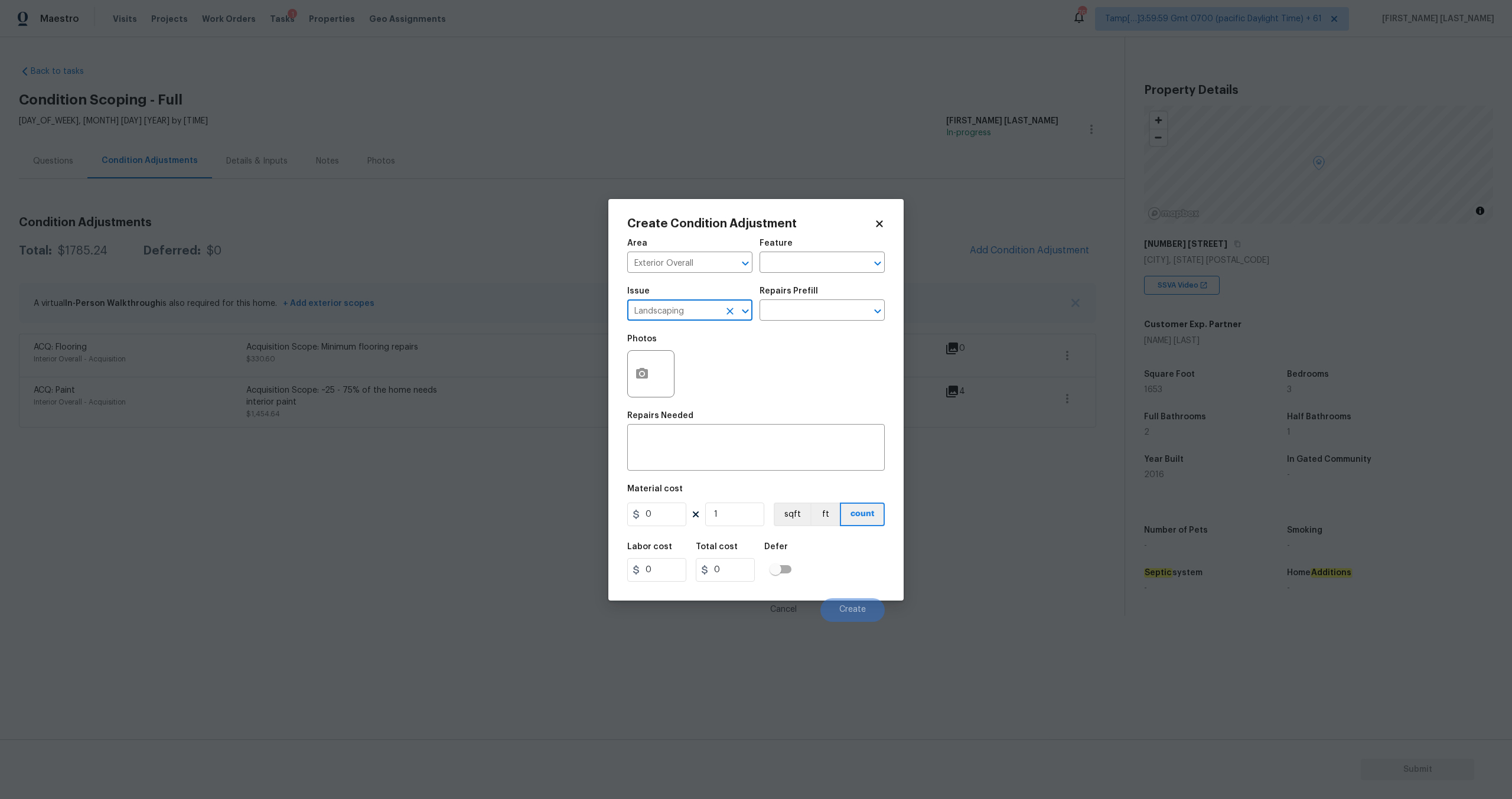 click on "Issue Landscaping ​ Repairs Prefill ​" at bounding box center (756, 304) 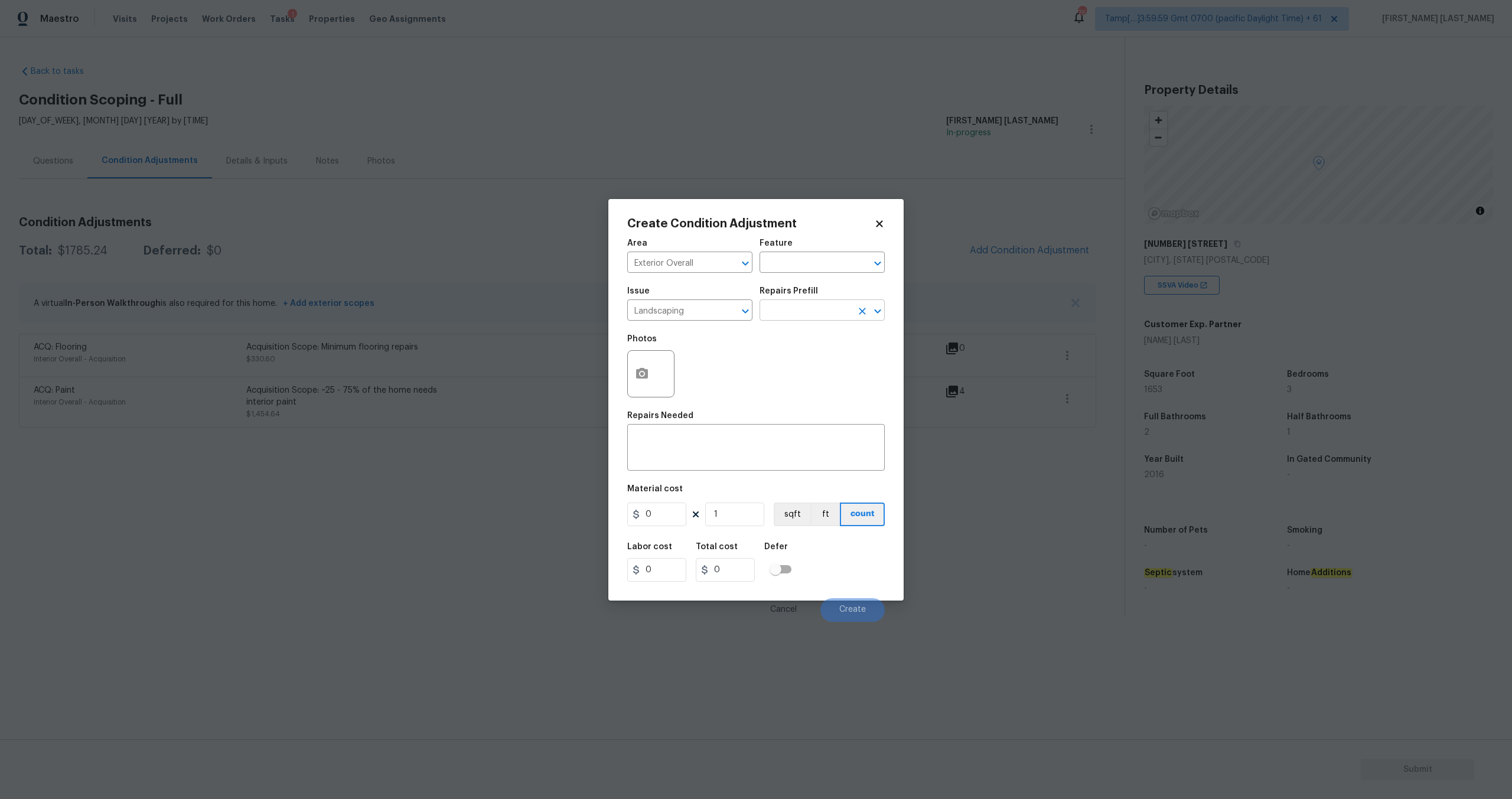 click at bounding box center (806, 311) 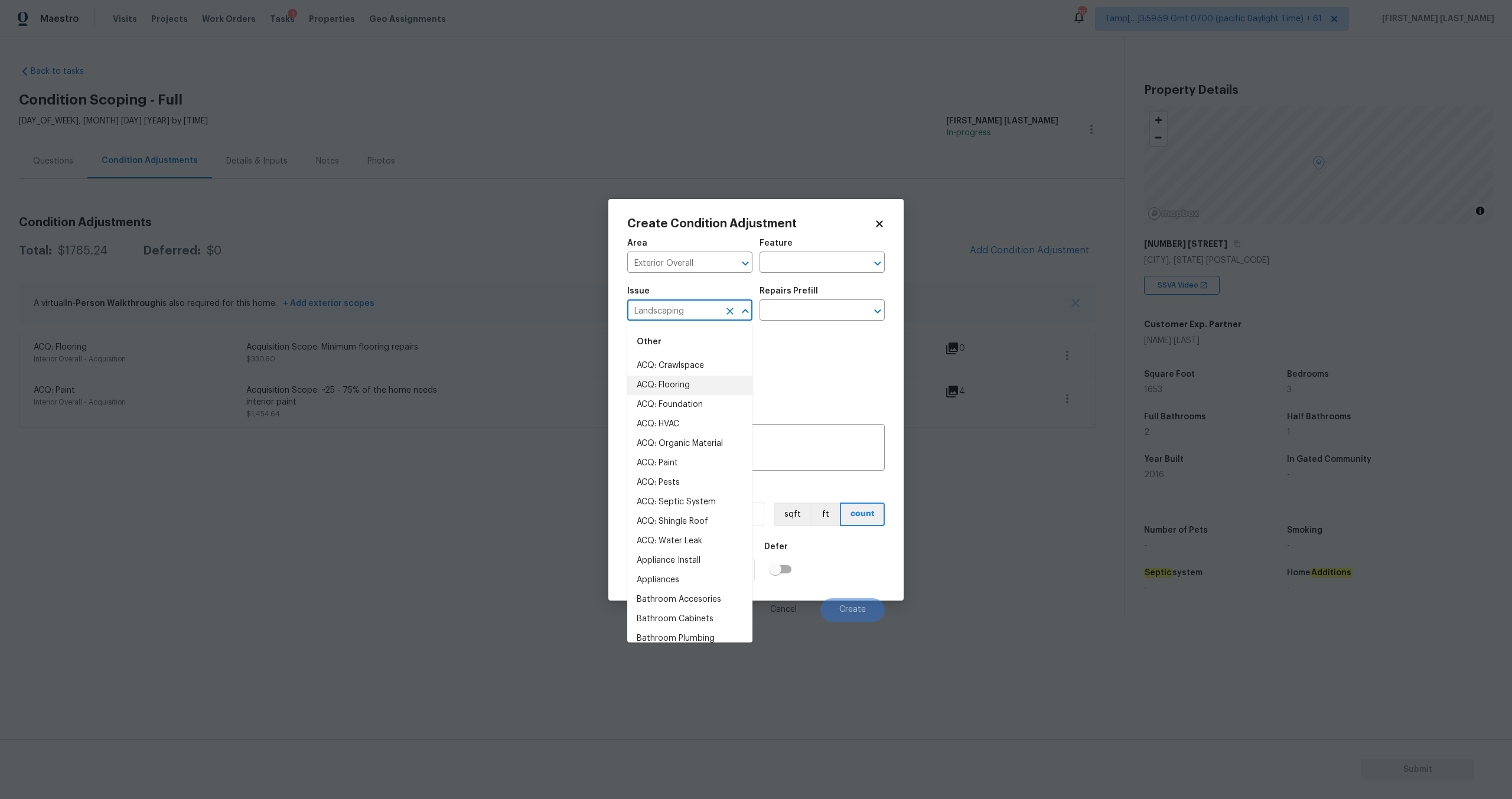click on "Landscaping" at bounding box center [673, 311] 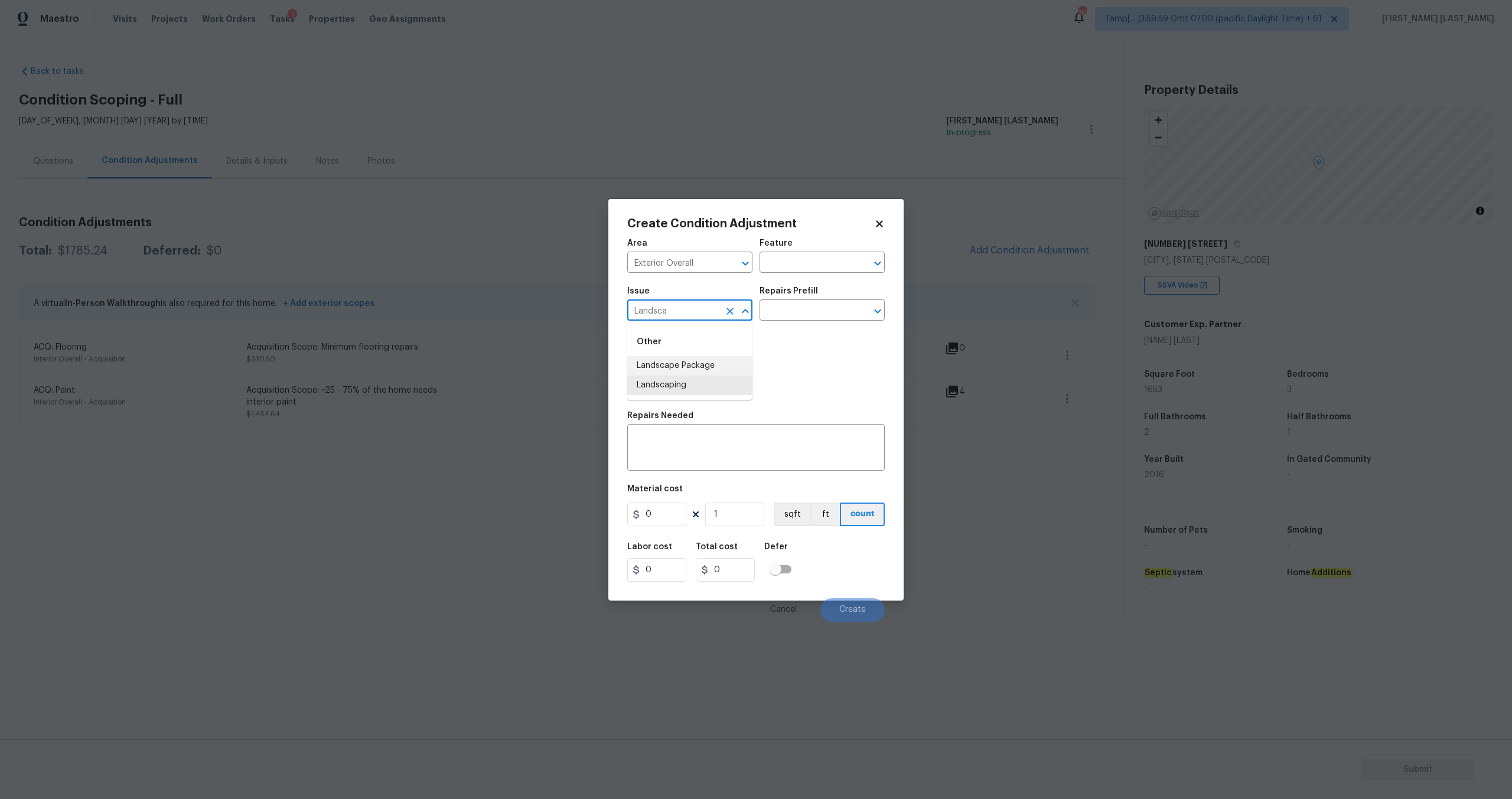 click on "Landscape Package" at bounding box center (690, 366) 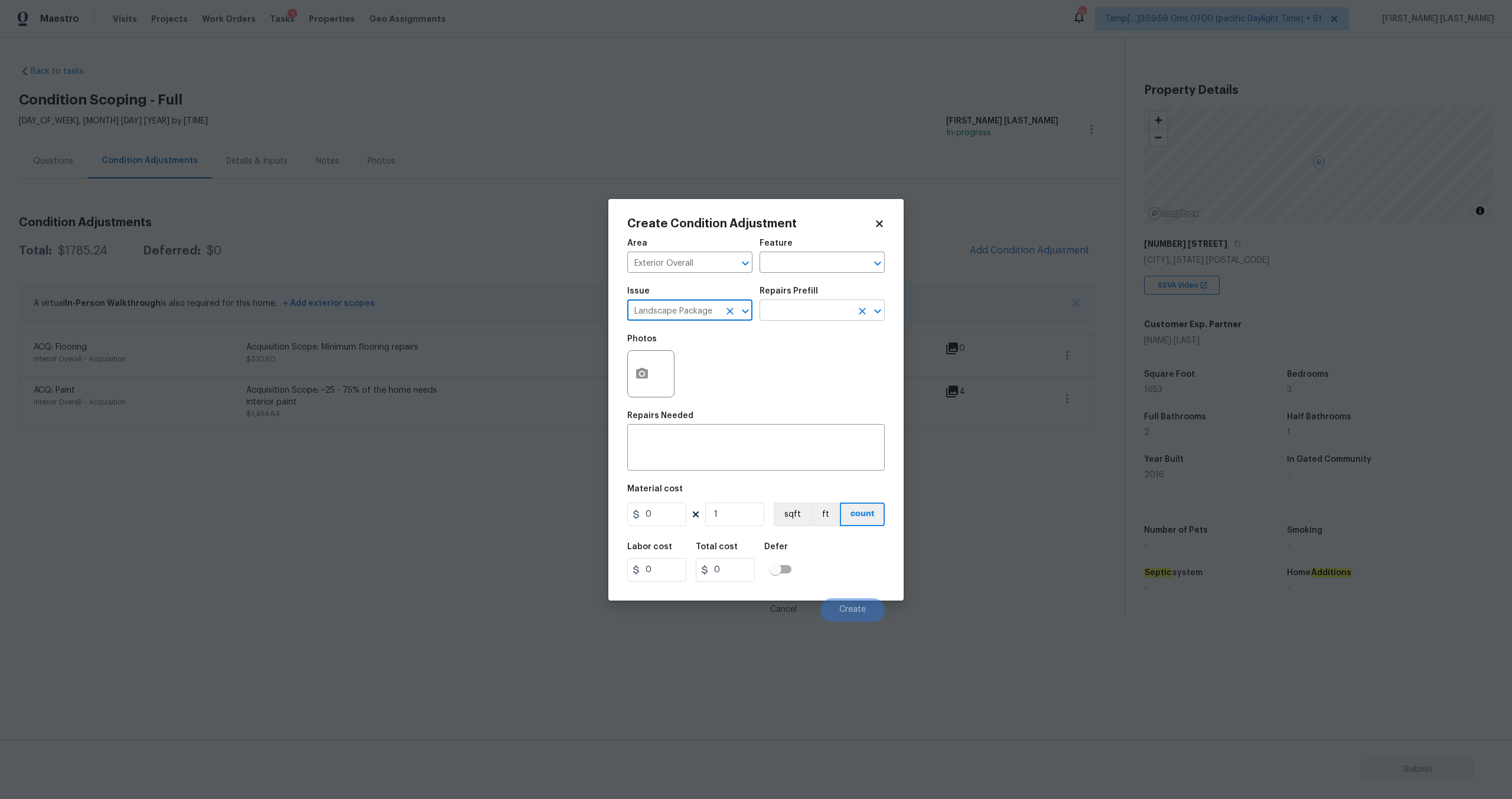type on "Landscape Package" 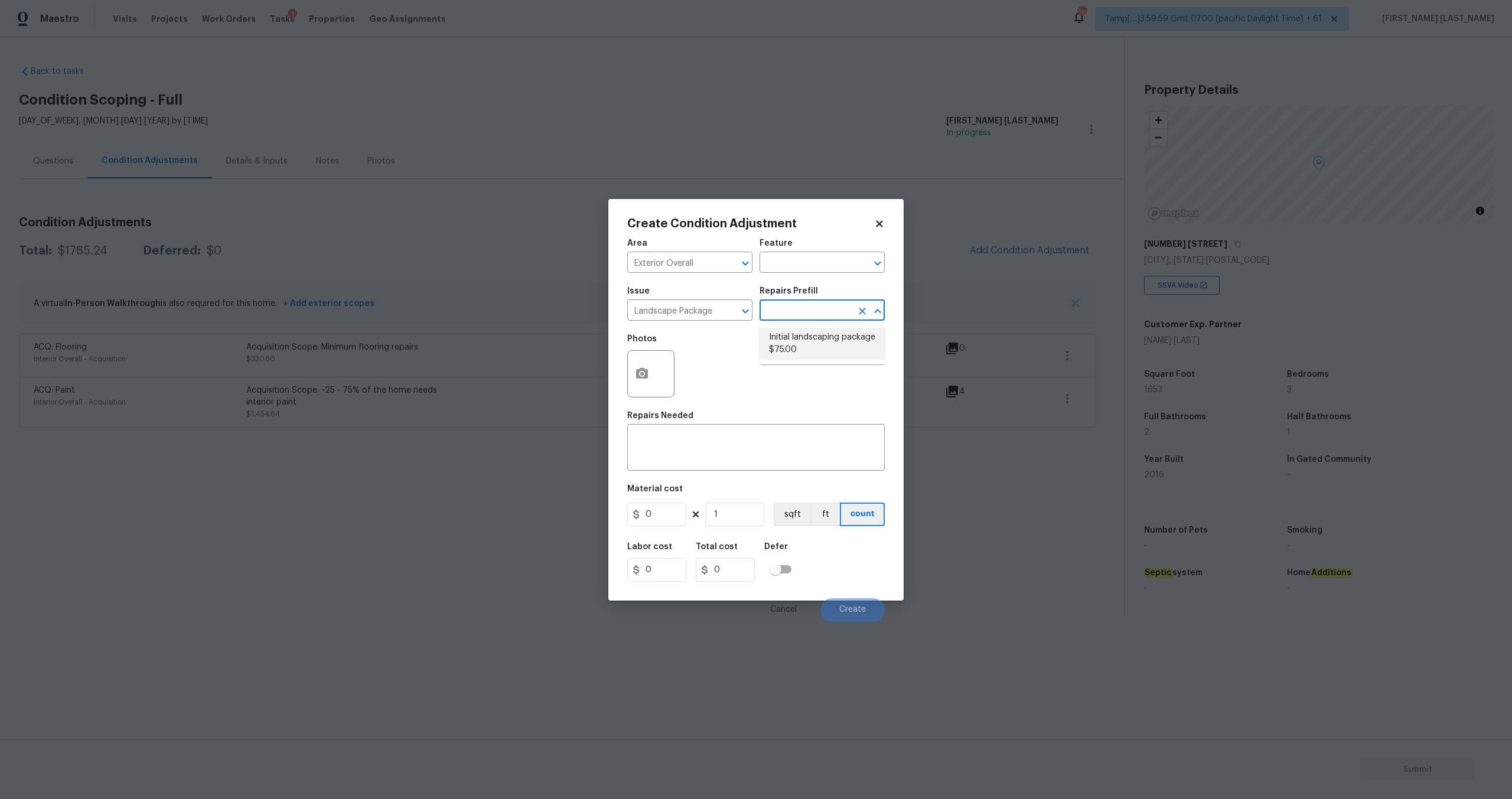 click on "Initial landscaping package $75.00" at bounding box center (822, 344) 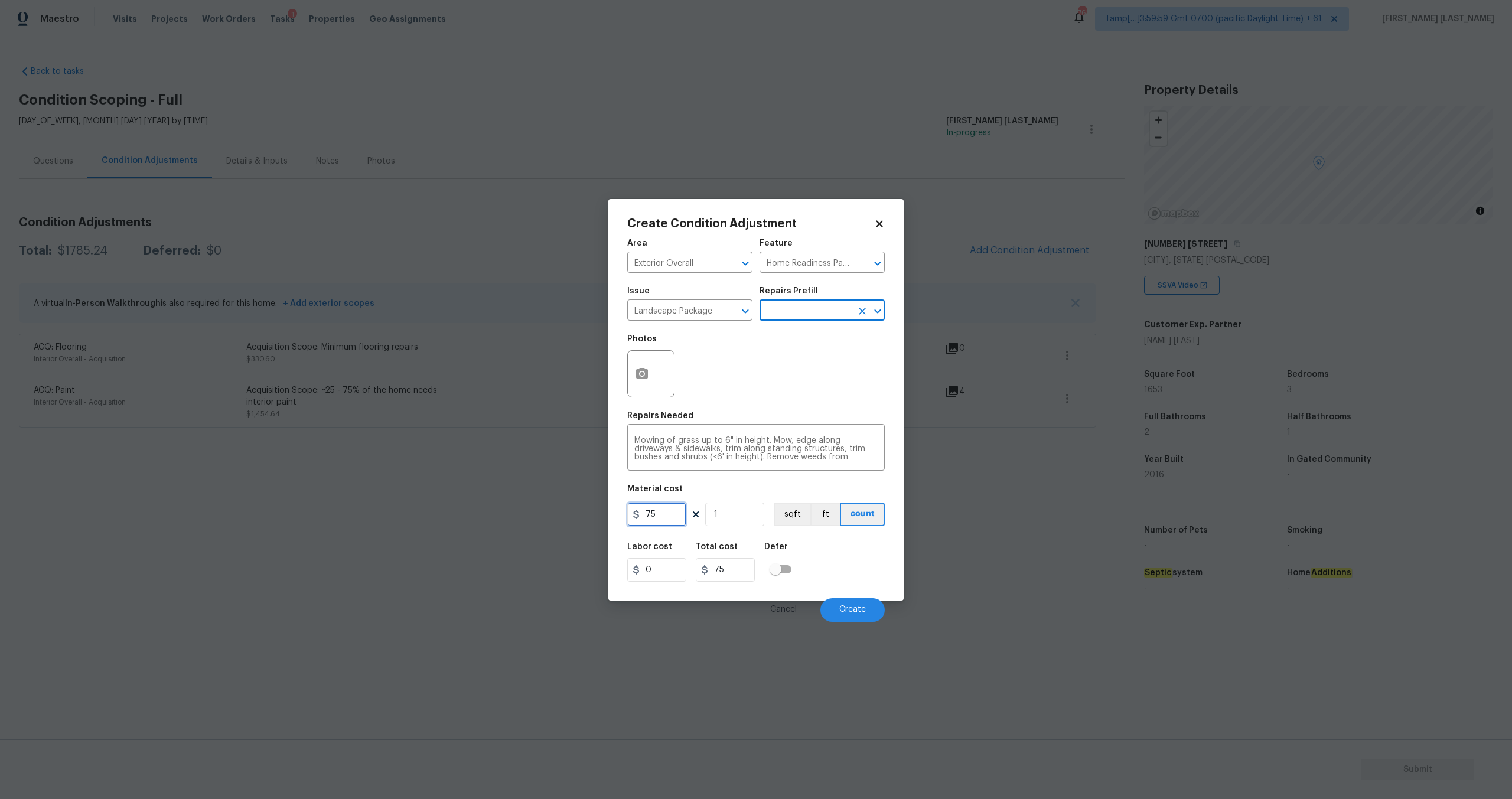 click on "75" at bounding box center [657, 514] 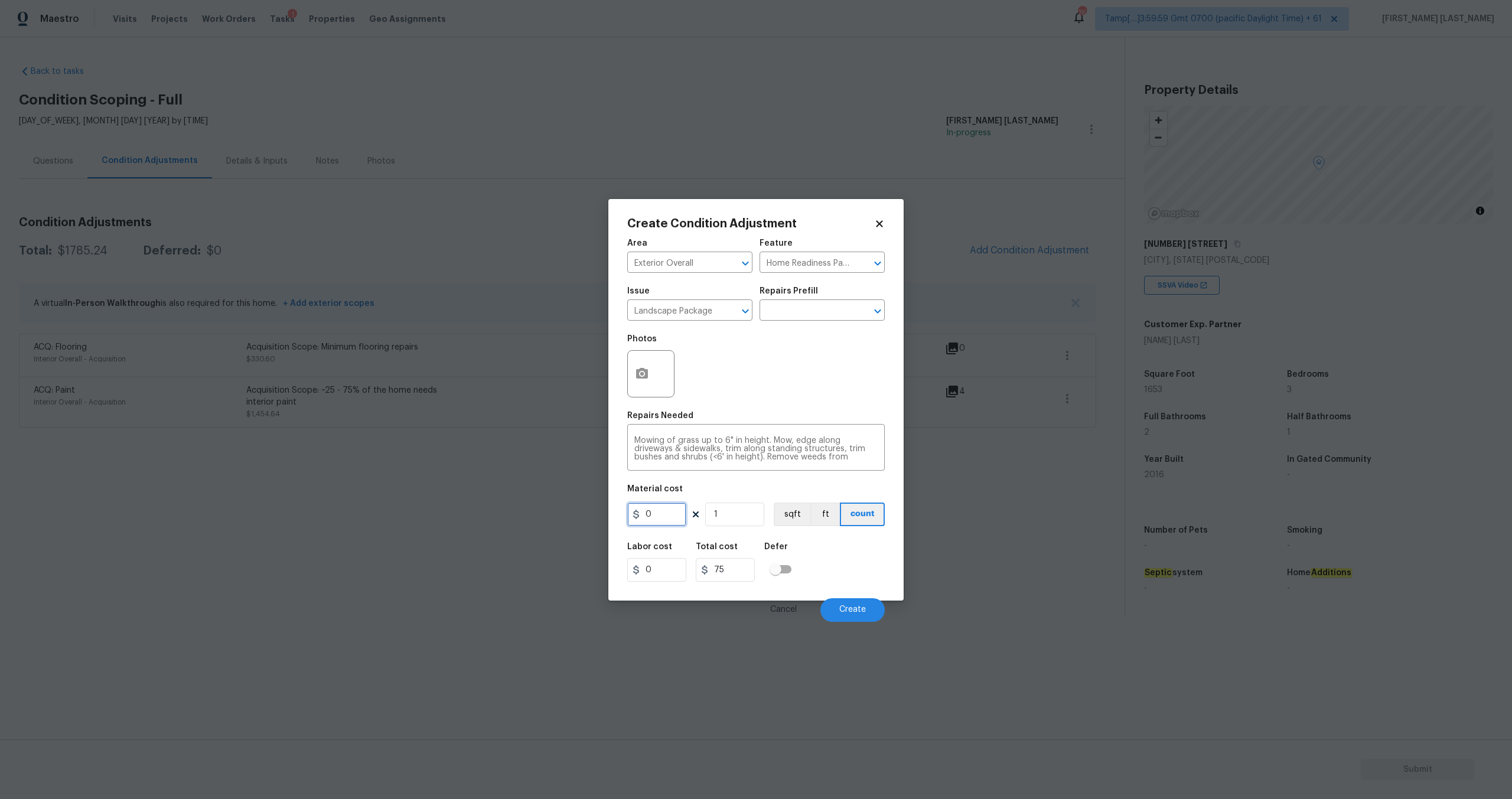 type on "0" 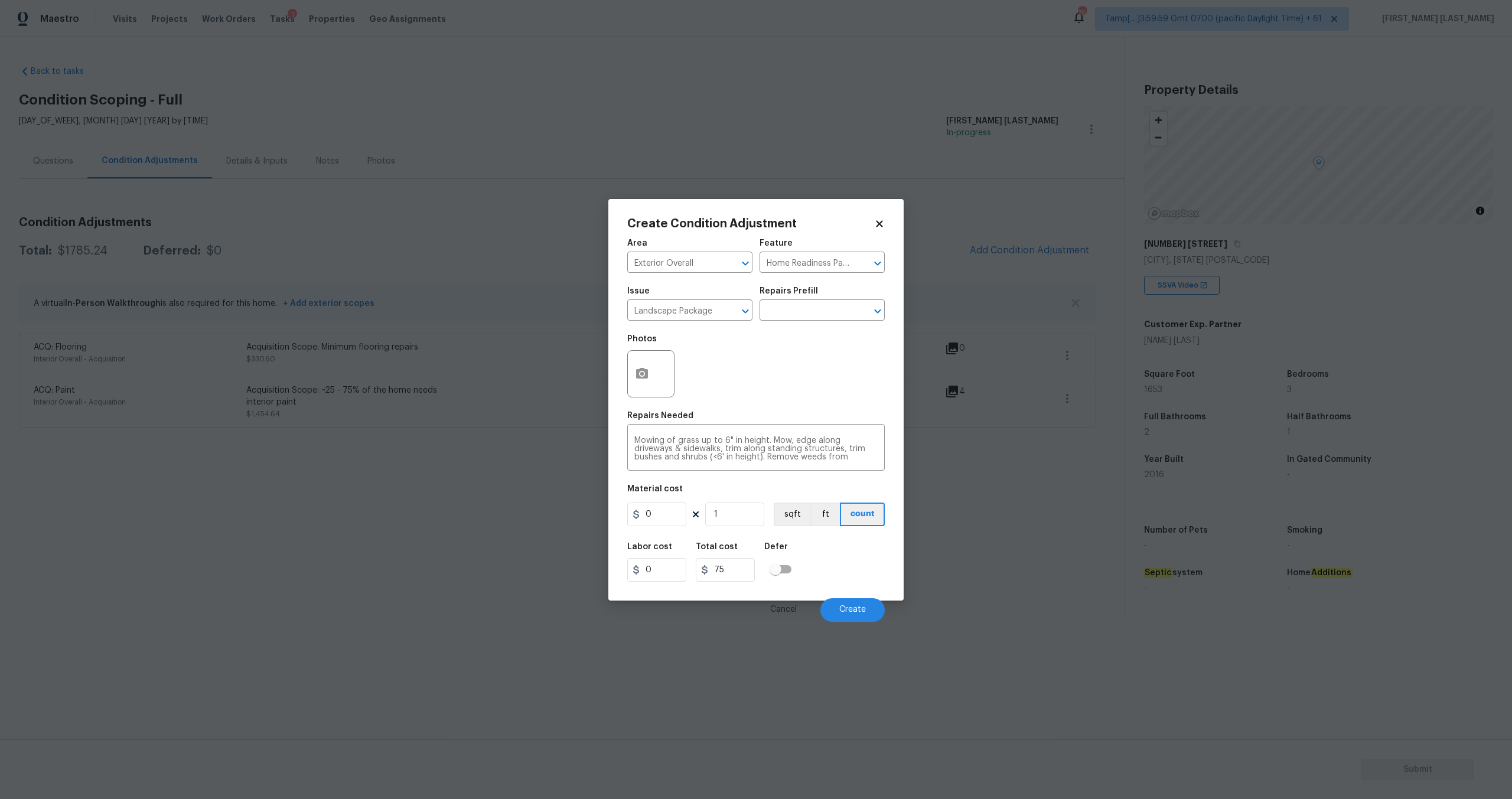 type on "0" 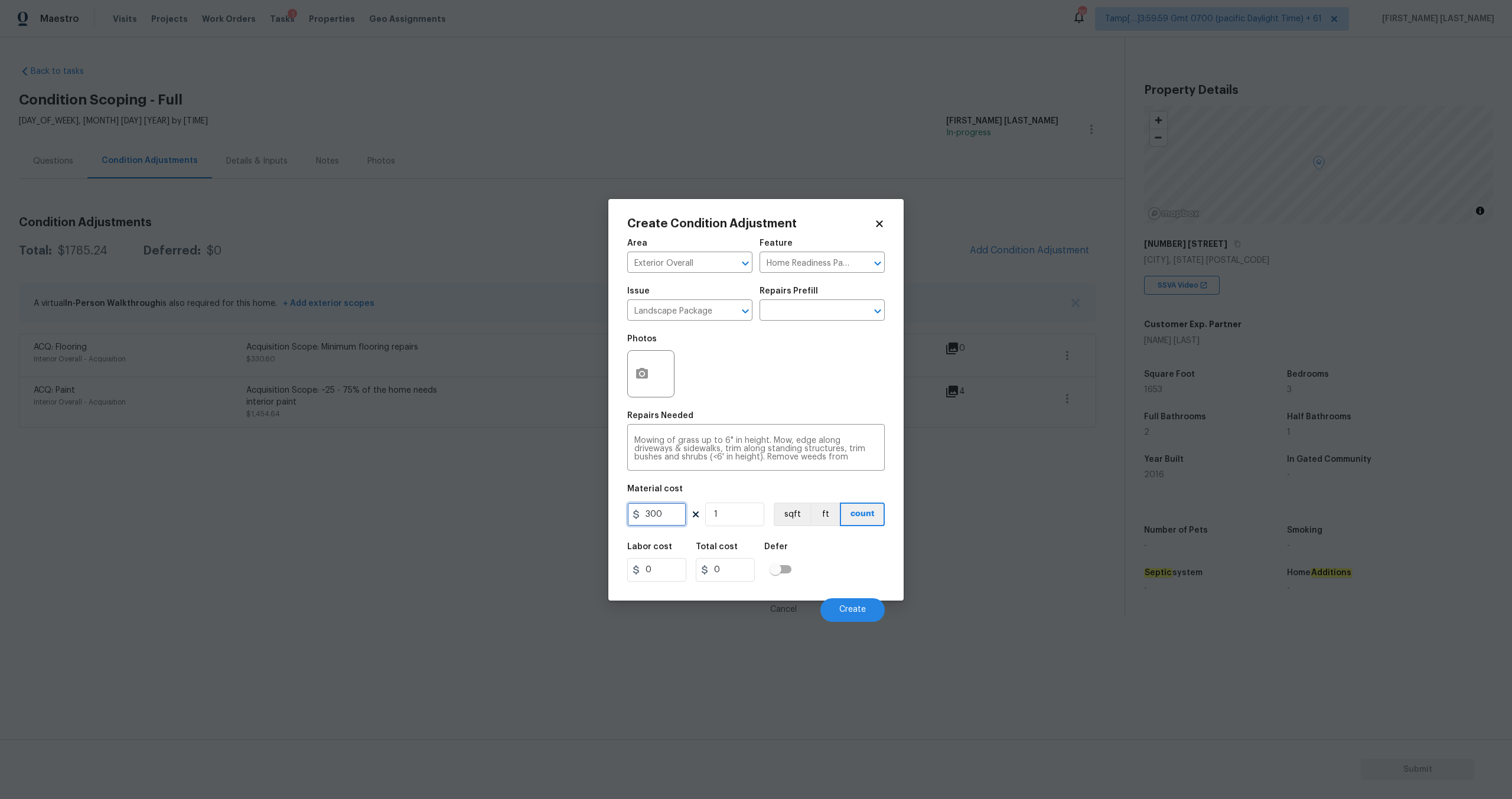 type on "300" 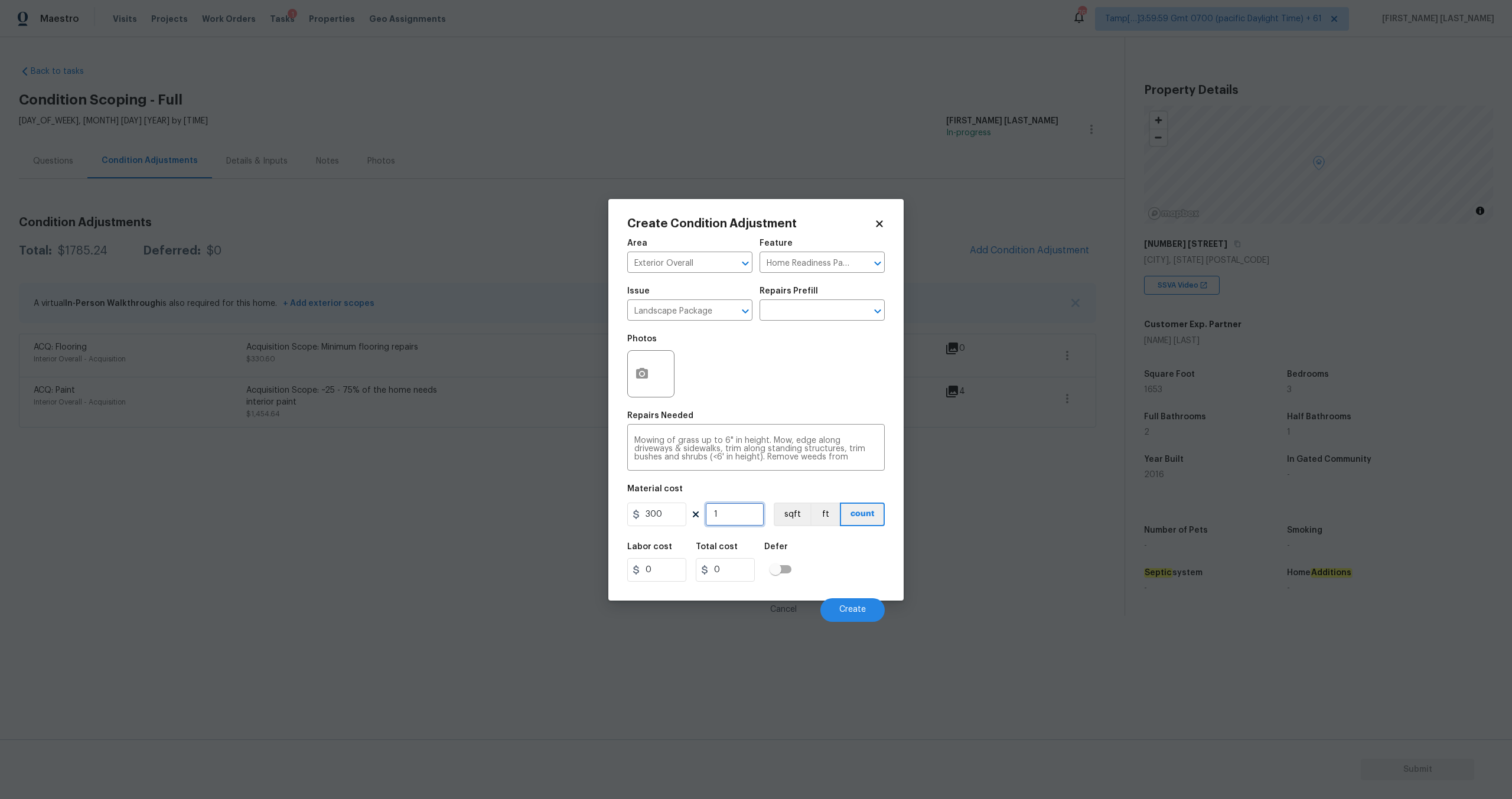 type on "300" 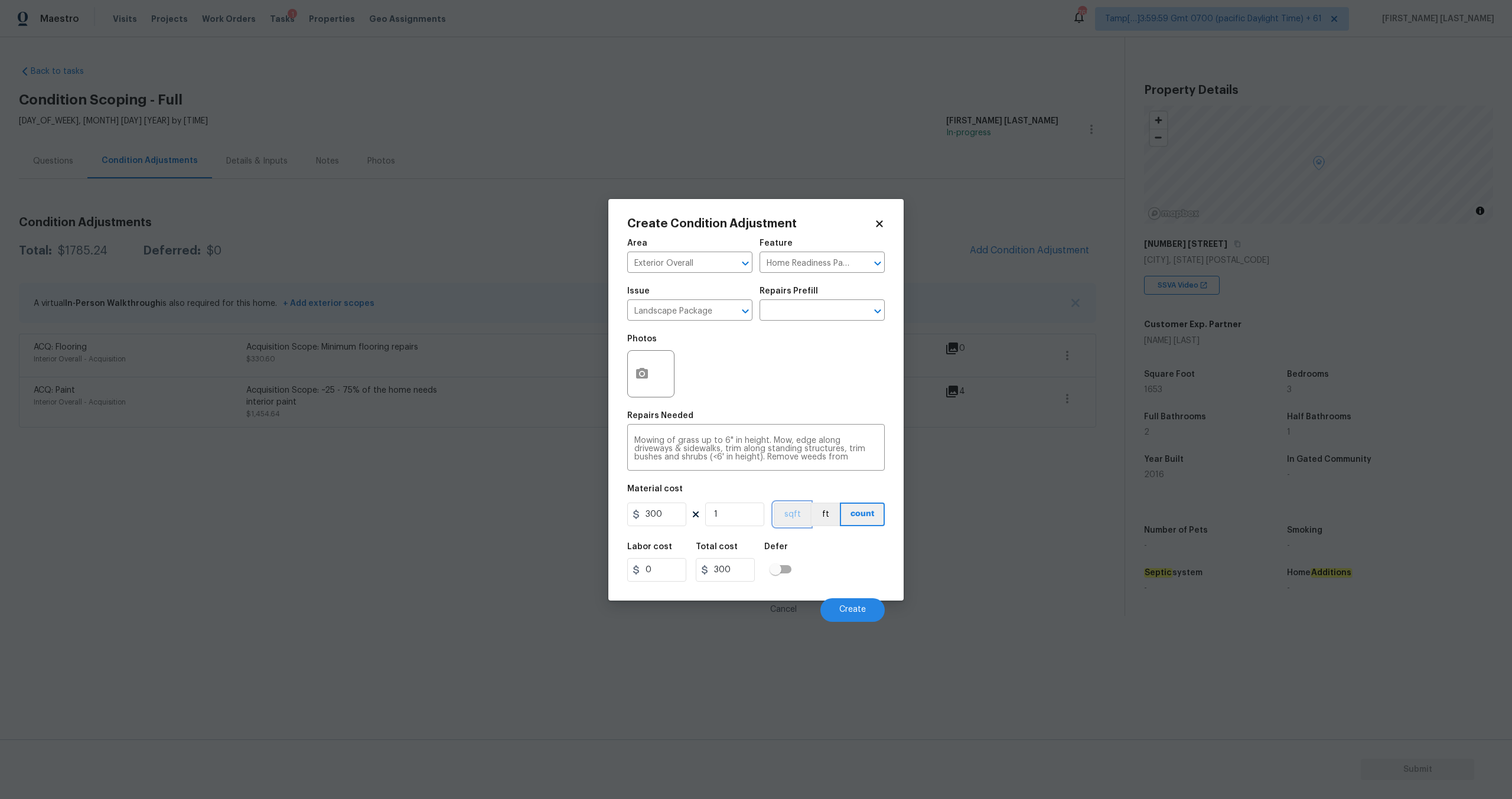 type 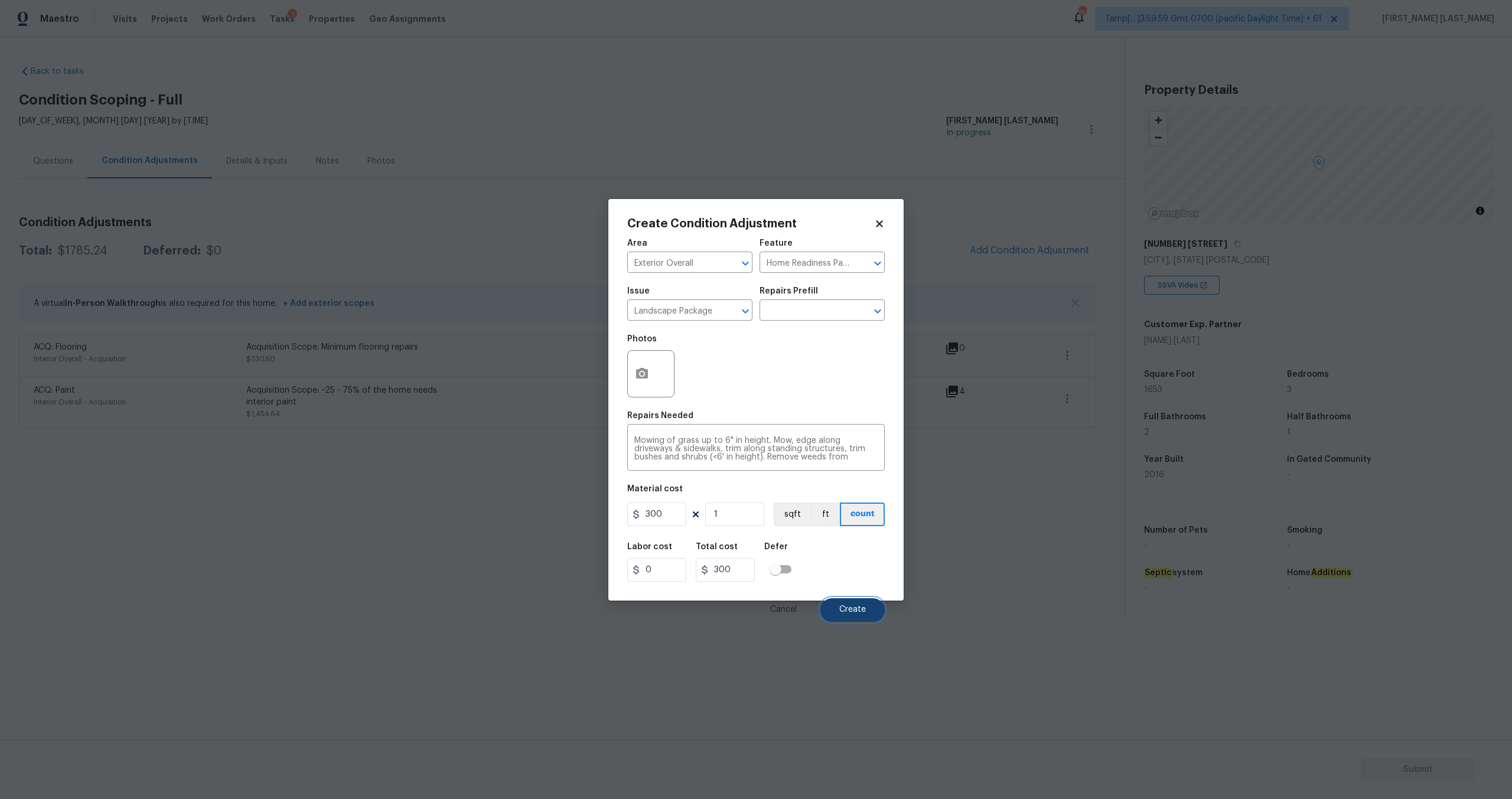 click on "Create" at bounding box center (852, 609) 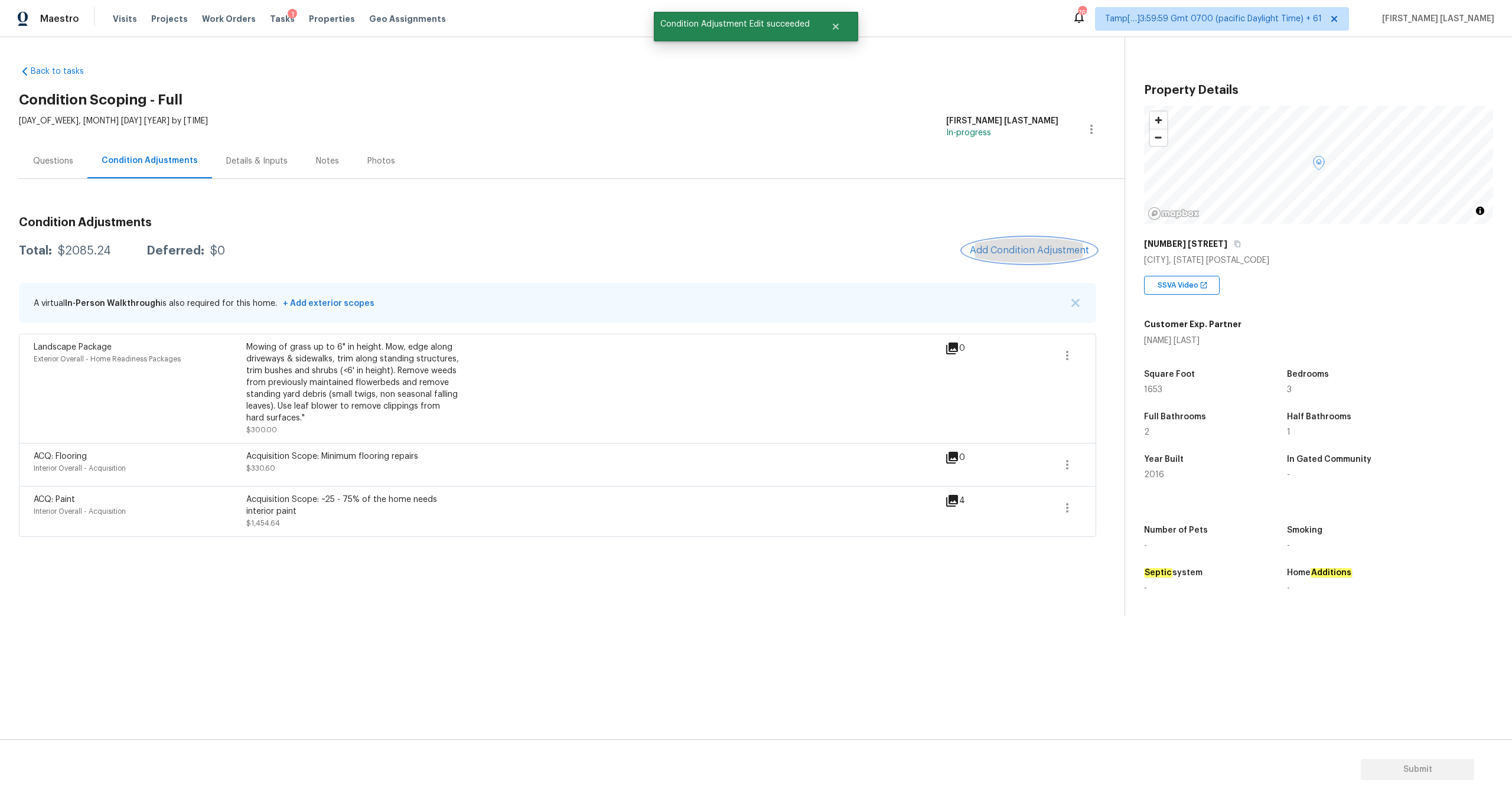 click on "Add Condition Adjustment" at bounding box center (1029, 250) 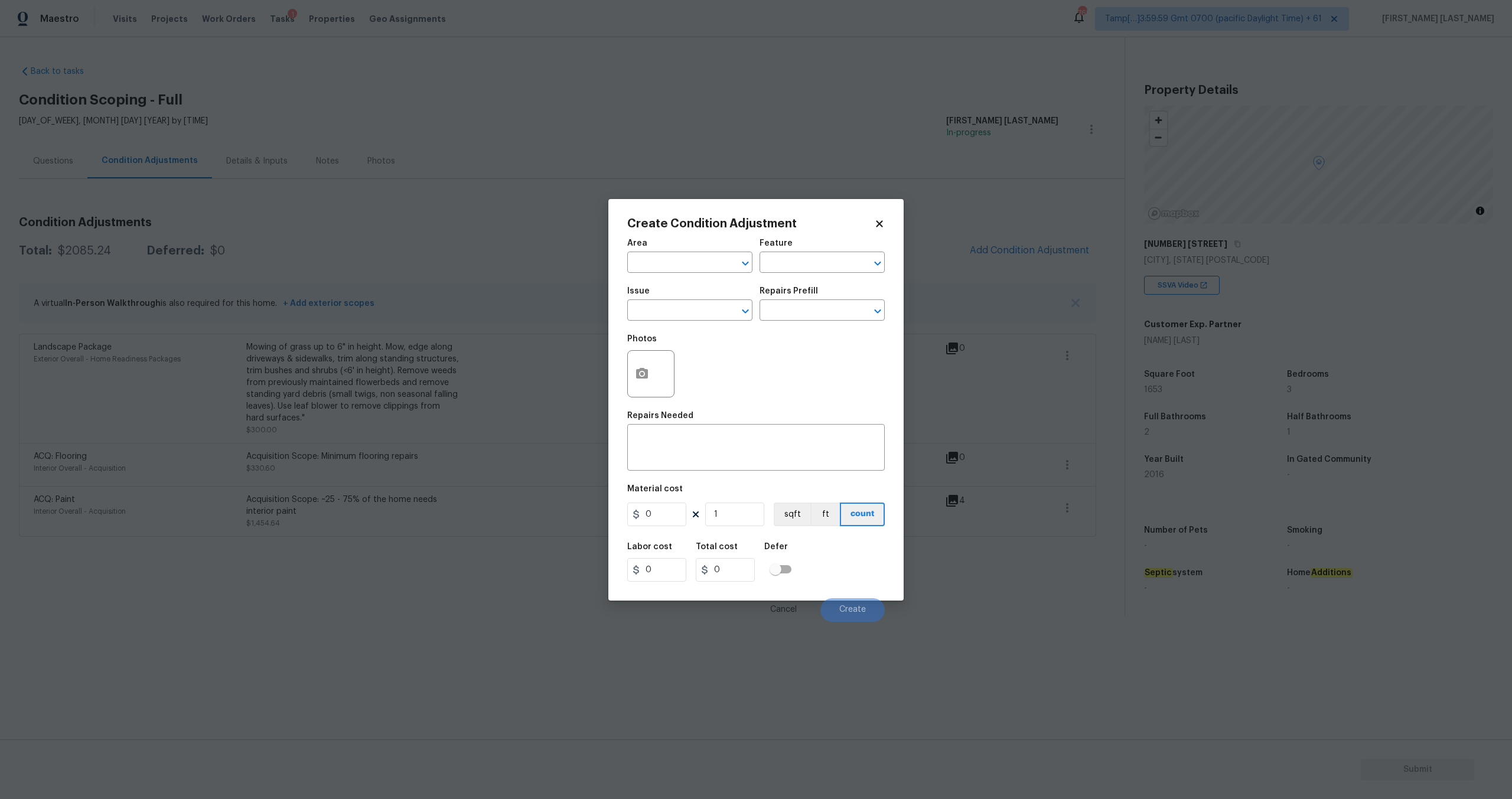 click on "Create Condition Adjustment Area ​ Feature ​ Issue ​ Repairs Prefill ​ Photos Repairs Needed x ​ Material cost 0 1 sqft ft count Labor cost 0 Total cost 0 Defer Cancel Create" at bounding box center (756, 400) 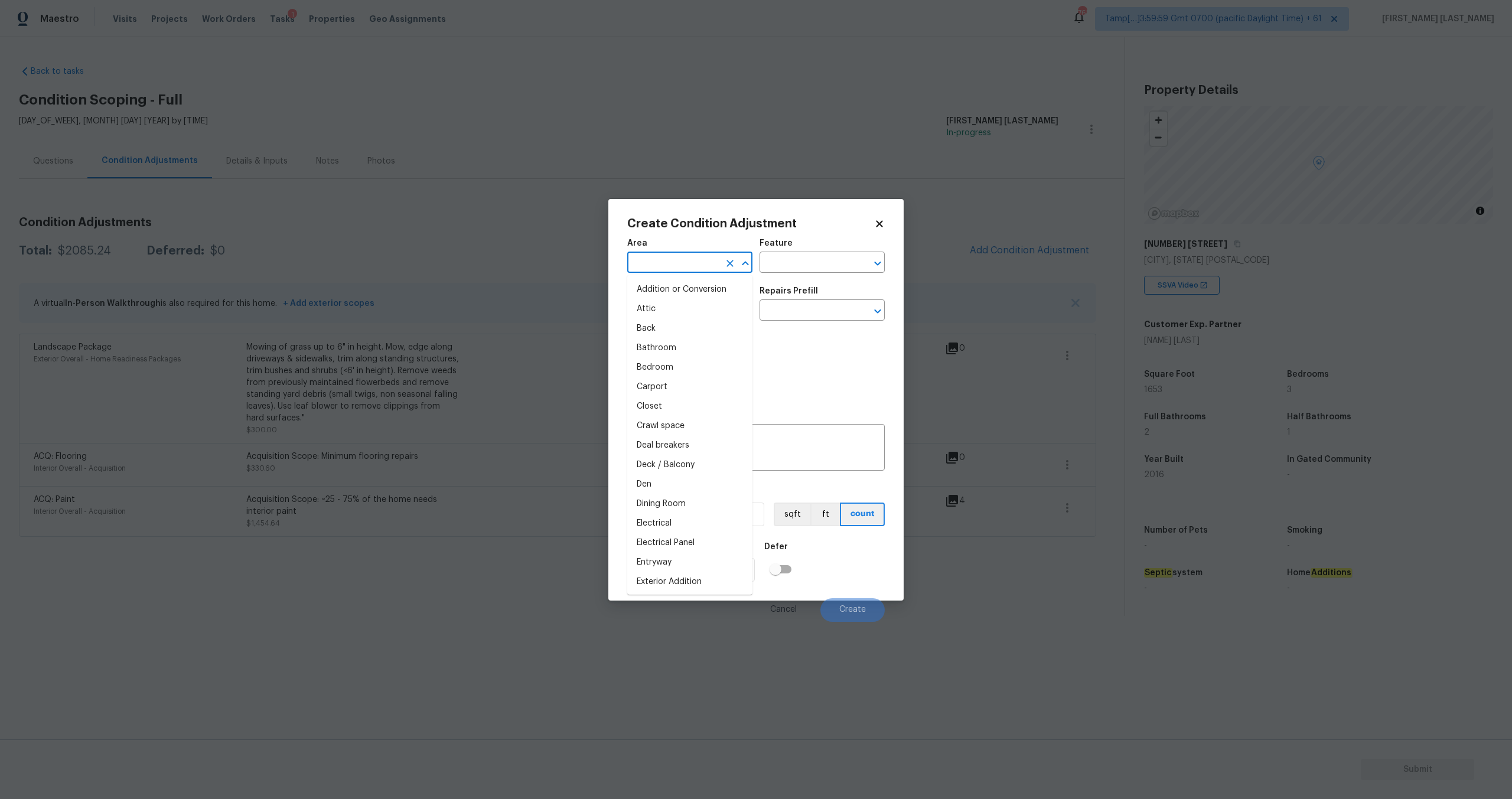 click on "Maestro Visits Projects Work Orders Tasks 1 Properties Geo Assignments 765 Tamp[…]3:59:59 Gmt 0700 (pacific Daylight Time) + 61 [NAME] Back to tasks Condition Scoping - Full Thu, Aug 07 2025 by 9:53 am   [NAME] In-progress Questions Condition Adjustments Details & Inputs Notes Photos Condition Adjustments Total:  $2085.24 Deferred:  $0 Add Condition Adjustment A virtual  In-Person Walkthrough  is also required for this home.   + Add exterior scopes Landscape Package Exterior Overall - Home Readiness Packages Mowing of grass up to 6" in height. Mow, edge along driveways & sidewalks, trim along standing structures, trim bushes and shrubs (<6' in height). Remove weeds from previously maintained flowerbeds and remove standing yard debris (small twigs, non seasonal falling leaves).  Use leaf blower to remove clippings from hard surfaces." $300.00   0 ACQ: Flooring Interior Overall - Acquisition Acquisition Scope: Minimum flooring repairs $330.60   0 ACQ: Paint Interior Overall - Acquisition $1,454.64   4" at bounding box center [756, 339] 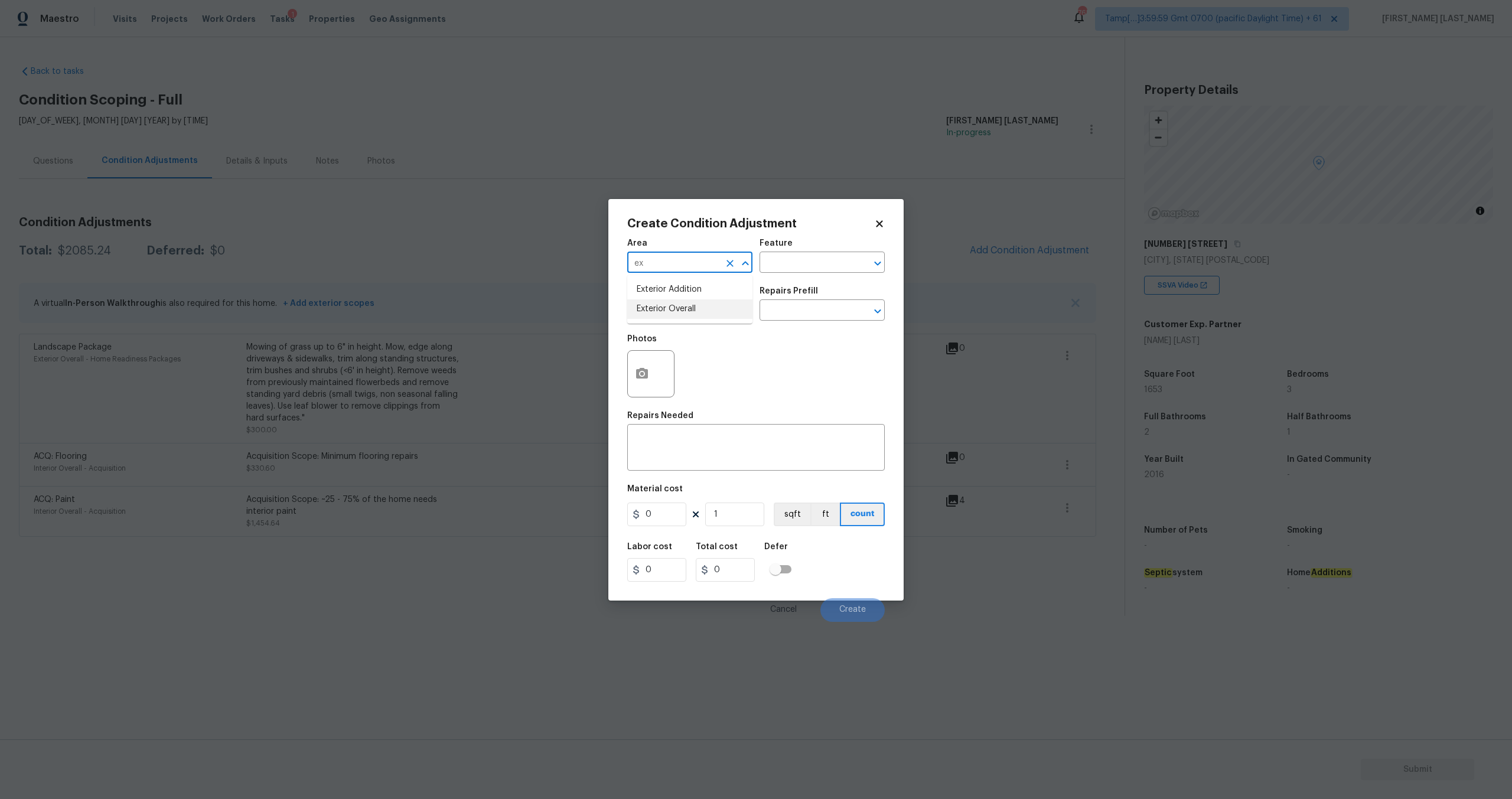 click on "Exterior Overall" at bounding box center (690, 309) 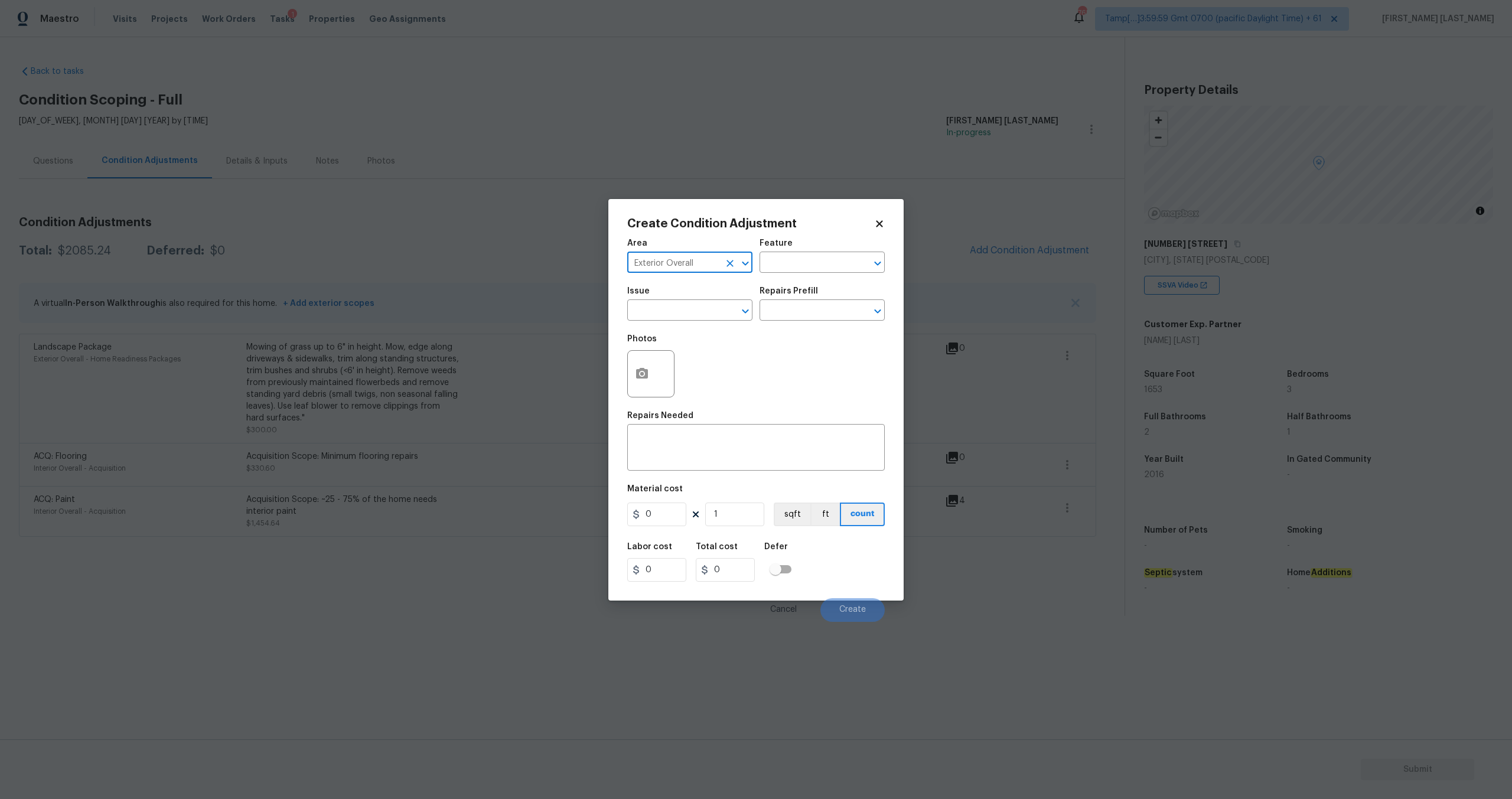 type on "Exterior Overall" 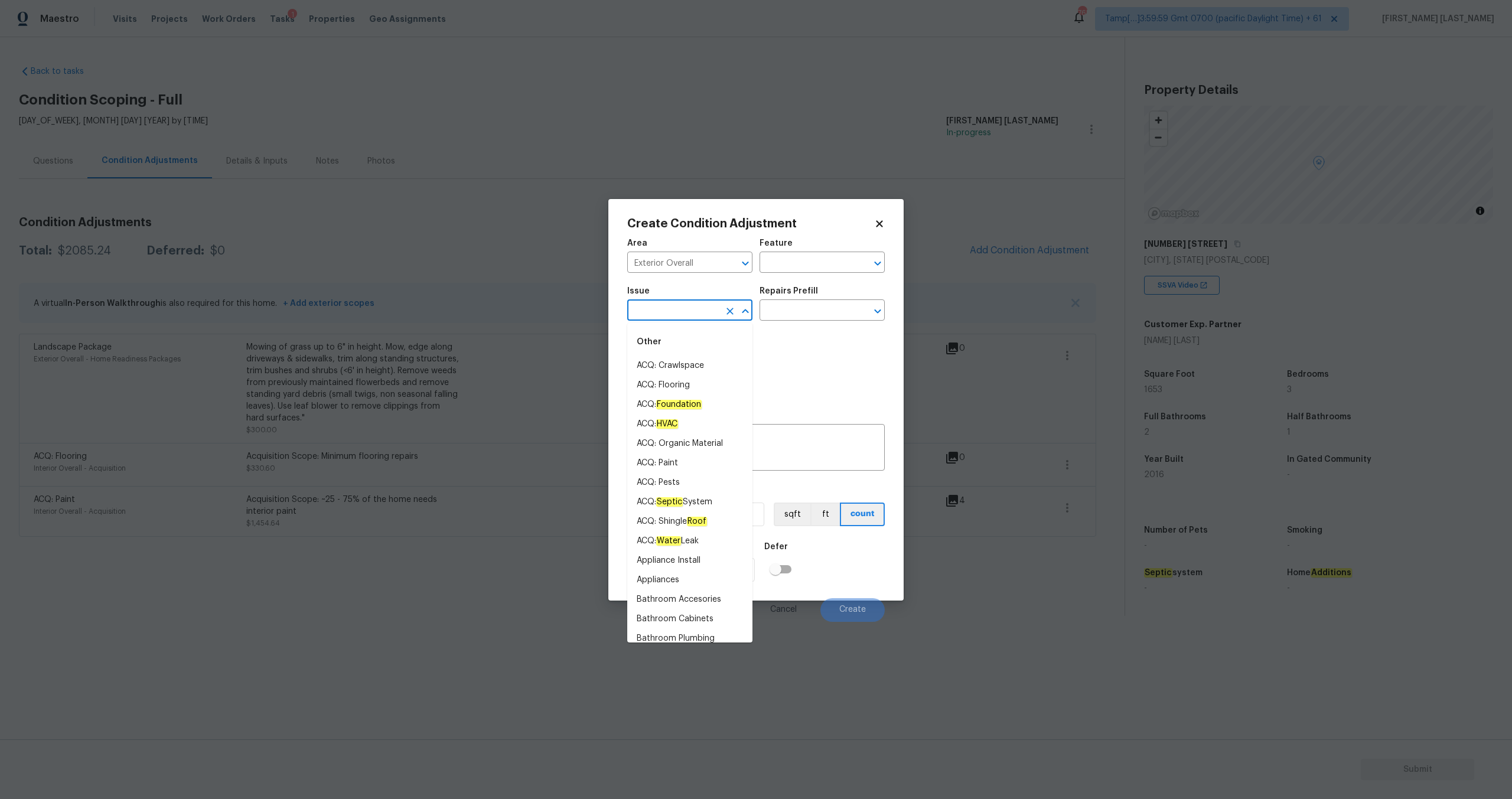 click at bounding box center [673, 311] 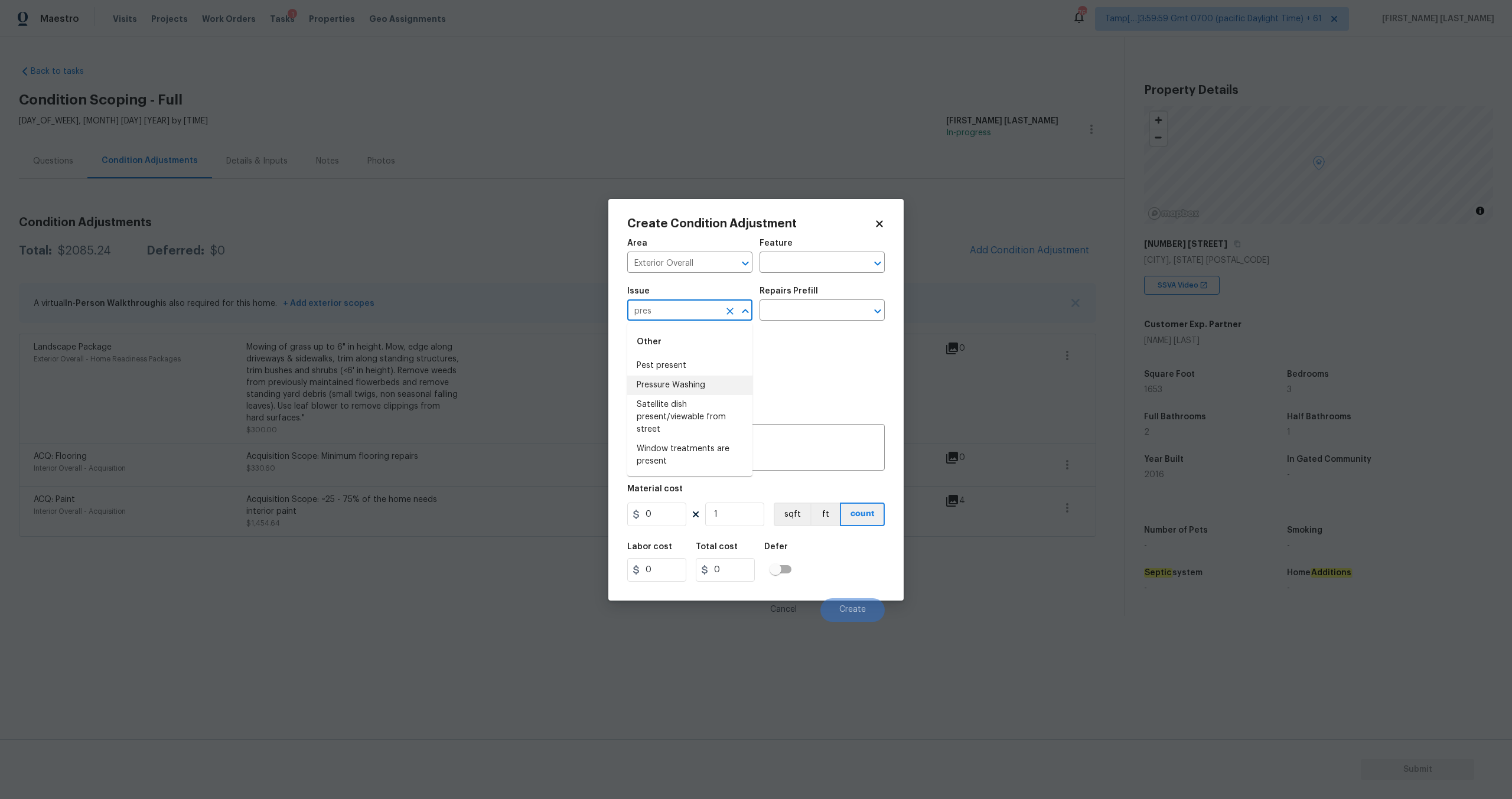 click on "Pressure Washing" at bounding box center [690, 385] 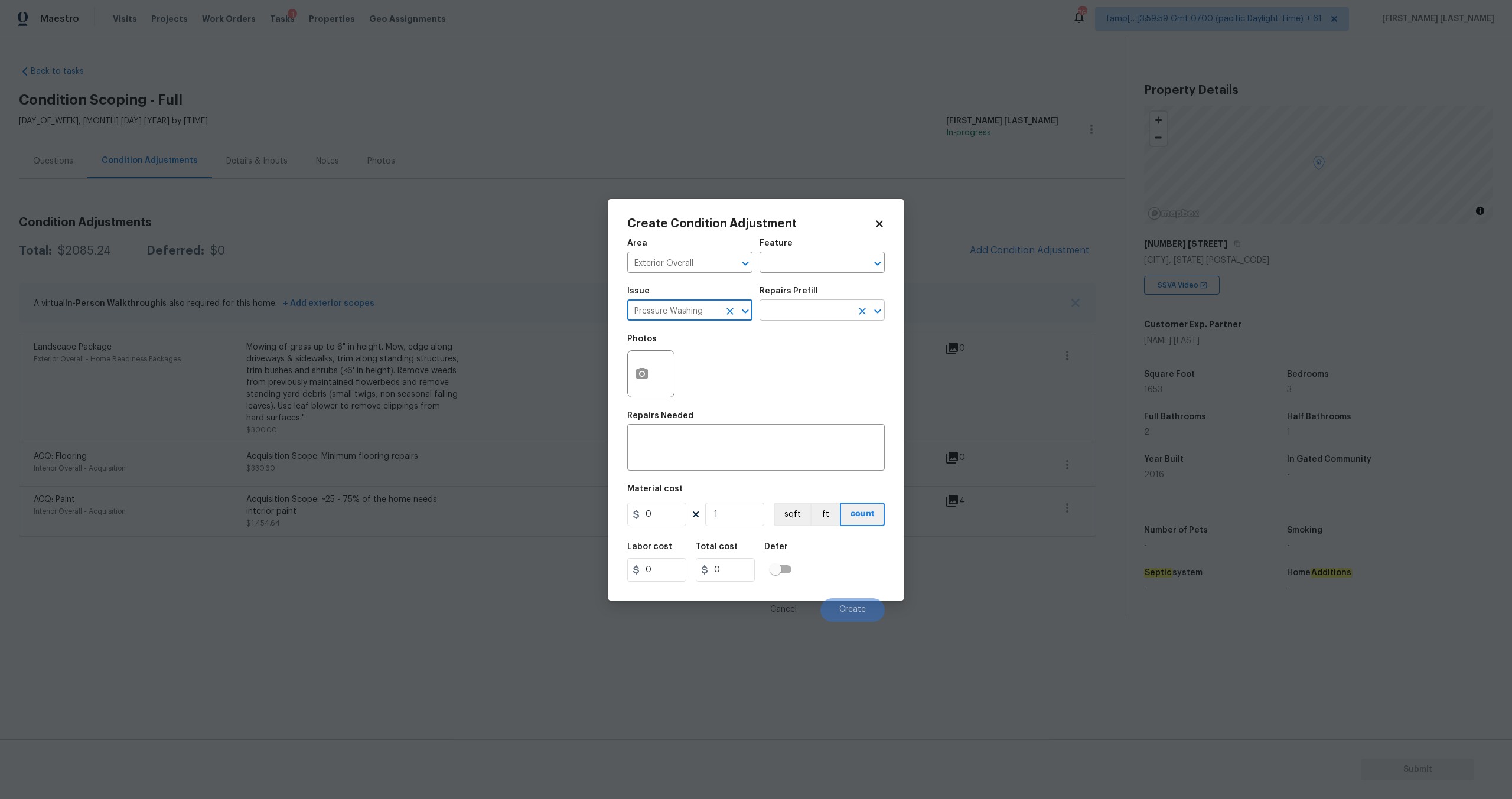 type on "Pressure Washing" 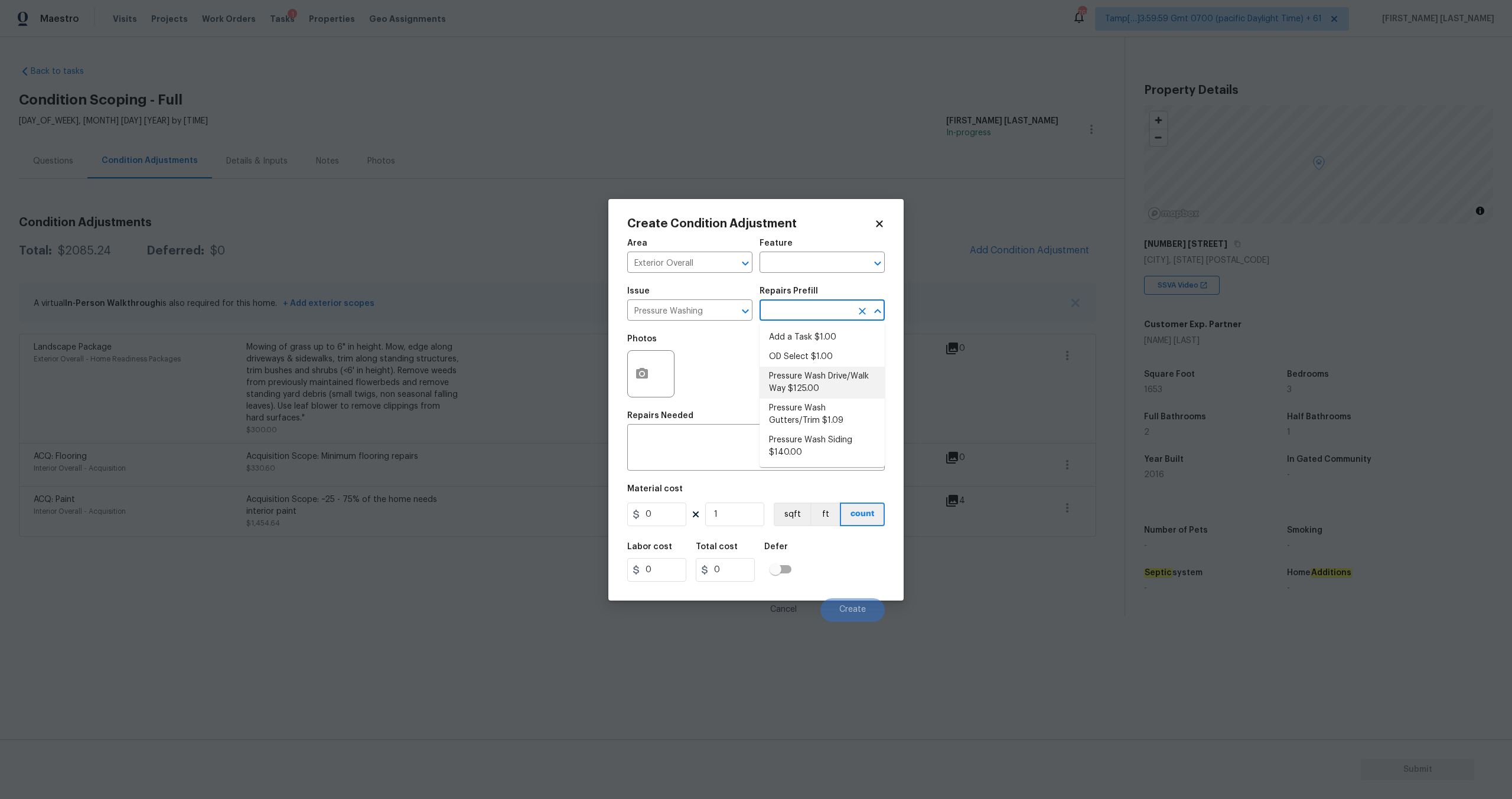click on "Pressure Wash Drive/Walk Way $125.00" at bounding box center (822, 383) 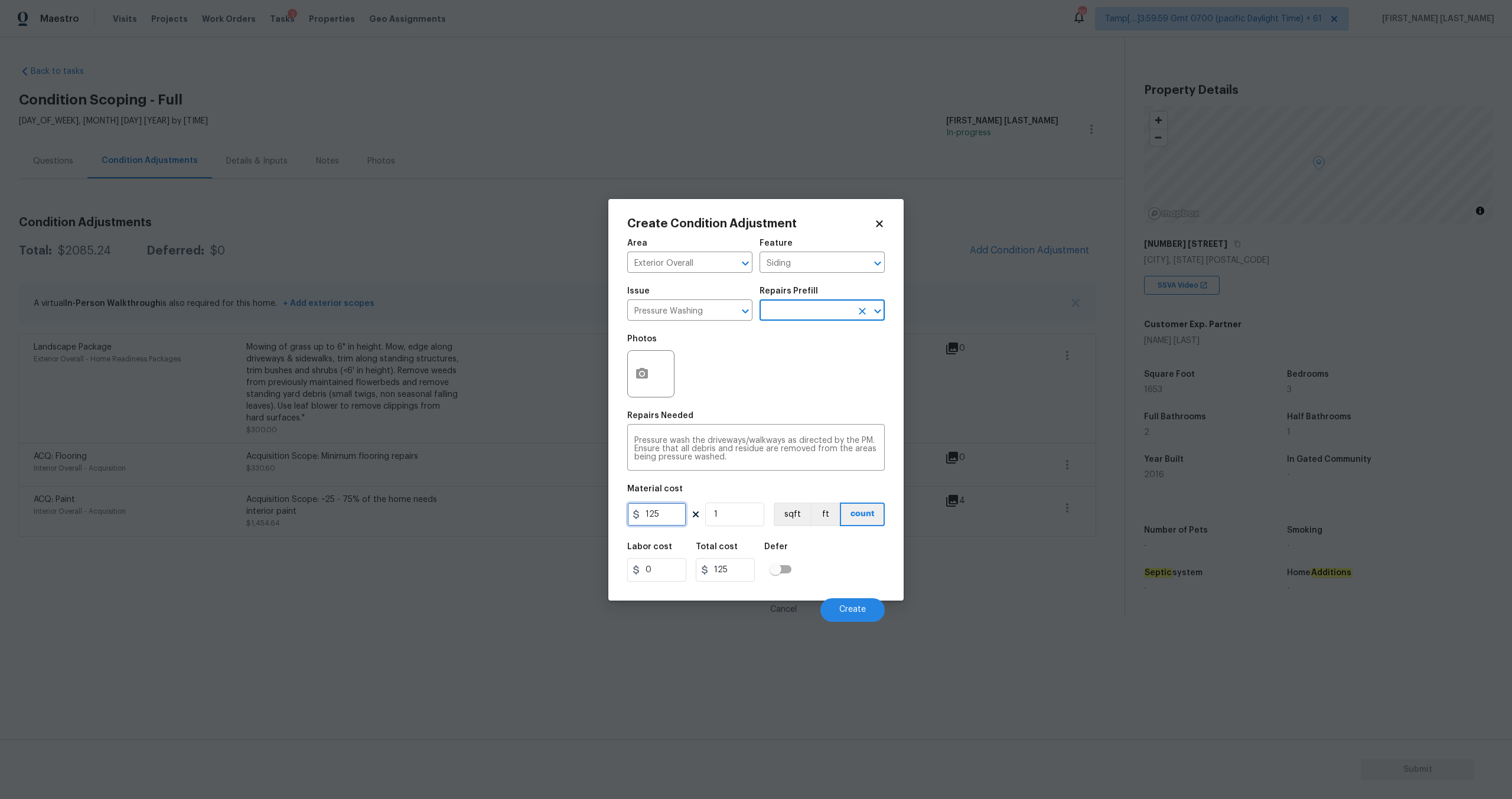 click on "125" at bounding box center (657, 514) 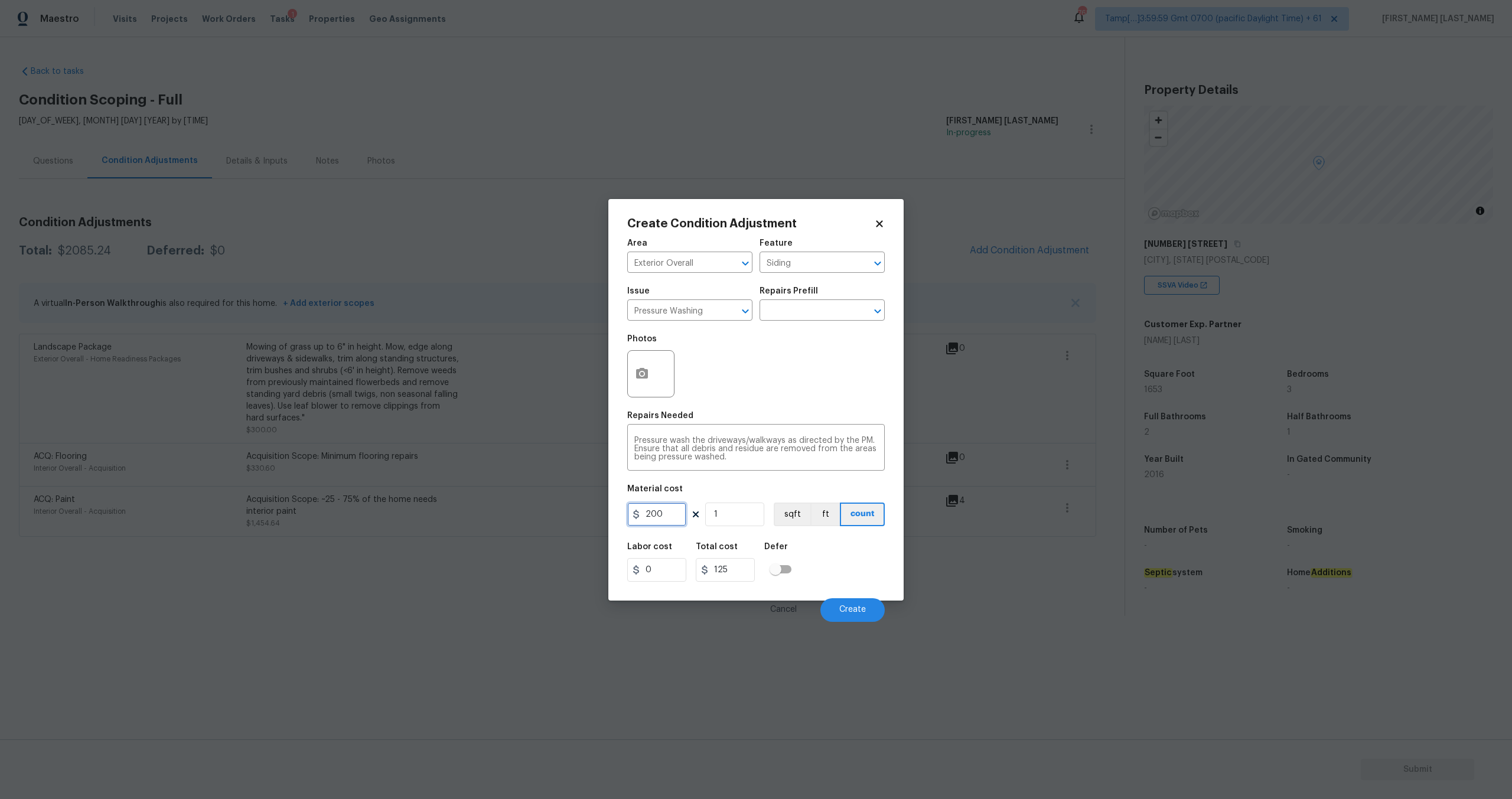 type on "200" 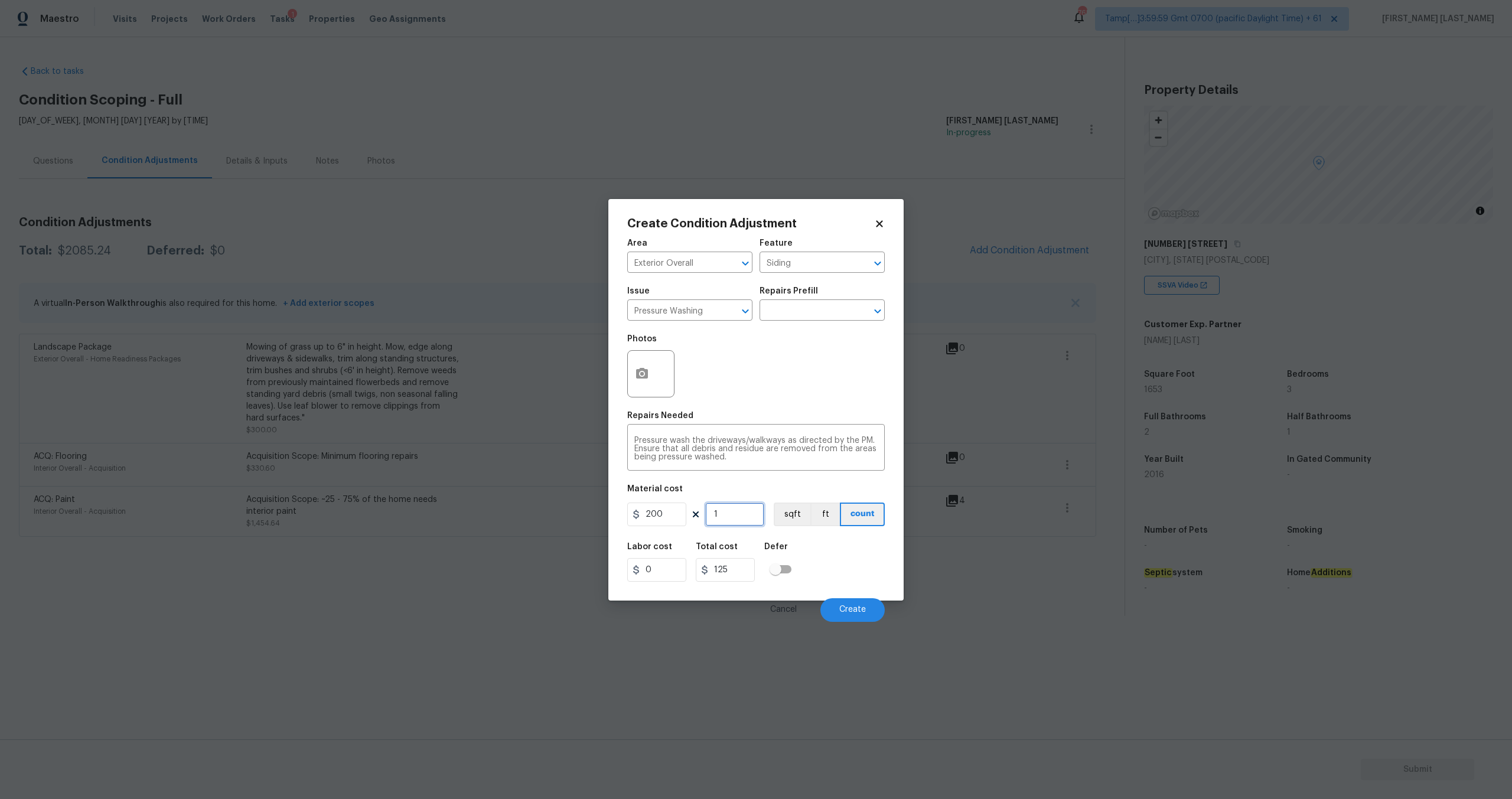 type on "200" 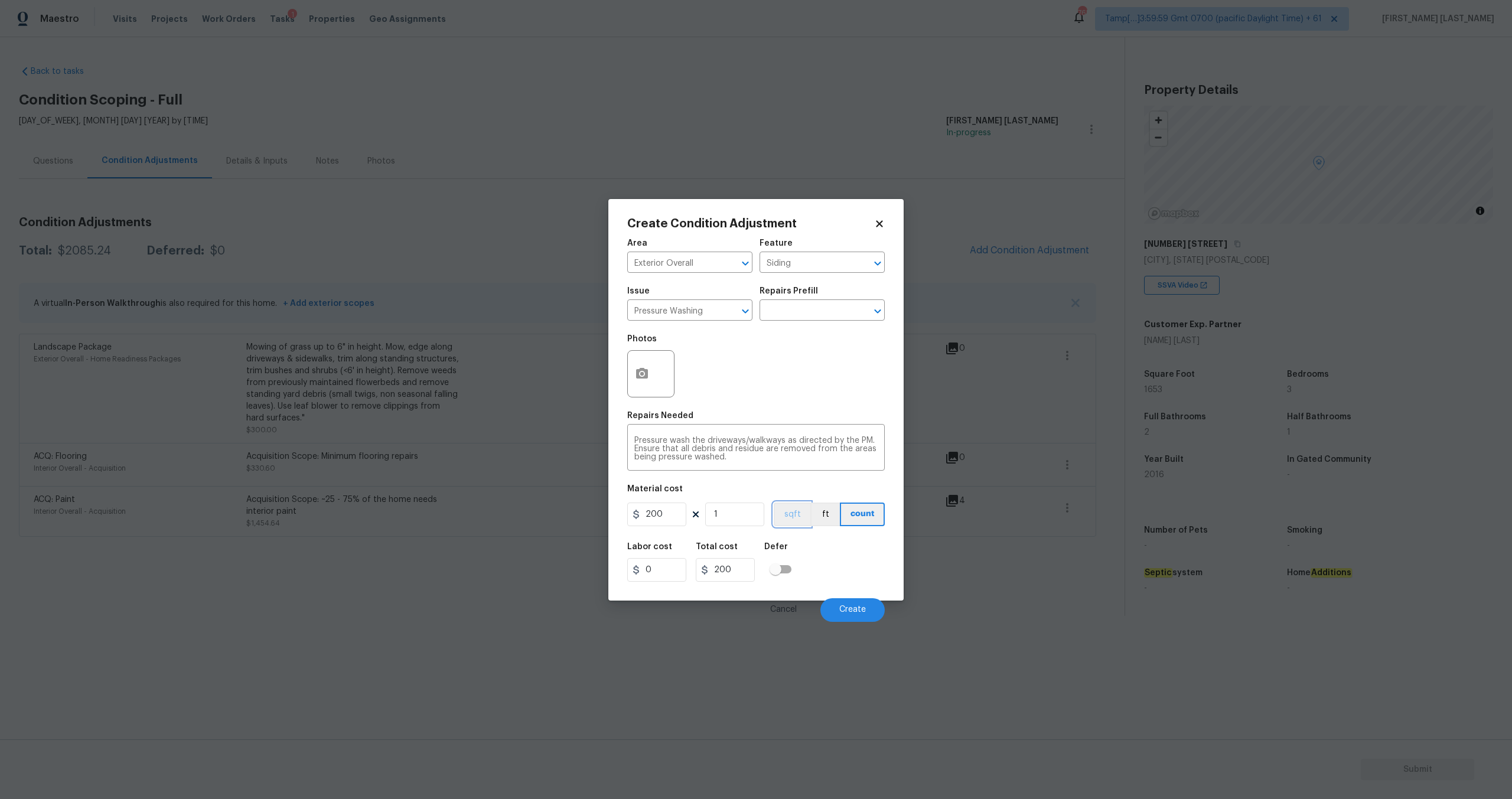 type 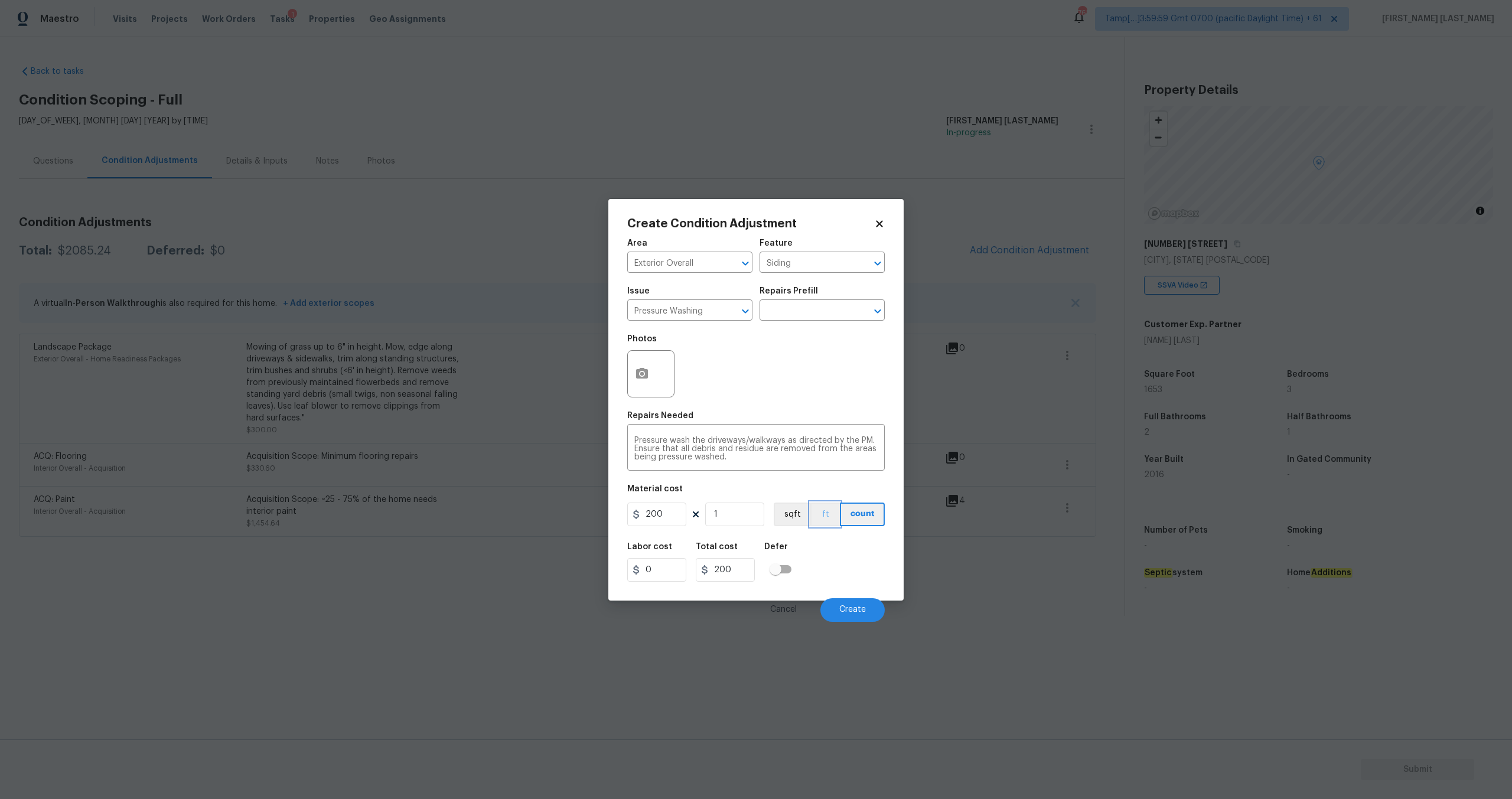 type 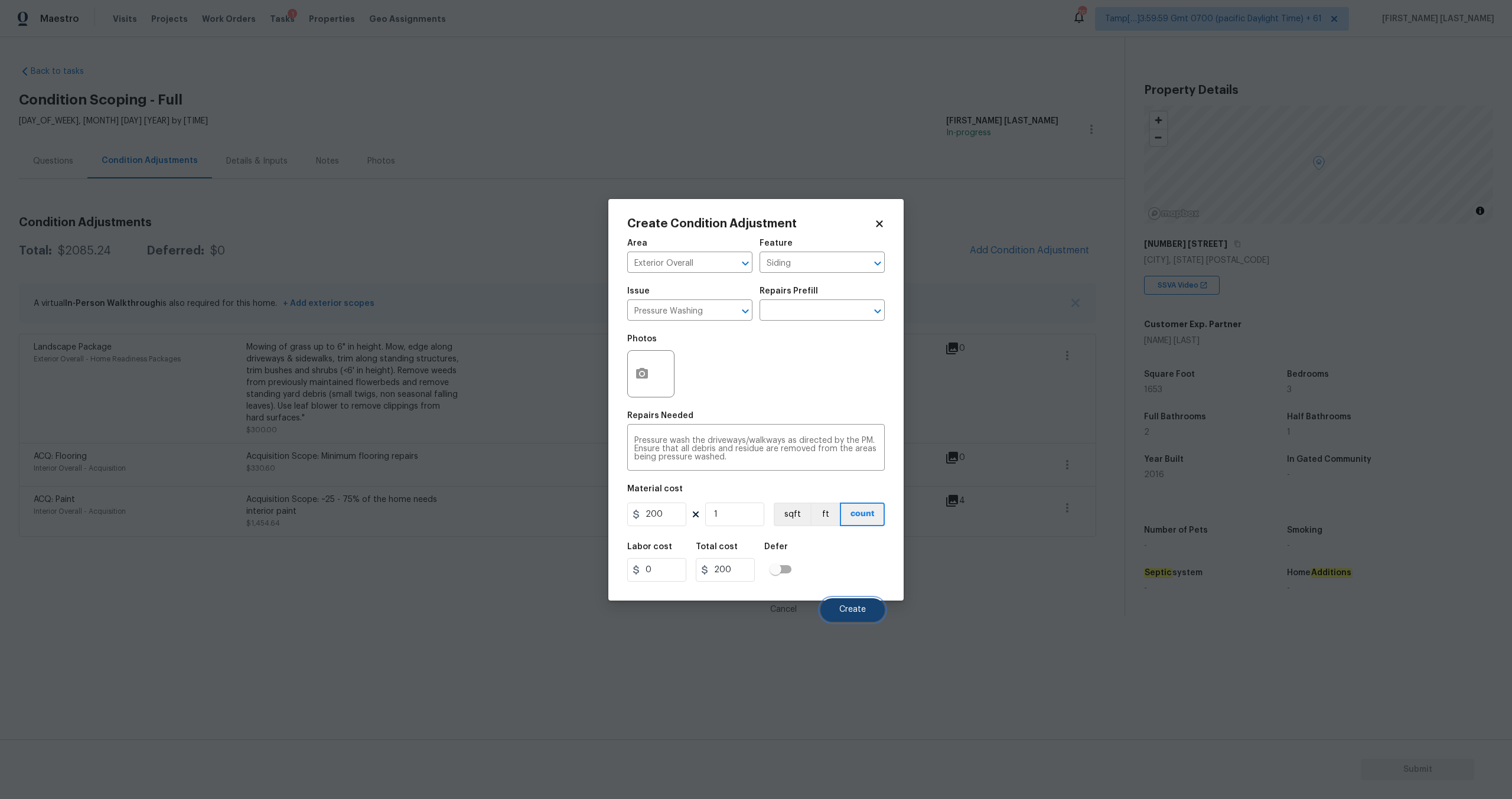 click on "Create" at bounding box center [852, 610] 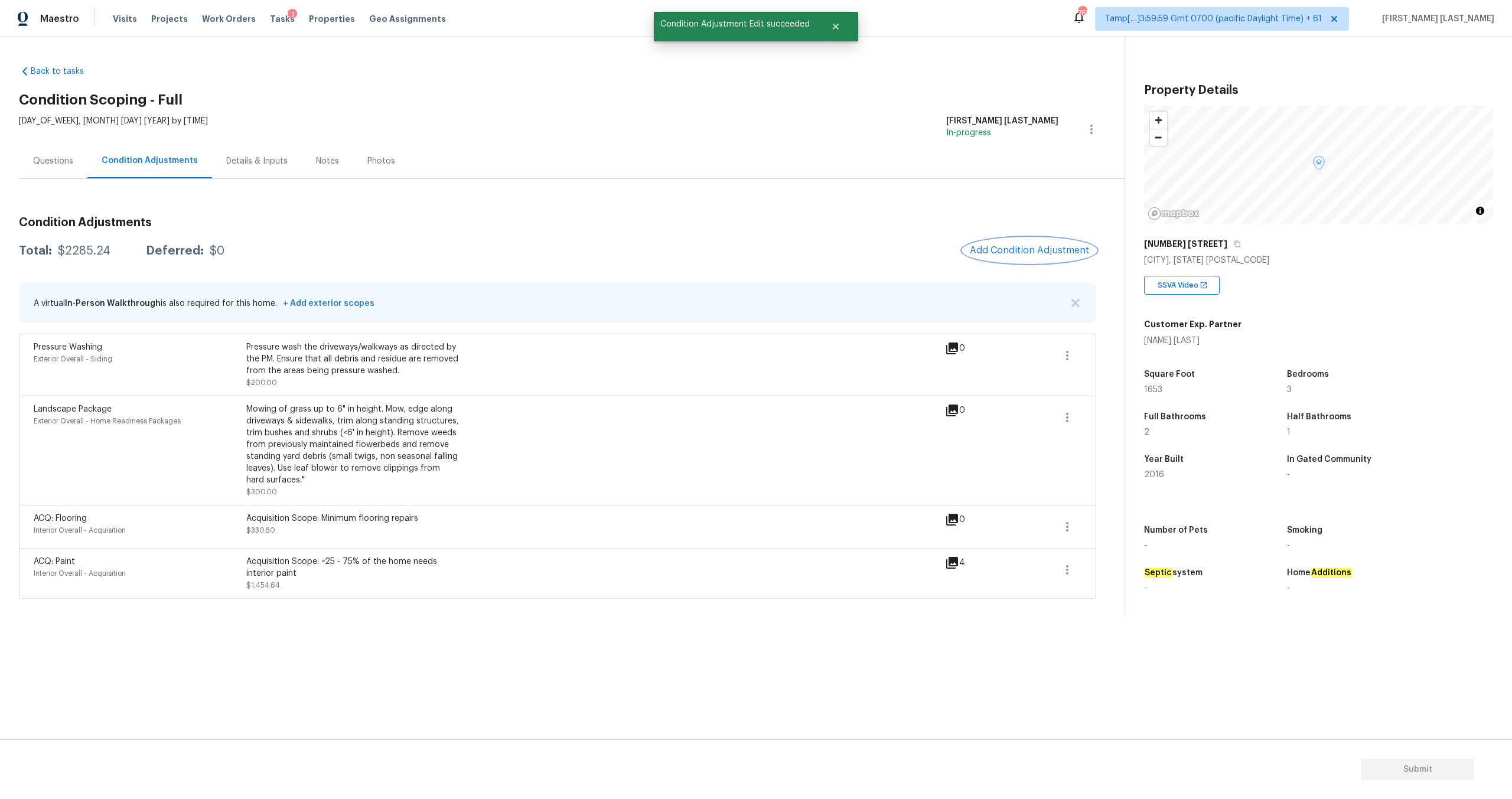 click on "Add Condition Adjustment" at bounding box center (1029, 250) 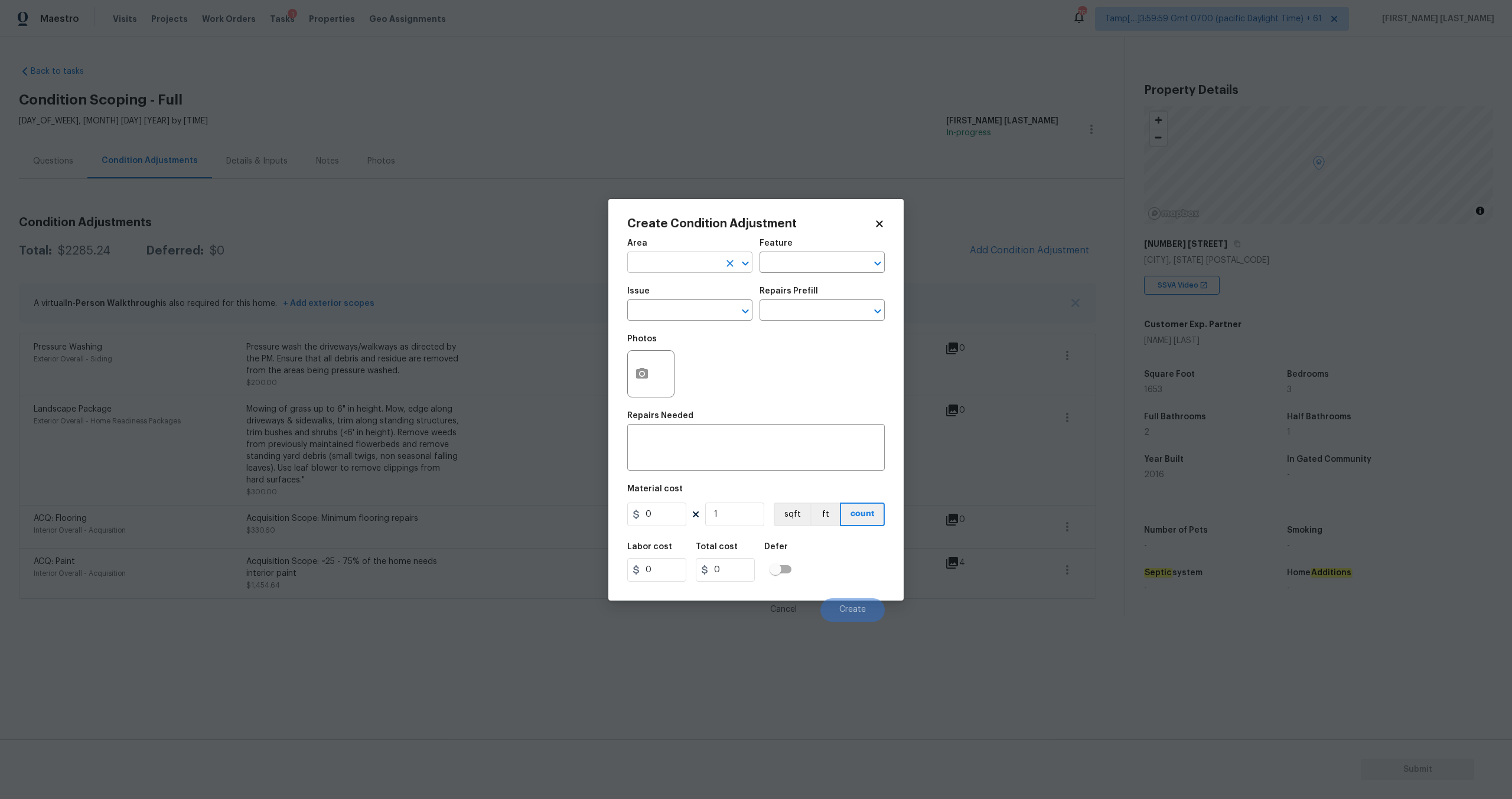 click at bounding box center [673, 263] 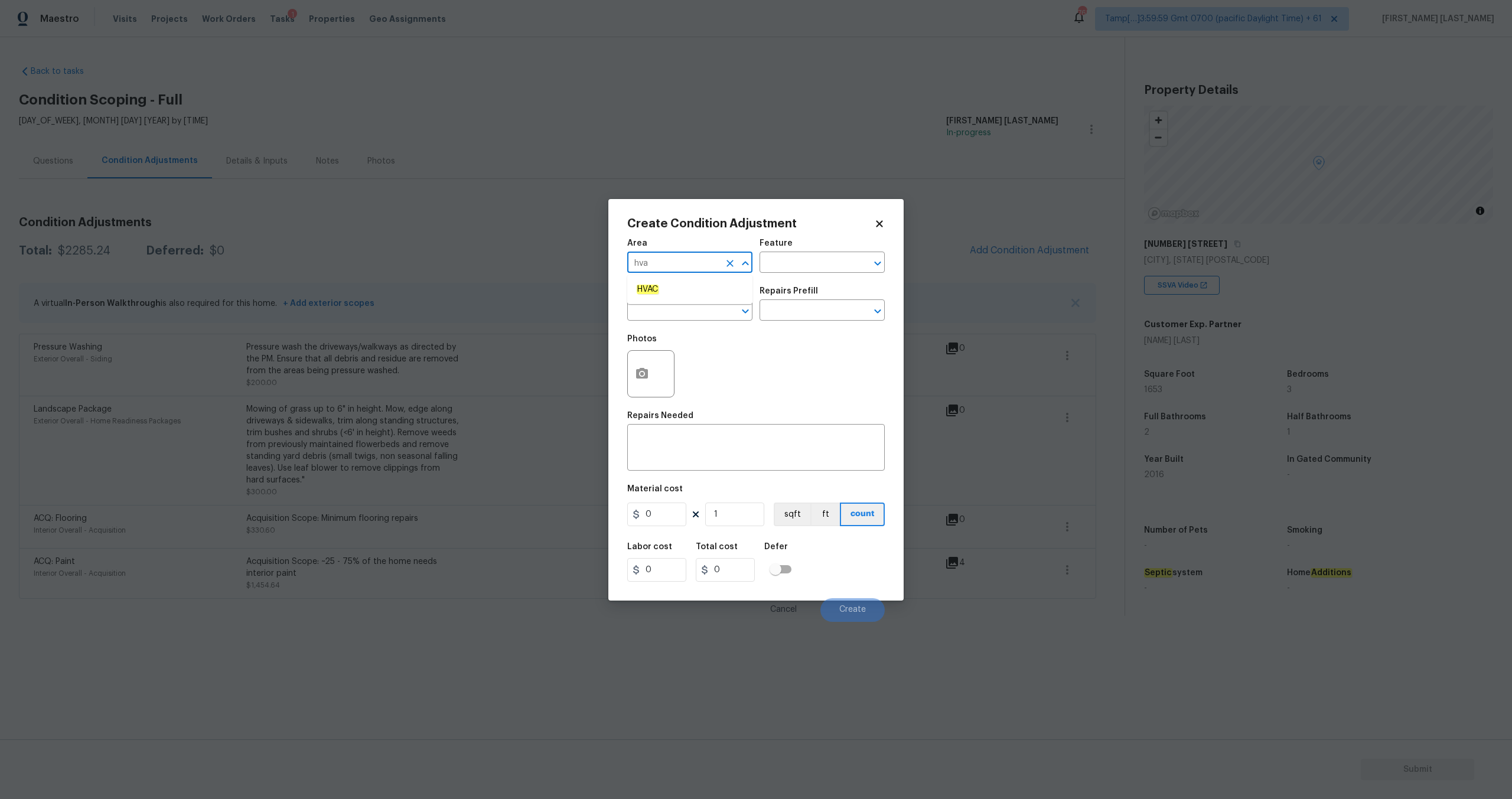 click on "hva" at bounding box center [673, 263] 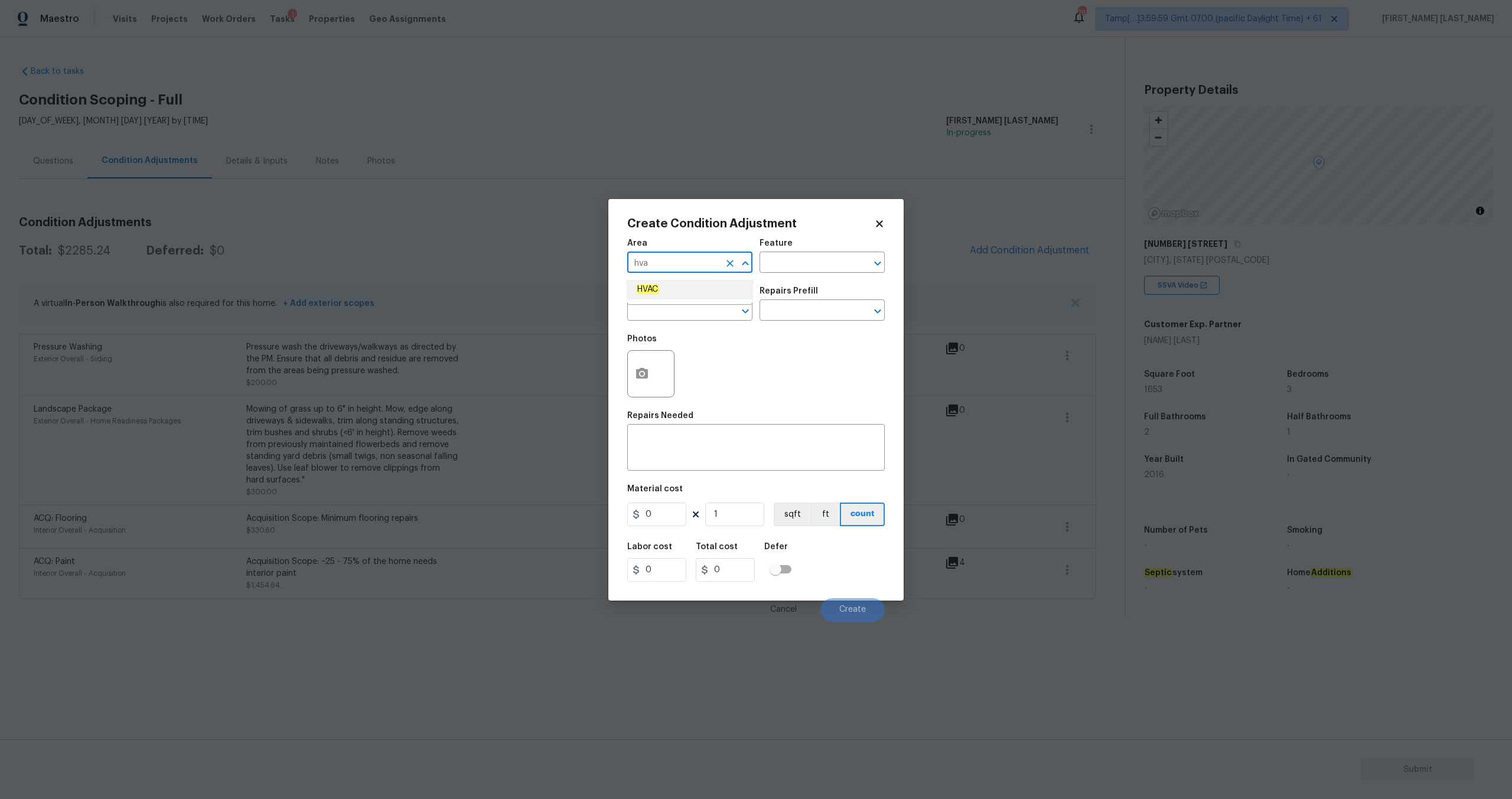 click on "HVAC" 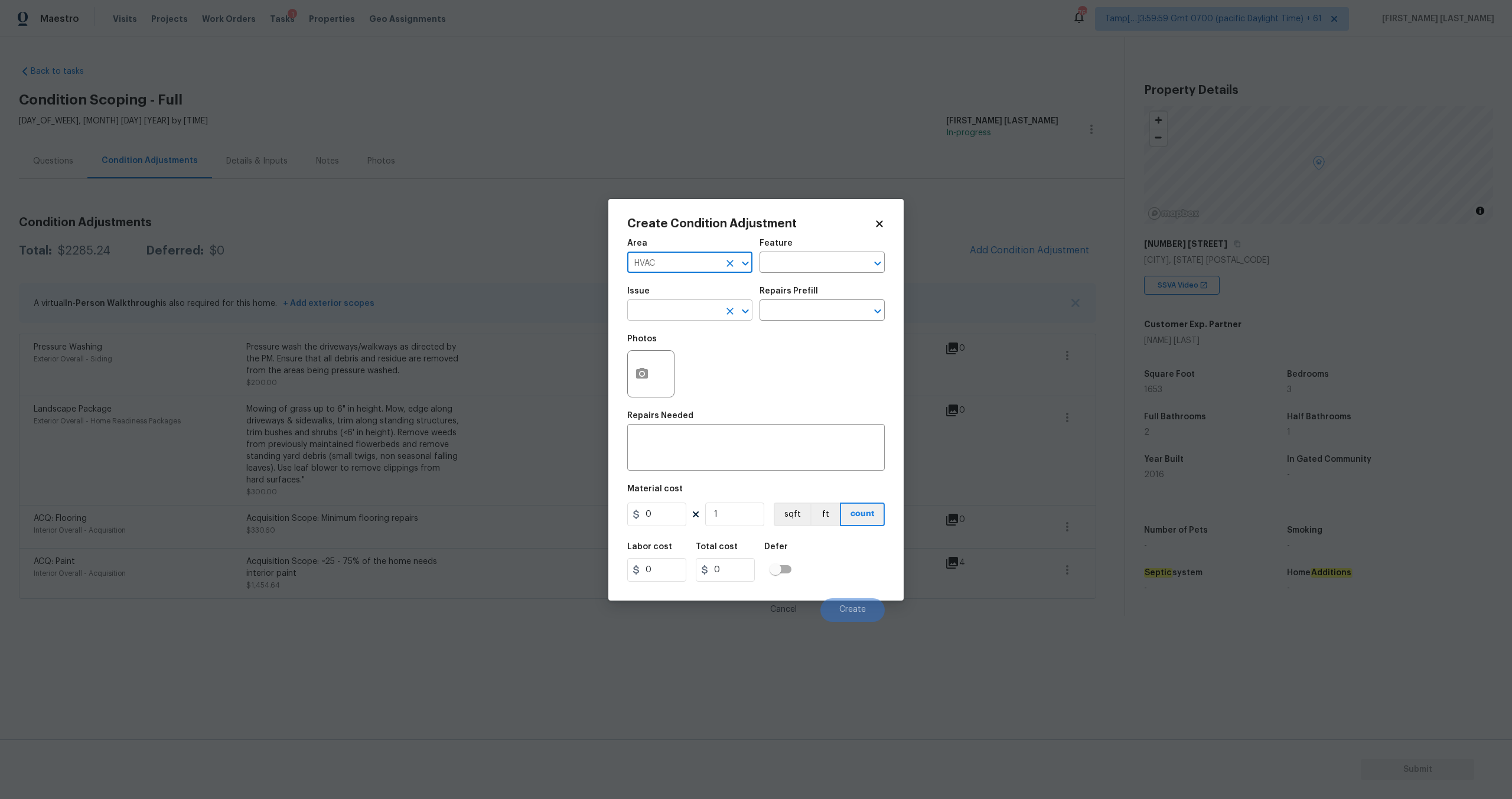 type on "HVAC" 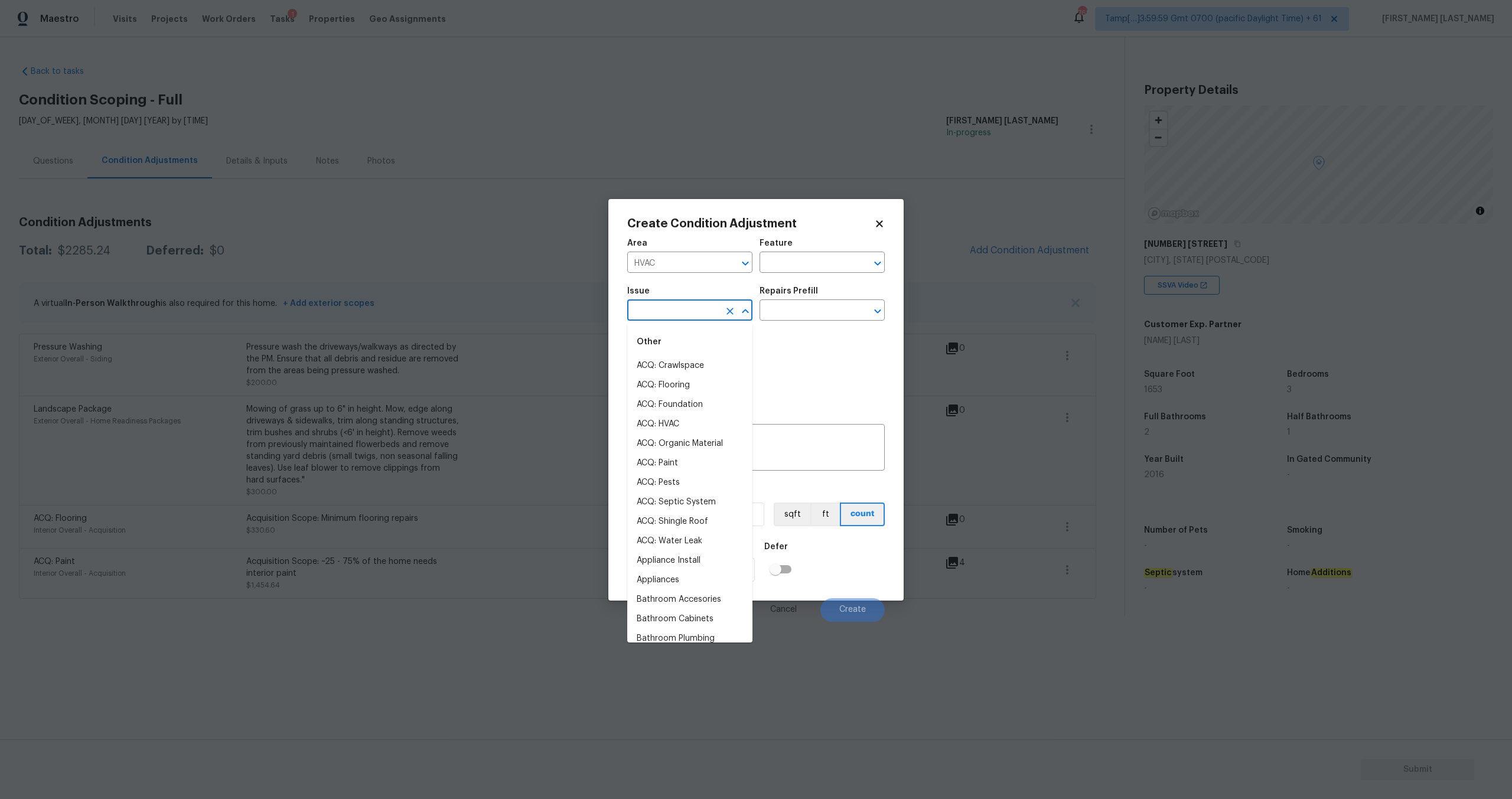 click at bounding box center (673, 311) 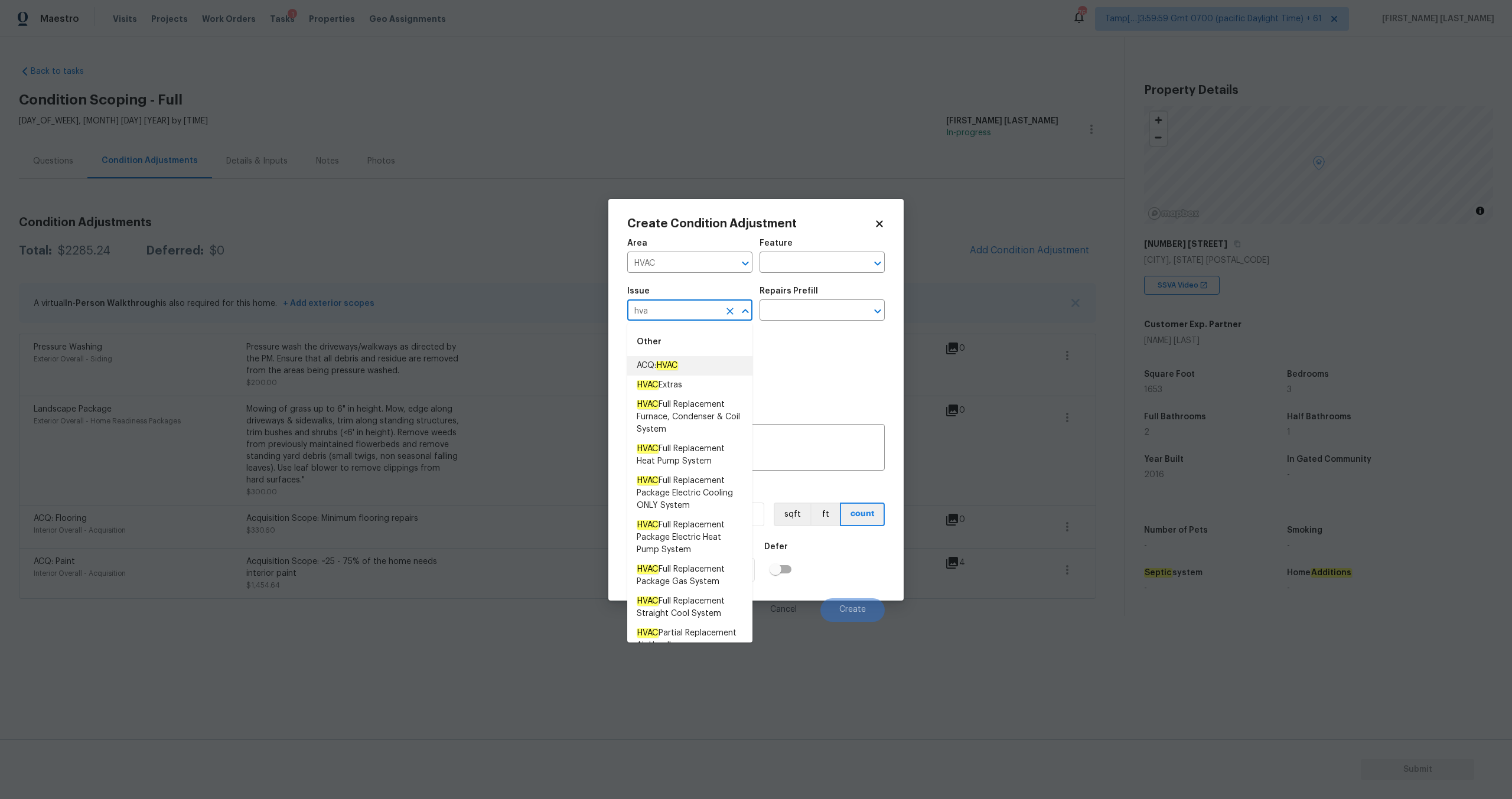 click on "HVAC" at bounding box center [667, 366] 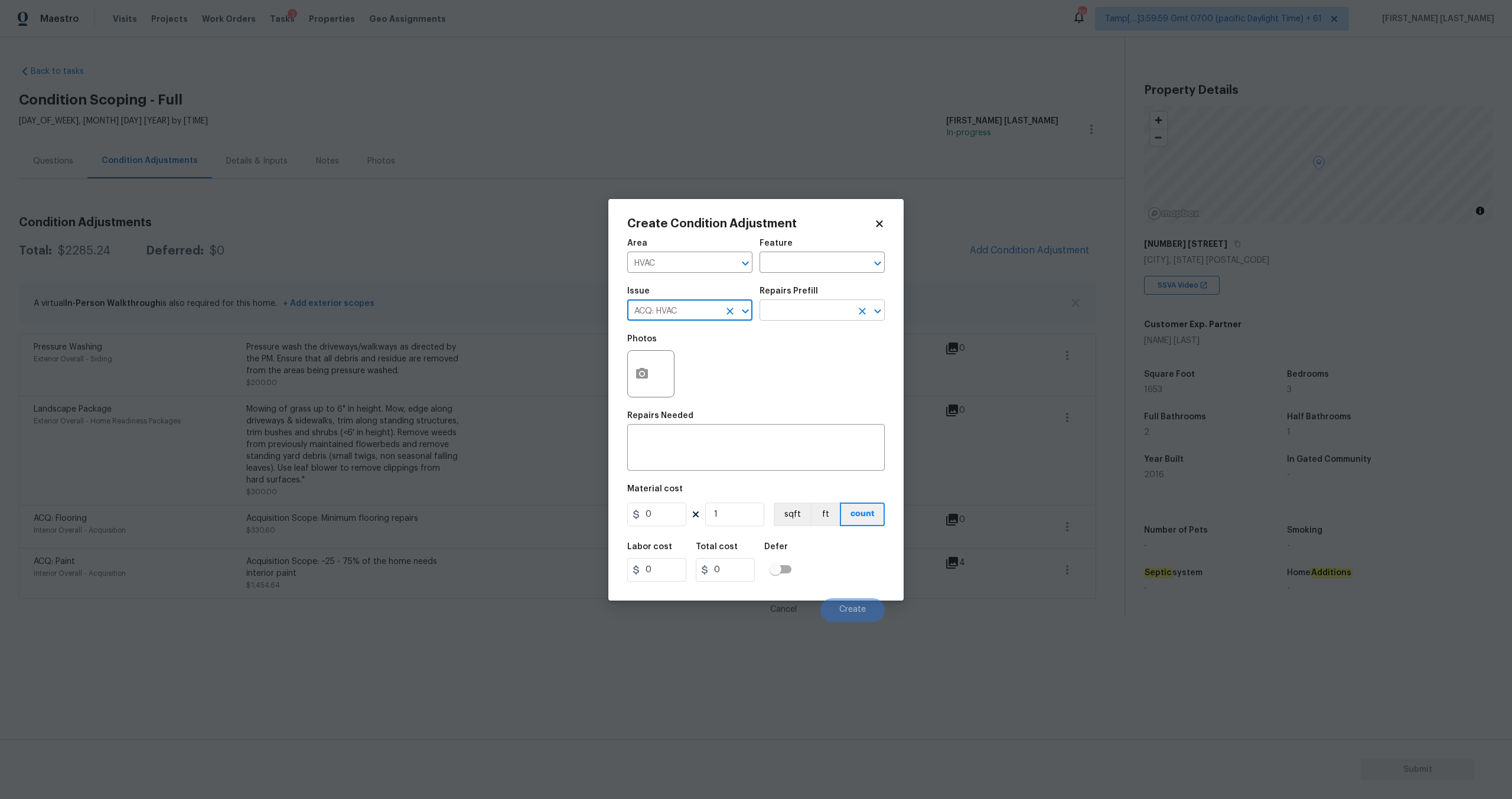 type on "ACQ: HVAC" 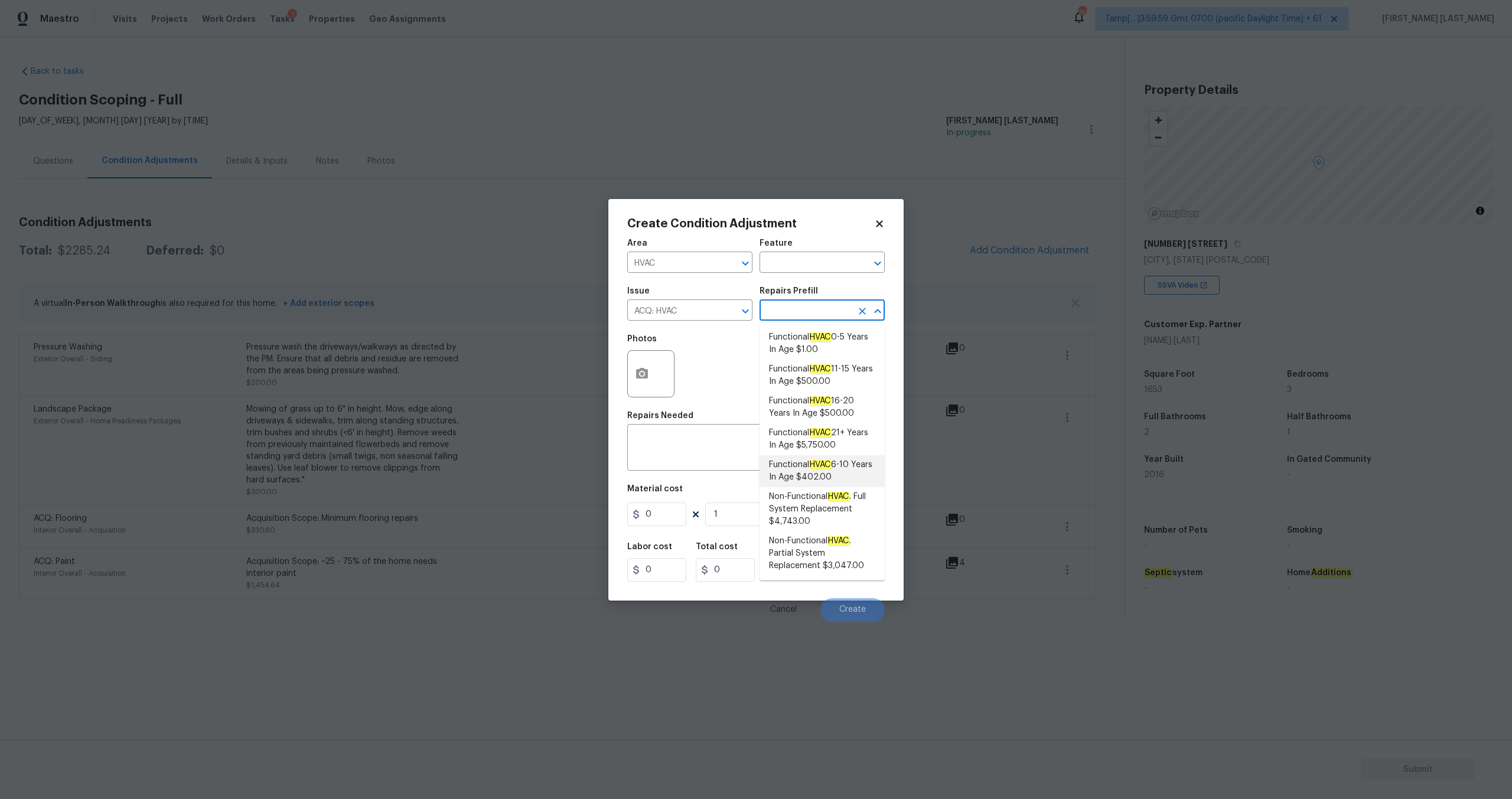 click on "Functional  HVAC  6-10 Years In Age $402.00" at bounding box center [822, 471] 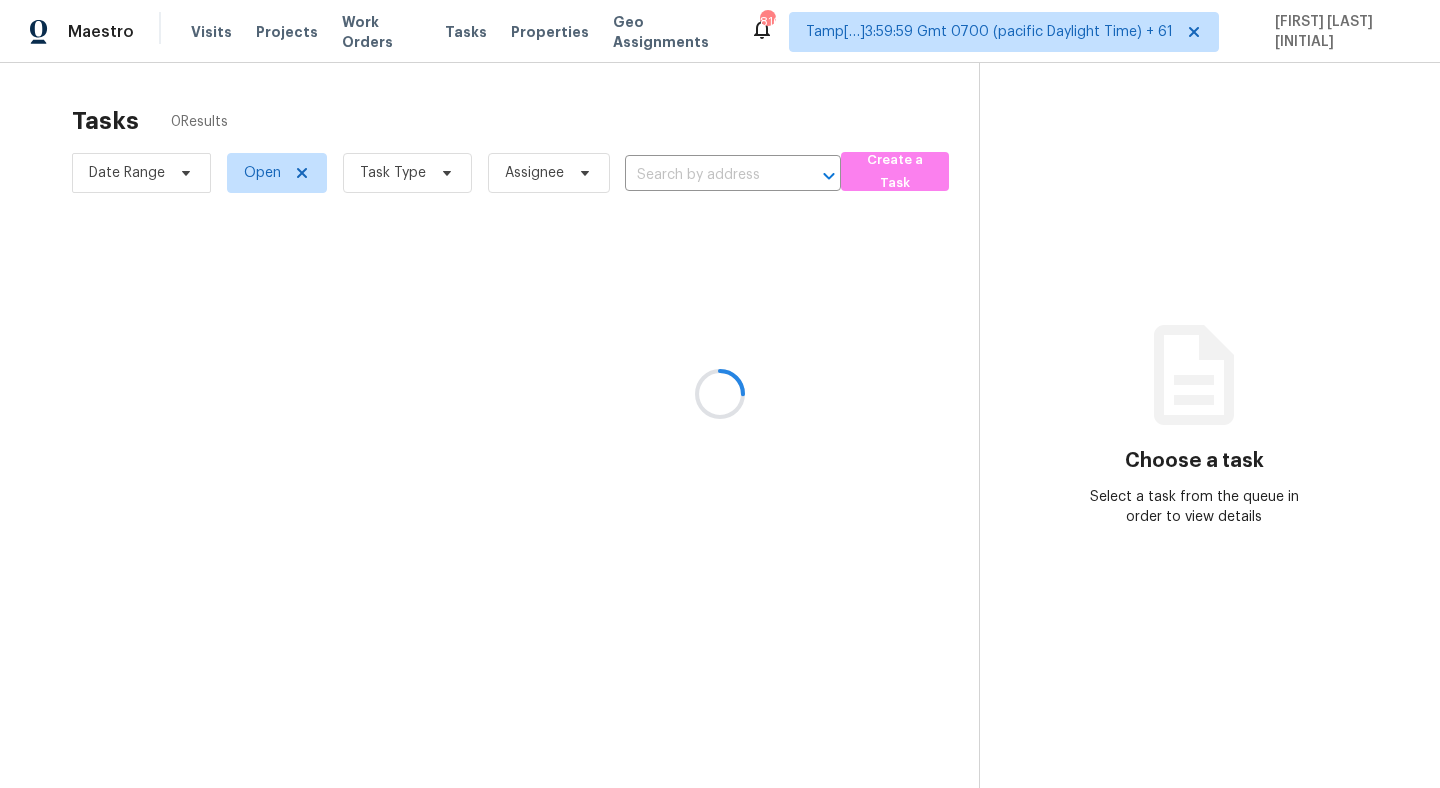 scroll, scrollTop: 0, scrollLeft: 0, axis: both 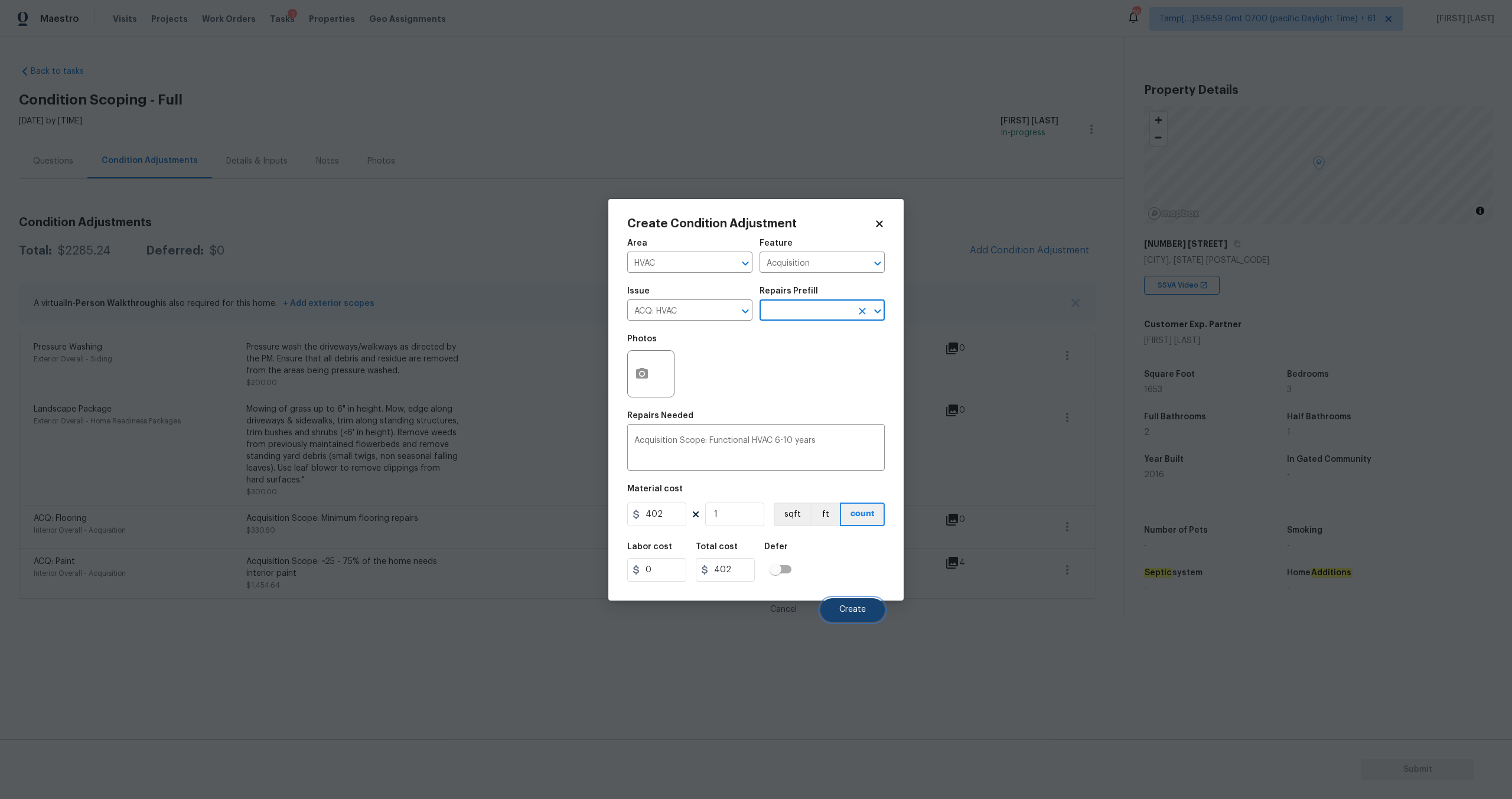 click on "Create" at bounding box center (852, 609) 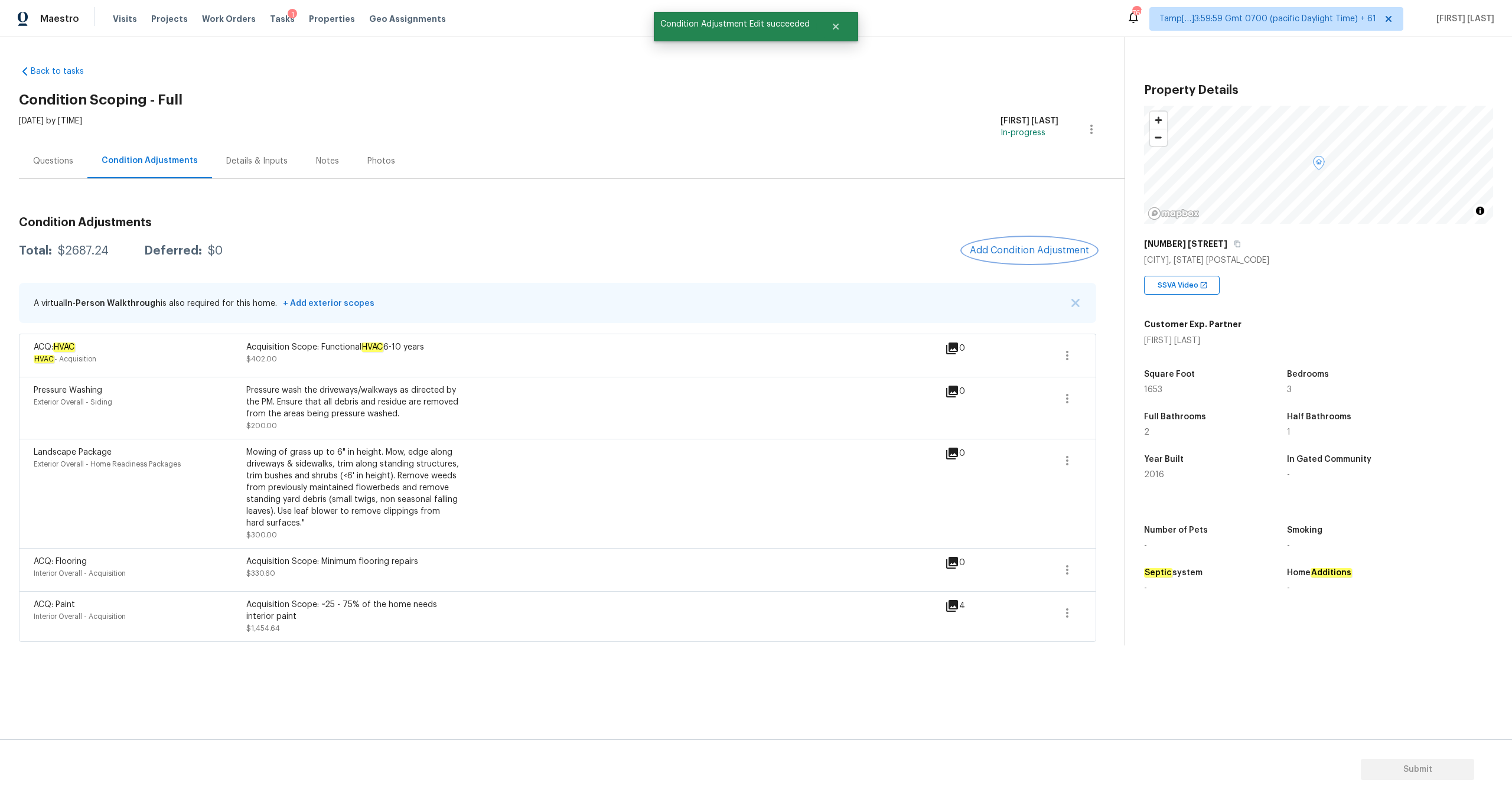 click on "Add Condition Adjustment" at bounding box center [1029, 250] 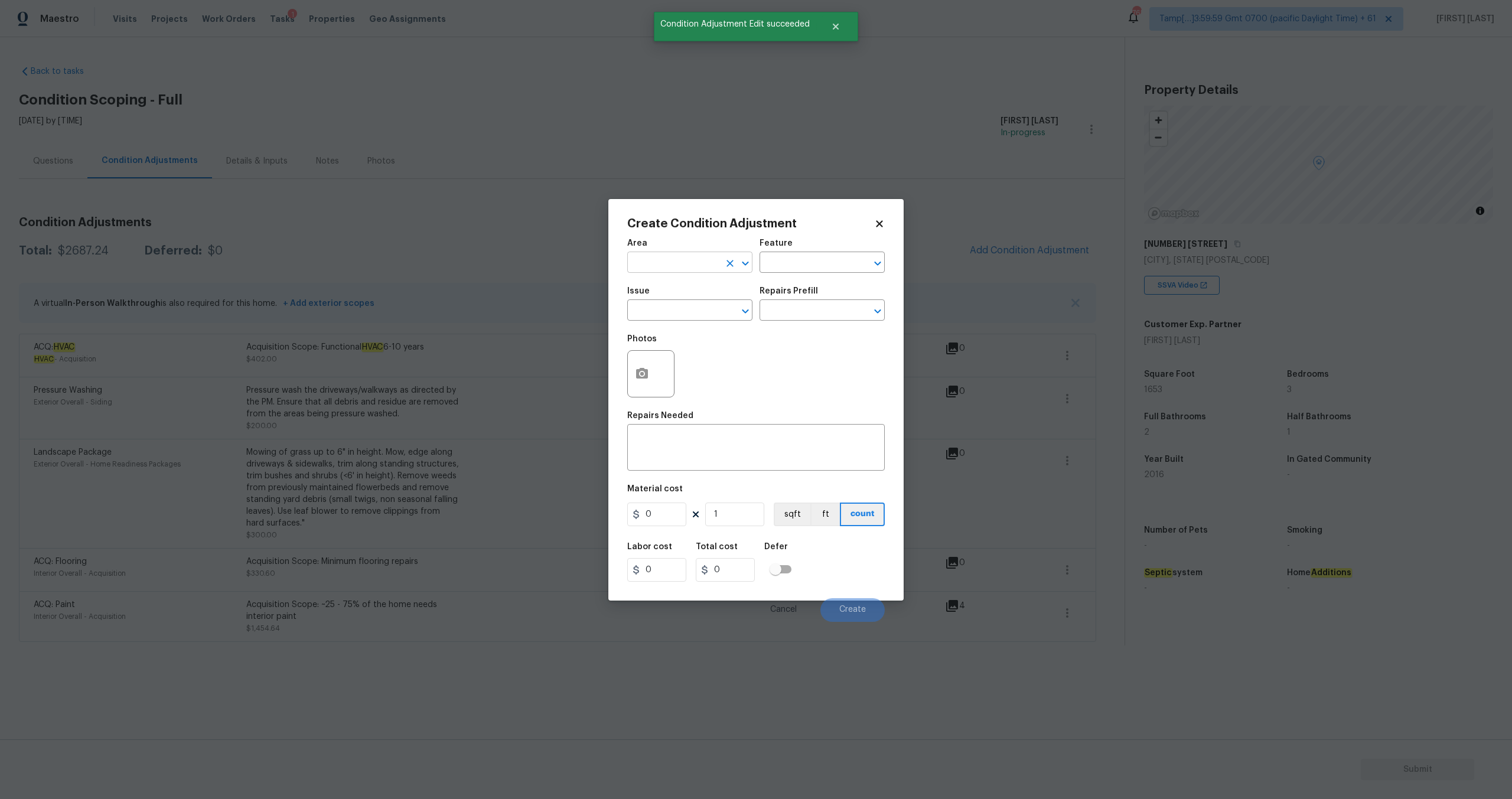 click at bounding box center (673, 263) 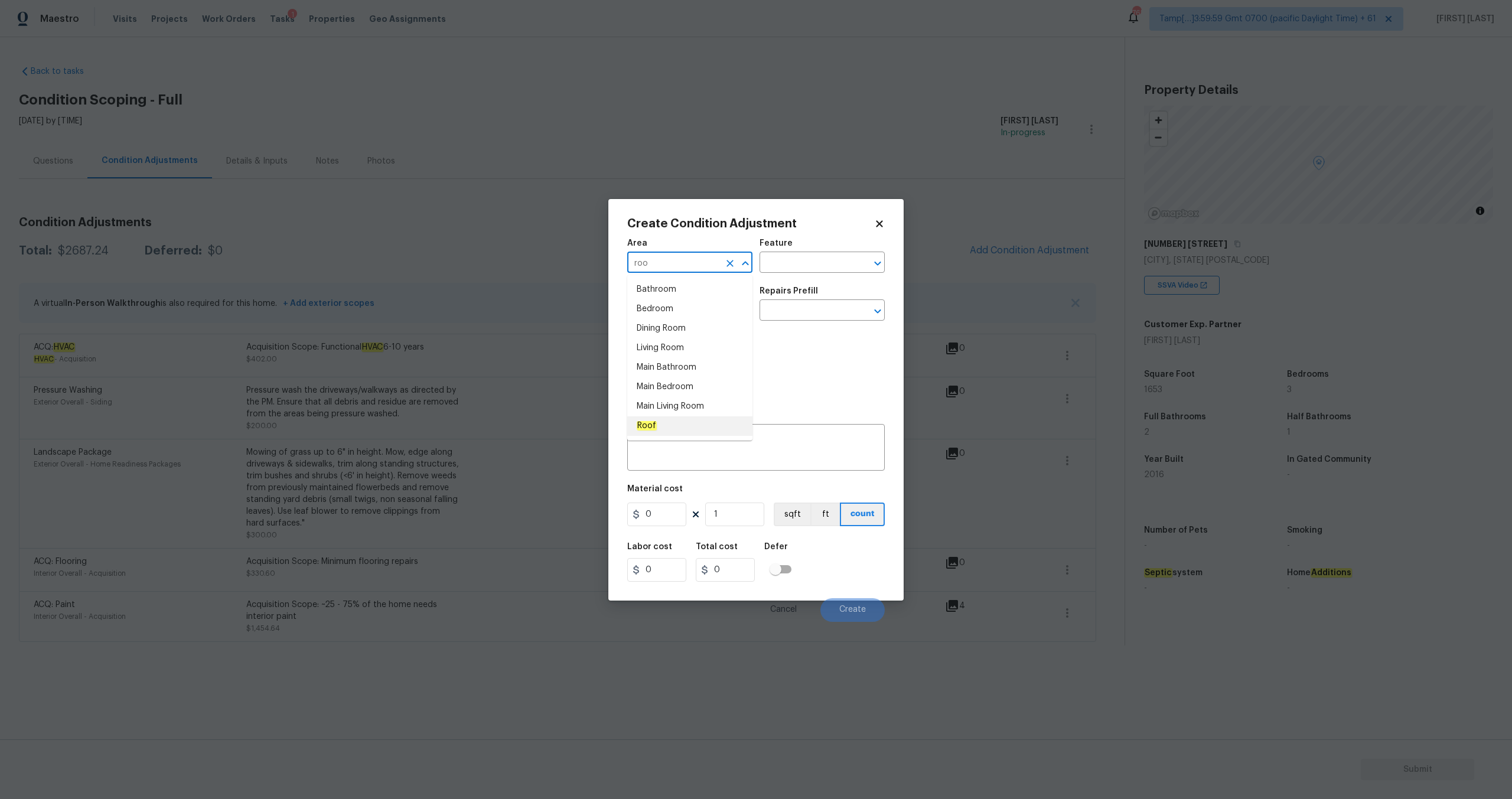 click on "Roof" at bounding box center [690, 426] 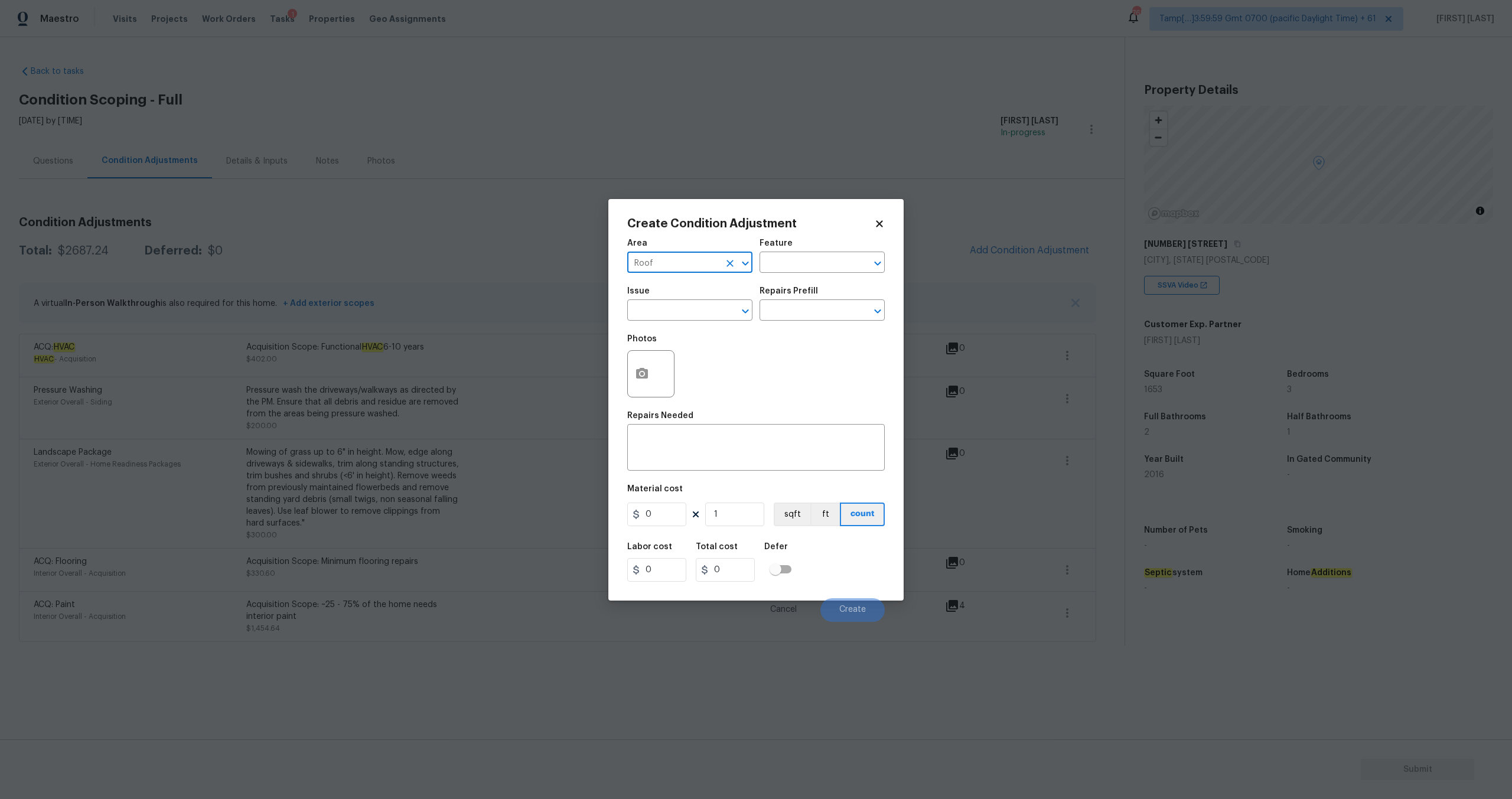 type on "Roof" 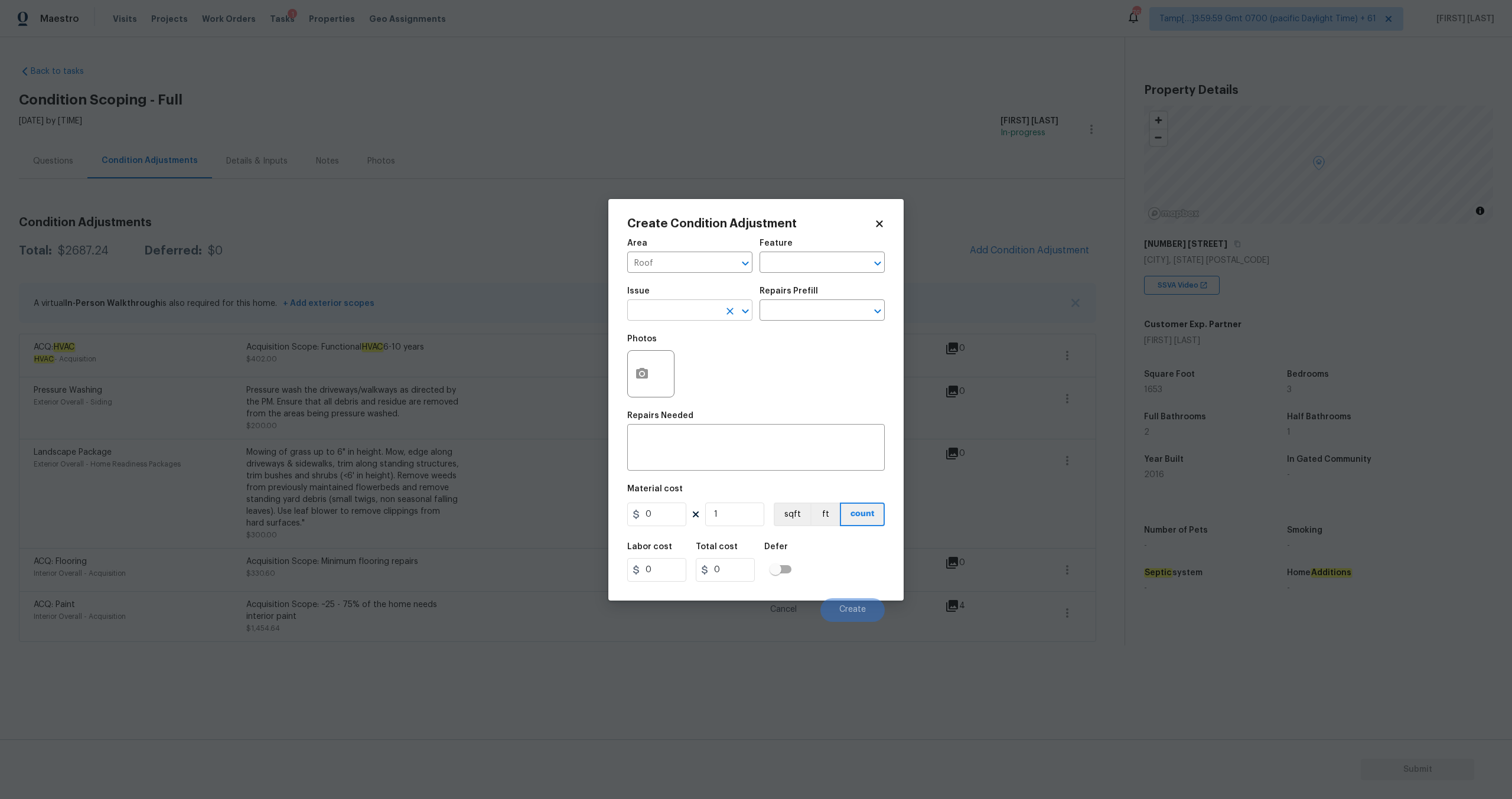 click at bounding box center [673, 311] 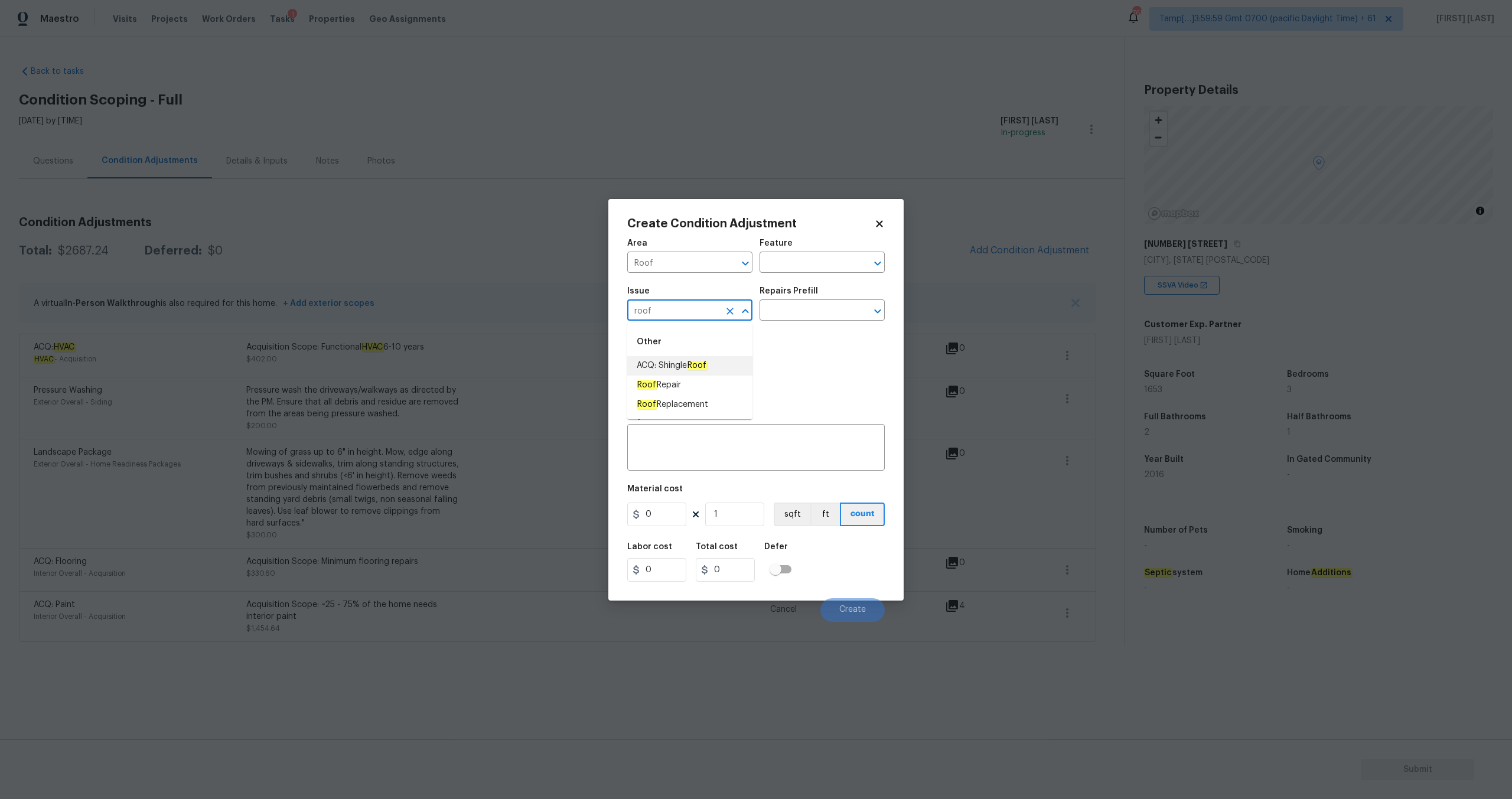 click on "ACQ: Shingle  Roof" at bounding box center (672, 366) 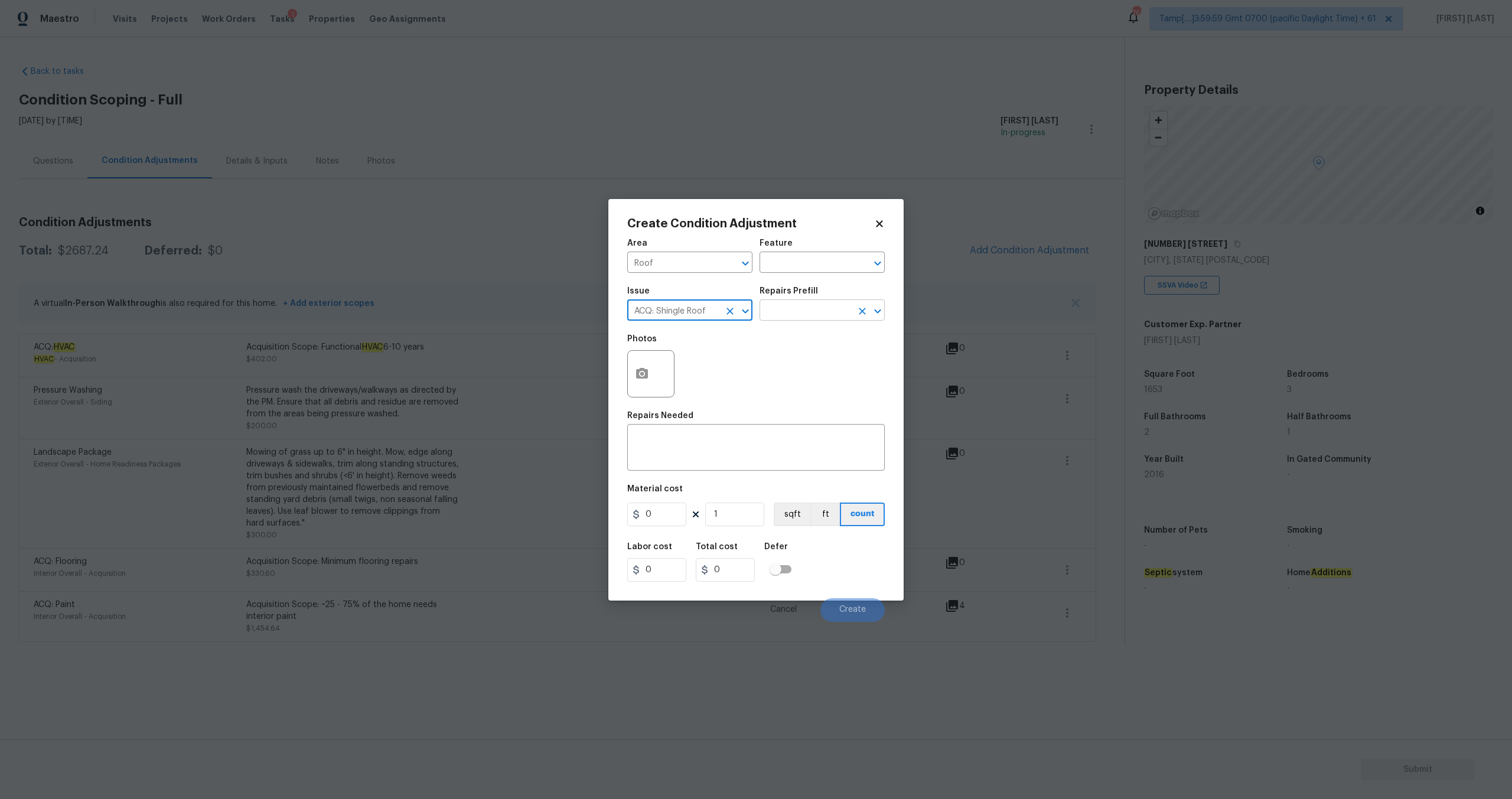 type on "ACQ: Shingle Roof" 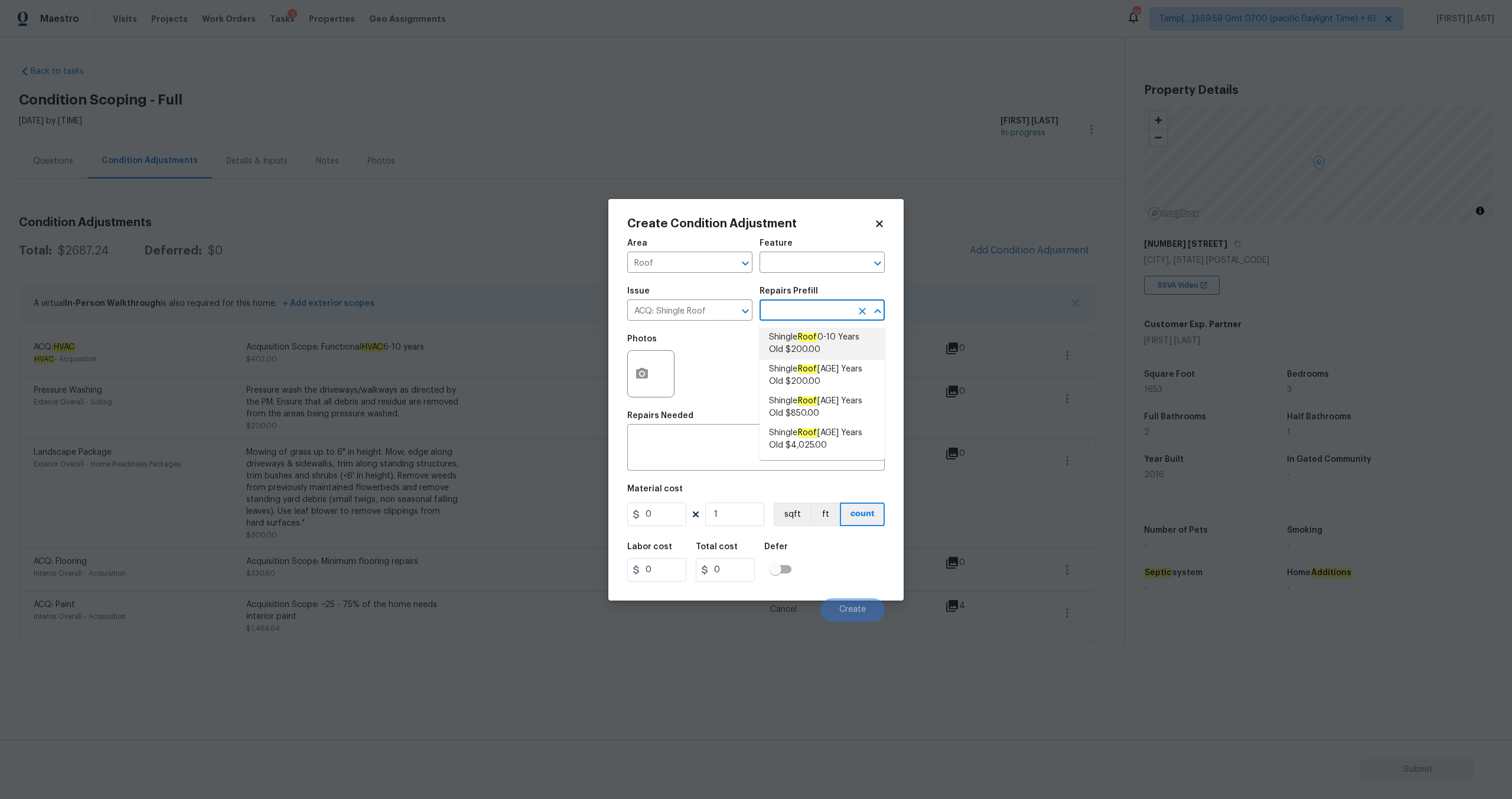 click on "Shingle  Roof  0-10 Years Old $200.00" at bounding box center (822, 344) 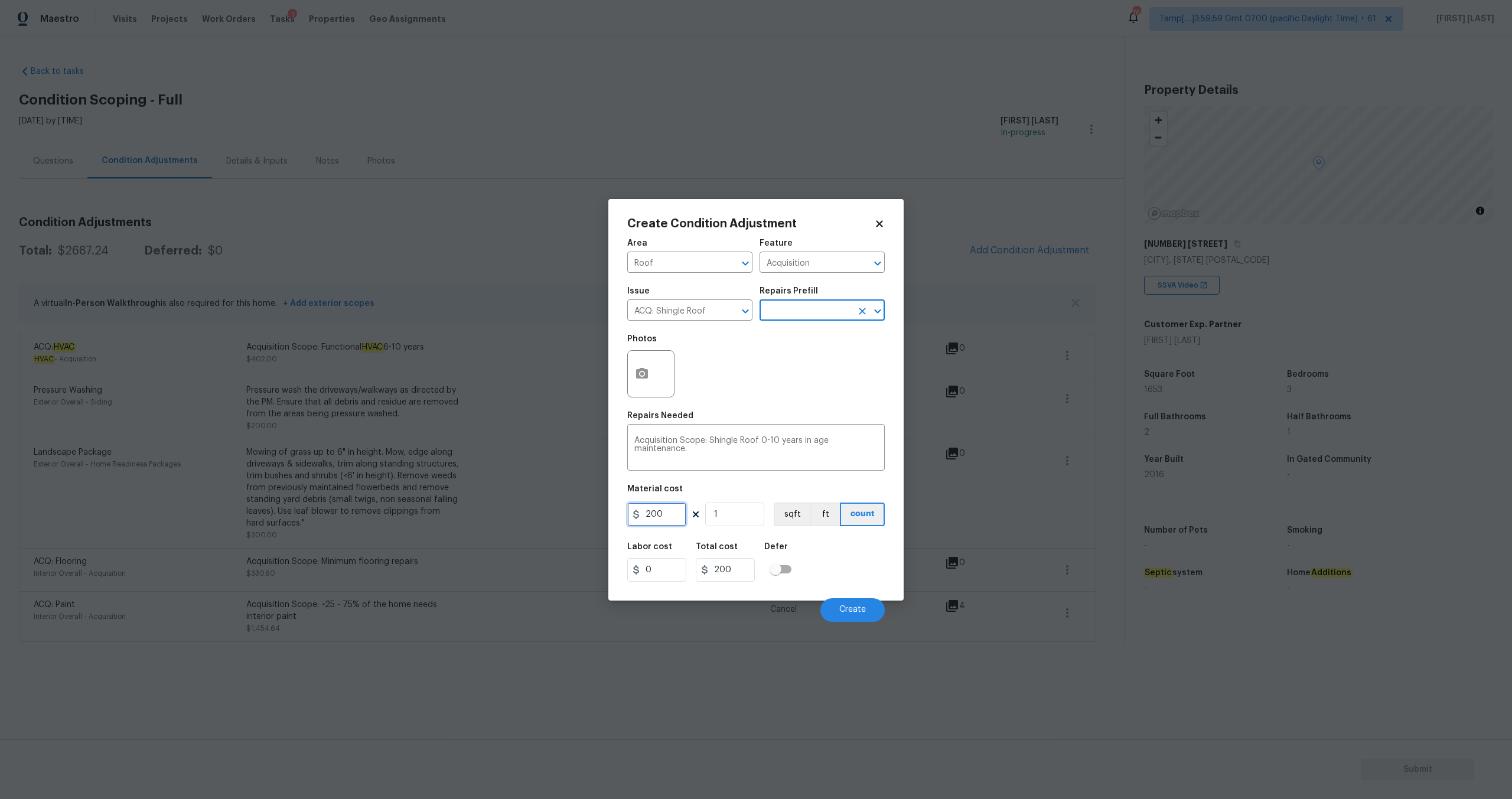 click on "200" at bounding box center (657, 514) 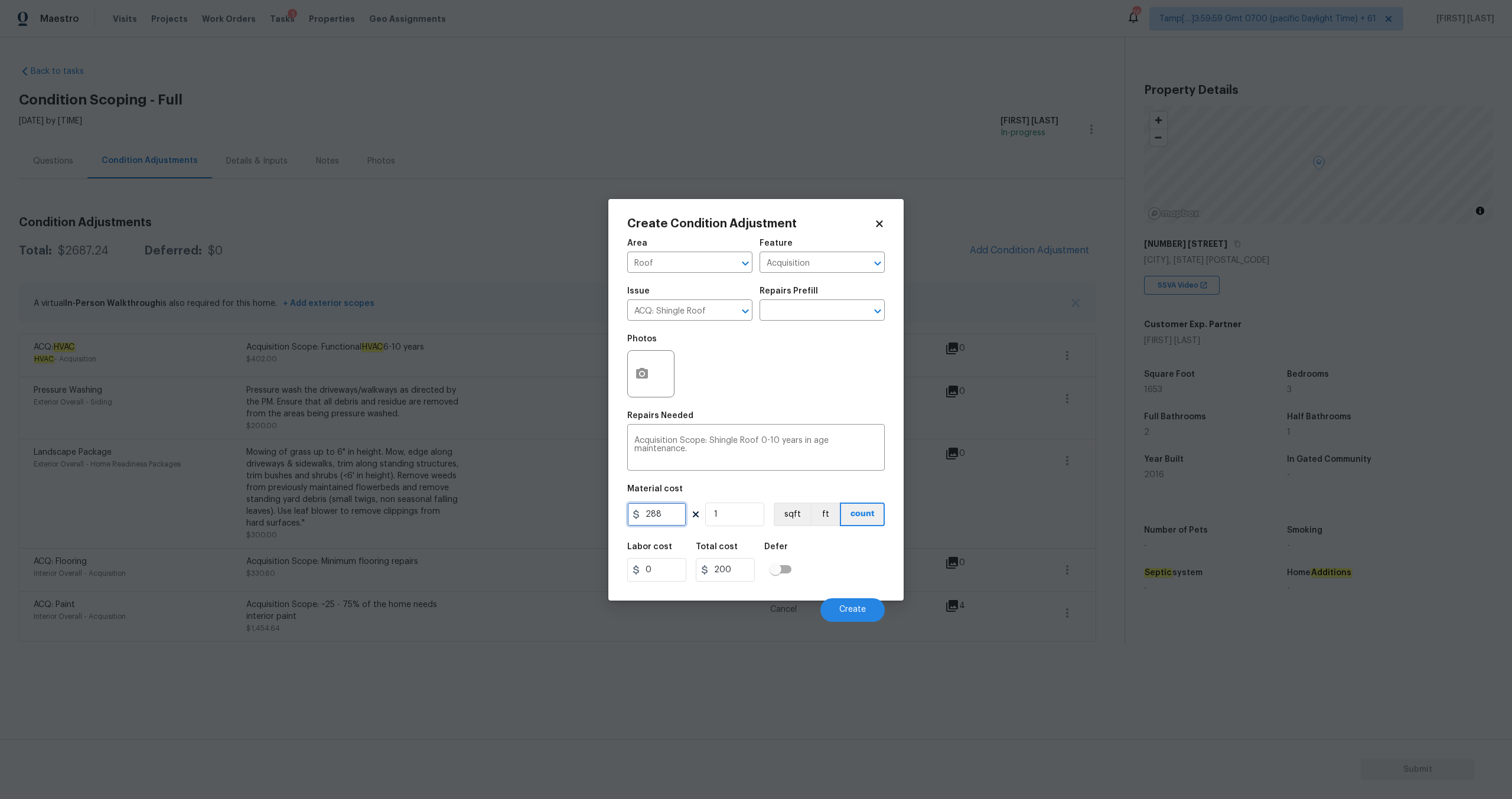 type on "288" 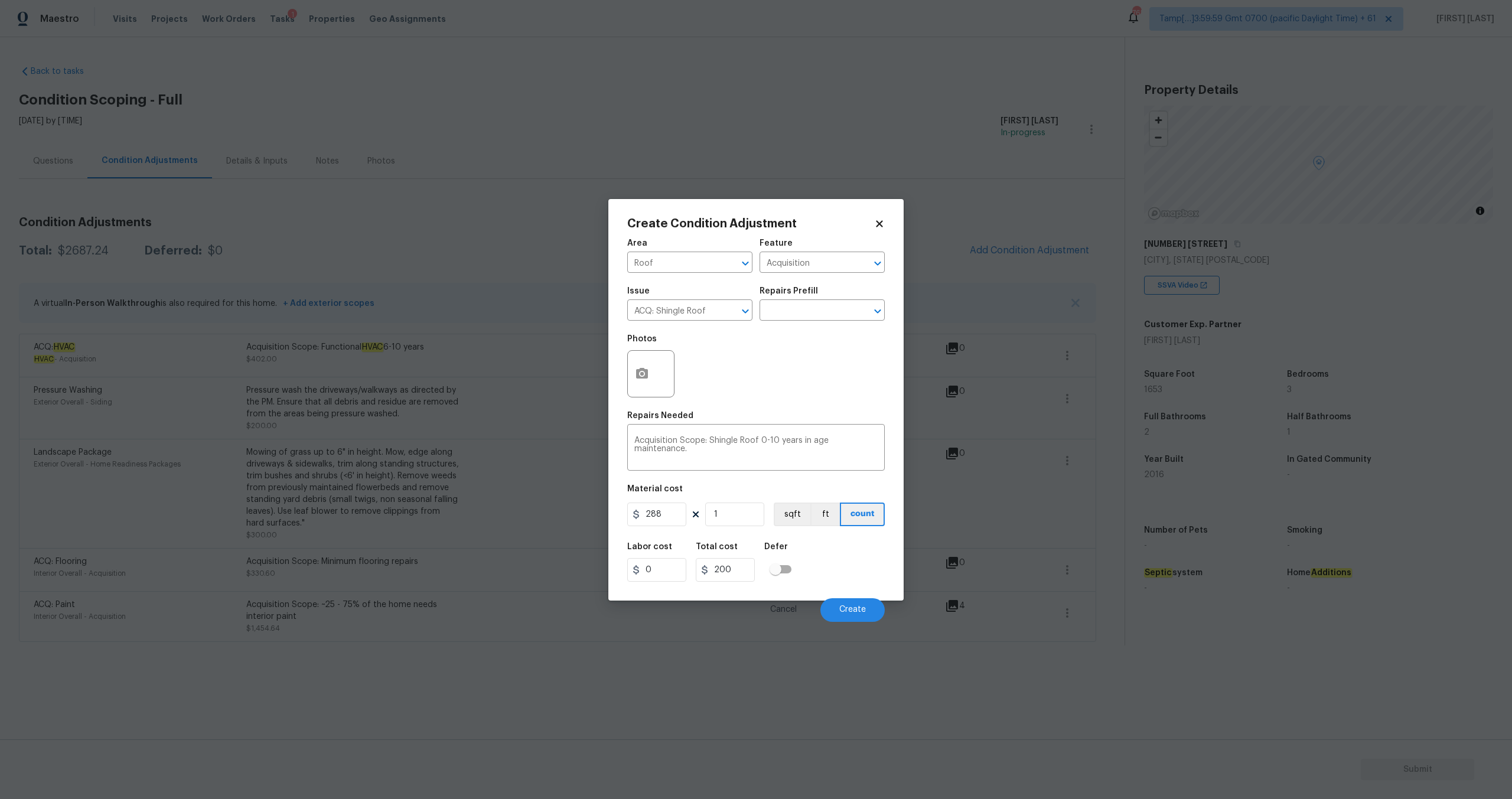 type on "288" 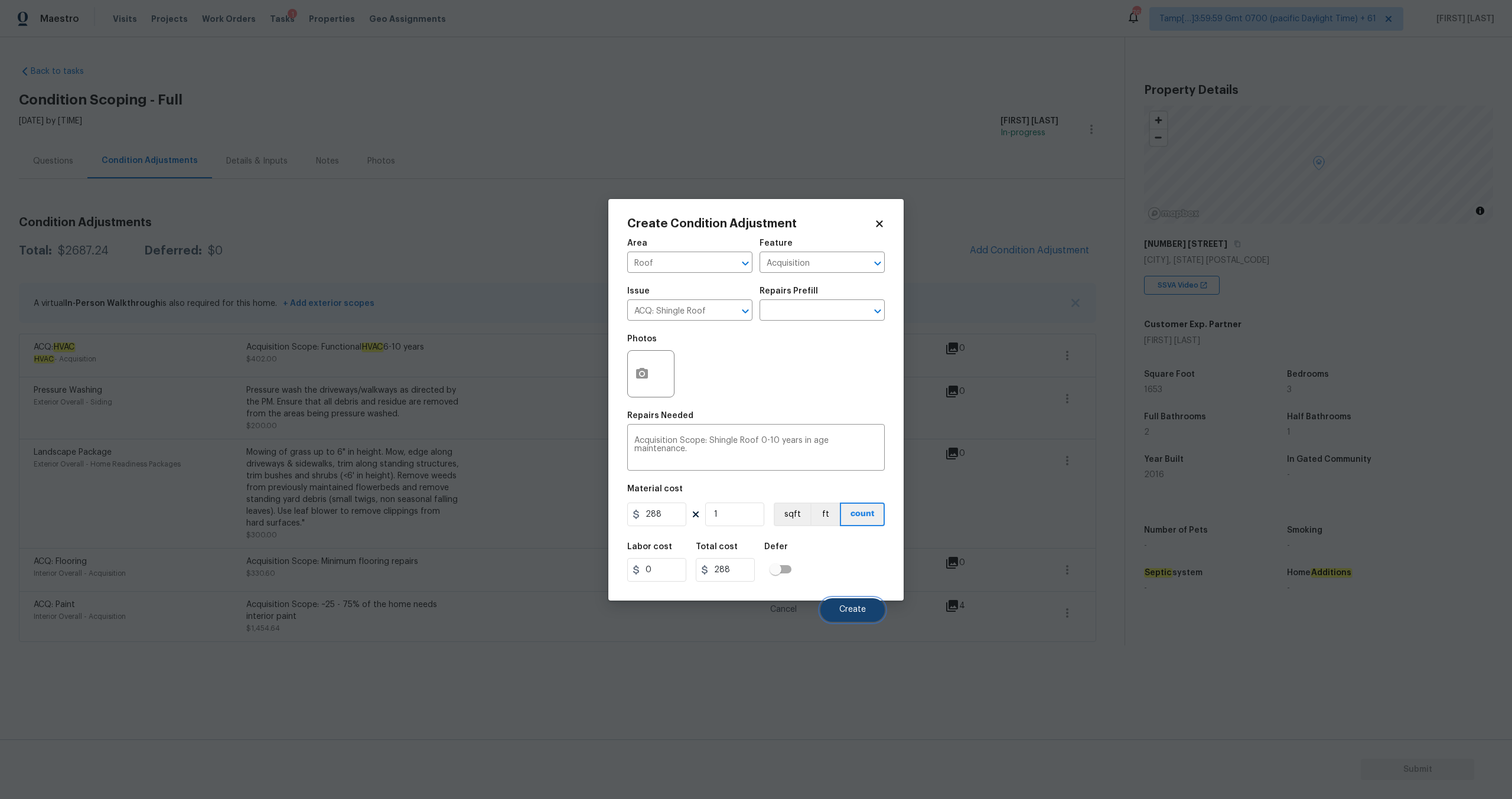 click on "Create" at bounding box center [852, 609] 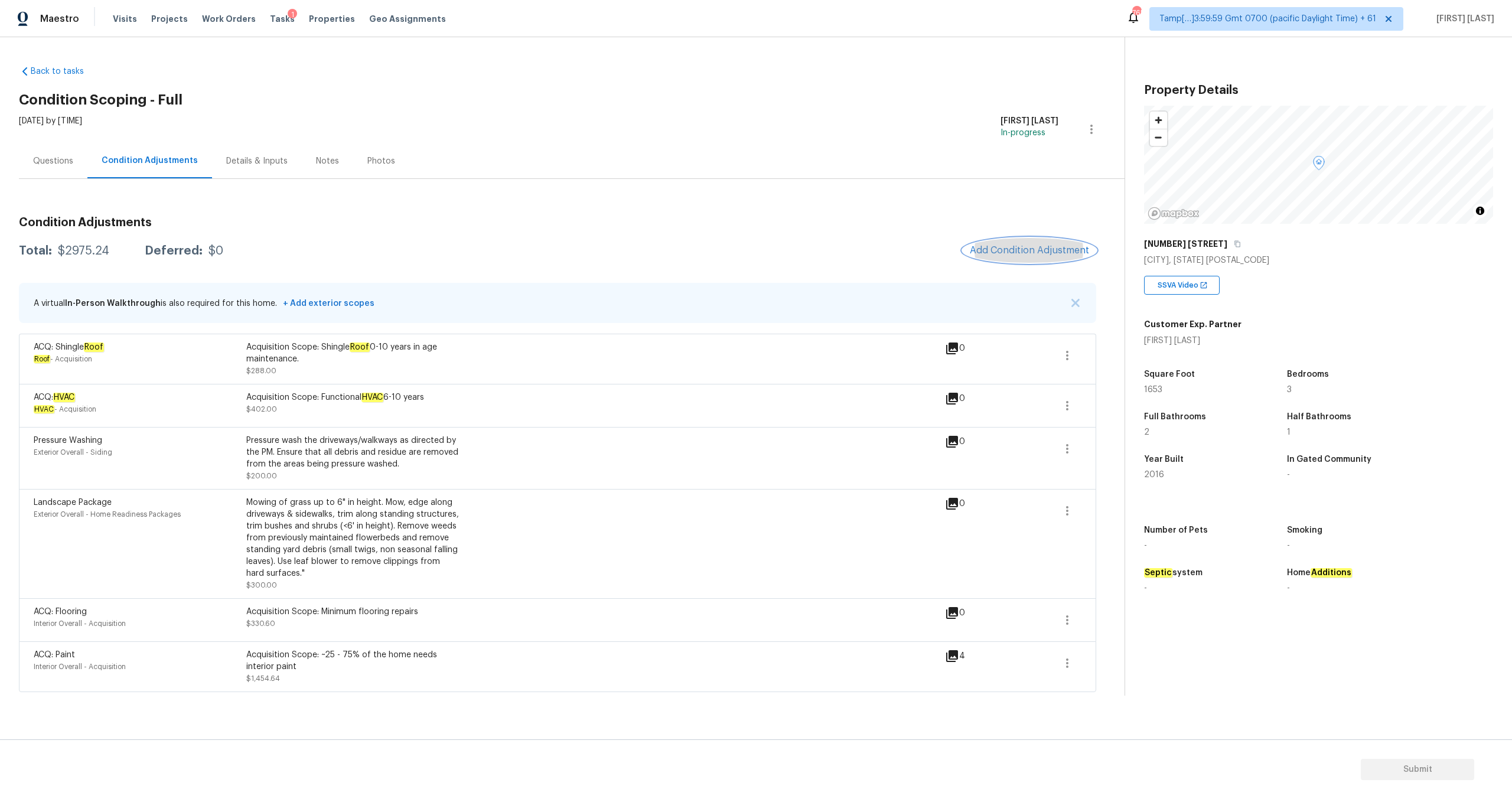 click on "Add Condition Adjustment" at bounding box center (1029, 250) 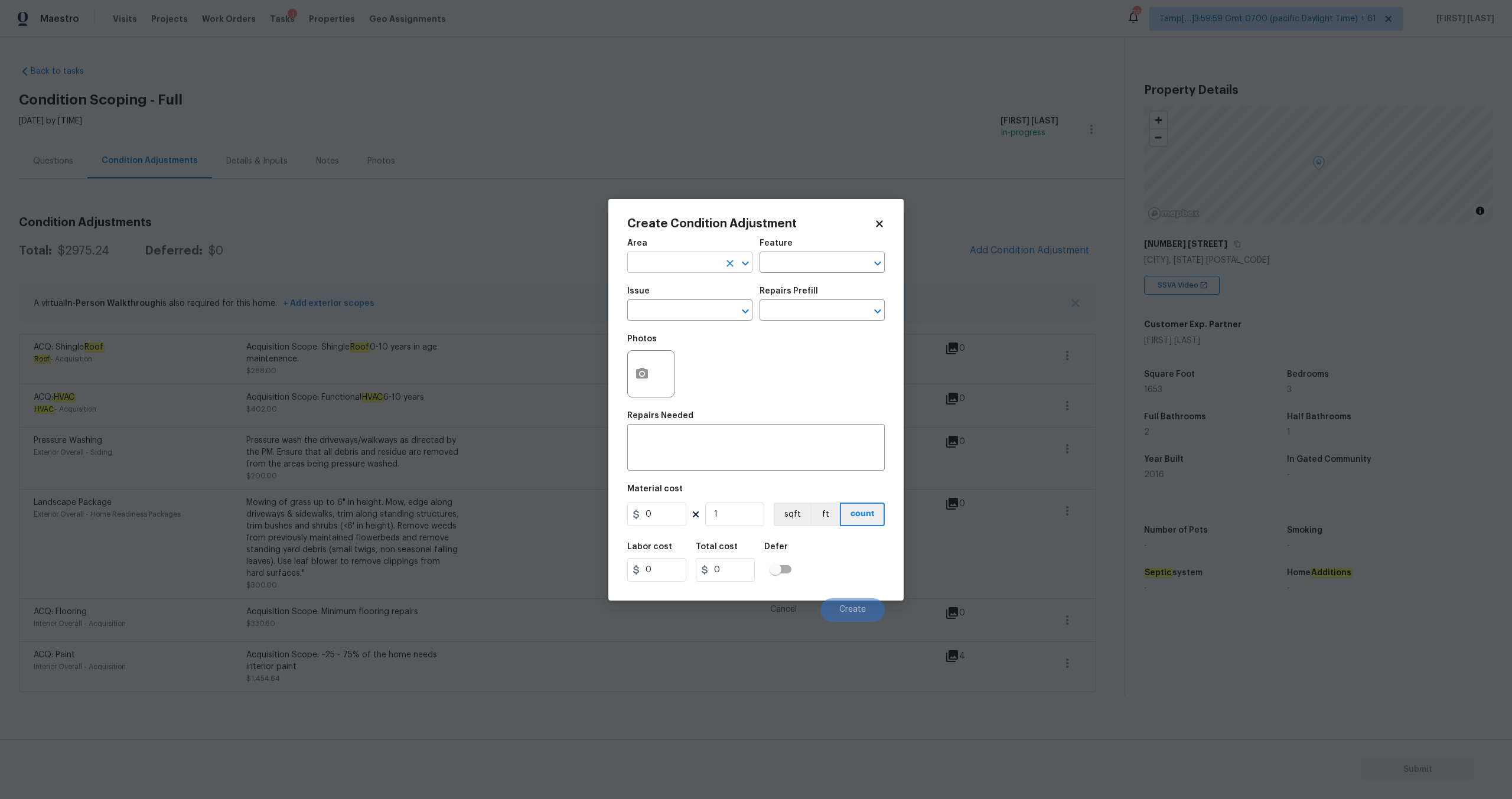 click at bounding box center [673, 263] 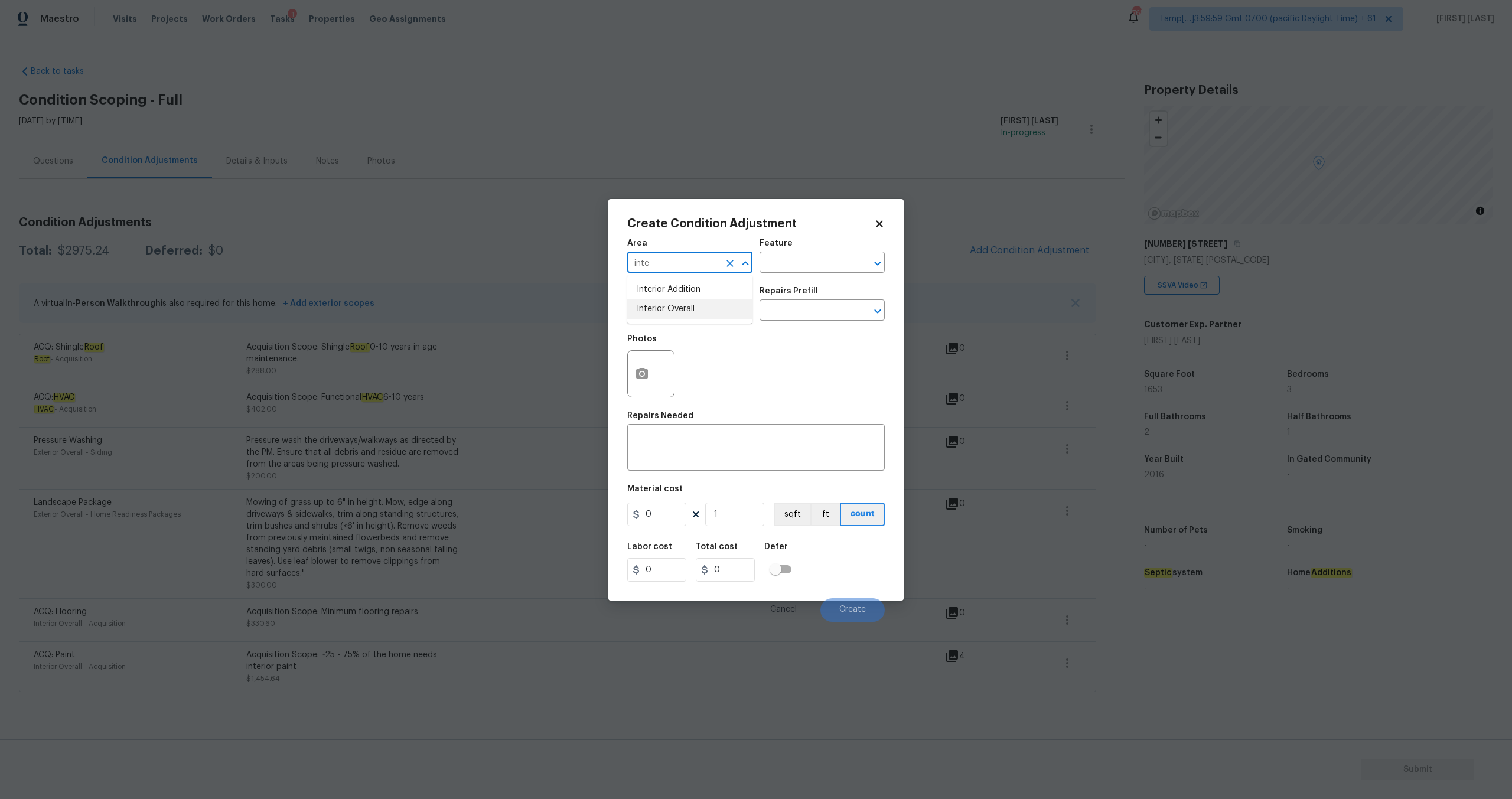 click on "Interior Overall" at bounding box center [690, 309] 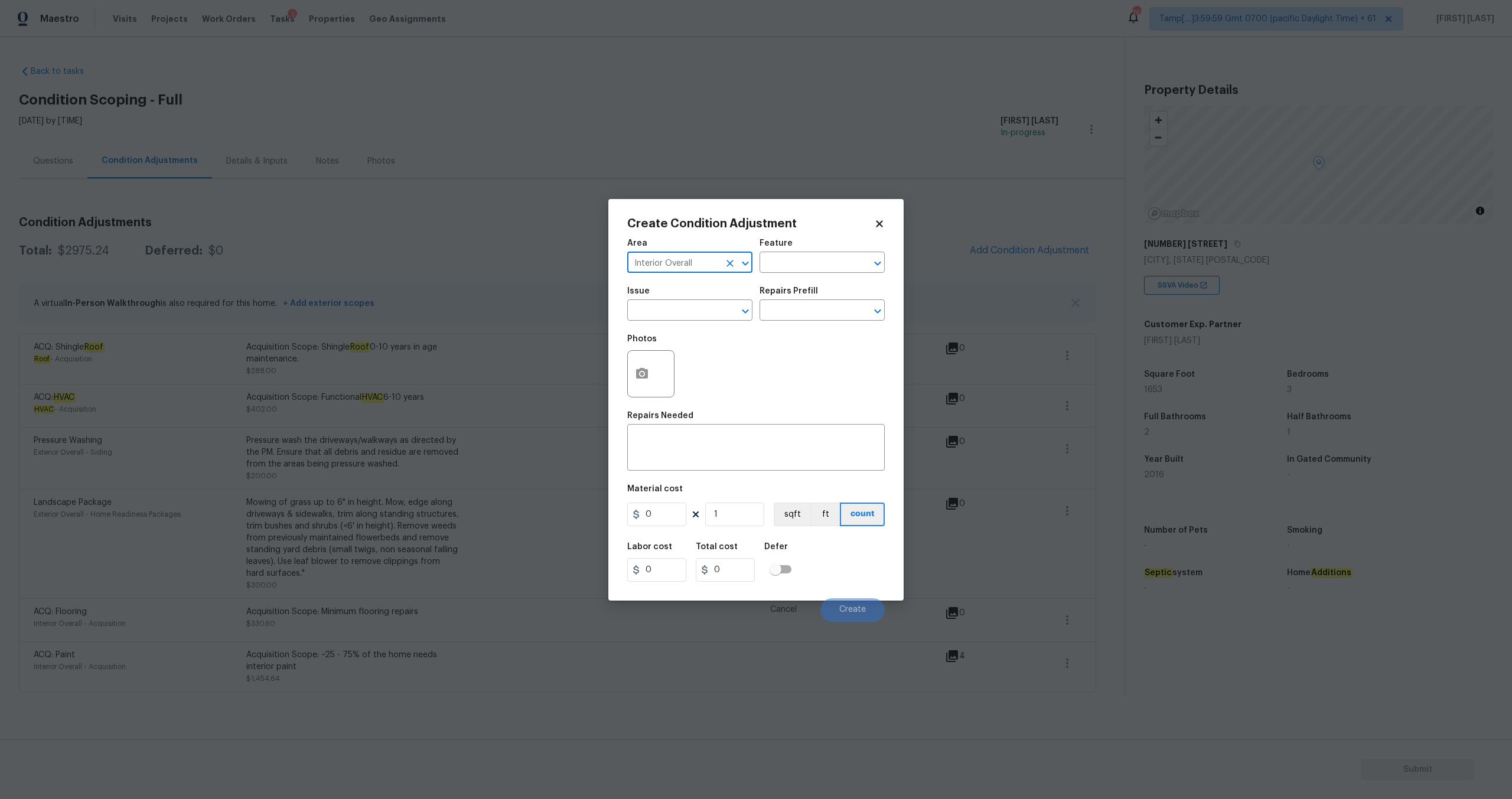 type on "Interior Overall" 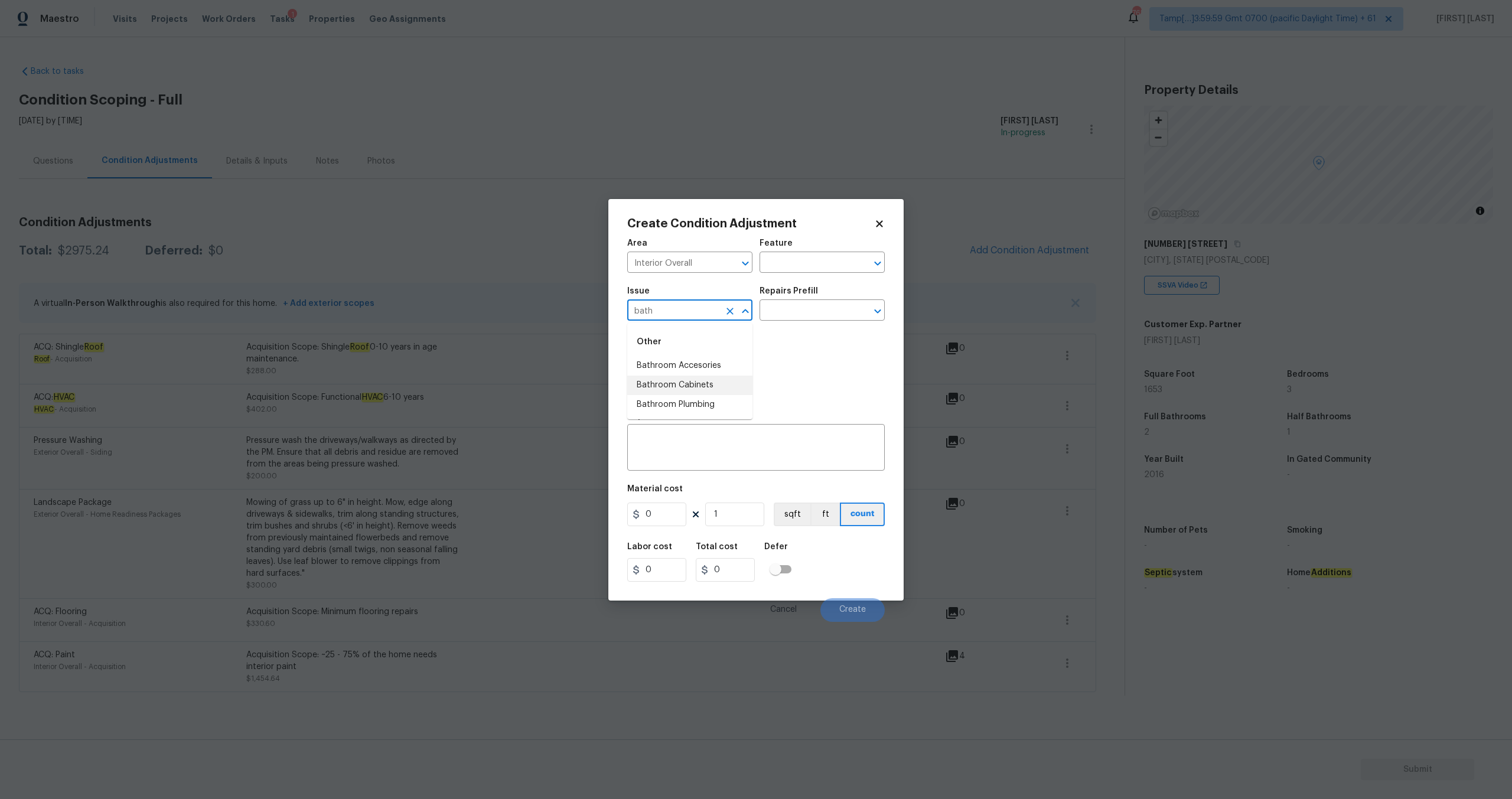 click on "Bathroom Plumbing" at bounding box center [690, 405] 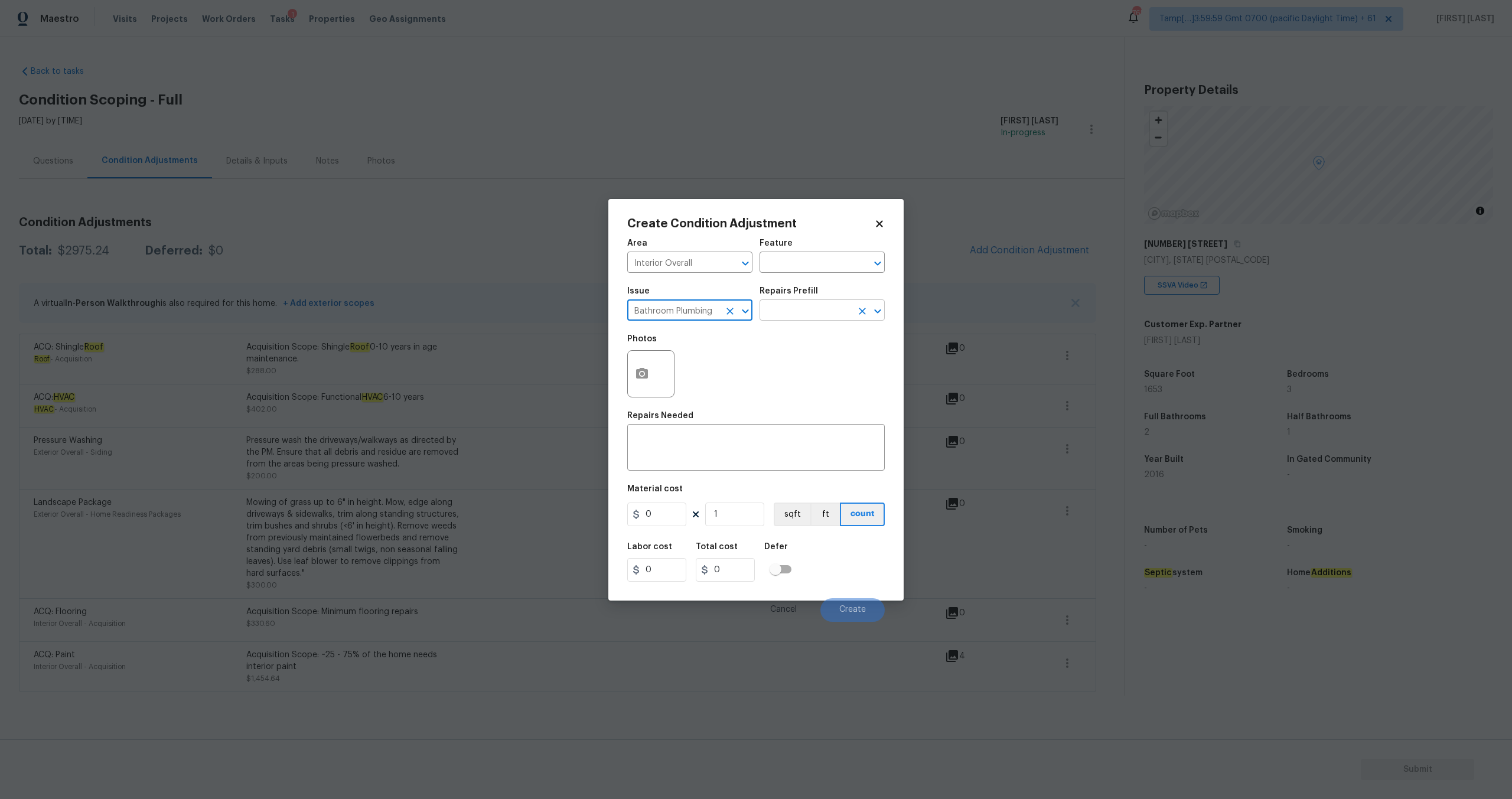 type on "Bathroom Plumbing" 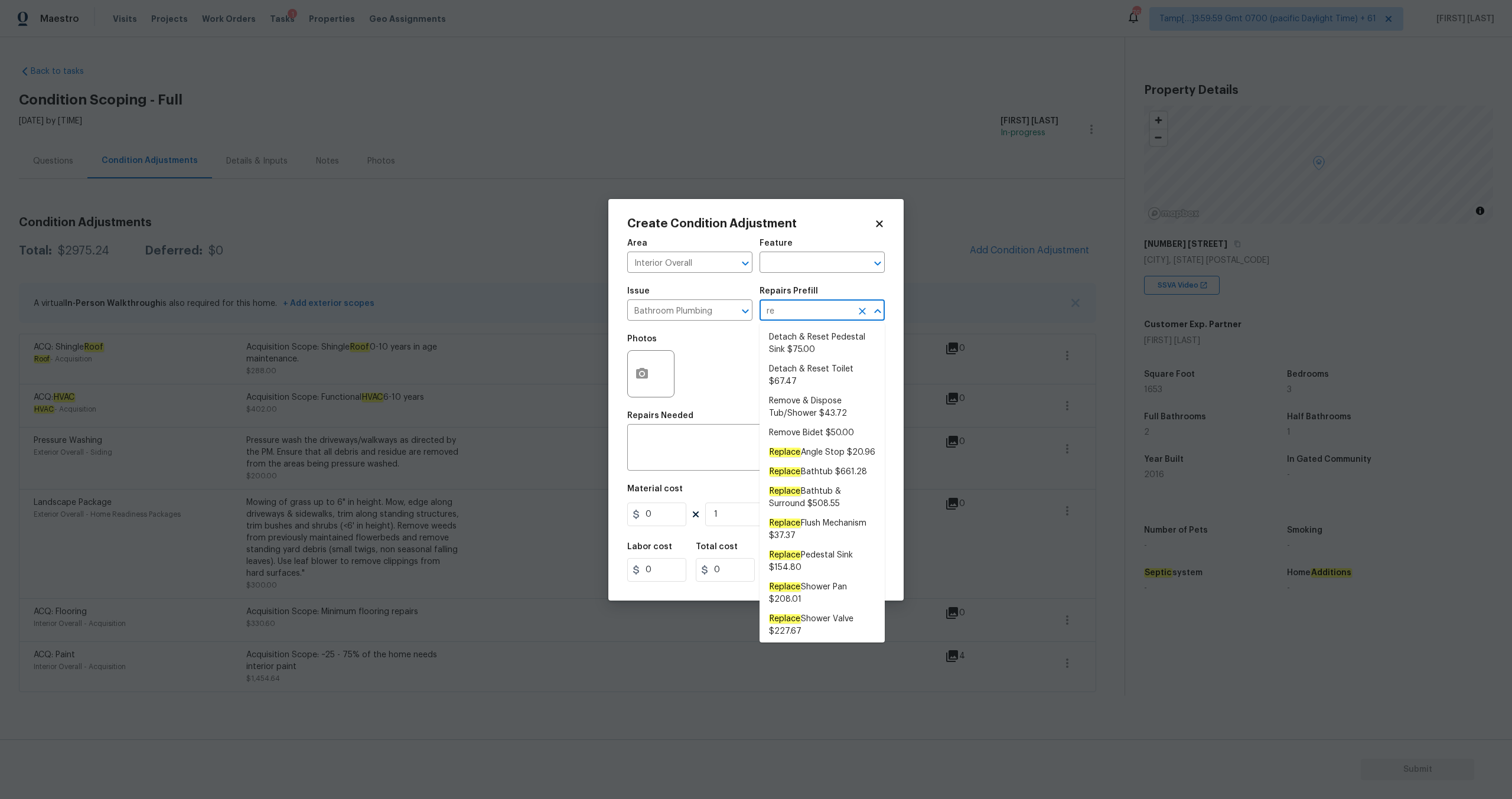 type on "r" 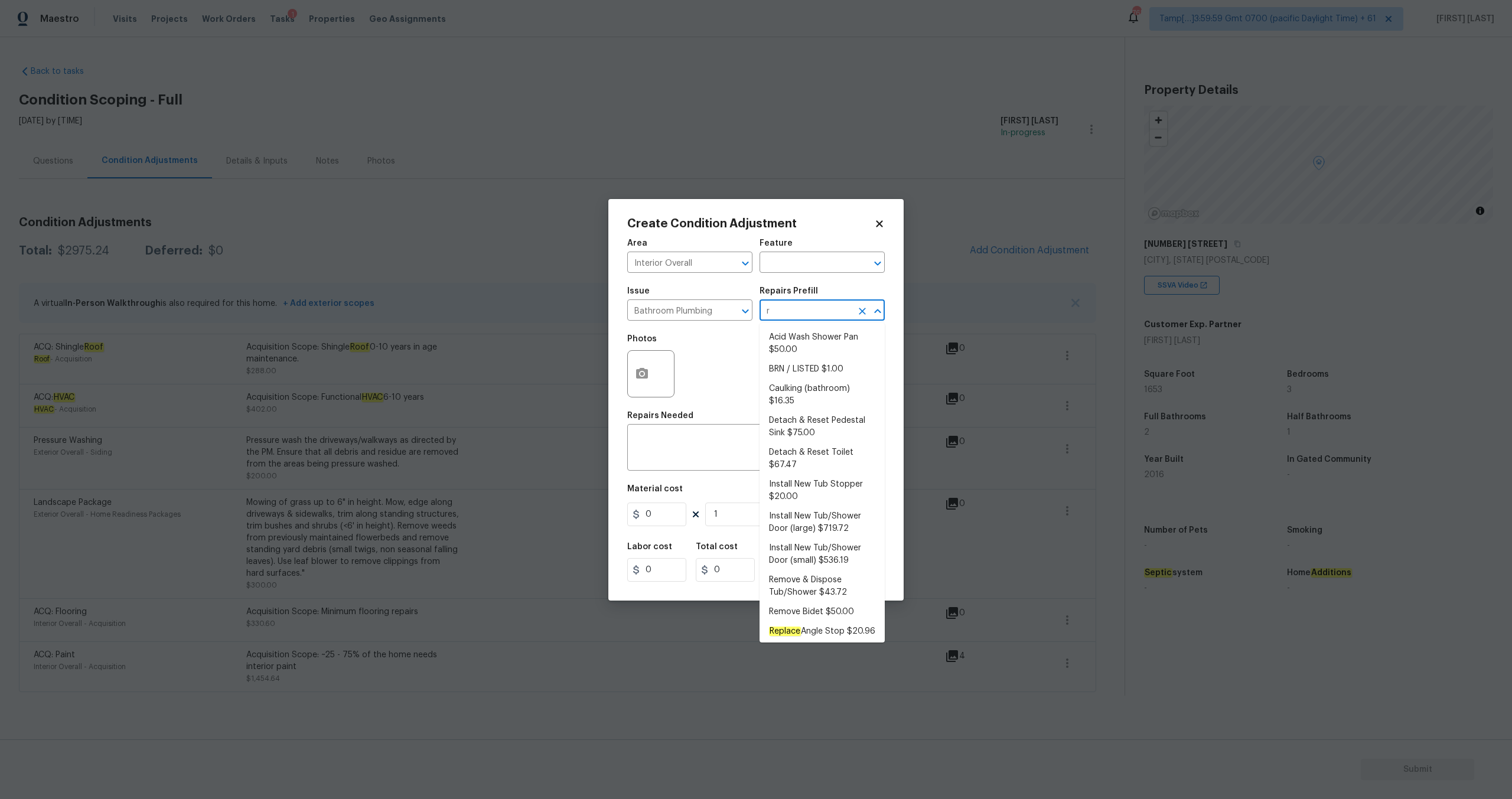 type 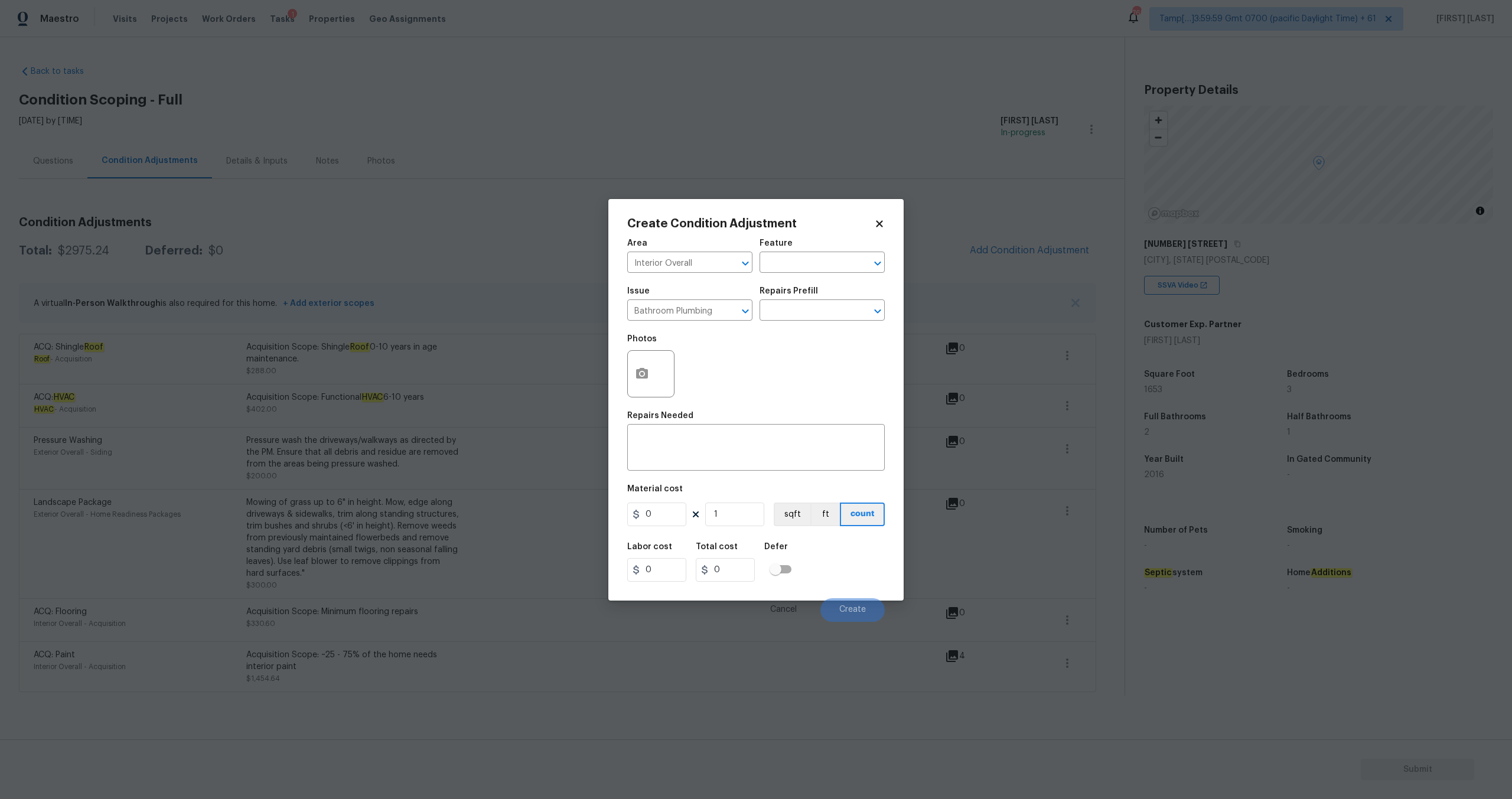 click on "Repairs Needed" at bounding box center [756, 419] 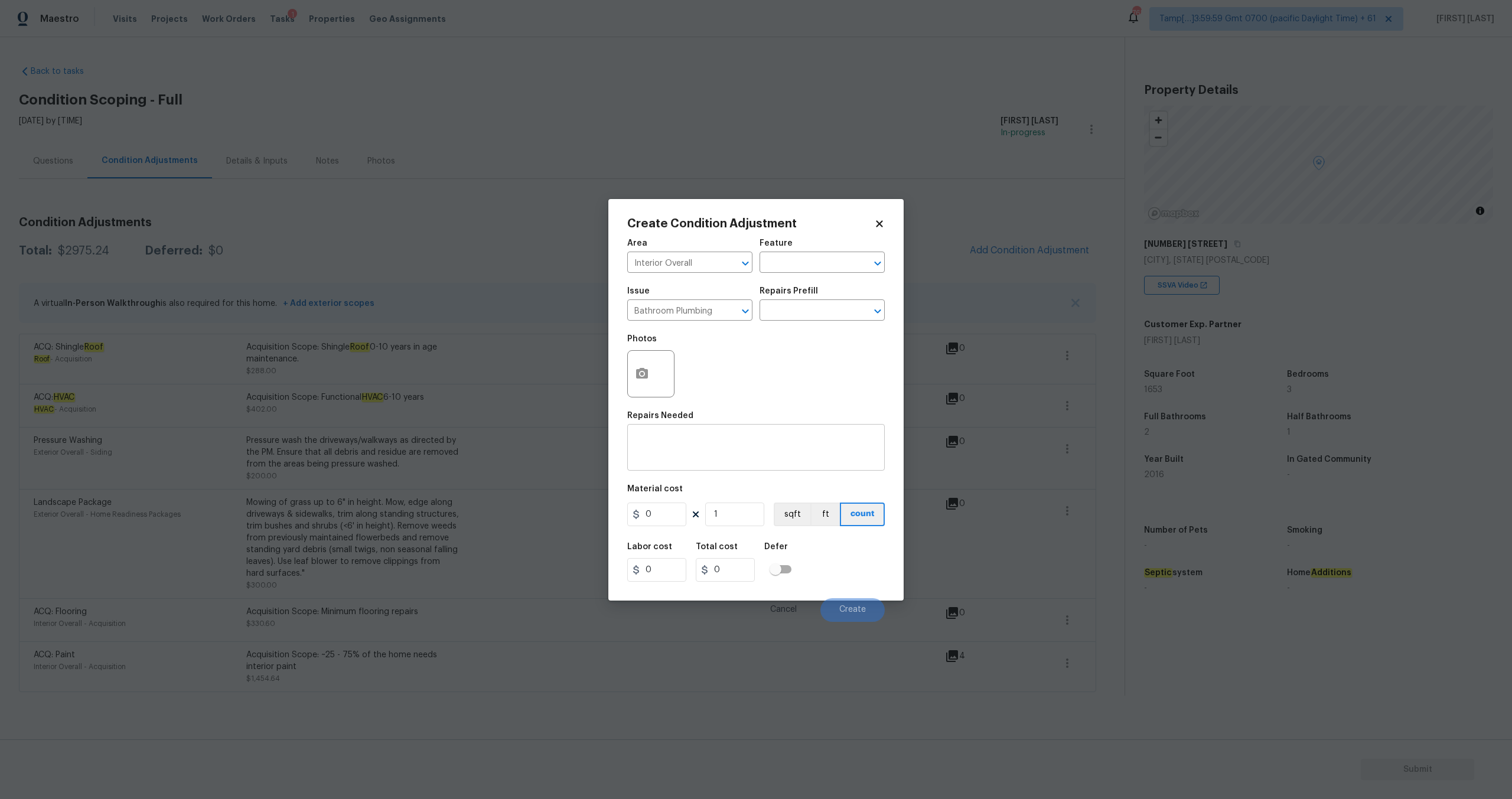 click on "x ​" at bounding box center [756, 449] 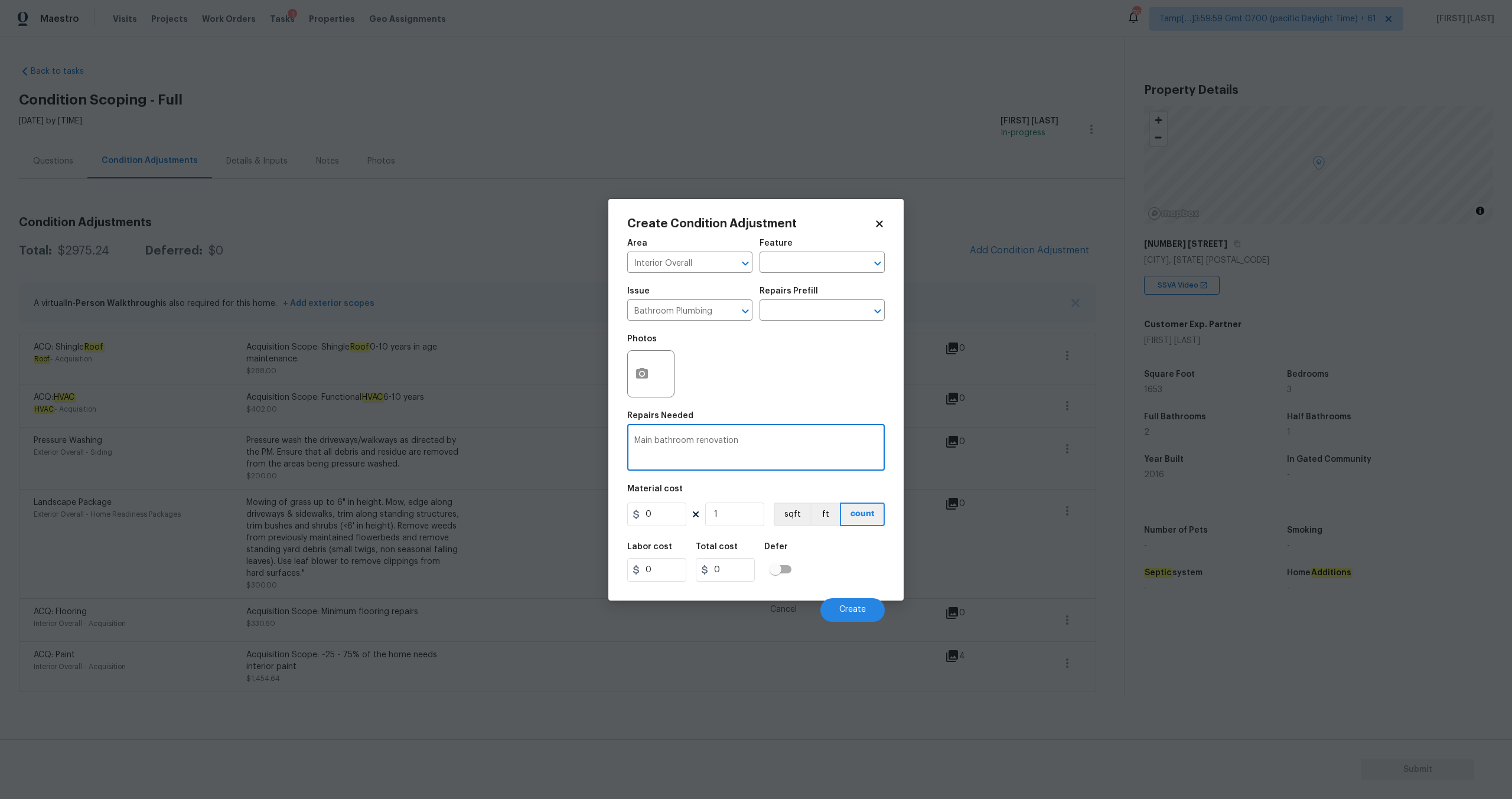 type on "Main bathroom renovation" 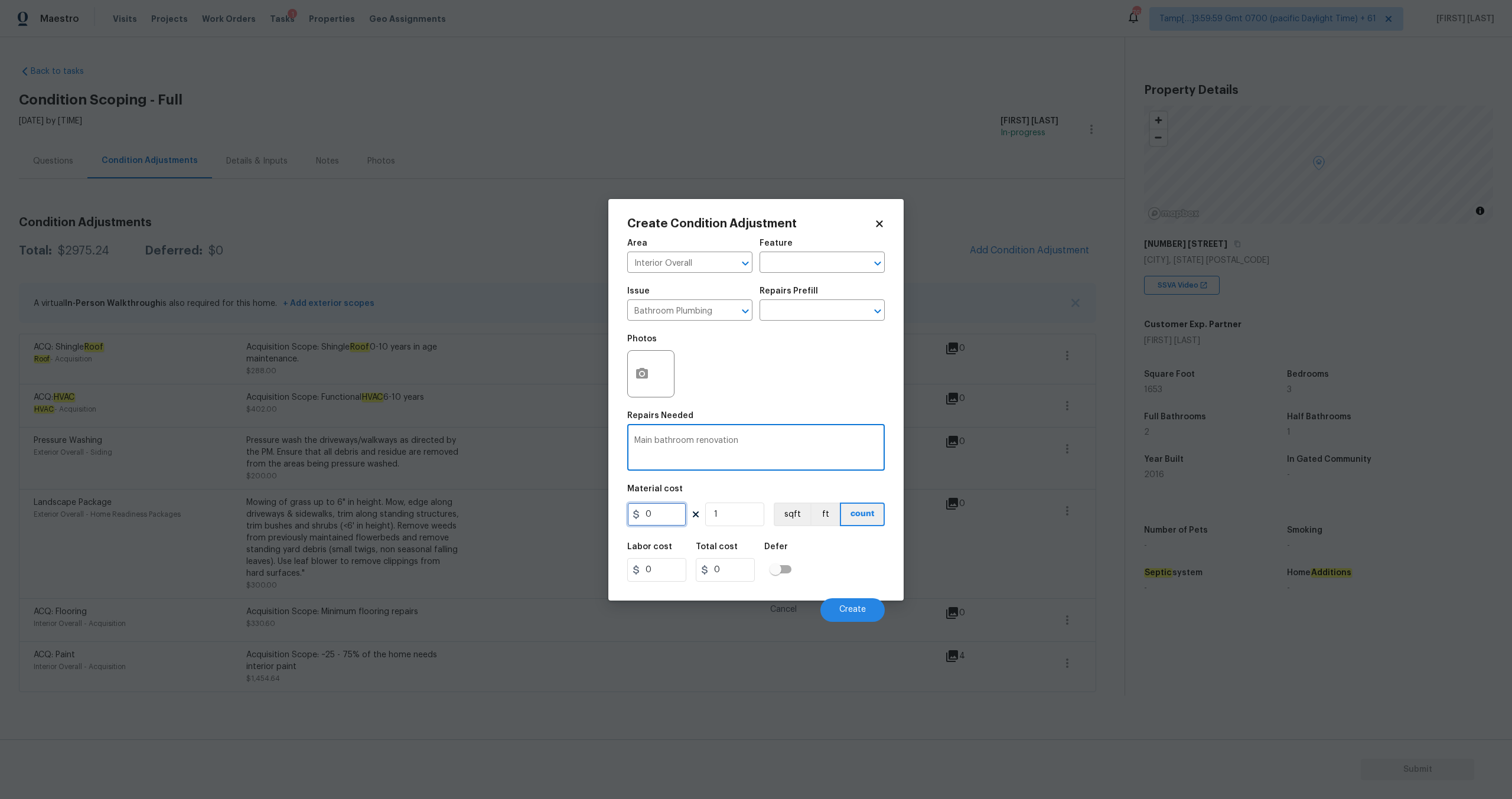 click on "0" at bounding box center (657, 514) 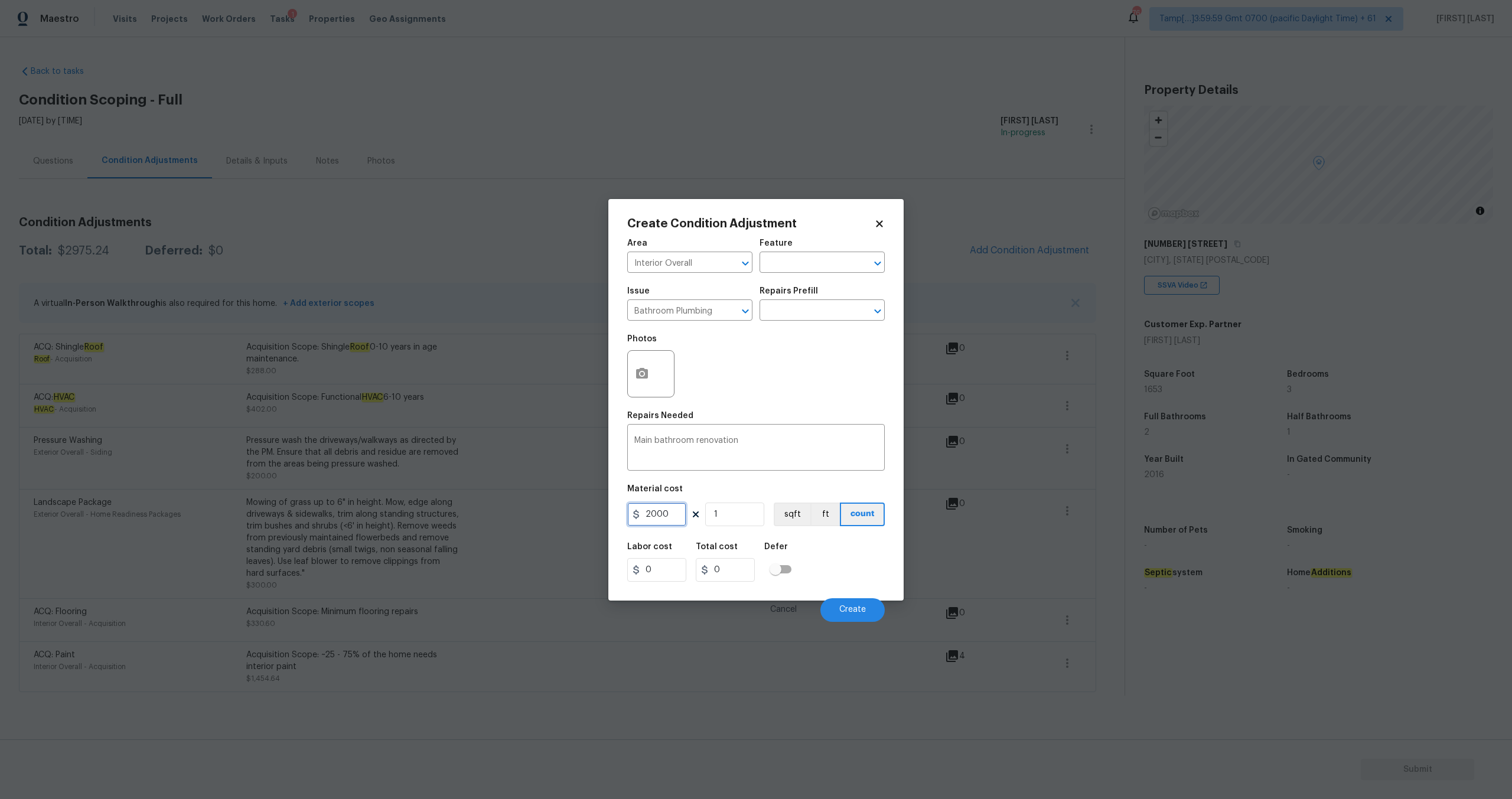 type on "2000" 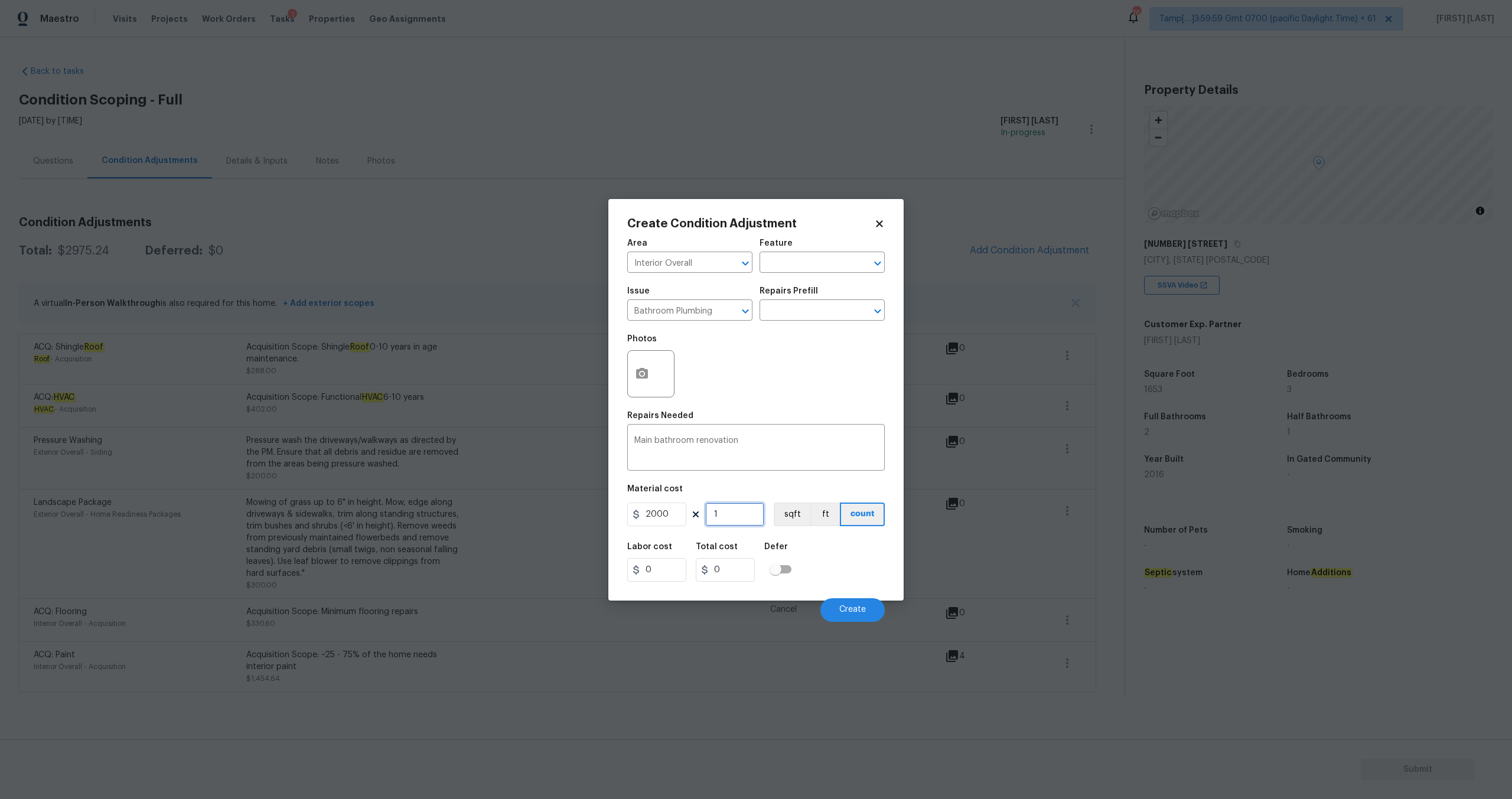 type on "2000" 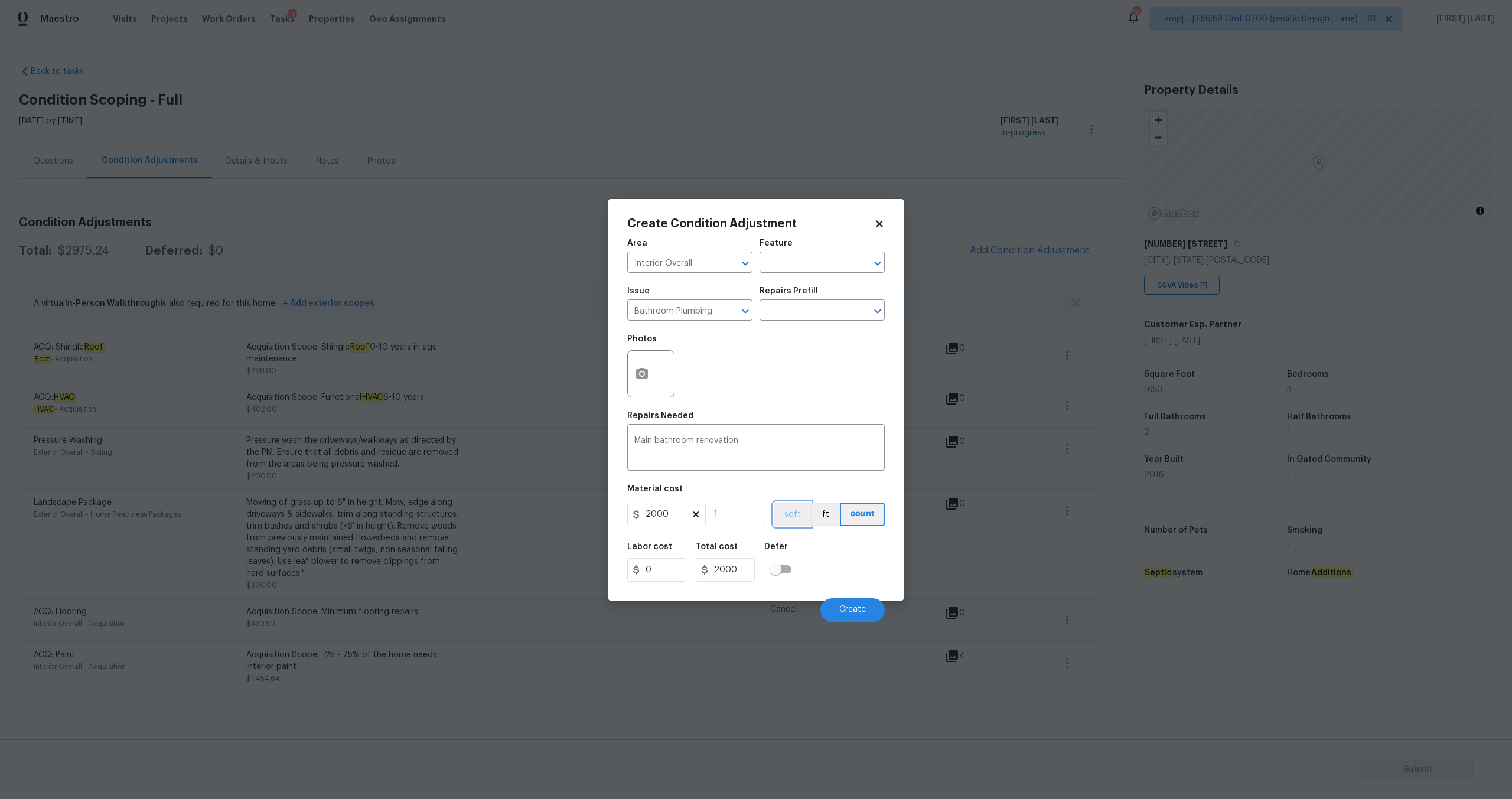 type 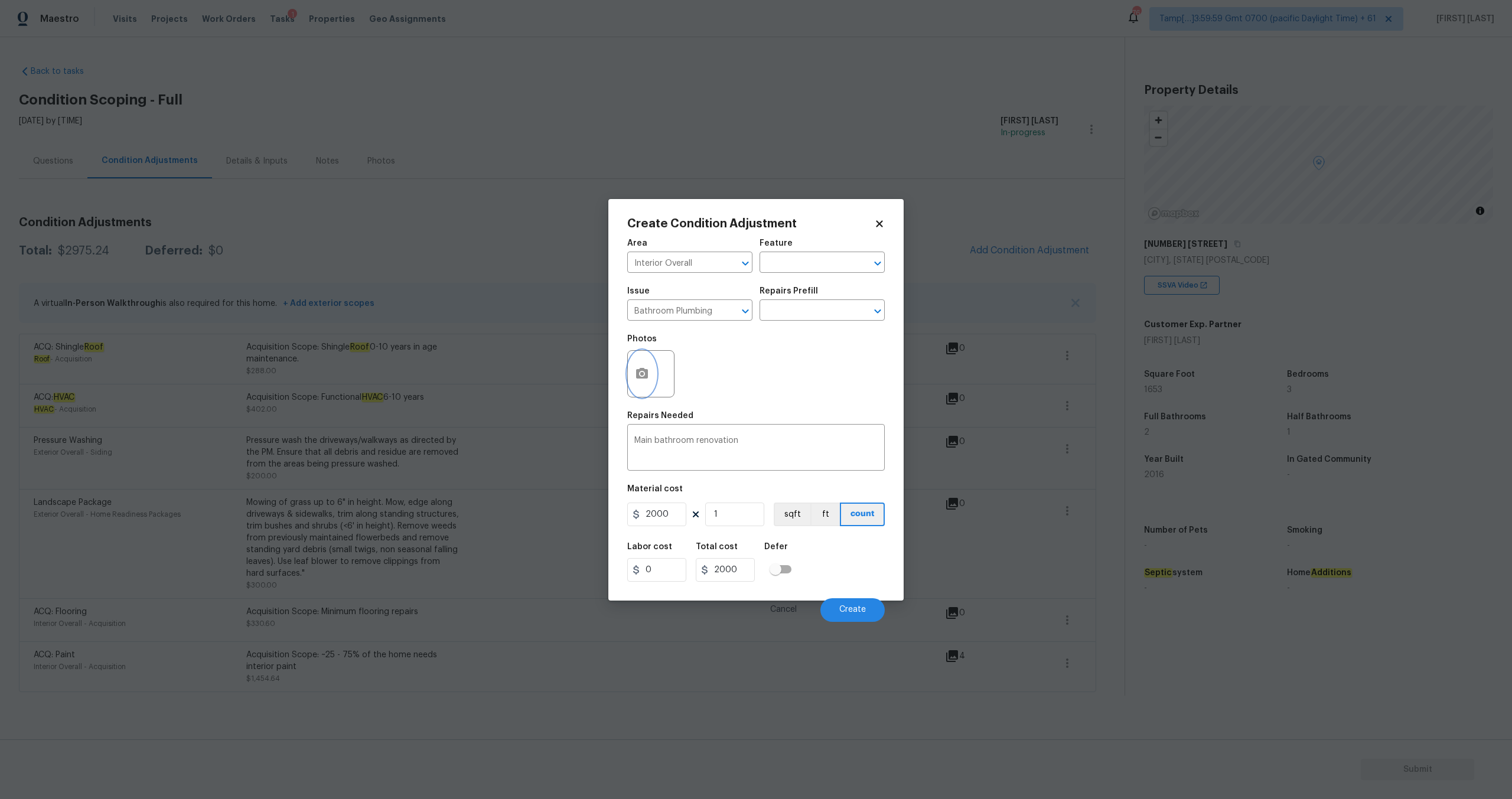 click 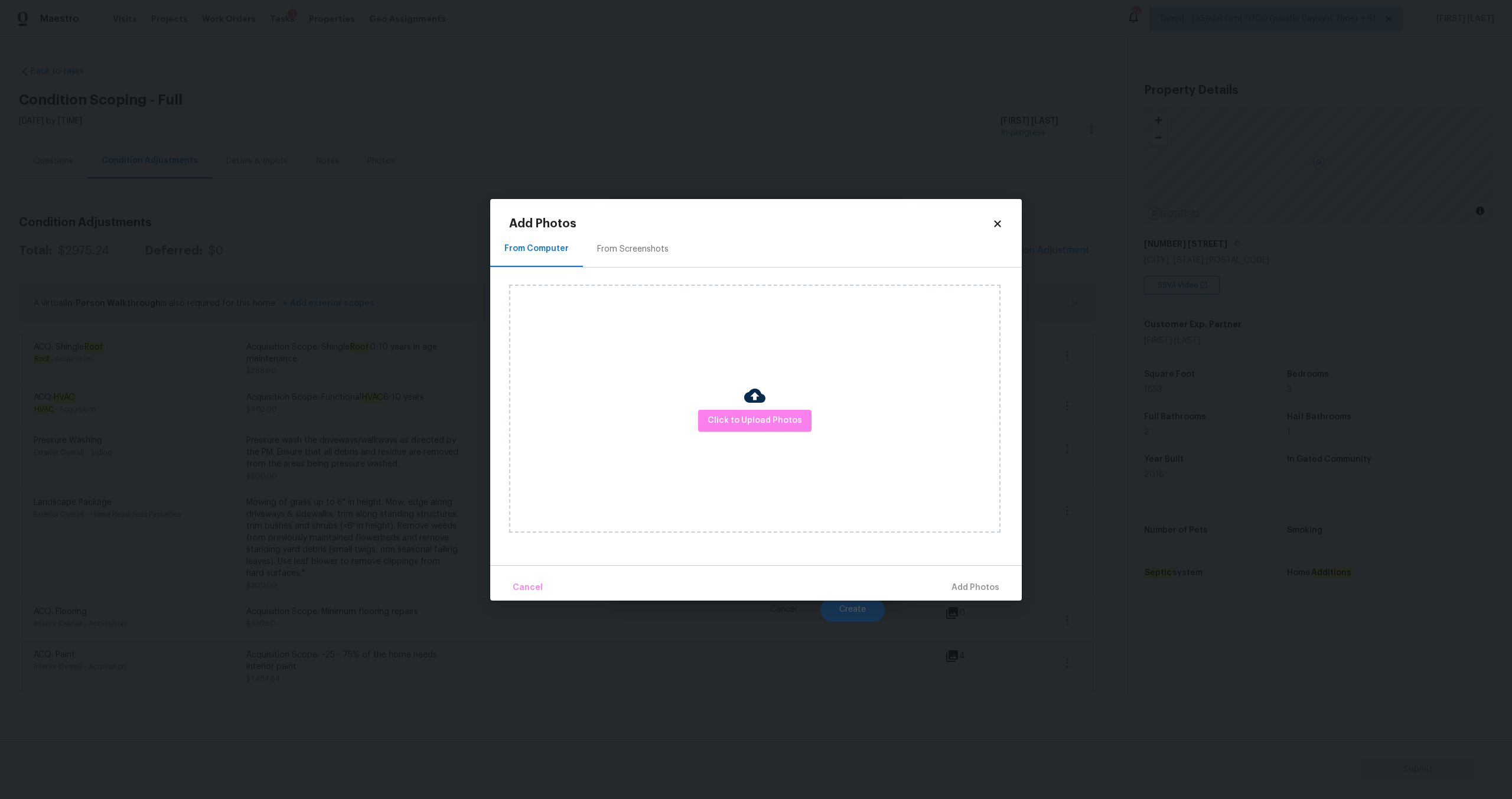 click on "From Screenshots" at bounding box center (633, 249) 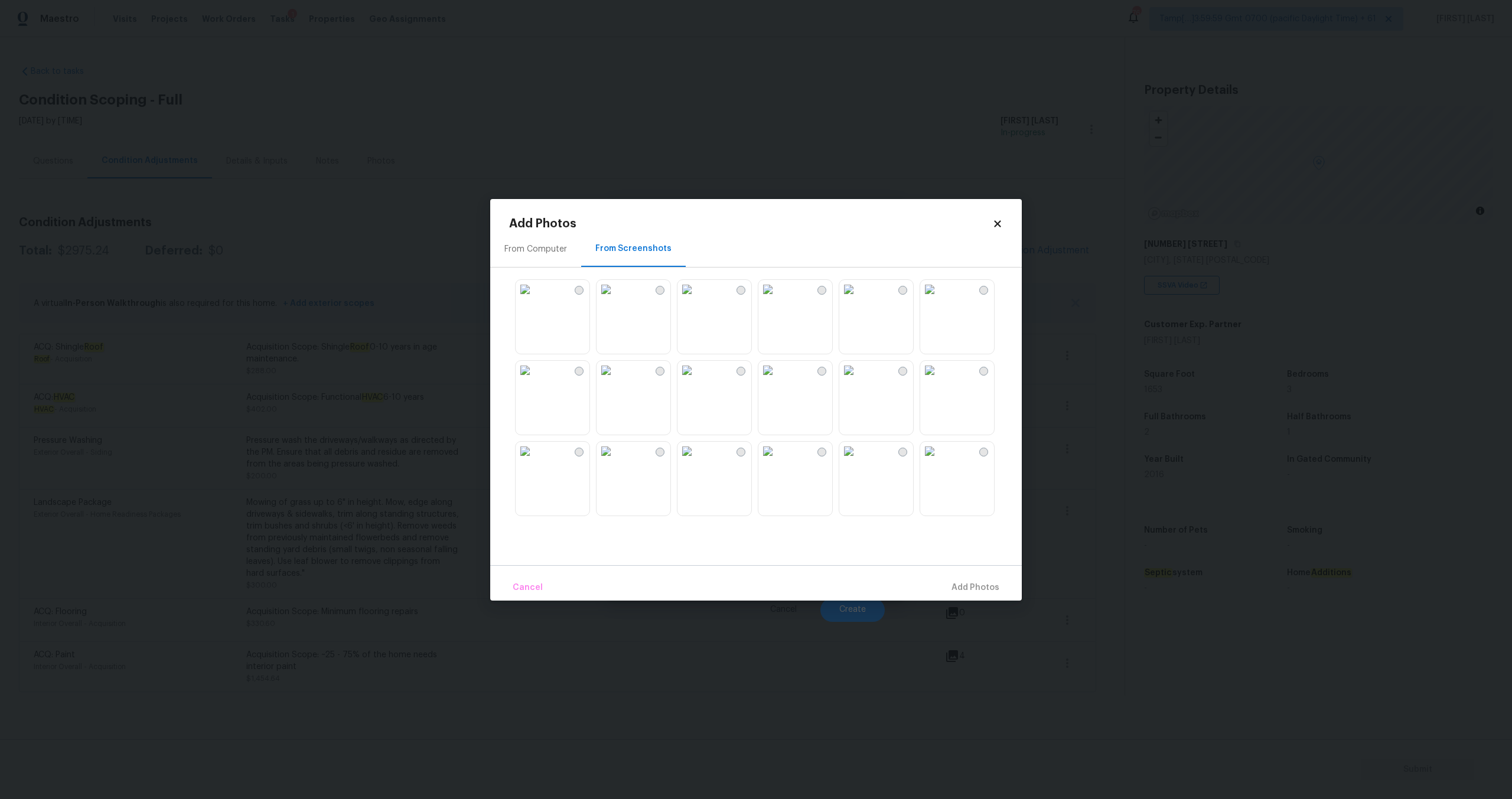 click on "From Computer" at bounding box center [536, 249] 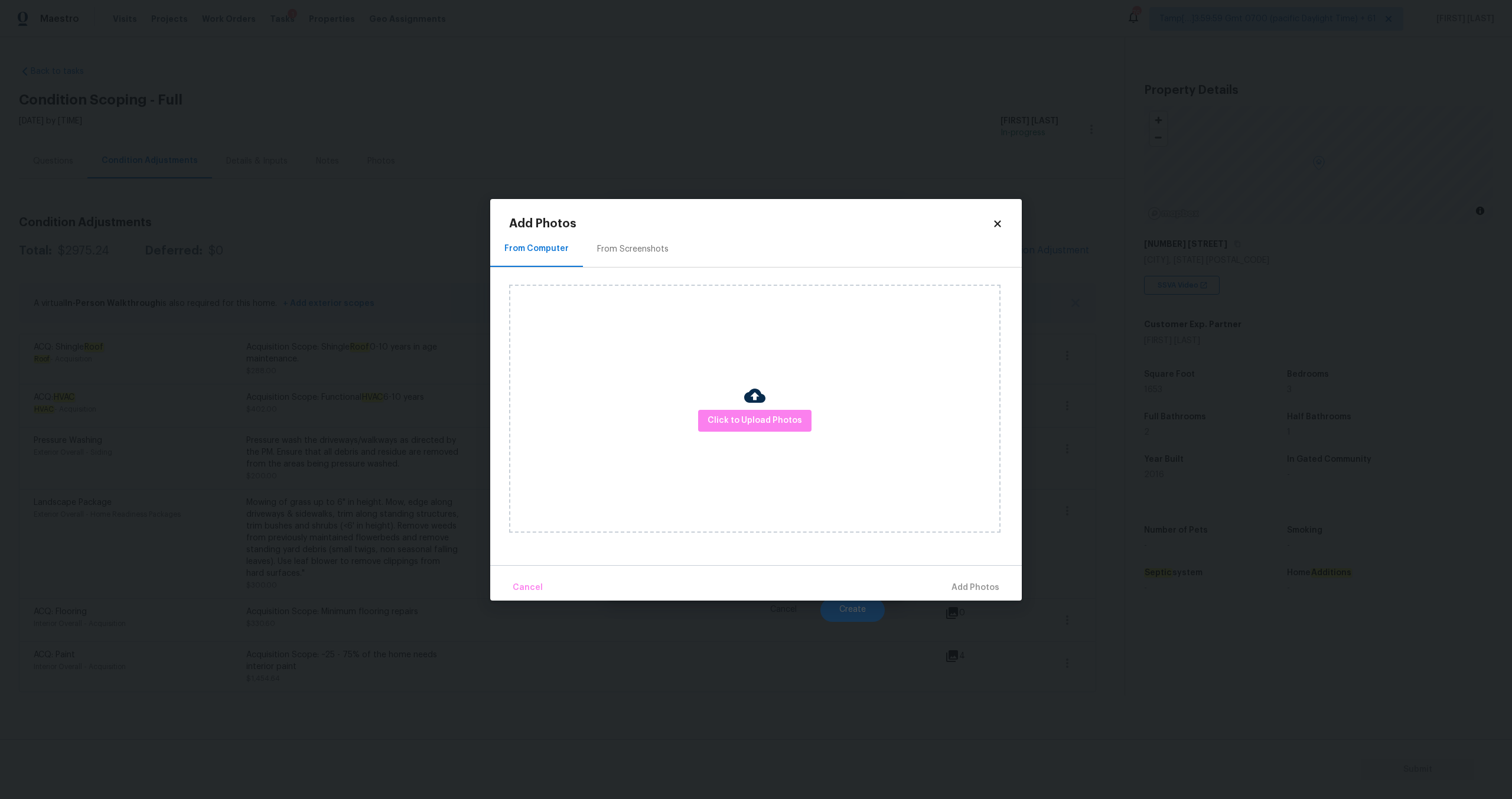click on "Click to Upload Photos" at bounding box center (755, 409) 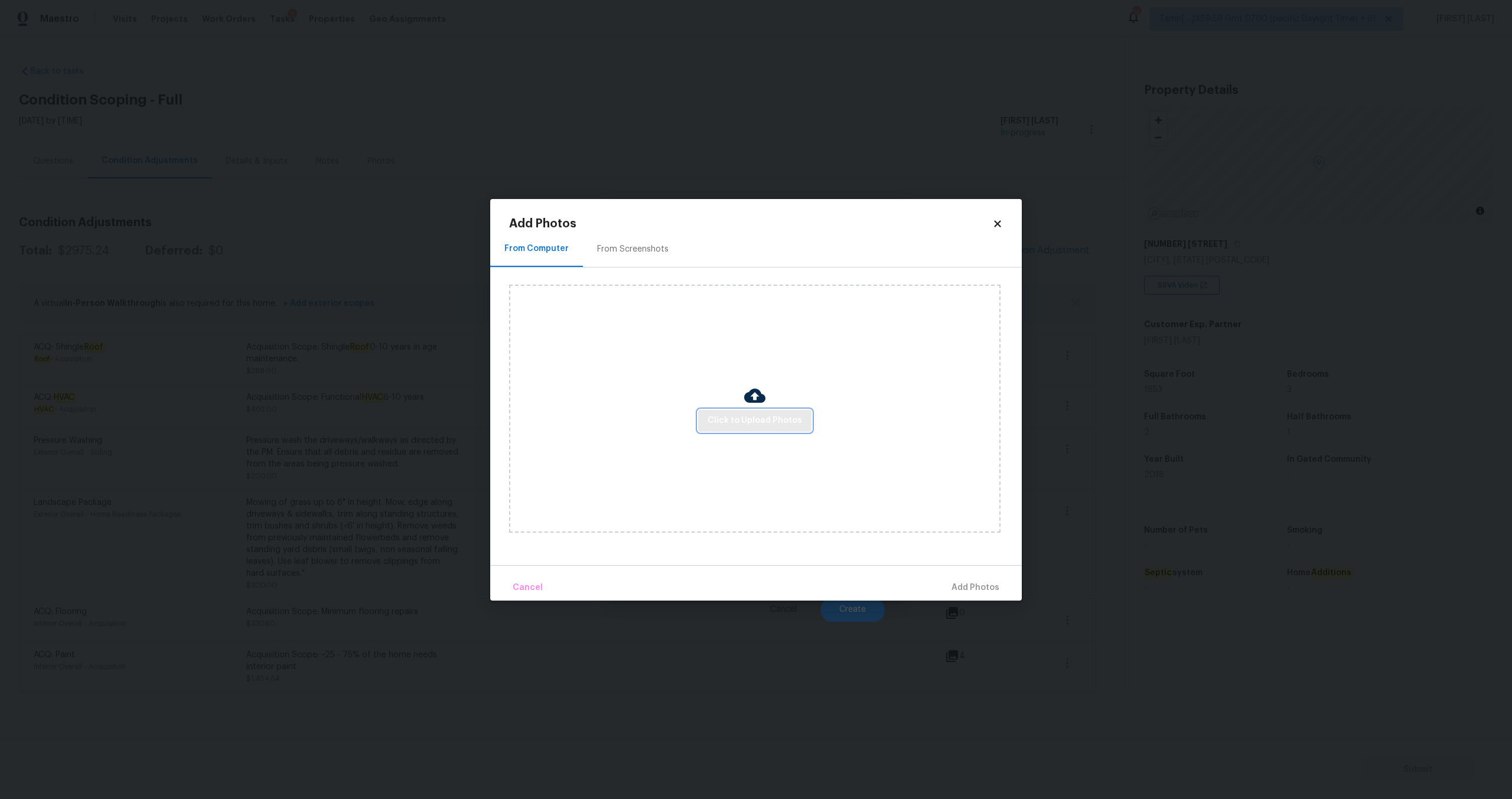 click on "Click to Upload Photos" at bounding box center [755, 420] 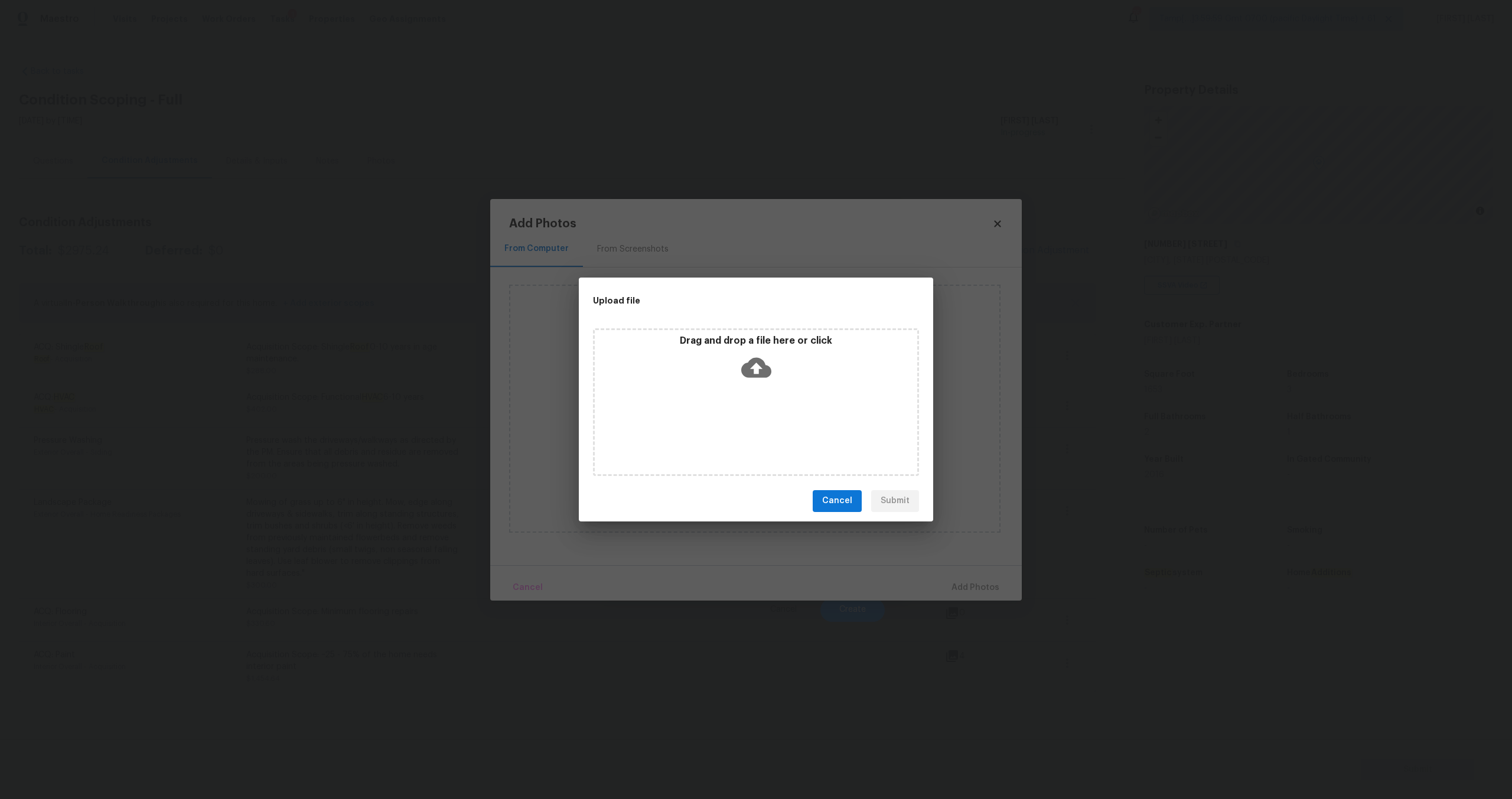 click 